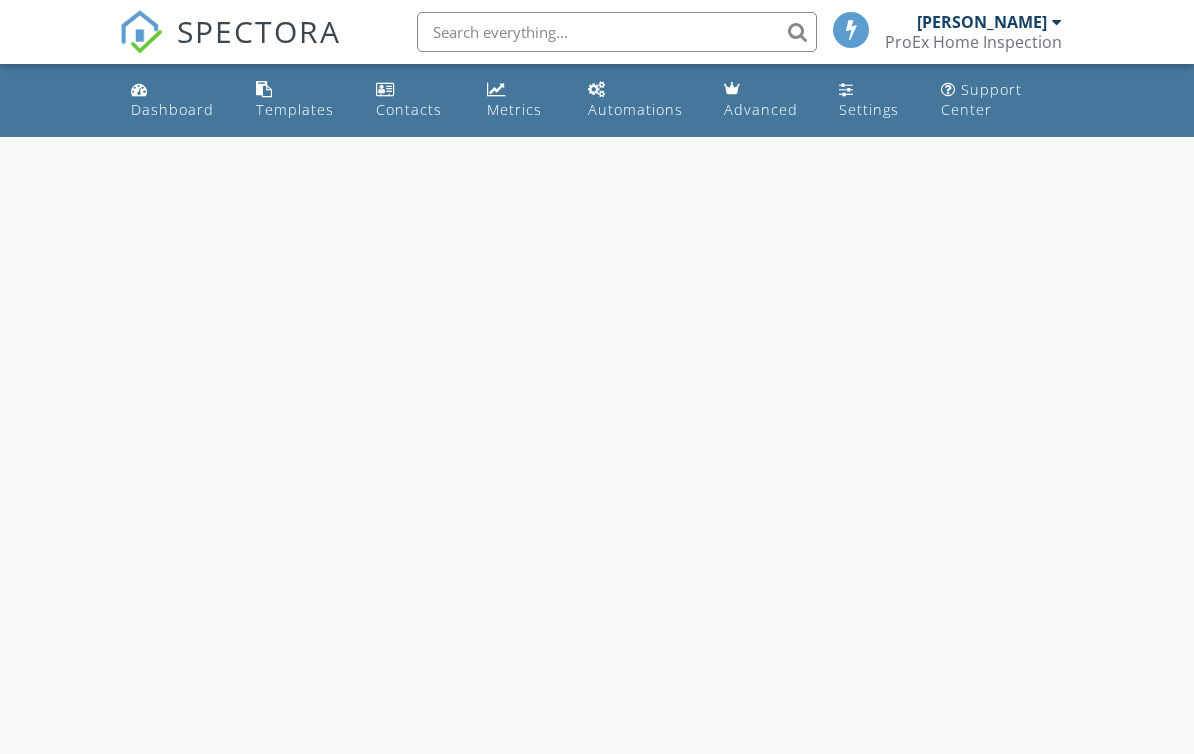 scroll, scrollTop: 0, scrollLeft: 0, axis: both 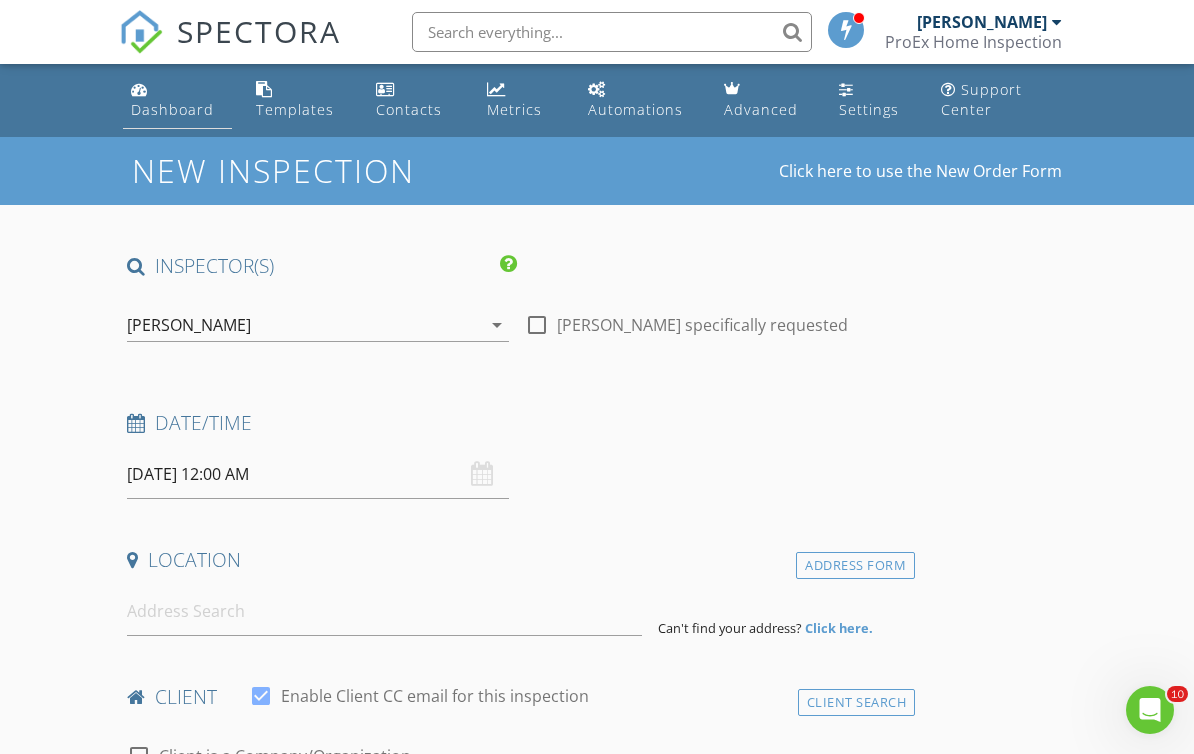 click on "Dashboard" at bounding box center (172, 109) 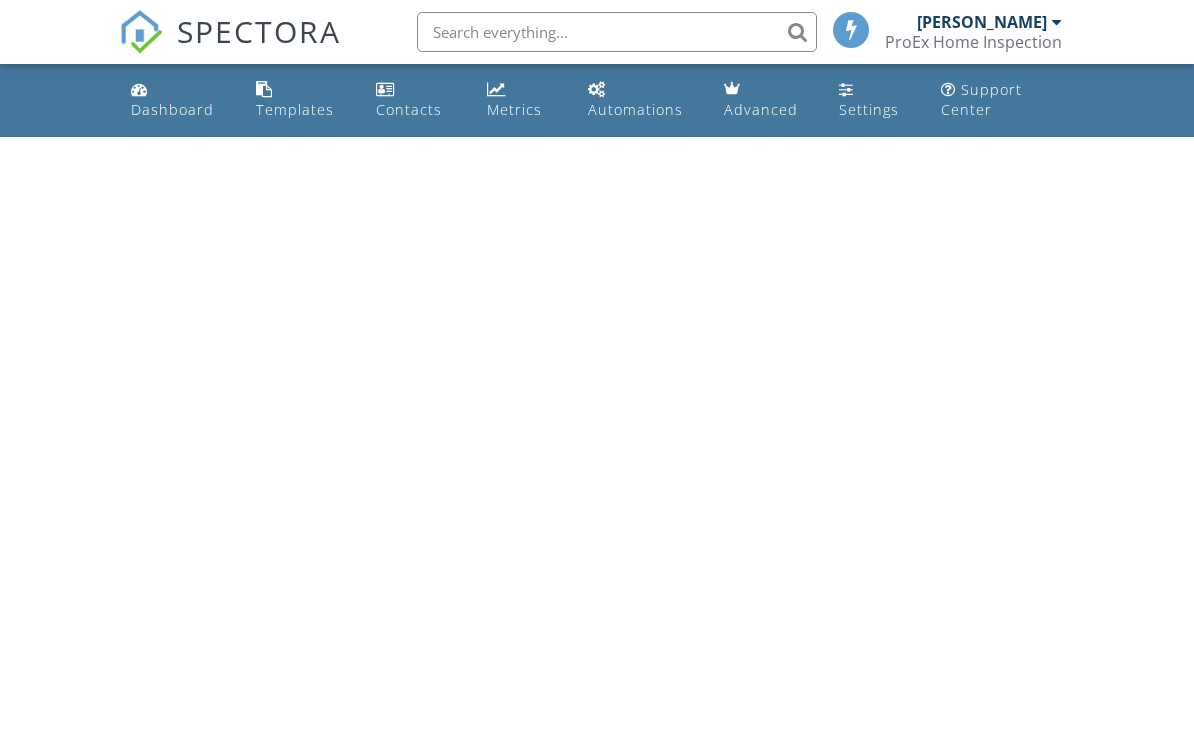scroll, scrollTop: 0, scrollLeft: 0, axis: both 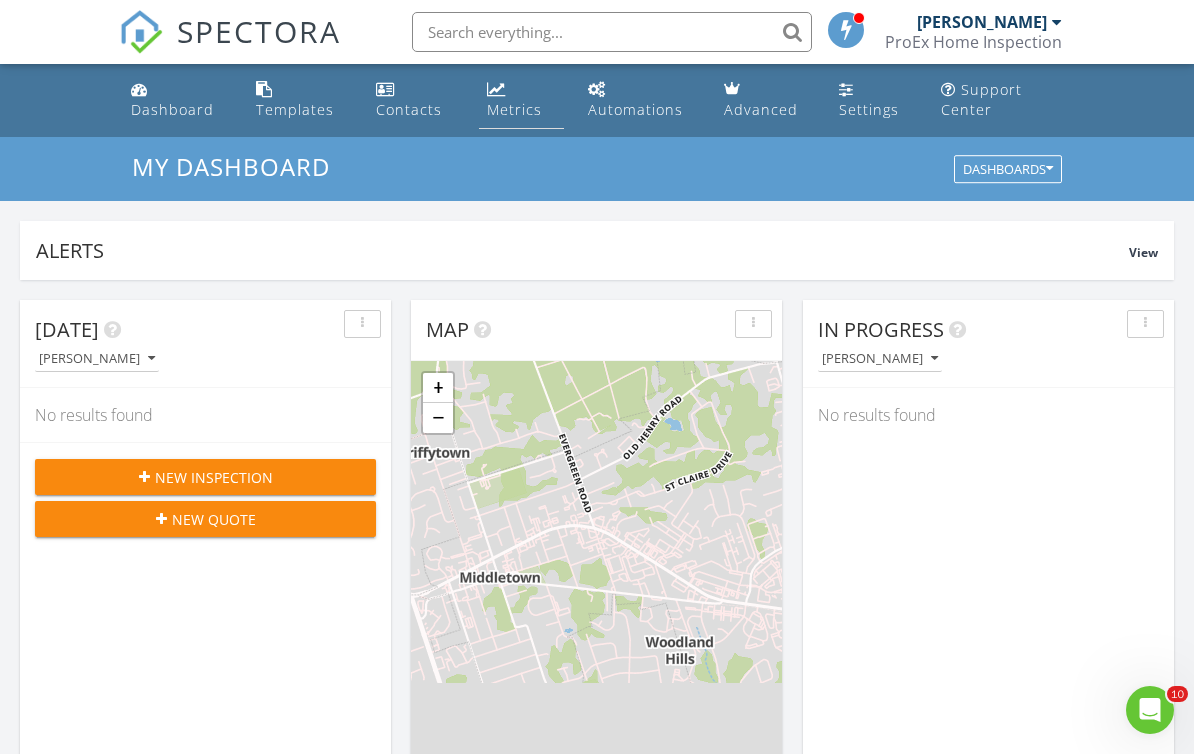 click on "Metrics" at bounding box center (514, 109) 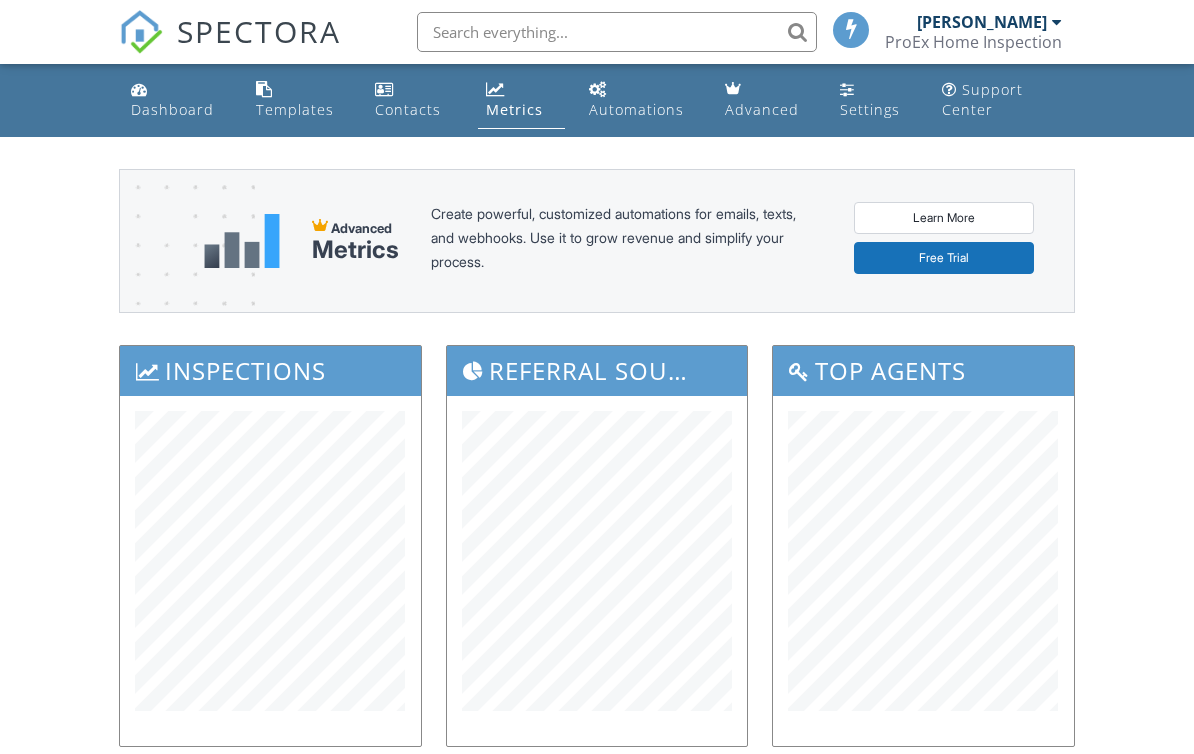 scroll, scrollTop: 0, scrollLeft: 0, axis: both 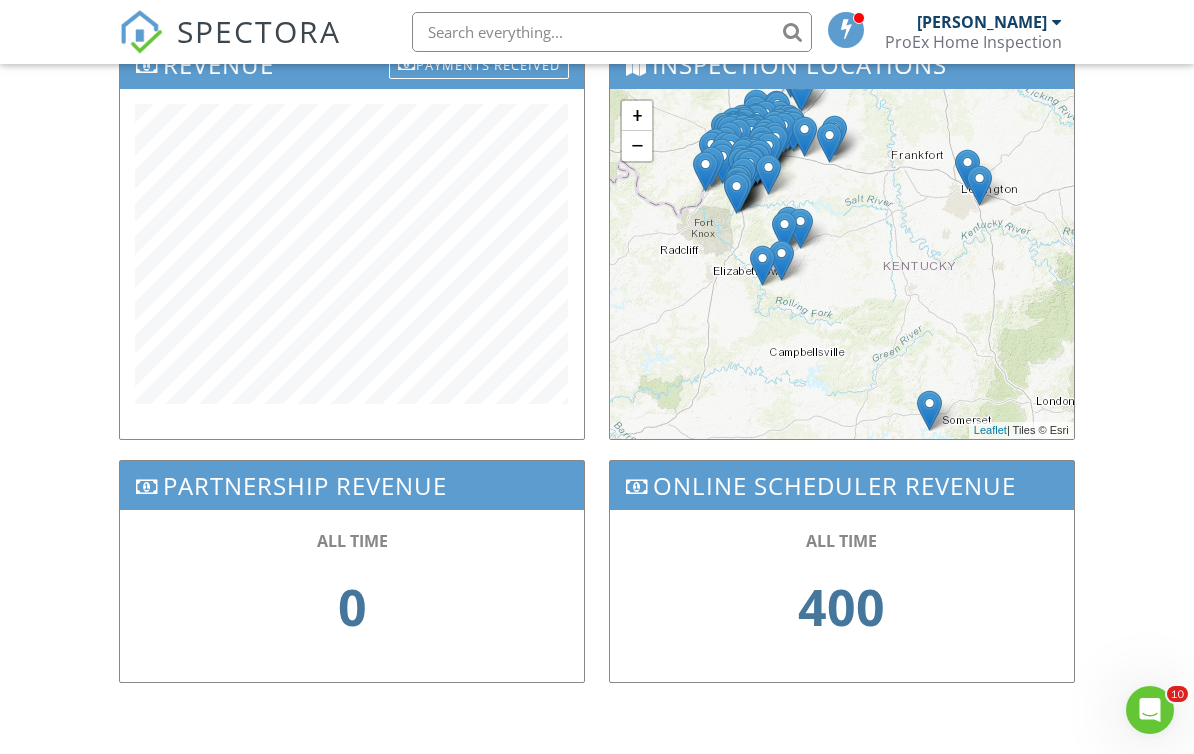 click on "Online Scheduler Revenue" at bounding box center (842, 485) 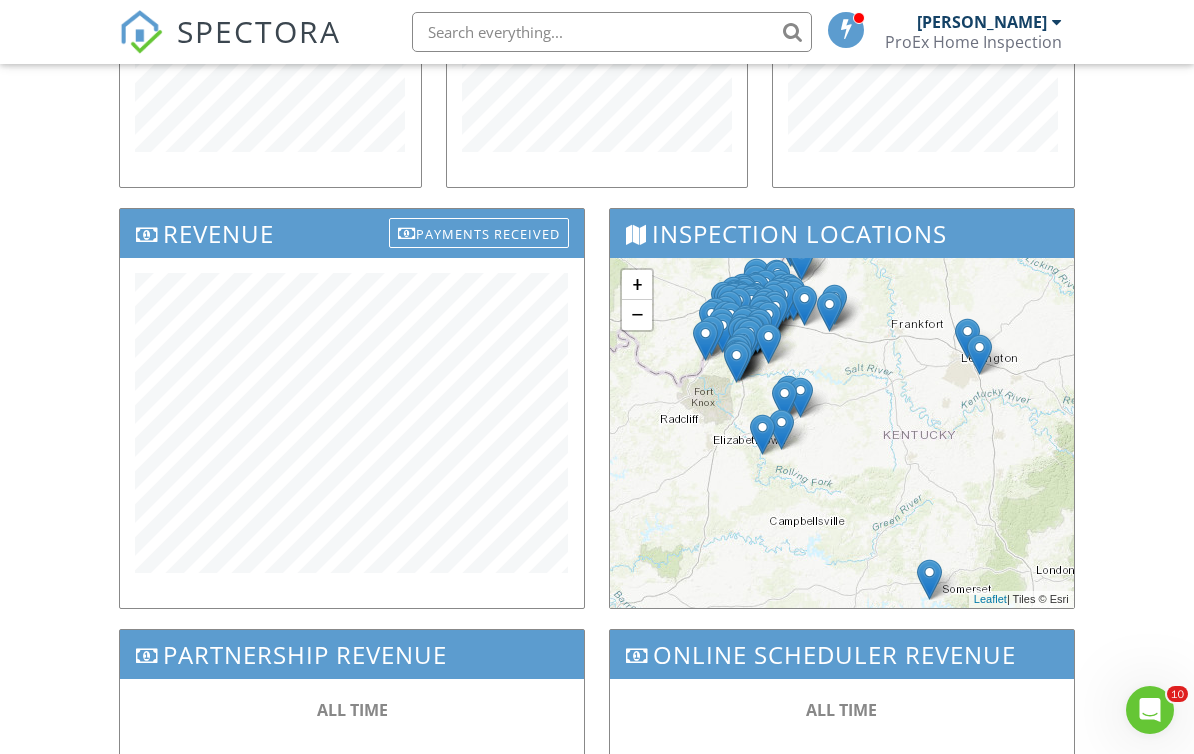 scroll, scrollTop: 518, scrollLeft: 0, axis: vertical 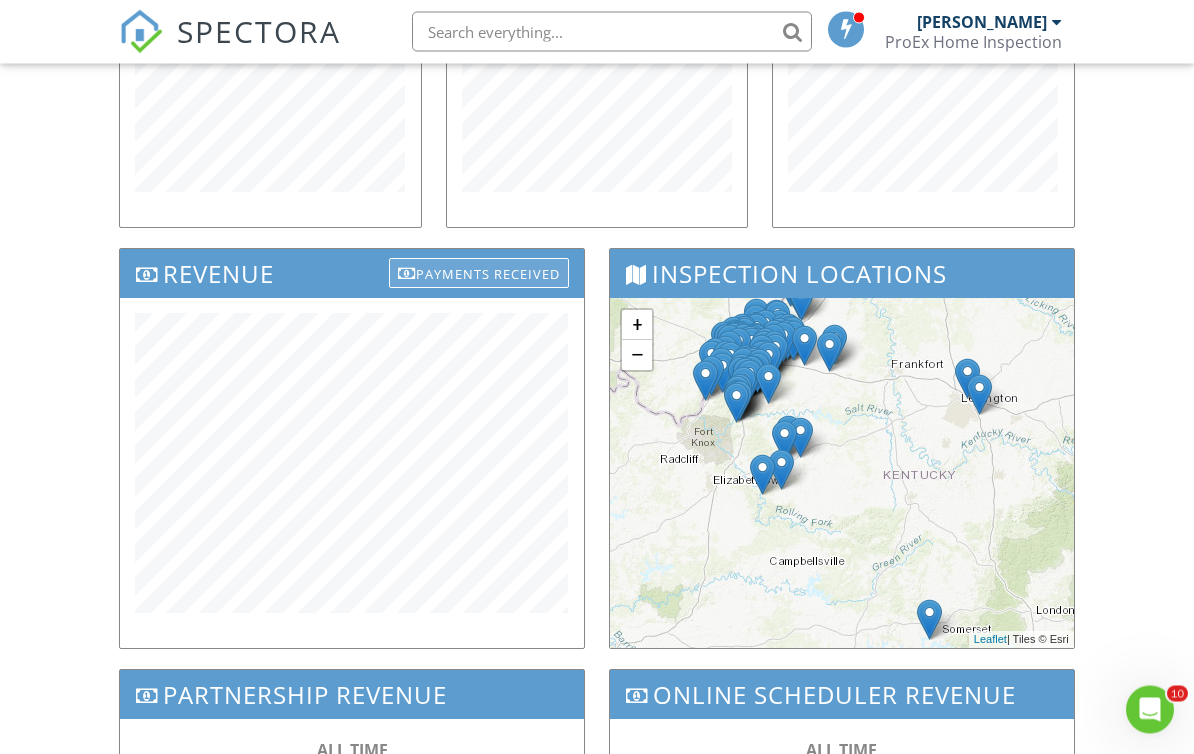 click on "Payments Received" at bounding box center (479, 274) 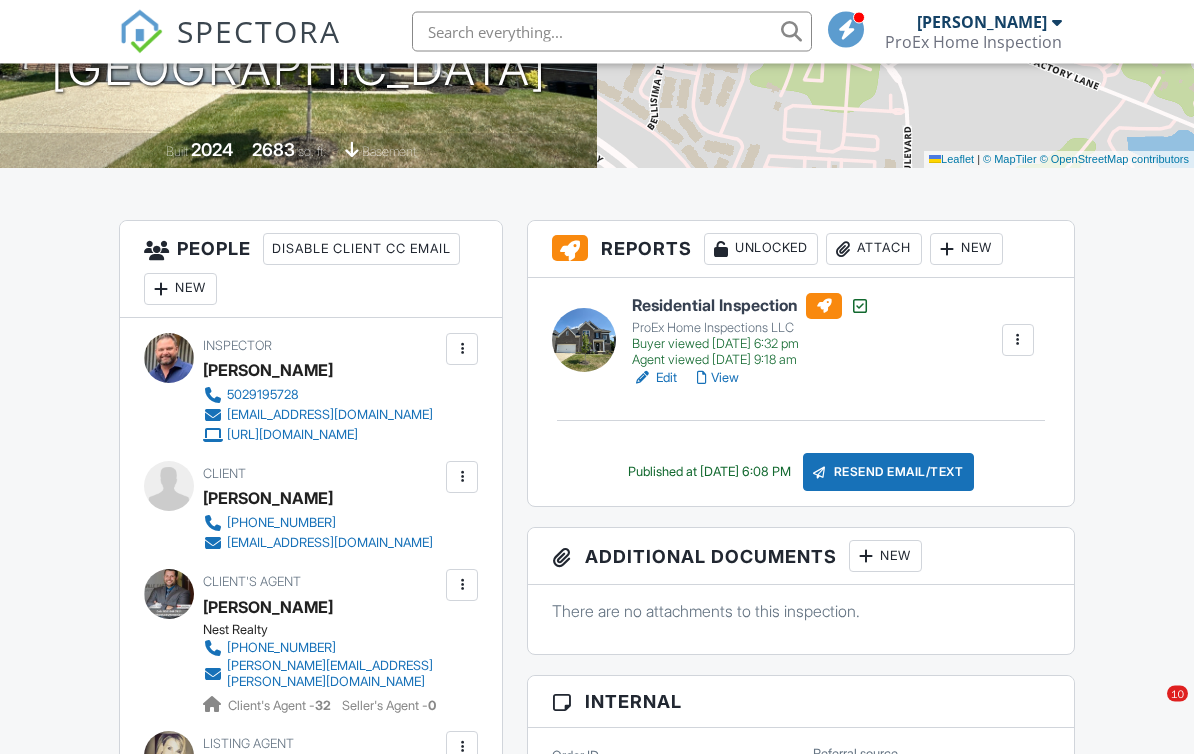 scroll, scrollTop: 664, scrollLeft: 0, axis: vertical 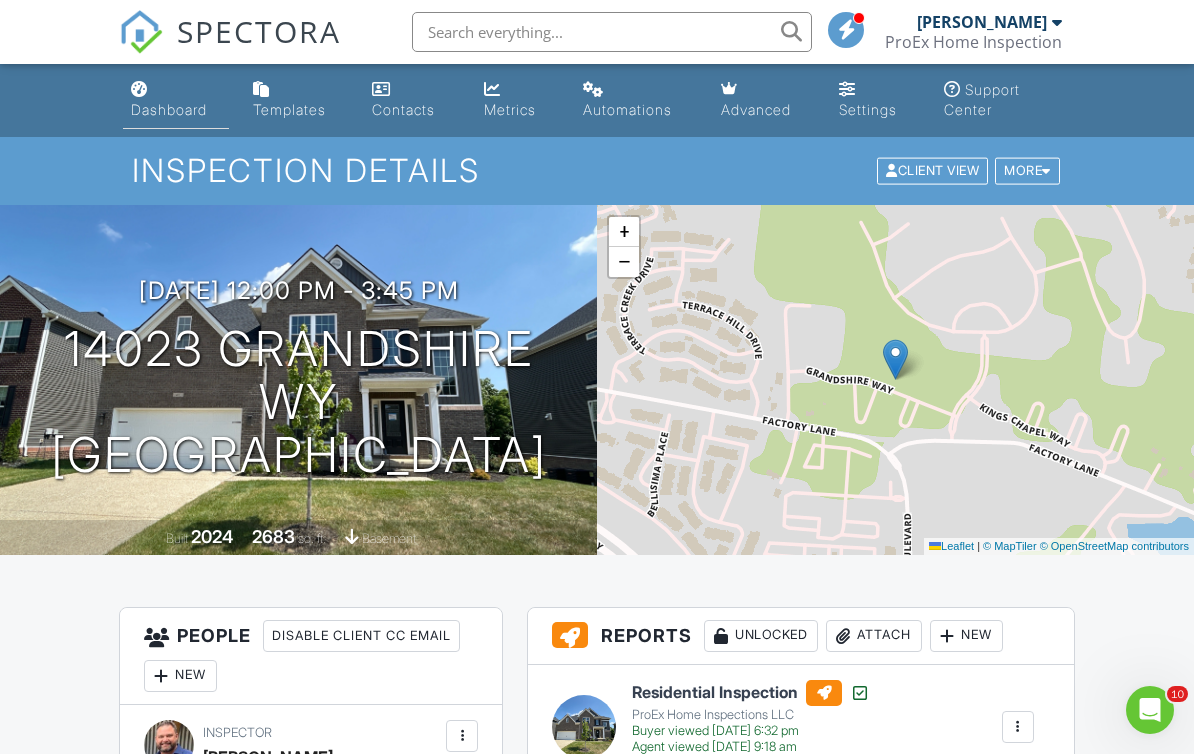 click on "Dashboard" at bounding box center (169, 109) 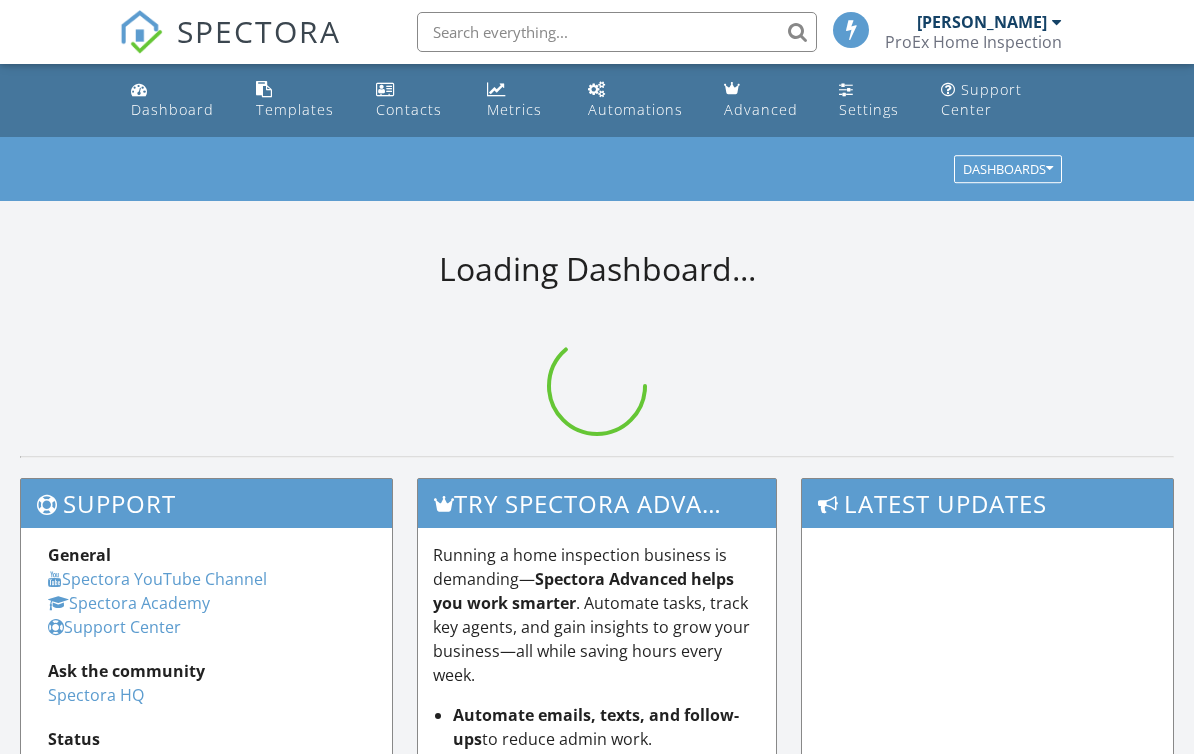 scroll, scrollTop: 0, scrollLeft: 0, axis: both 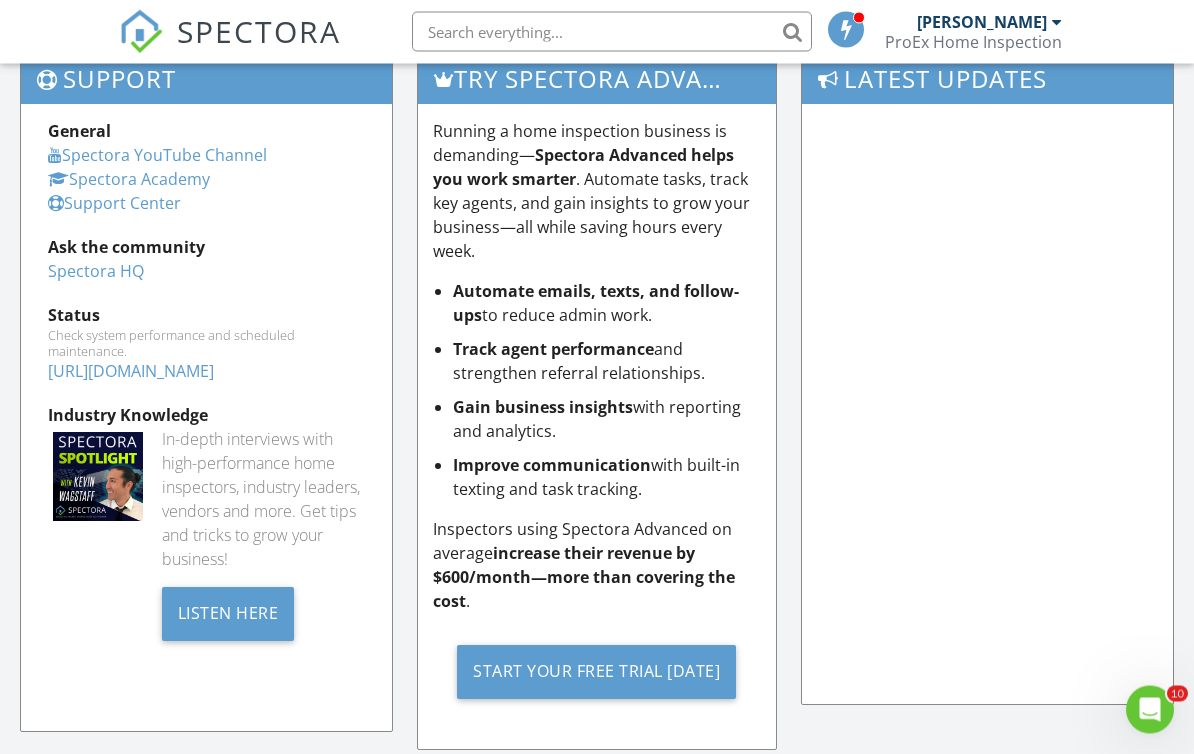 click on "Spectora YouTube Channel" at bounding box center (157, 156) 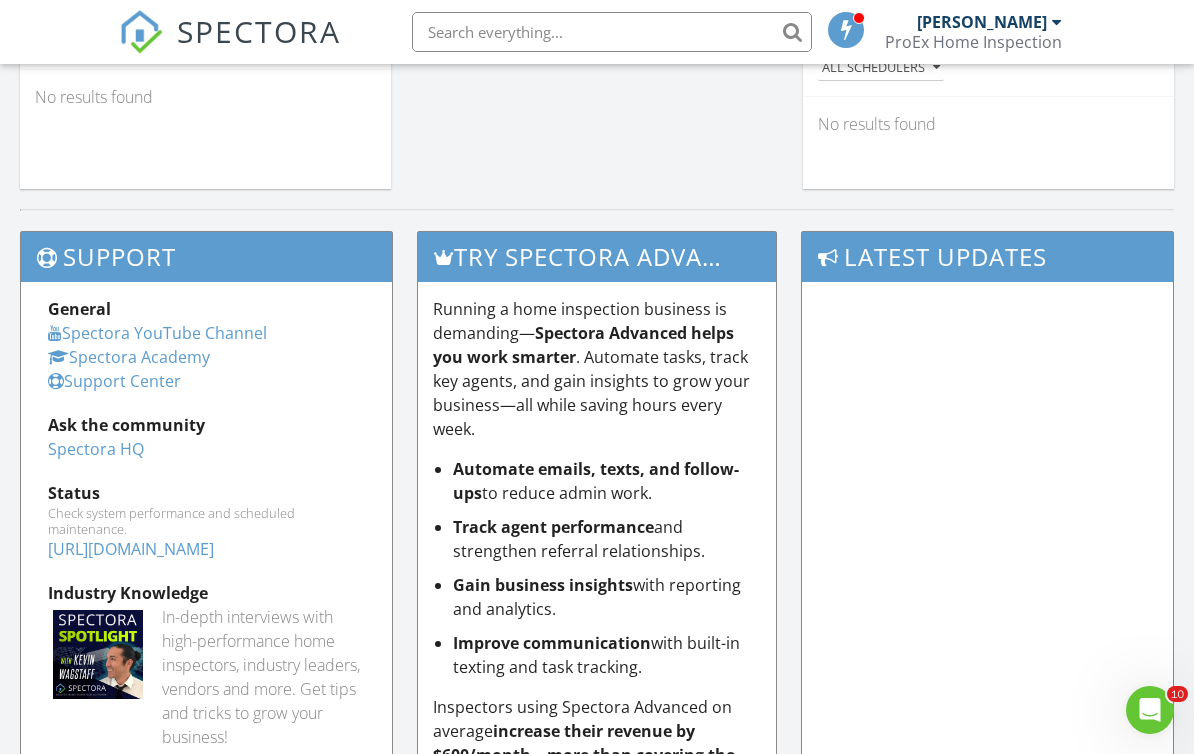 scroll, scrollTop: 1930, scrollLeft: 0, axis: vertical 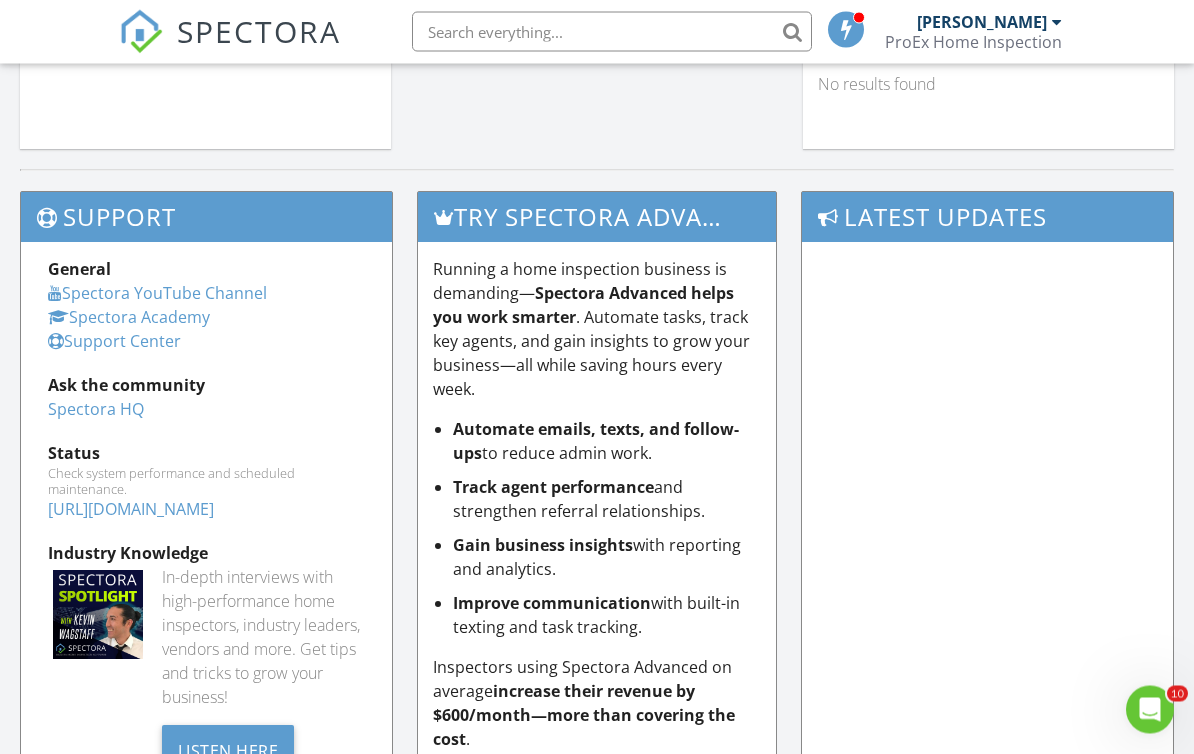 click on "Spectora Academy" at bounding box center [129, 318] 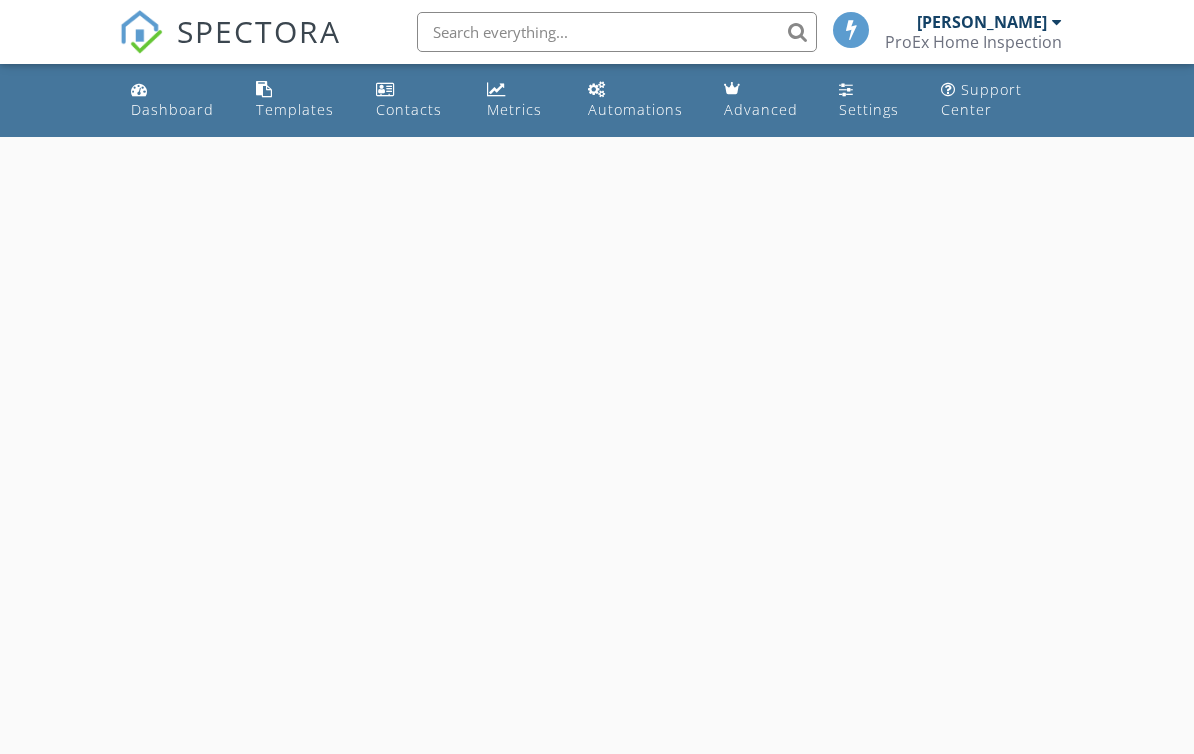scroll, scrollTop: 0, scrollLeft: 0, axis: both 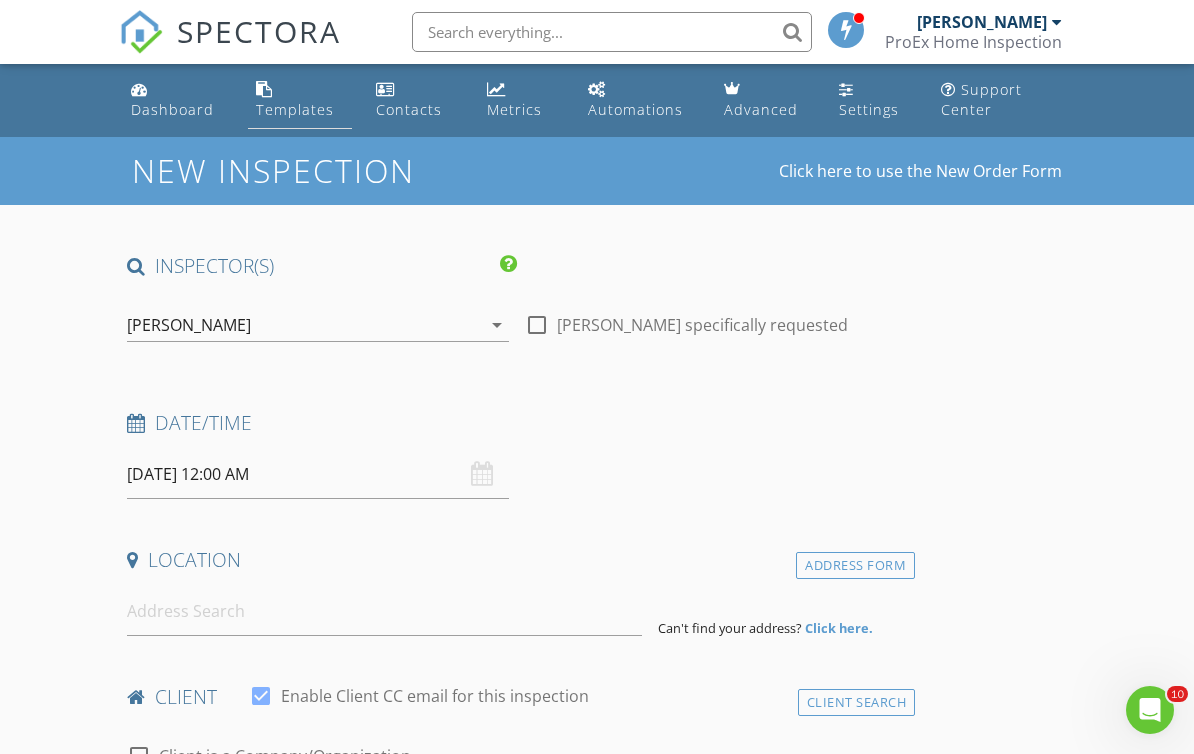 click on "Templates" at bounding box center (295, 109) 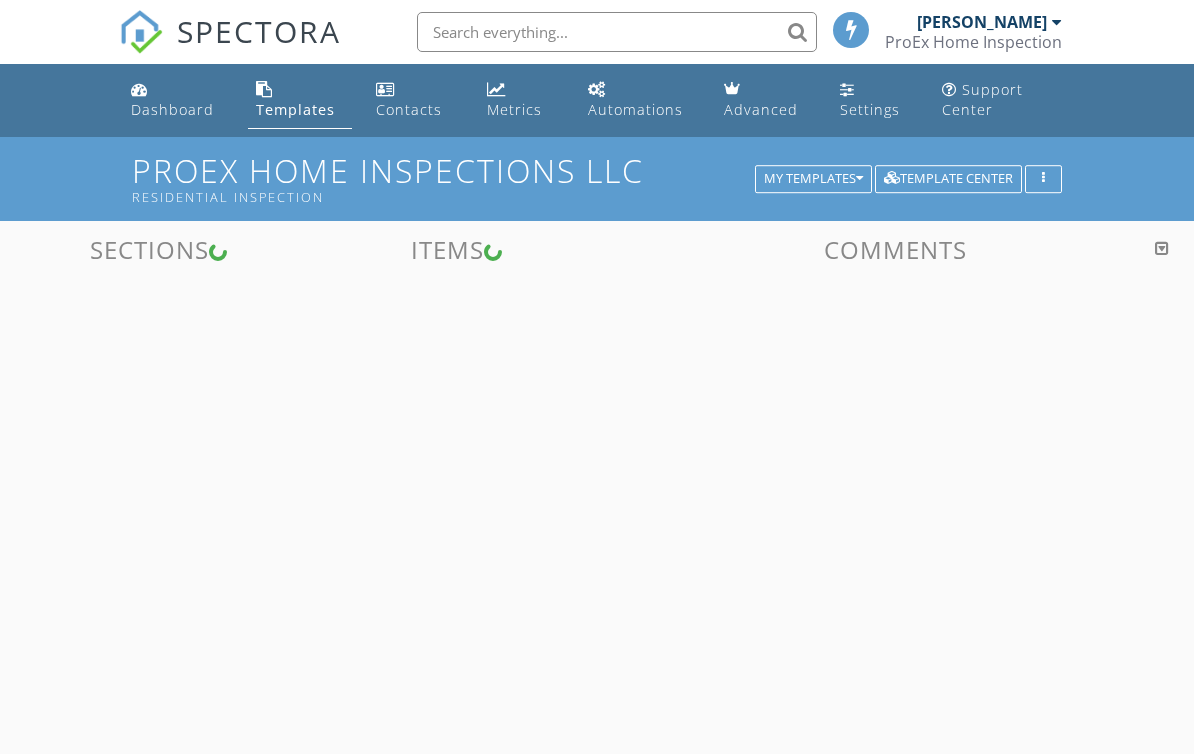 scroll, scrollTop: 0, scrollLeft: 0, axis: both 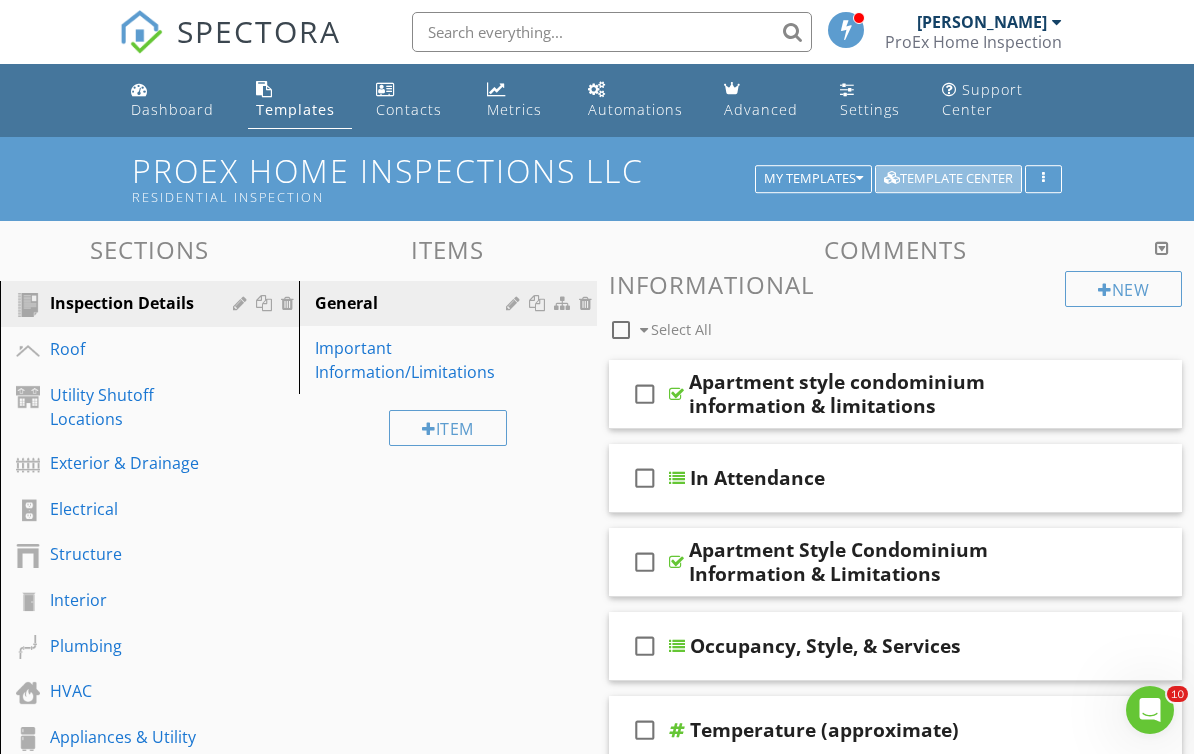 click on "Template Center" at bounding box center [948, 179] 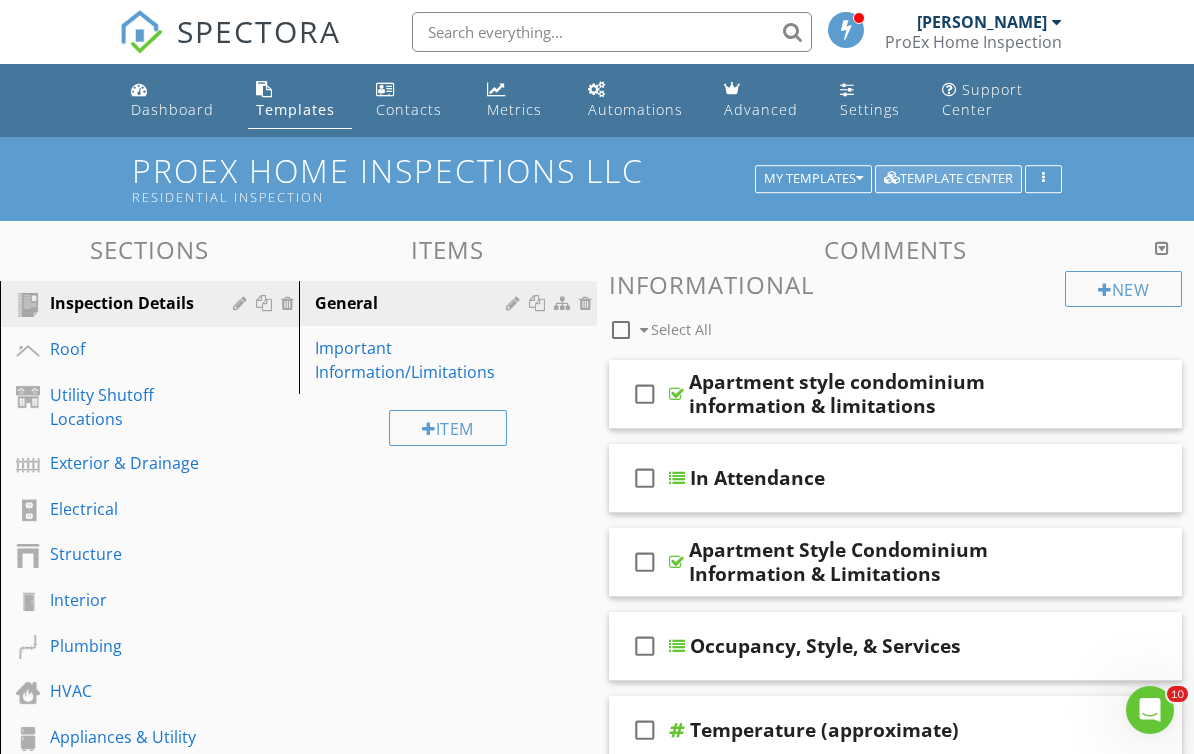 click on "Template Center" at bounding box center [948, 179] 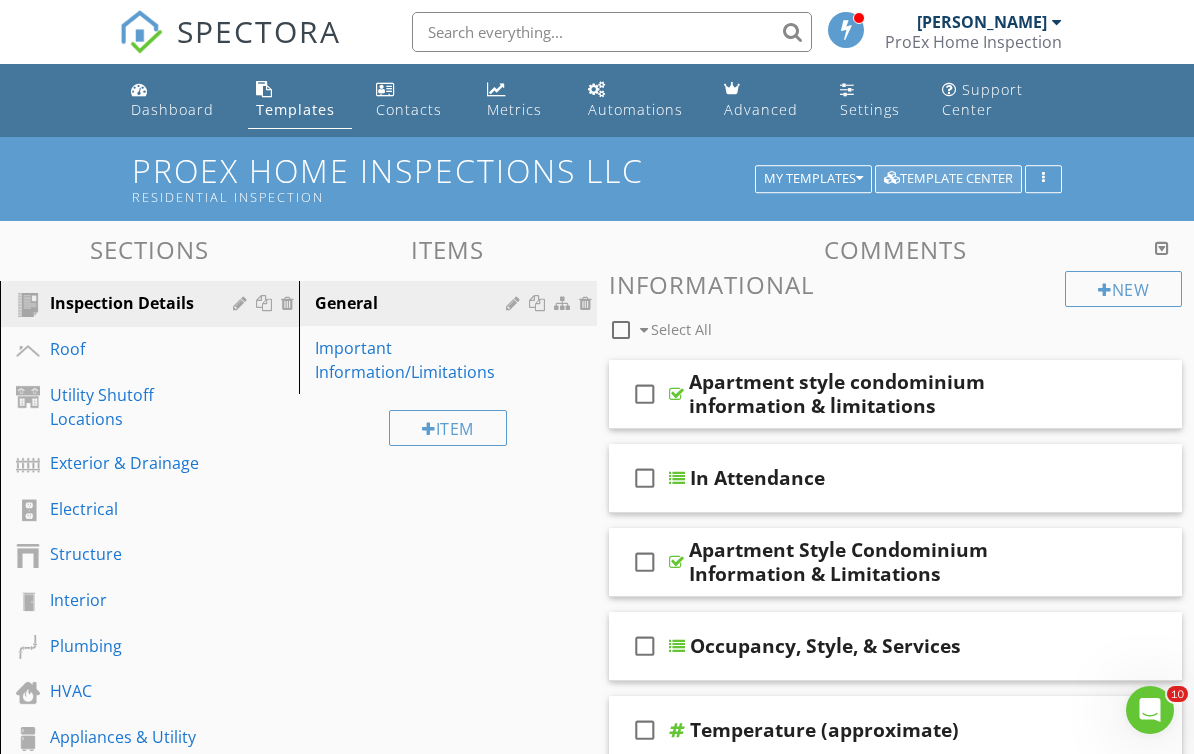 click on "Template Center" at bounding box center [948, 179] 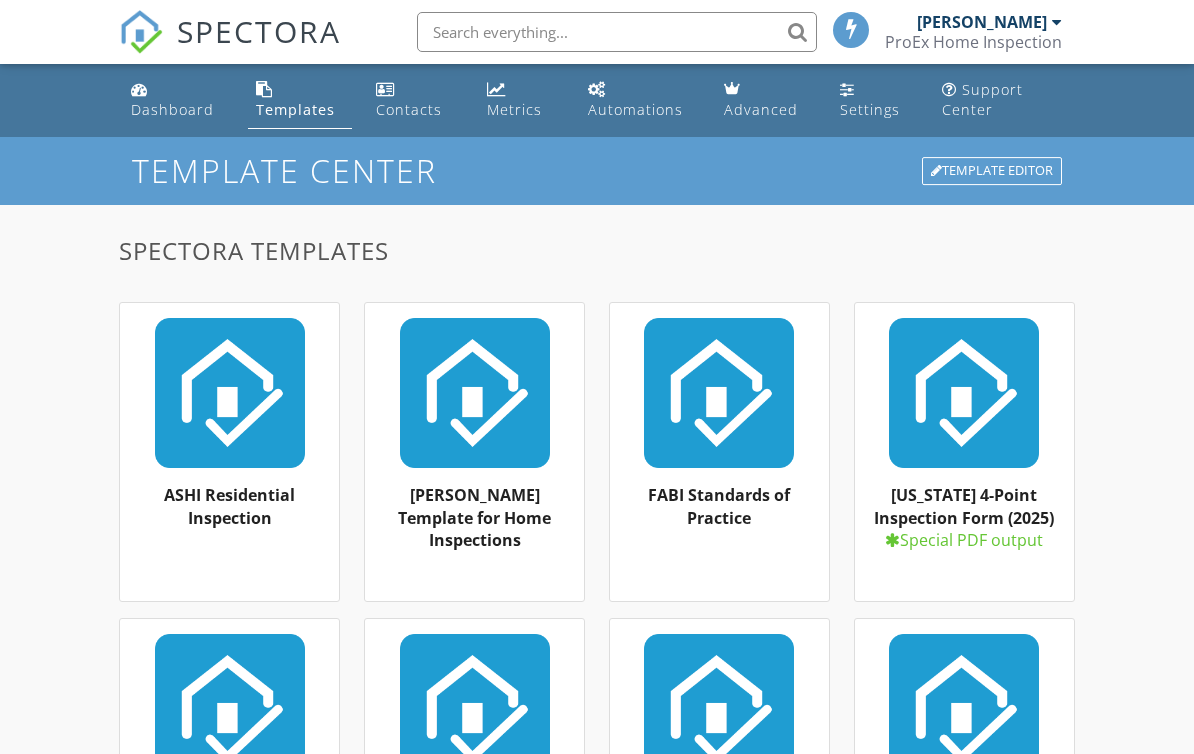 scroll, scrollTop: 0, scrollLeft: 0, axis: both 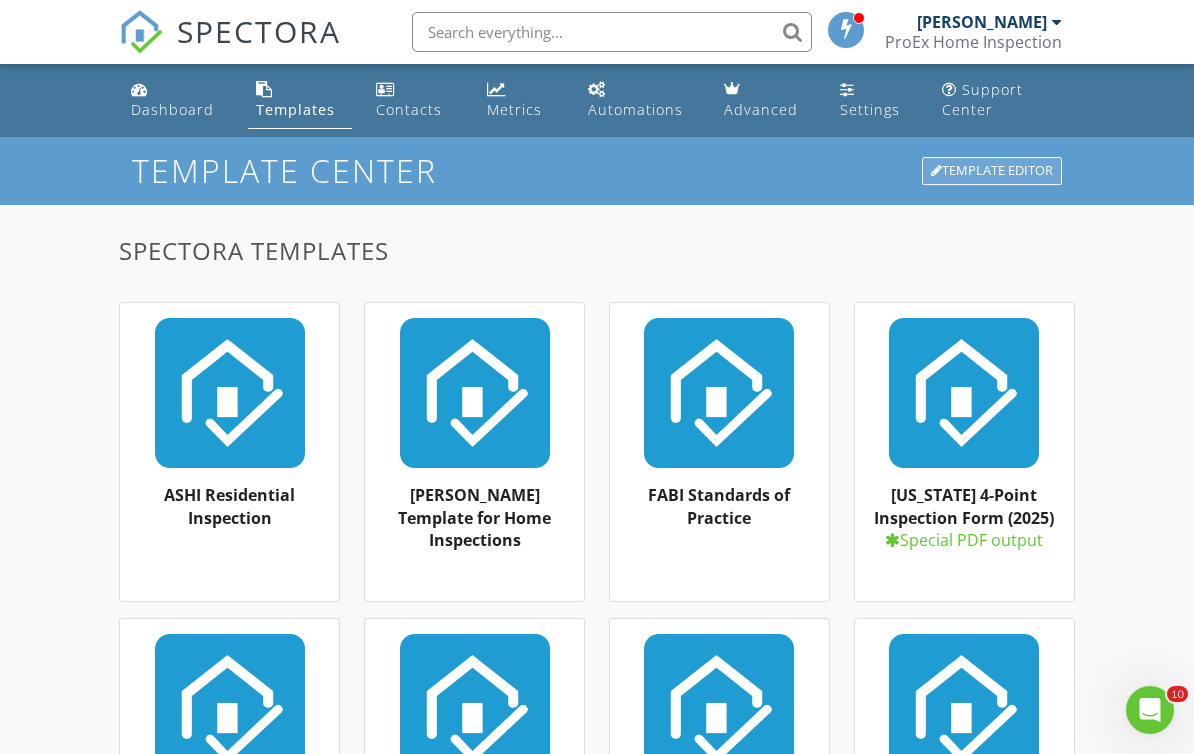 click on "Template Editor" at bounding box center (992, 171) 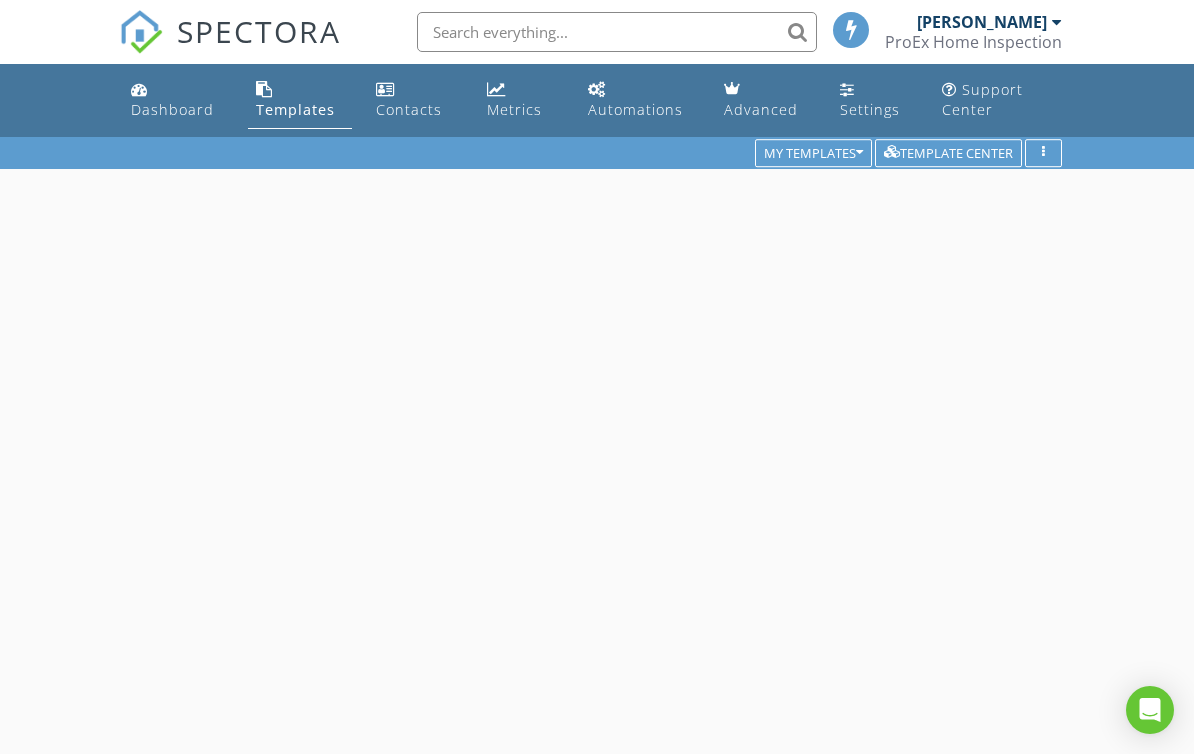 scroll, scrollTop: 0, scrollLeft: 0, axis: both 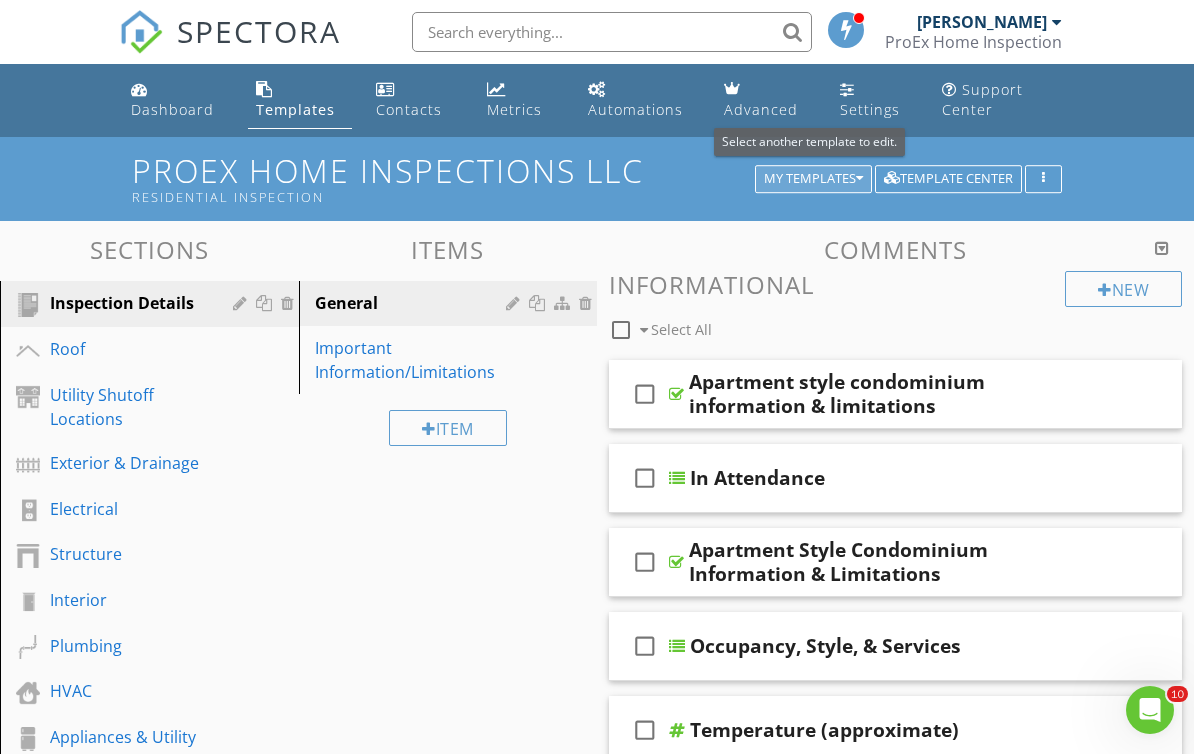 click at bounding box center (859, 179) 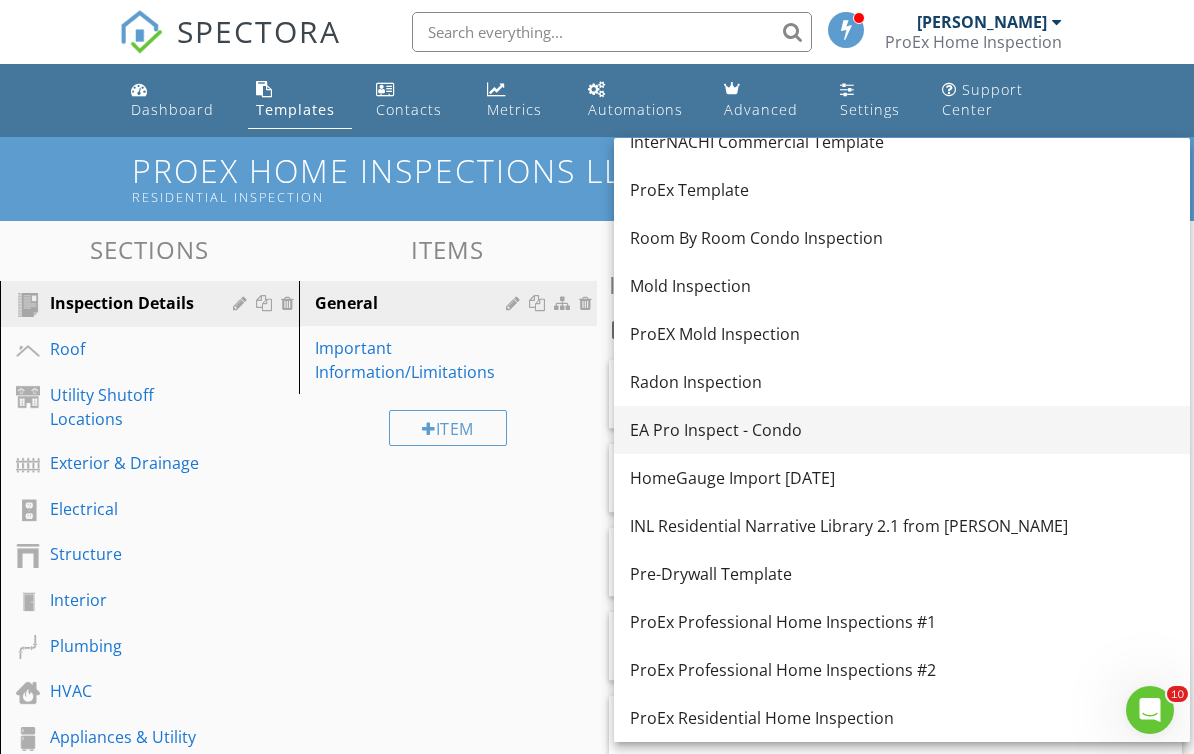 scroll, scrollTop: 164, scrollLeft: 0, axis: vertical 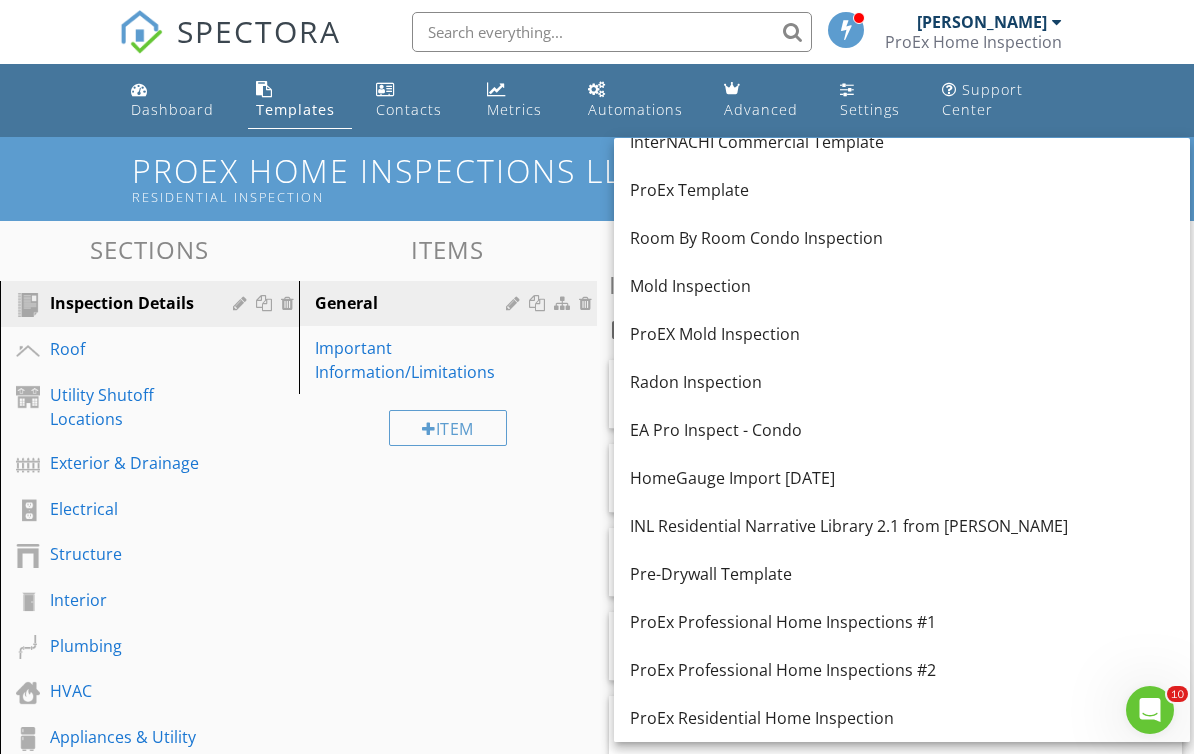 click on "Sections
Inspection Details           Roof           Utility Shutoff Locations           Exterior & Drainage           Electrical           Structure           Interior           Plumbing           HVAC           Appliances & Utility Room           Garage & Detached Structures           Fireplace           Cracking, Settlement, & Movement (CSM)           Water, Moisture, & Condensation (WMC)           Foundation - Slab on Grade           Online Building Codes
Section
Attachments
Attachment
Items
General           Important Information/Limitations
Item
Comments
New
Informational   check_box_outline_blank     Select All       check_box_outline_blank
Apartment style condominium information & limitations
check_box_outline_blank" at bounding box center (597, 1014) 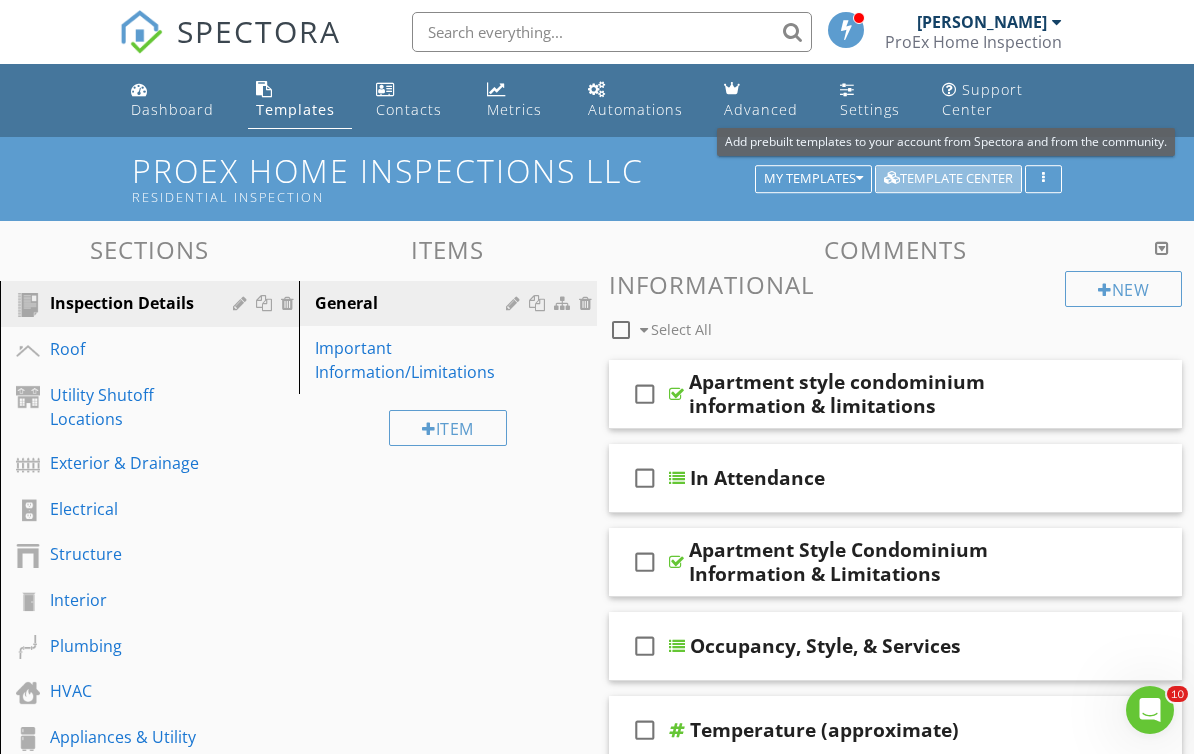 click on "Template Center" at bounding box center (948, 179) 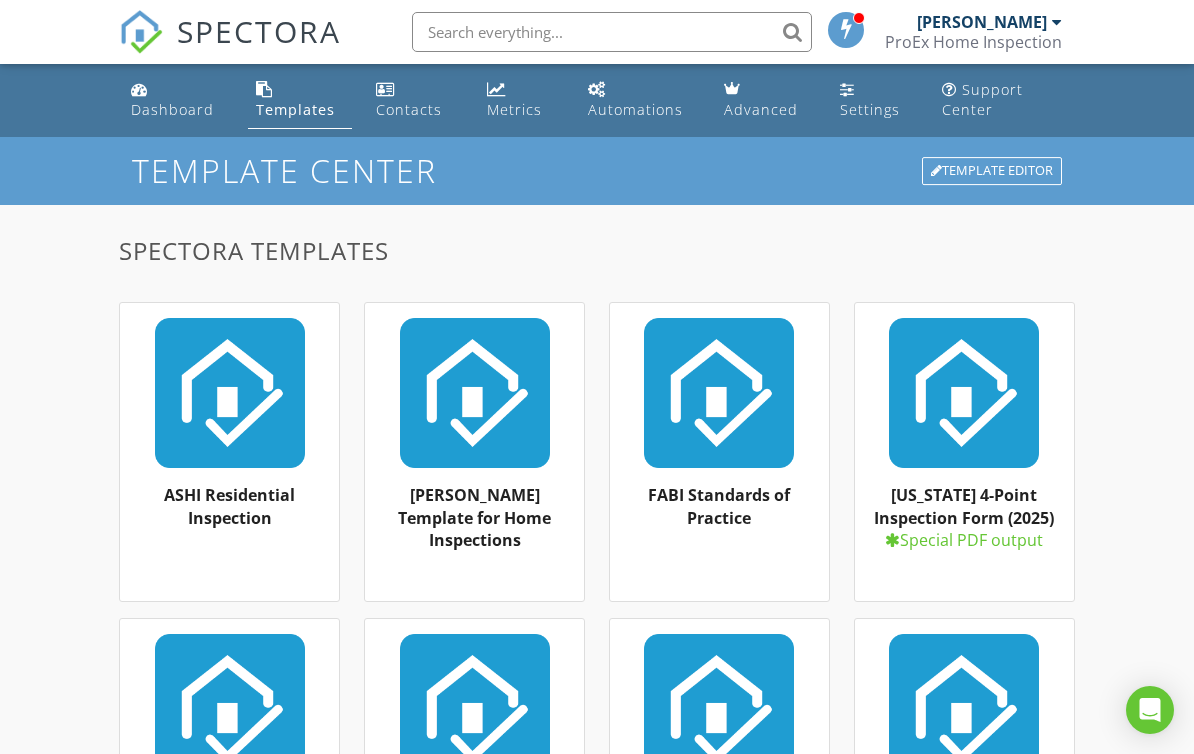 scroll, scrollTop: 0, scrollLeft: 0, axis: both 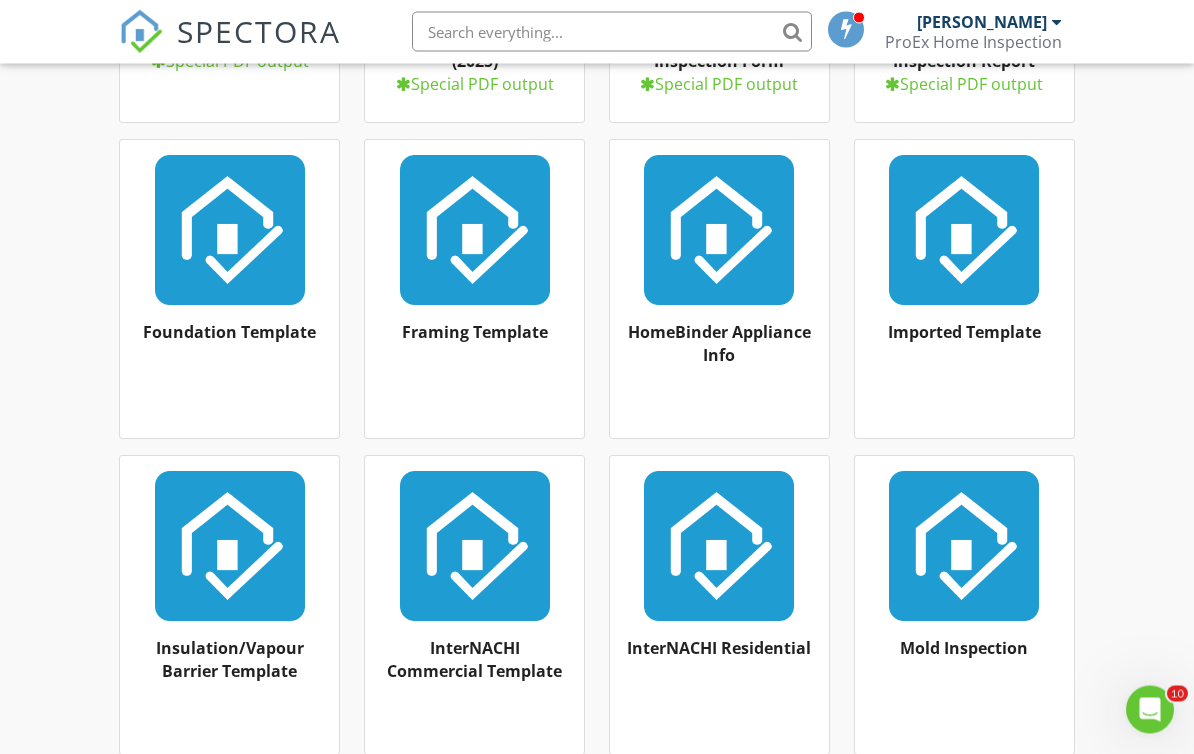 click on "HomeBinder Appliance Info" at bounding box center (719, 344) 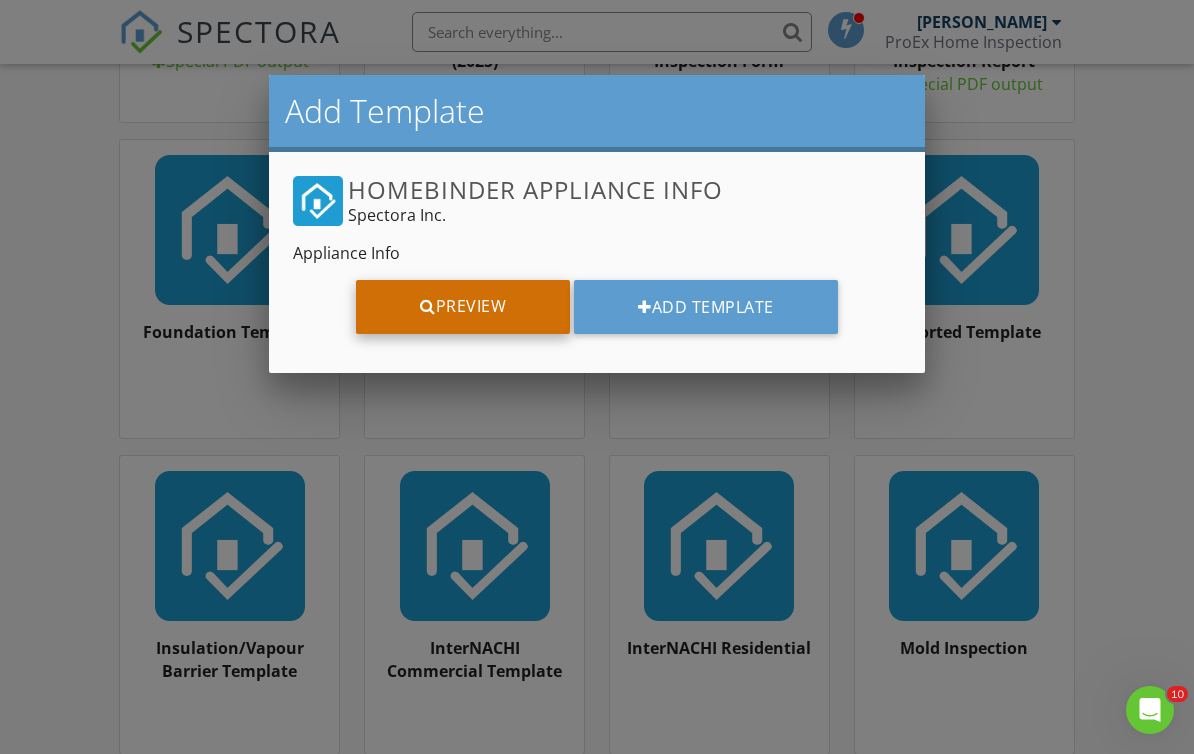 click on "Preview" at bounding box center (463, 307) 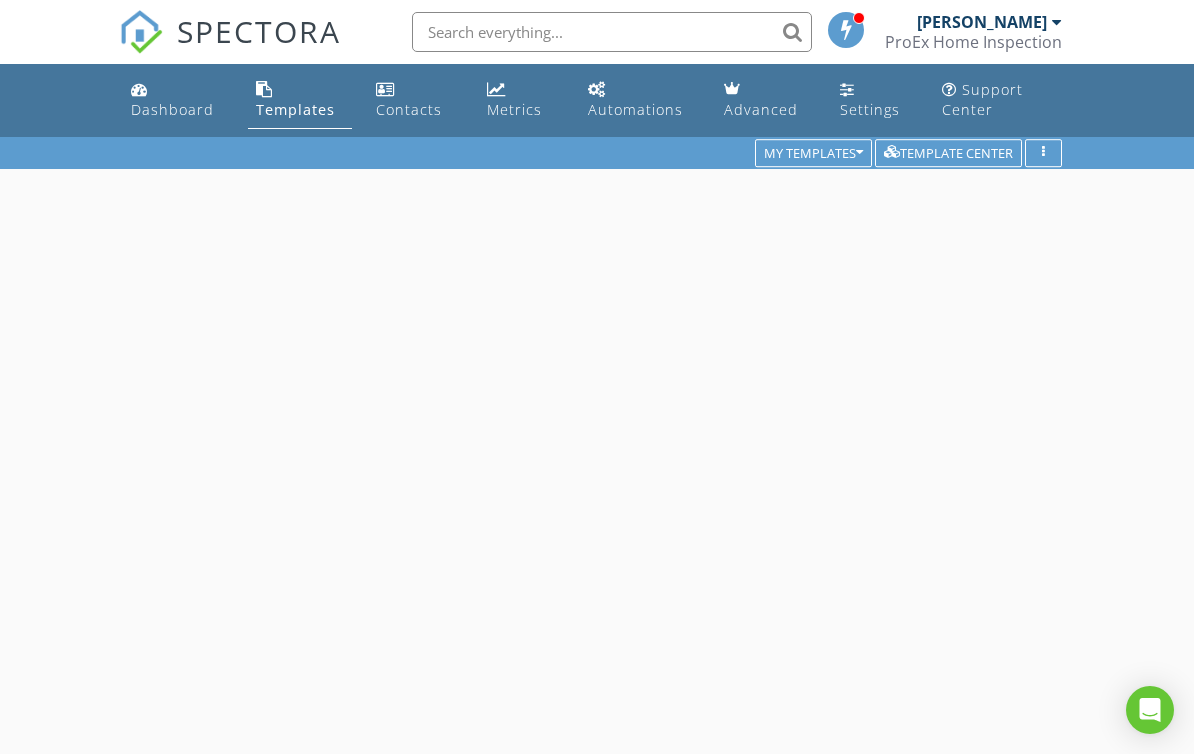 scroll, scrollTop: 0, scrollLeft: 0, axis: both 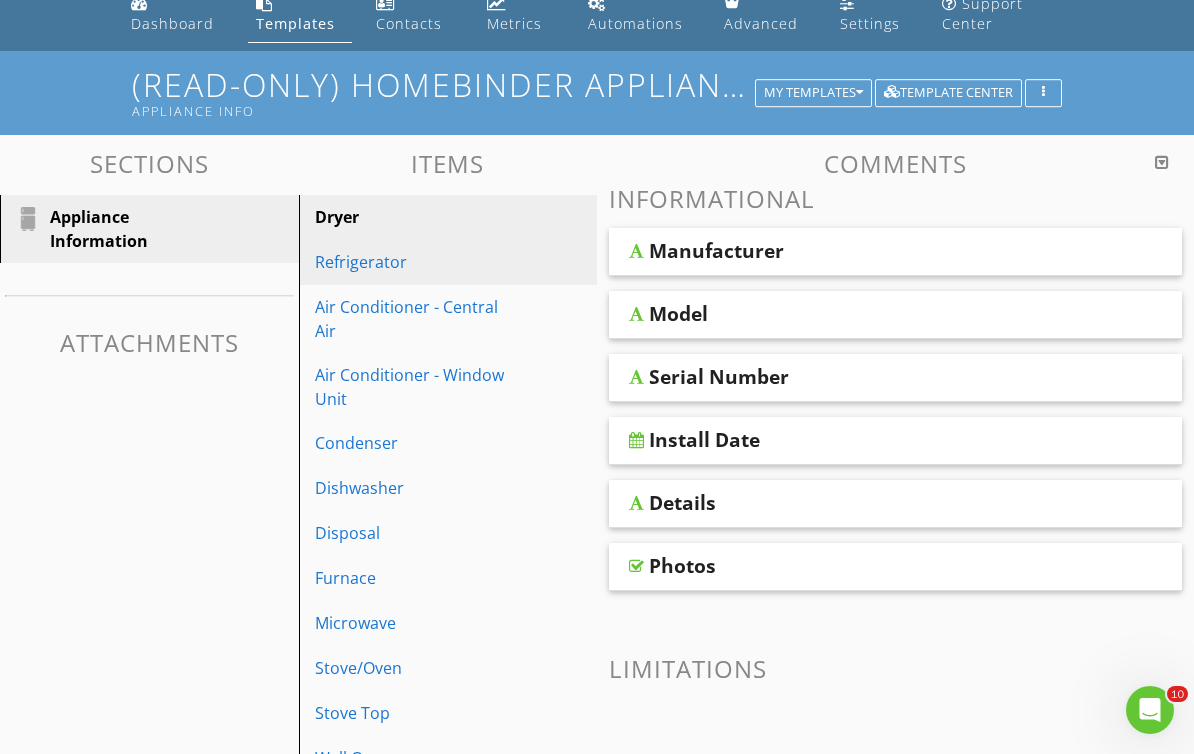 click on "Refrigerator" at bounding box center (414, 262) 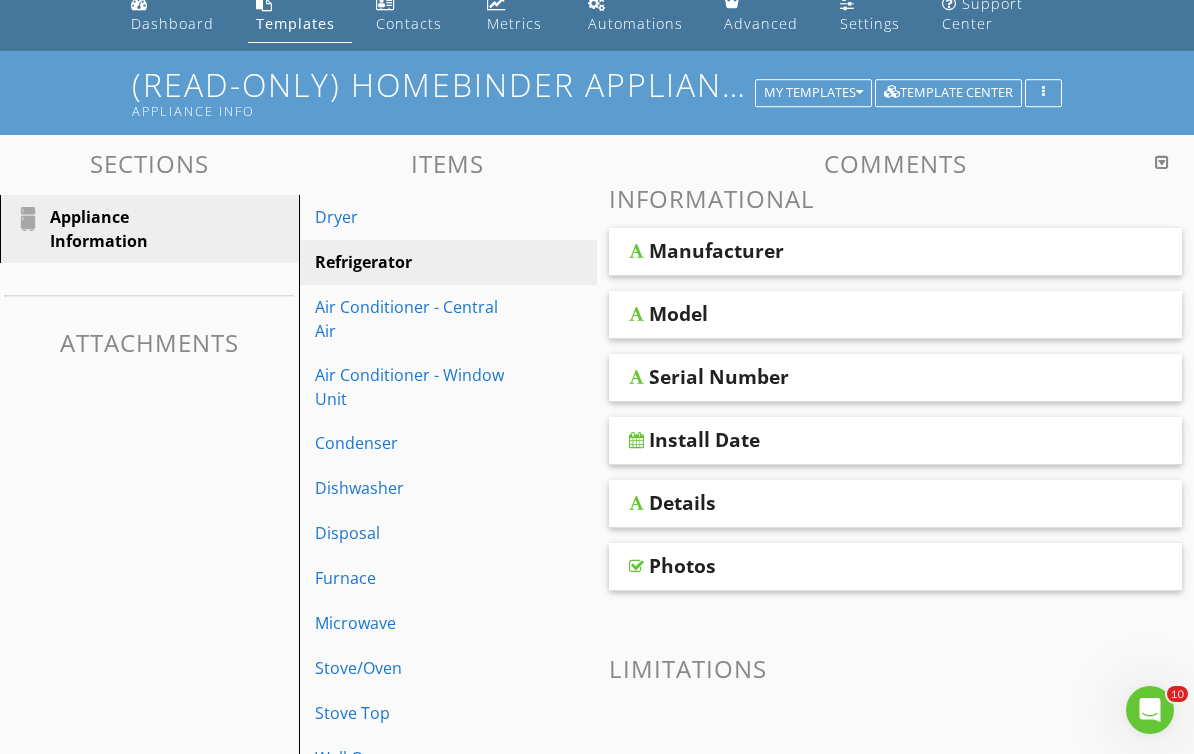 click on "Manufacturer" at bounding box center (716, 251) 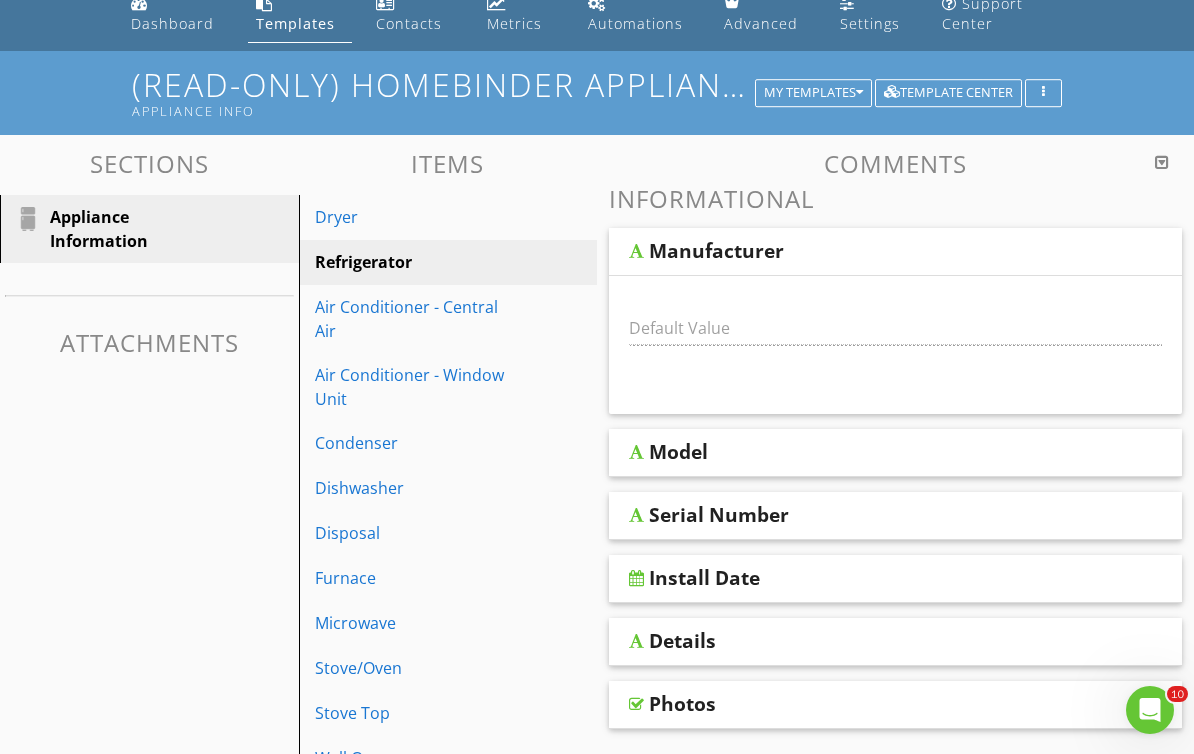 click on "Model" at bounding box center (678, 452) 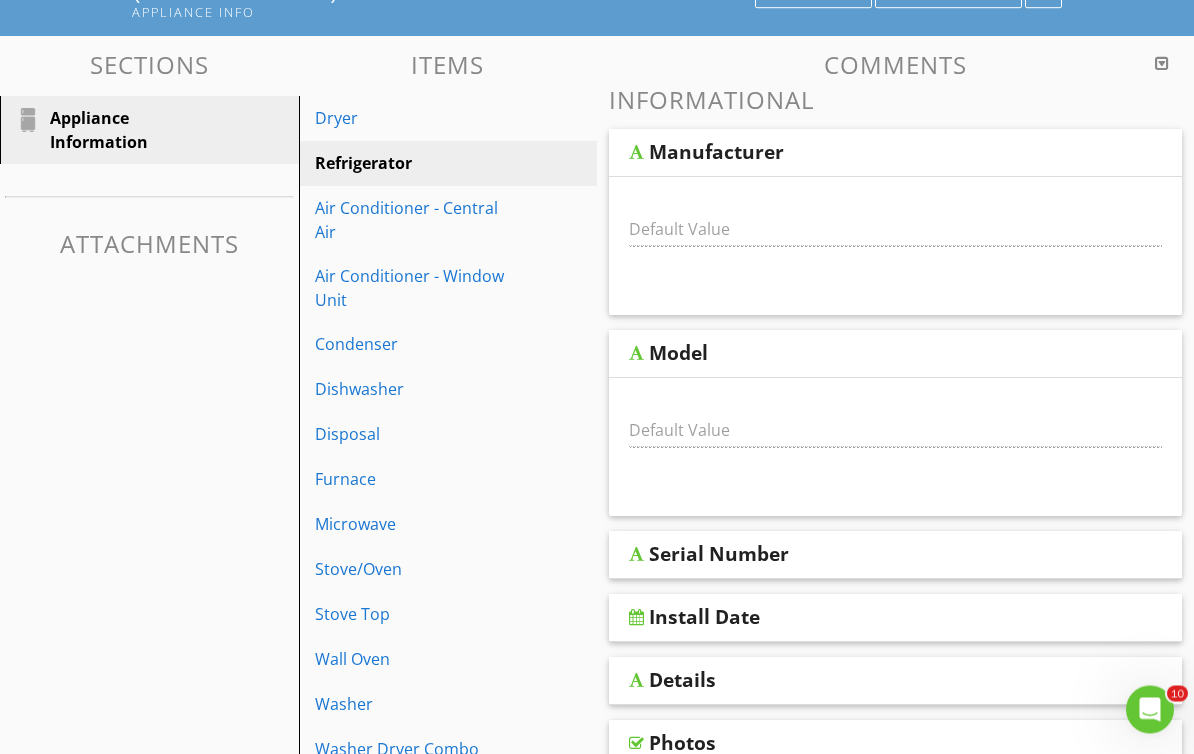 scroll, scrollTop: 245, scrollLeft: 0, axis: vertical 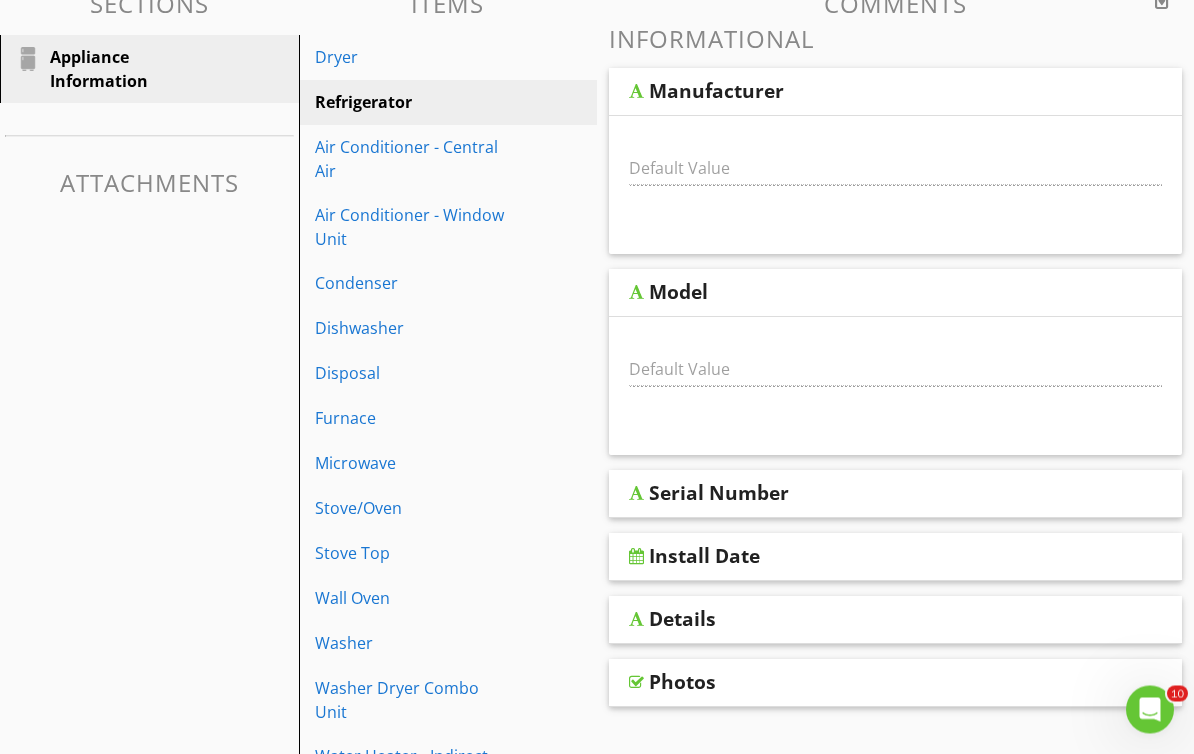 click on "Serial Number" at bounding box center [719, 494] 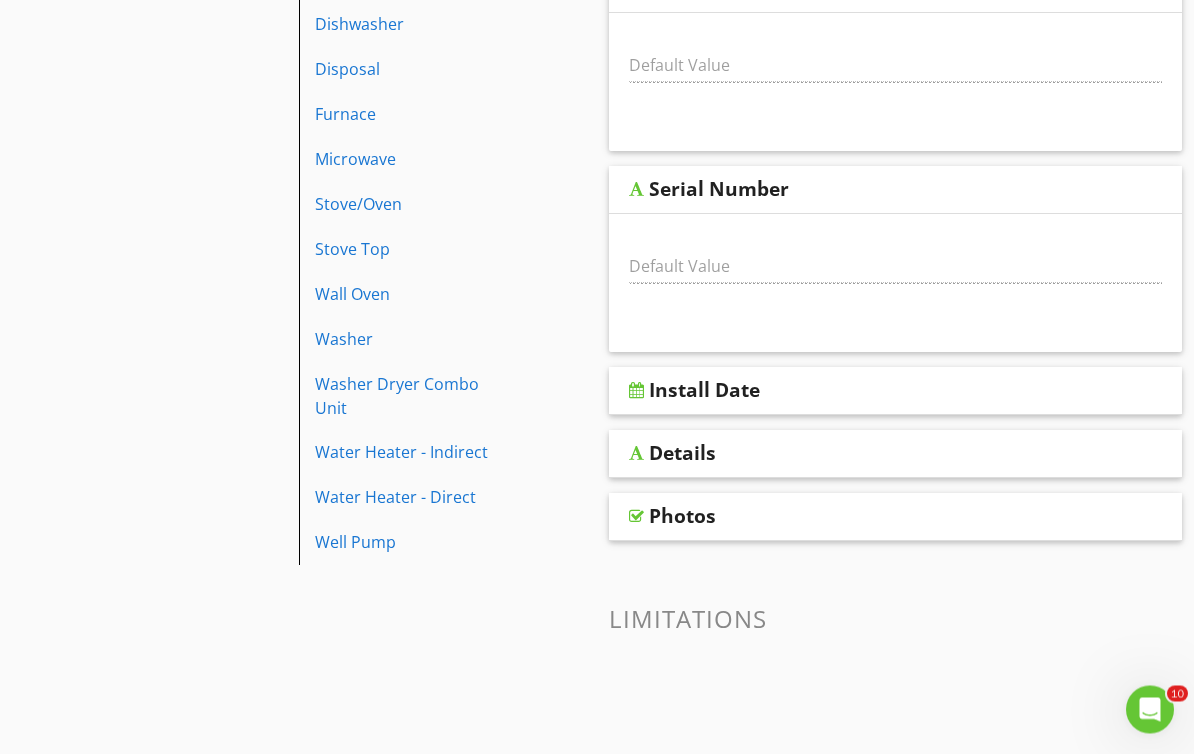 scroll, scrollTop: 566, scrollLeft: 0, axis: vertical 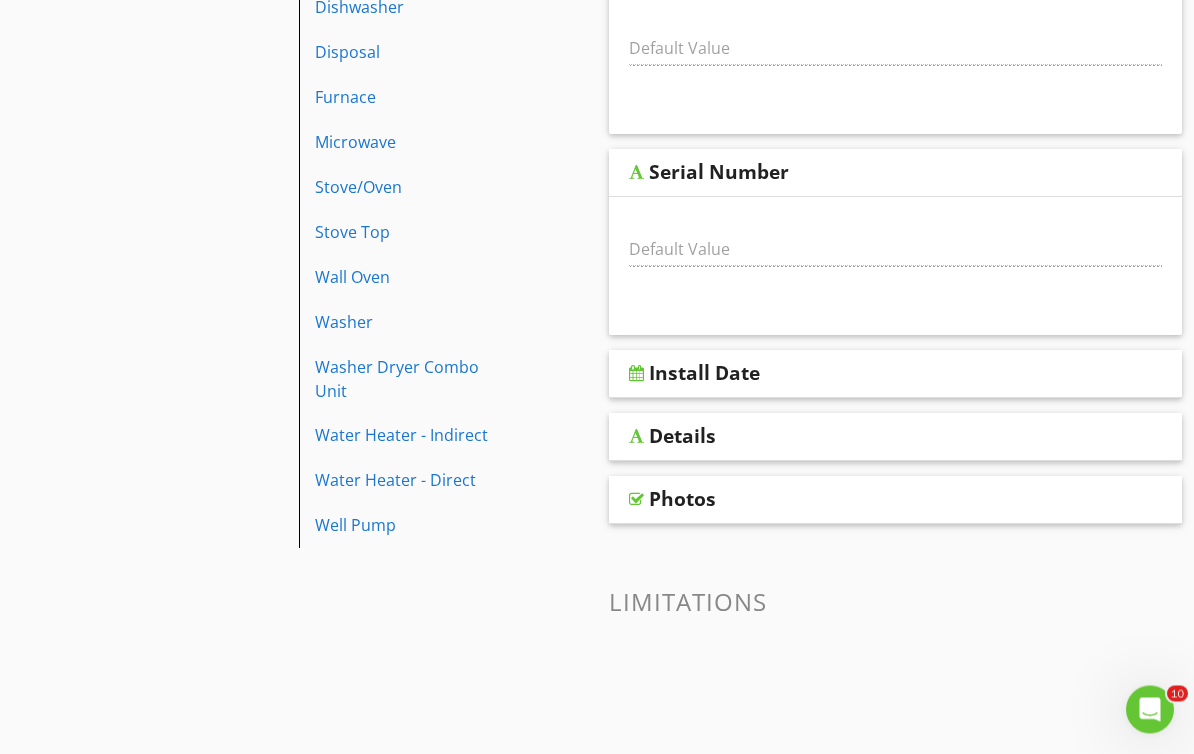click on "Install Date" at bounding box center [895, 375] 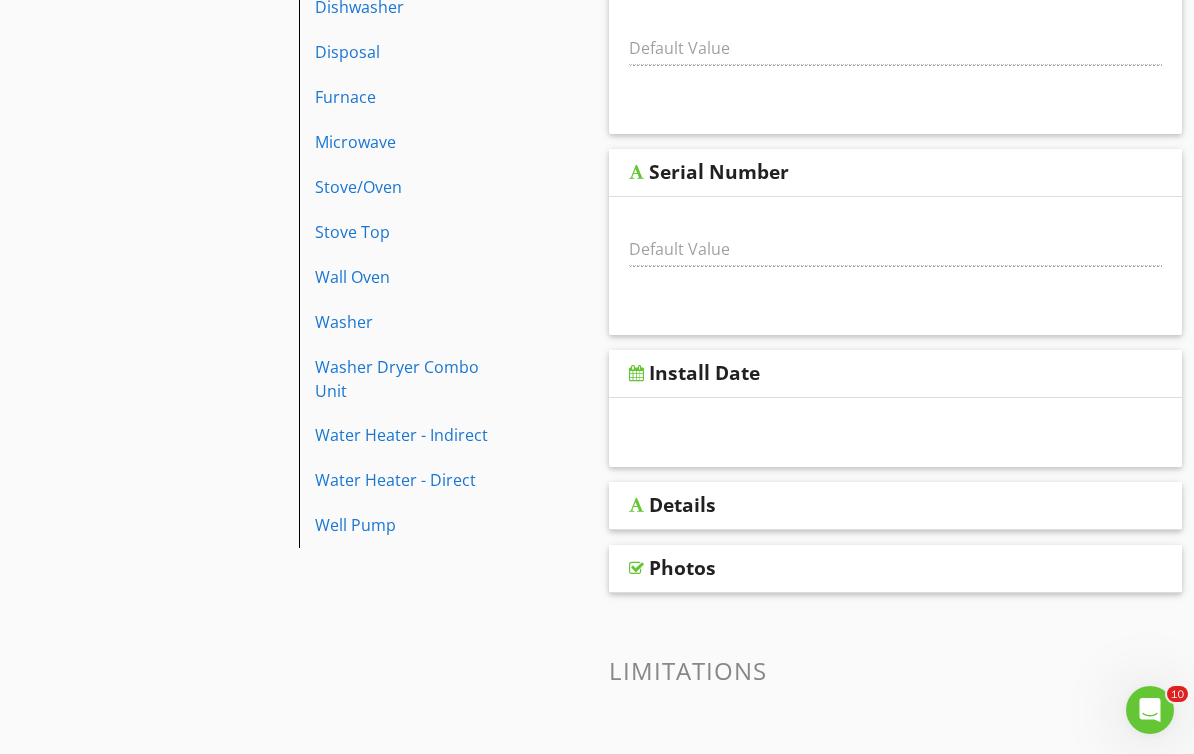 scroll, scrollTop: 668, scrollLeft: 0, axis: vertical 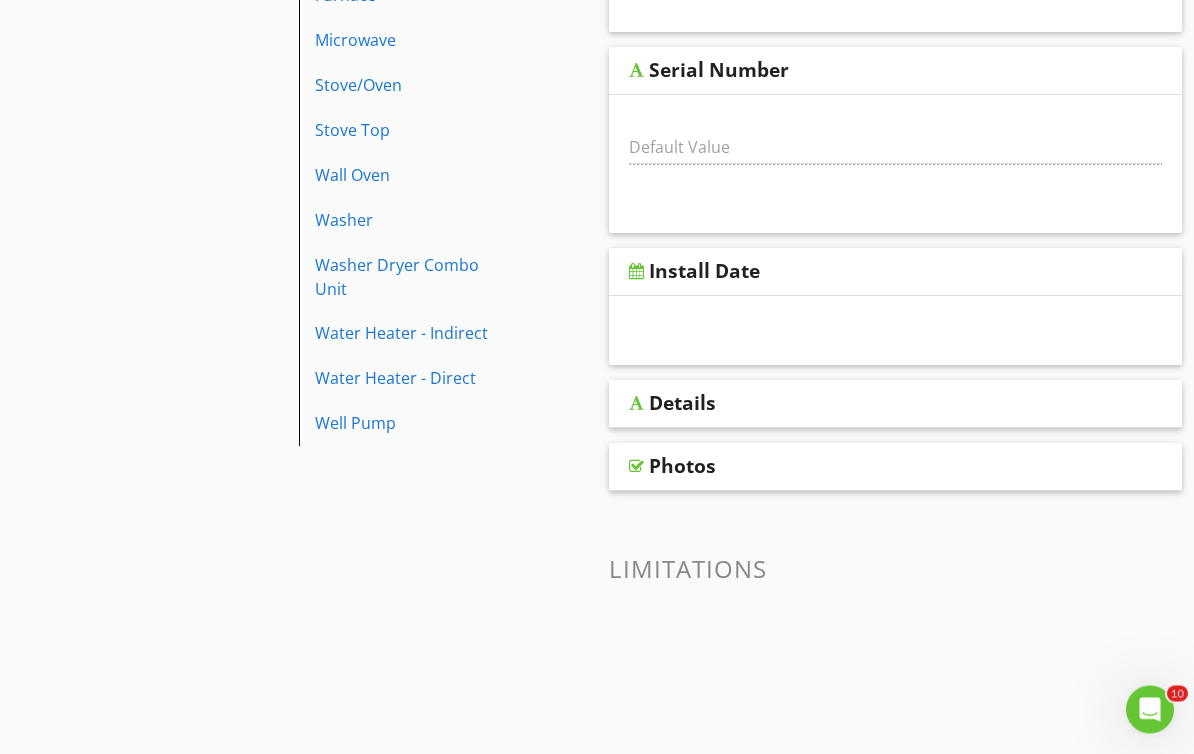 click at bounding box center (636, 404) 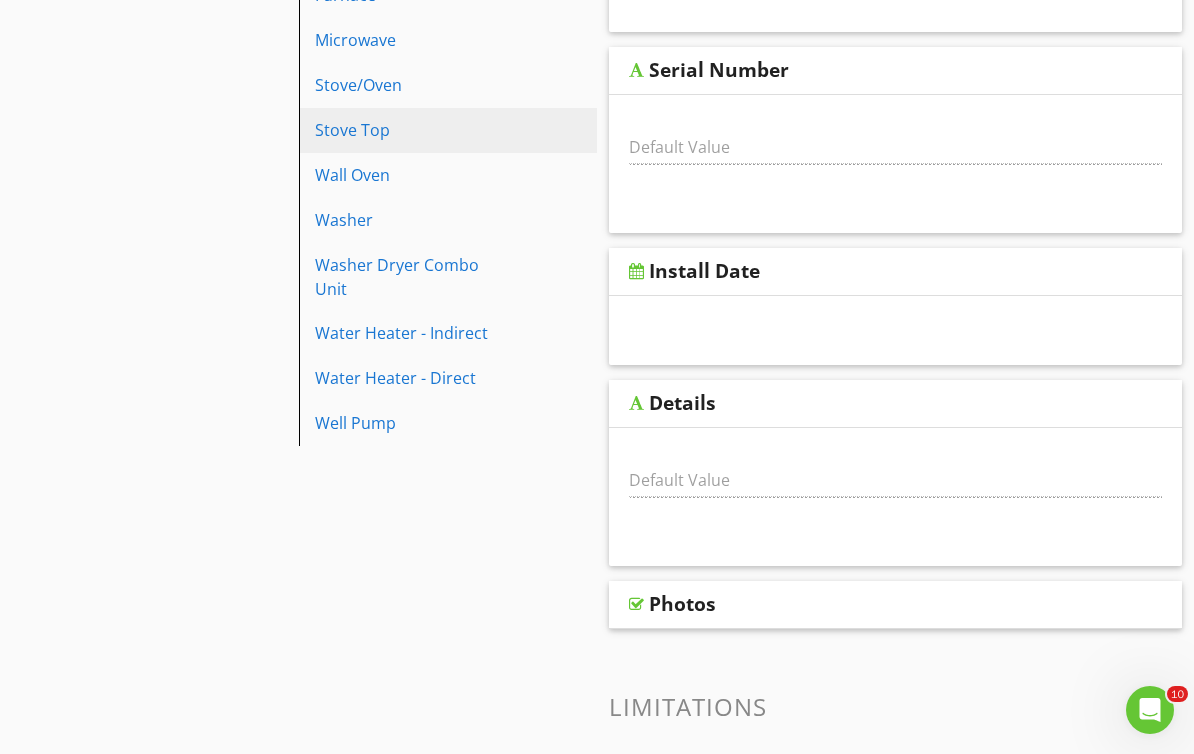 click on "Stove Top" at bounding box center (414, 130) 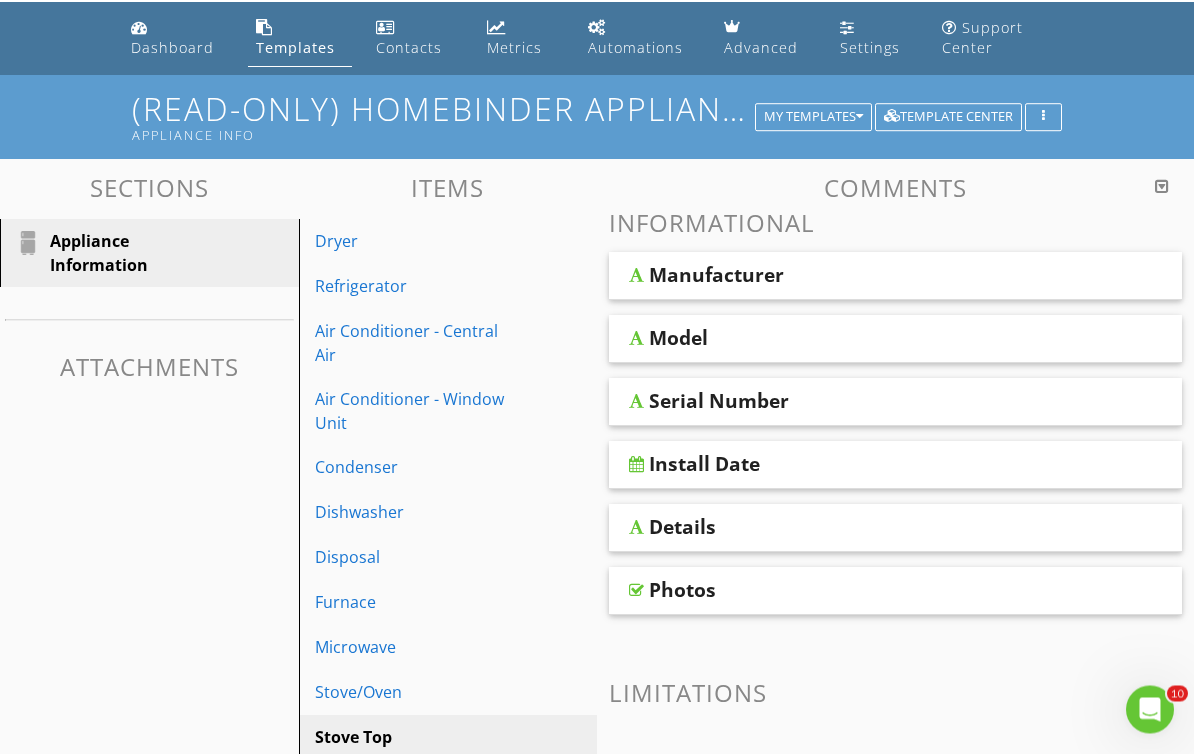 scroll, scrollTop: 0, scrollLeft: 0, axis: both 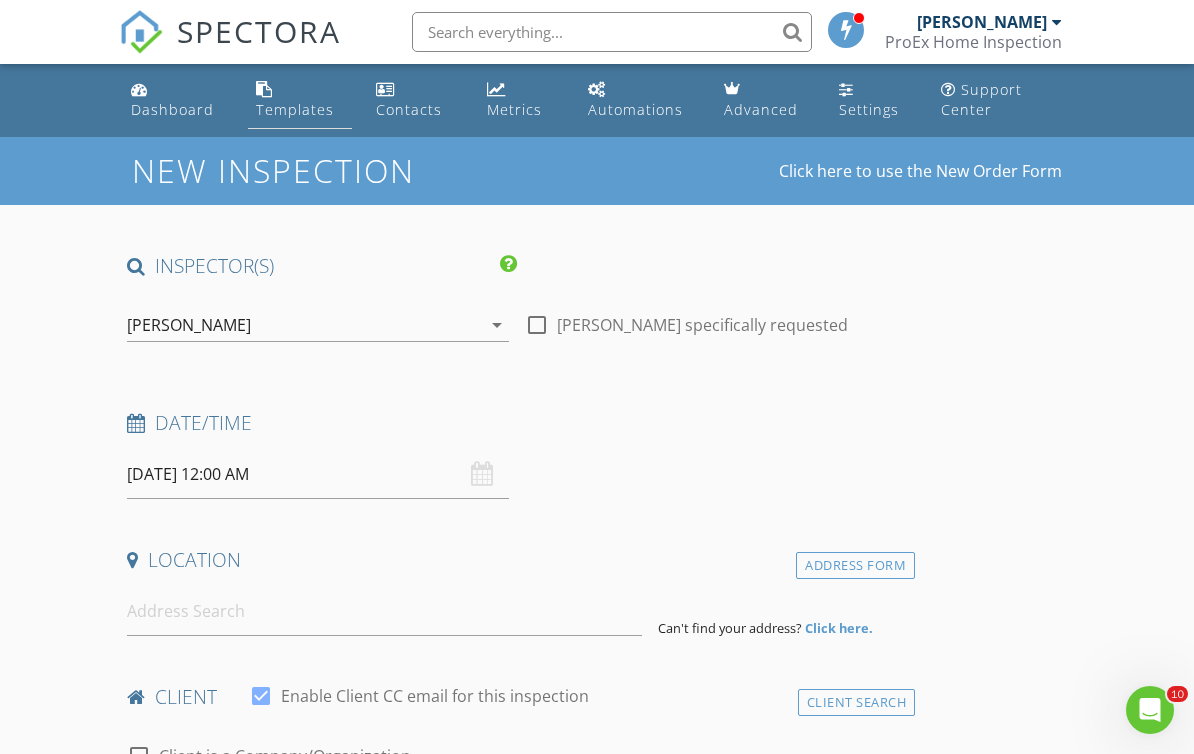 click on "Templates" at bounding box center [295, 109] 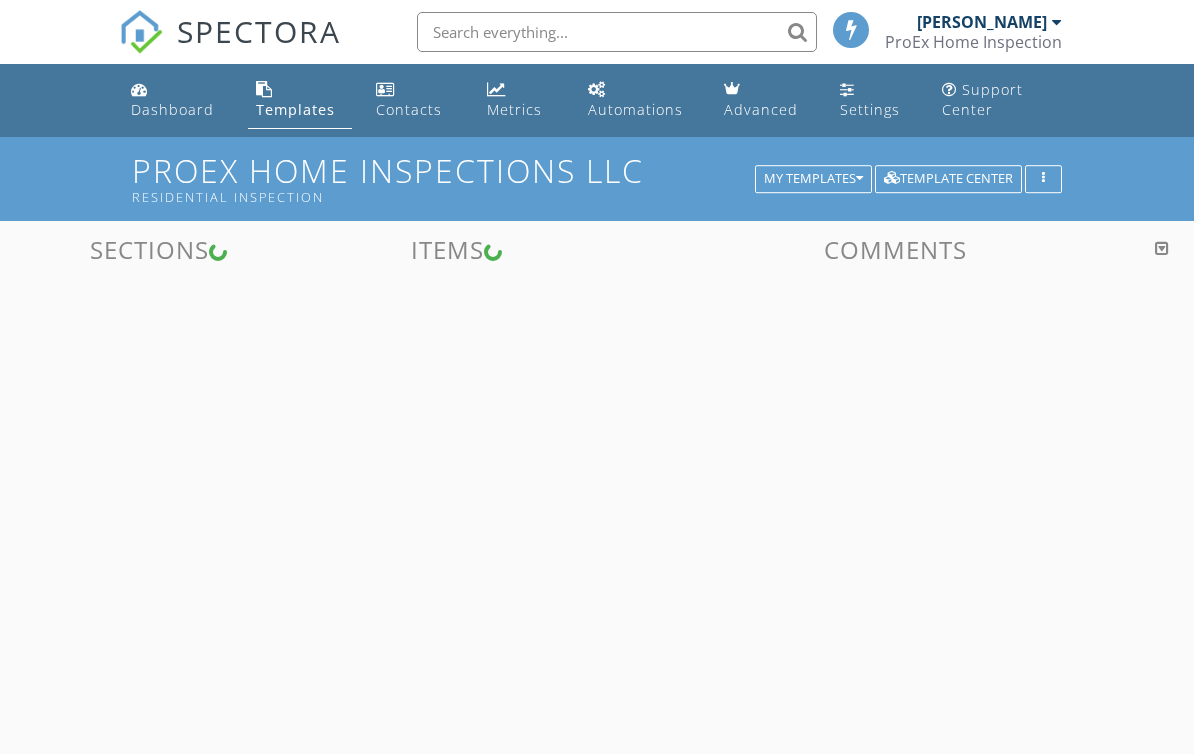 scroll, scrollTop: 0, scrollLeft: 0, axis: both 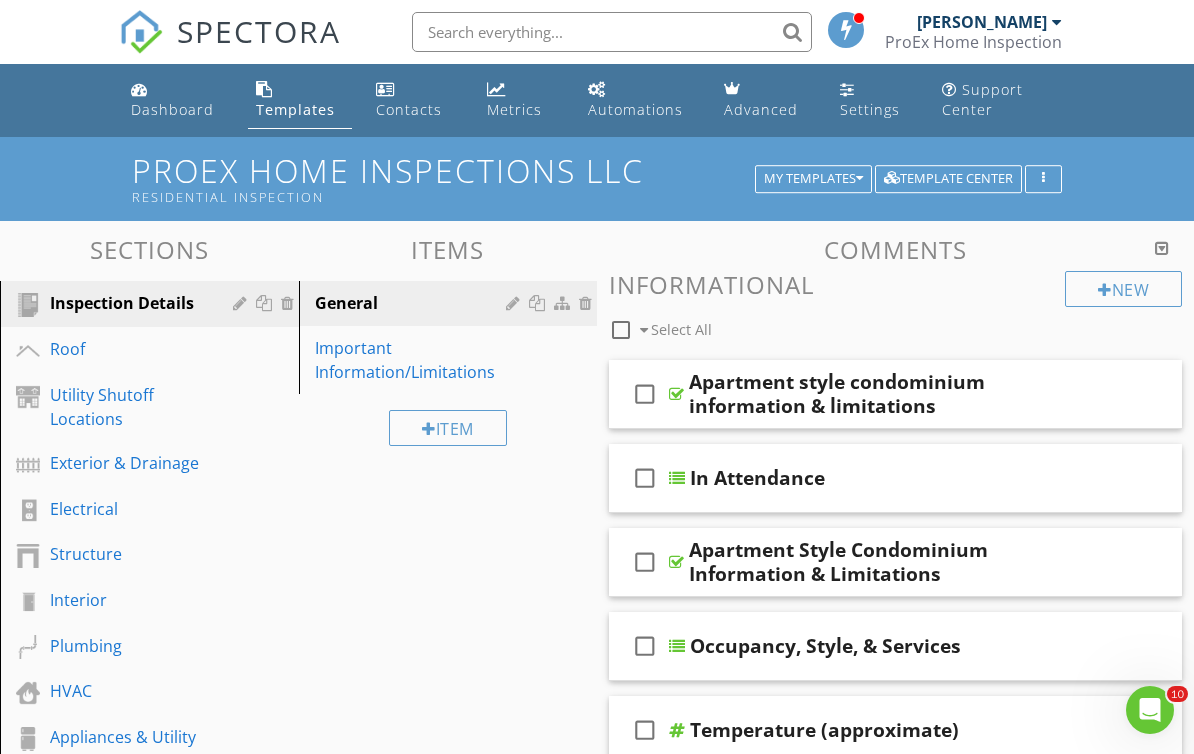 click on "SPECTORA
Travis Dooley
ProEx Home Inspection
Role:
Inspector
Dashboard
New Inspection
Inspections
Calendar
Template Editor
Contacts
Automations
Team
Metrics
Payments
Data Exports
Billing
Reporting
Advanced
Settings
What's New
Sign Out
Dashboard
Templates
Contacts
Metrics
Automations
Advanced
Settings
Support Center
Template Settings
Template Tools
Add Templates
Export to spreadsheet
Copy template settings
Share Template" at bounding box center [597, 914] 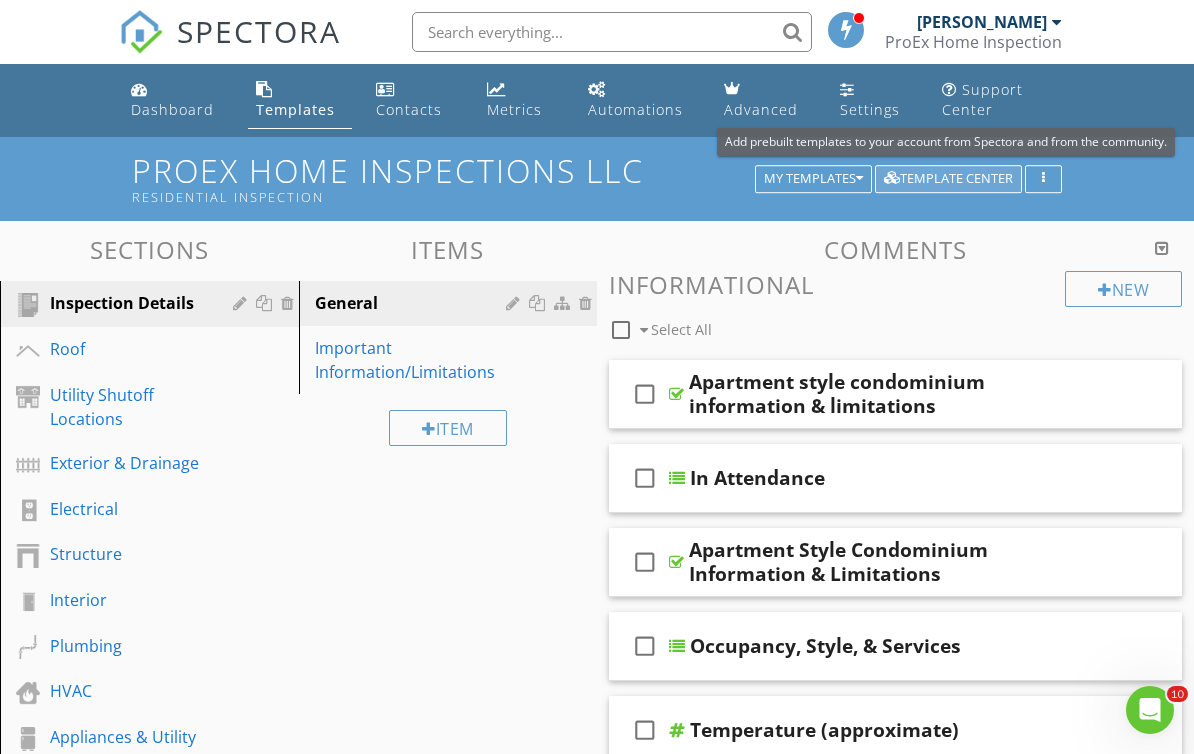 click on "Template Center" at bounding box center (948, 179) 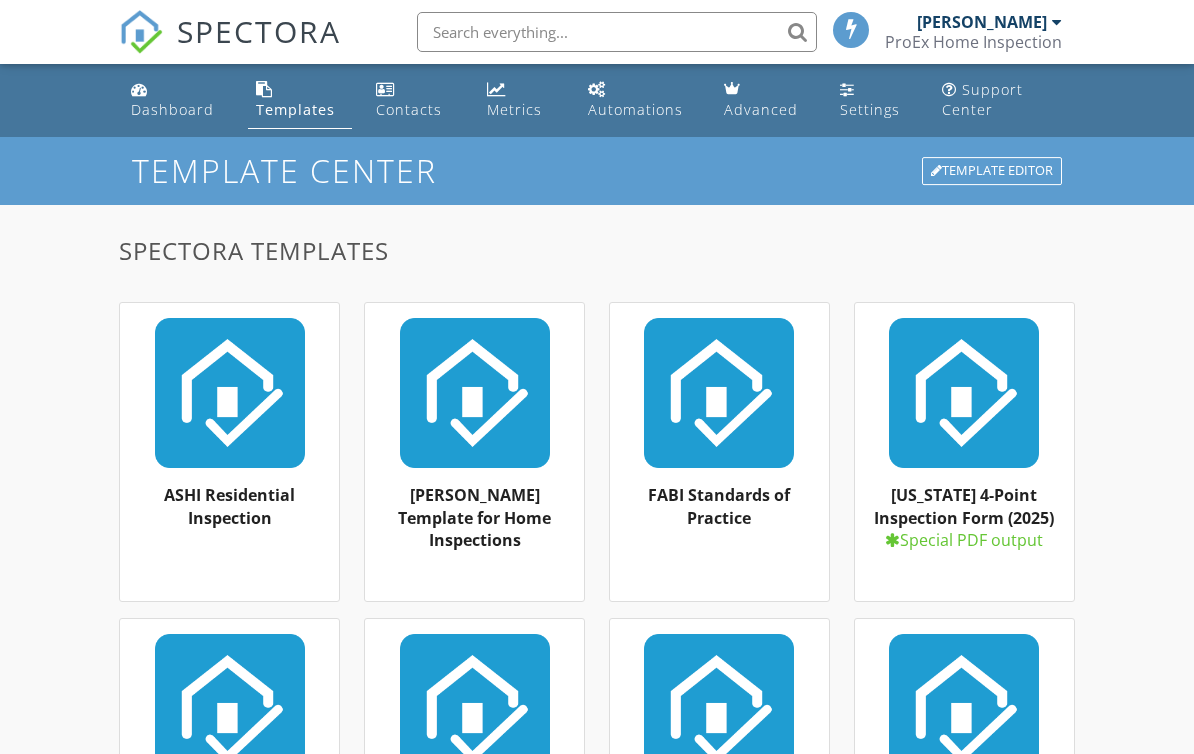 scroll, scrollTop: 0, scrollLeft: 0, axis: both 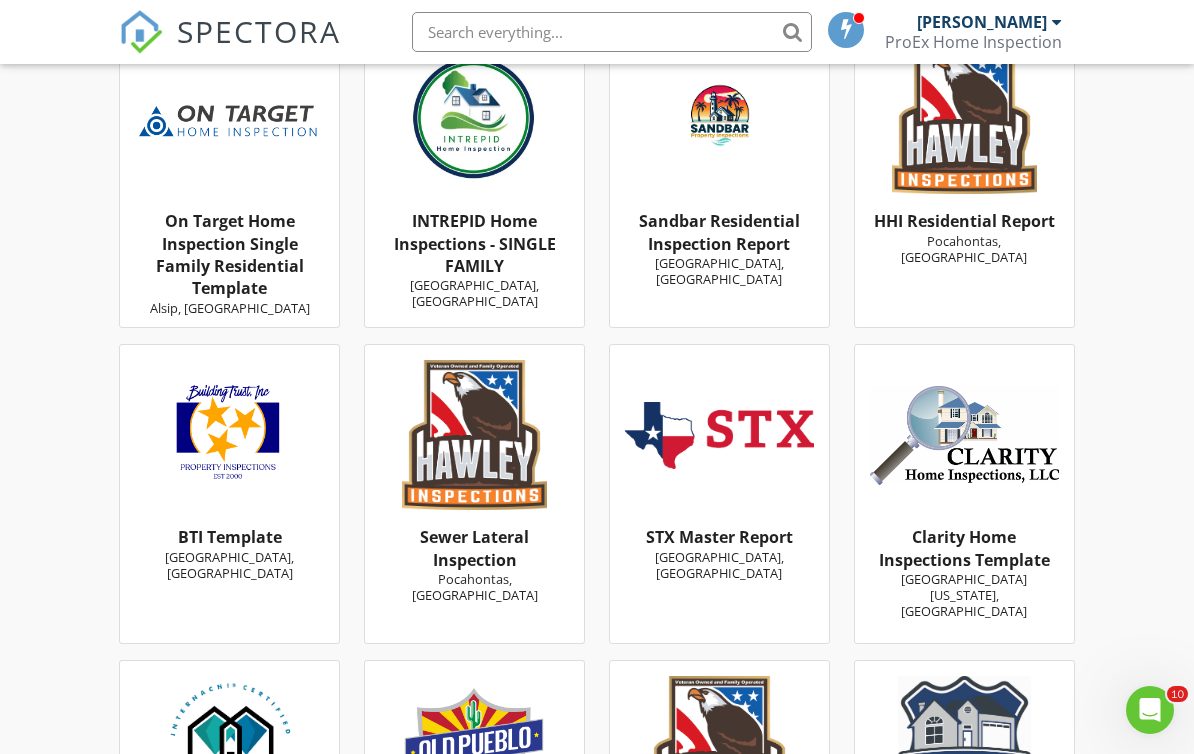 click at bounding box center (612, 32) 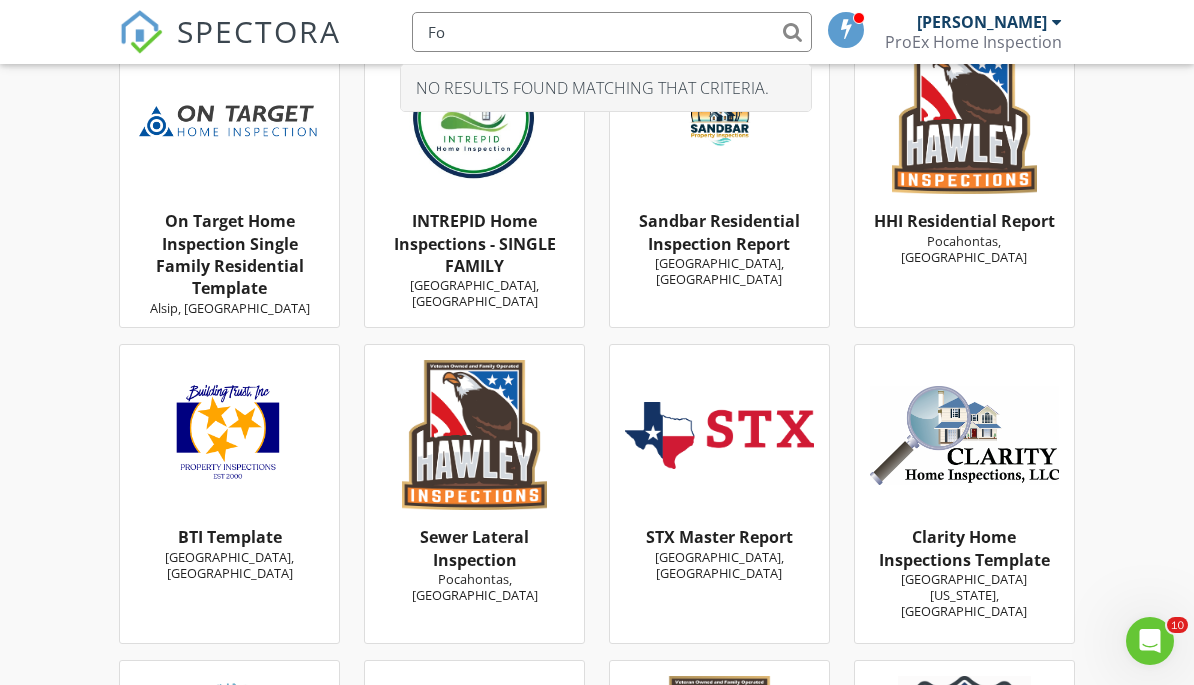 type on "F" 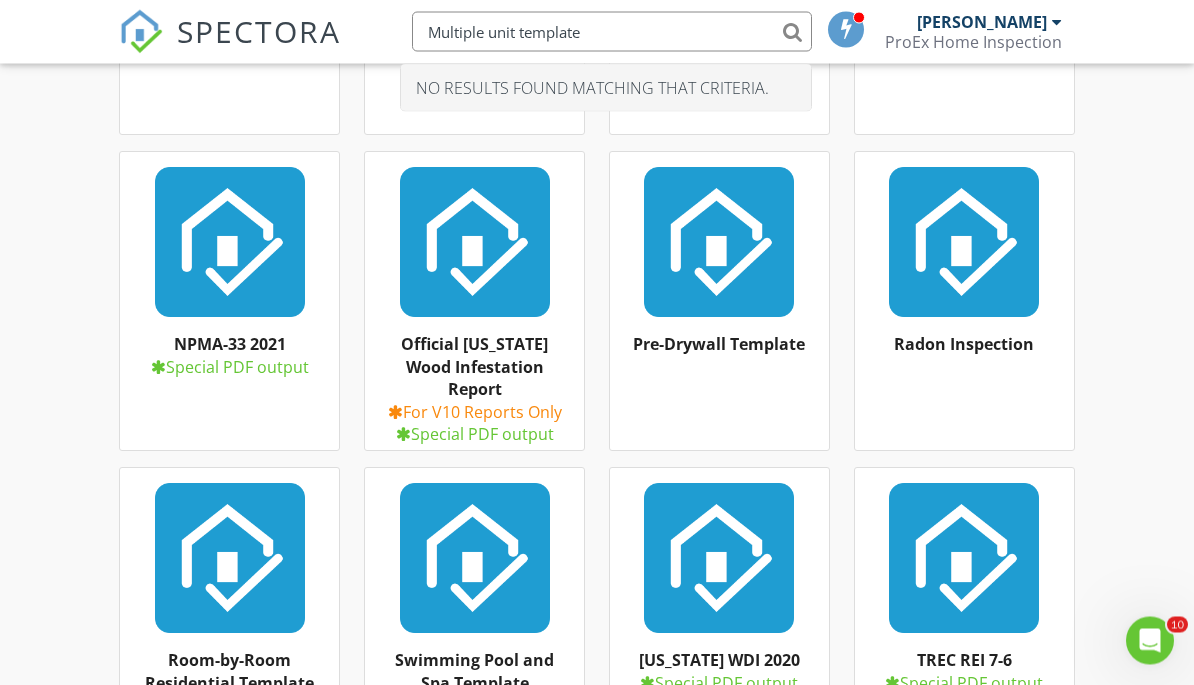 scroll, scrollTop: 1624, scrollLeft: 0, axis: vertical 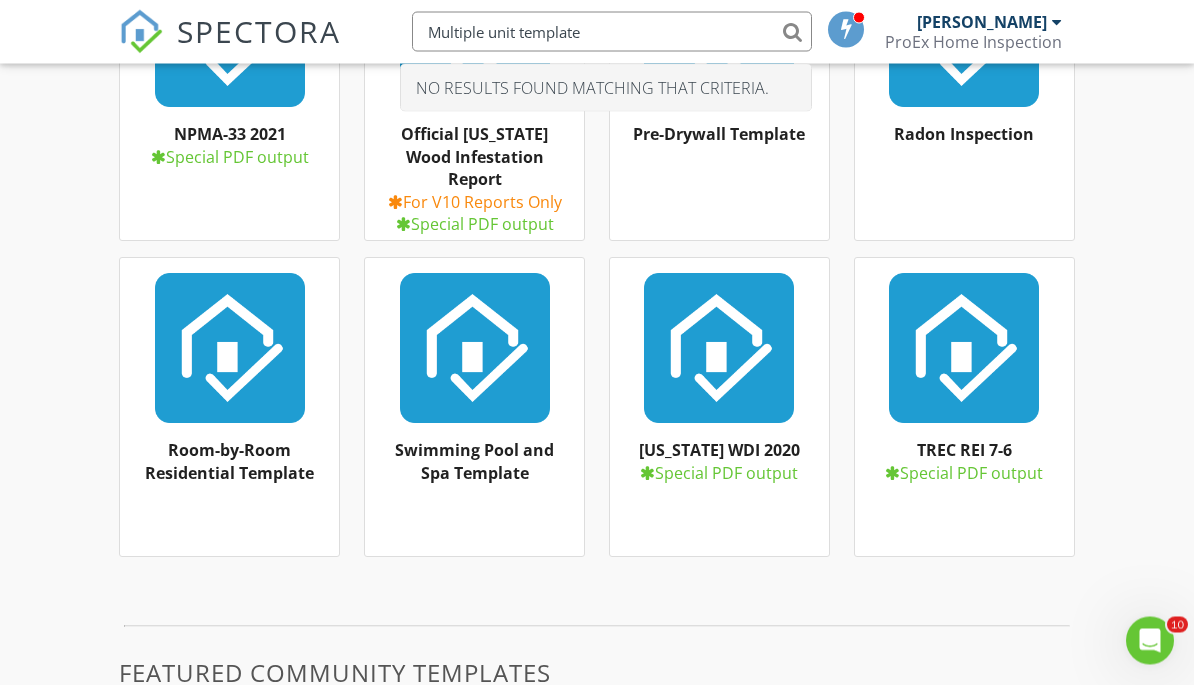 type on "Multiple unit template" 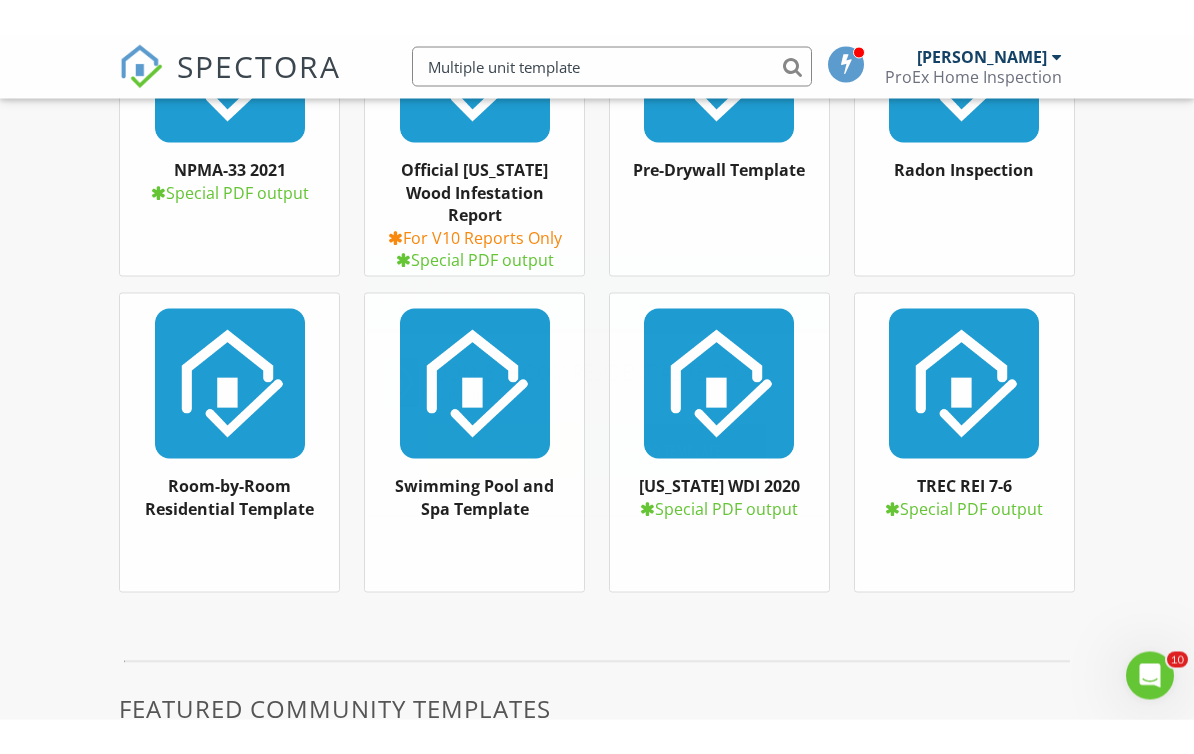 scroll, scrollTop: 1625, scrollLeft: 0, axis: vertical 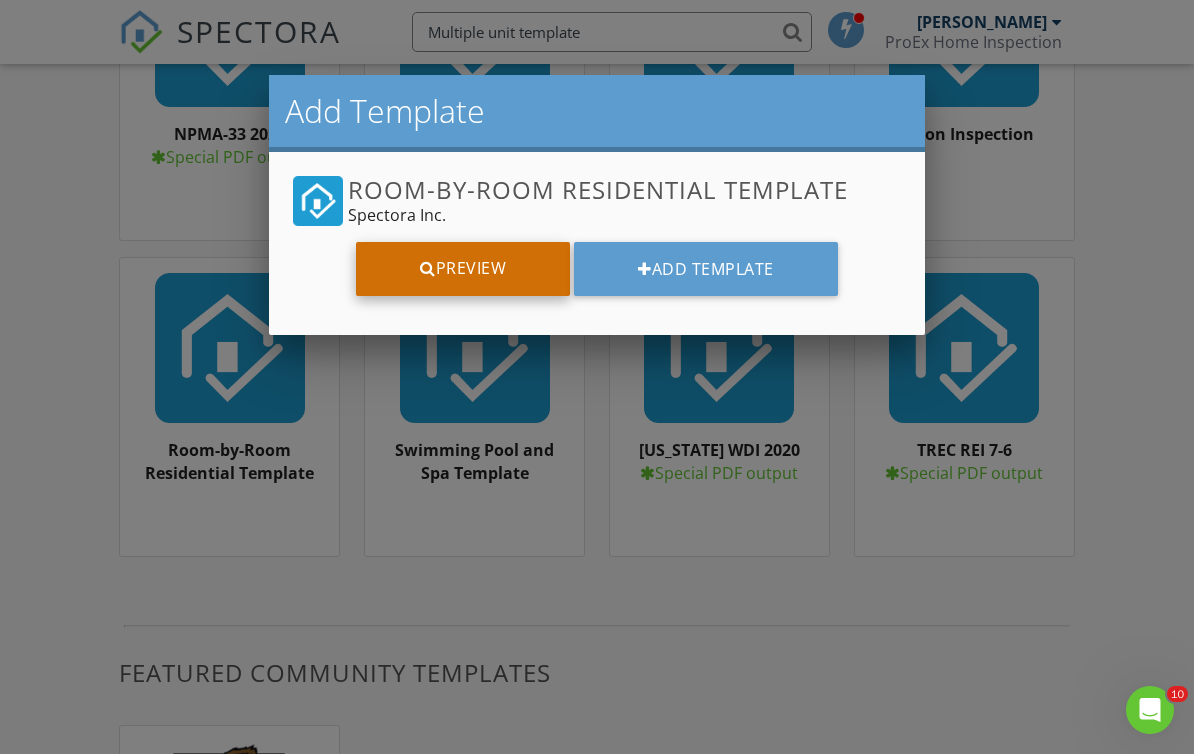 click on "Preview" at bounding box center [463, 269] 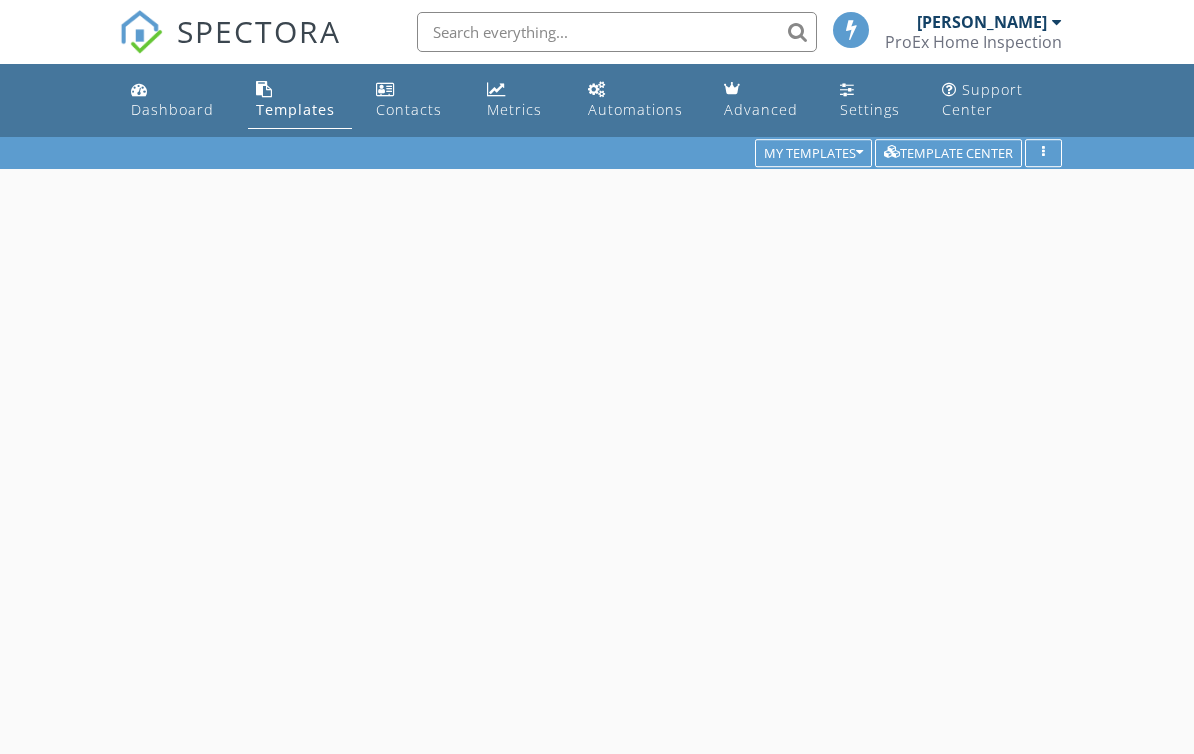 scroll, scrollTop: 0, scrollLeft: 0, axis: both 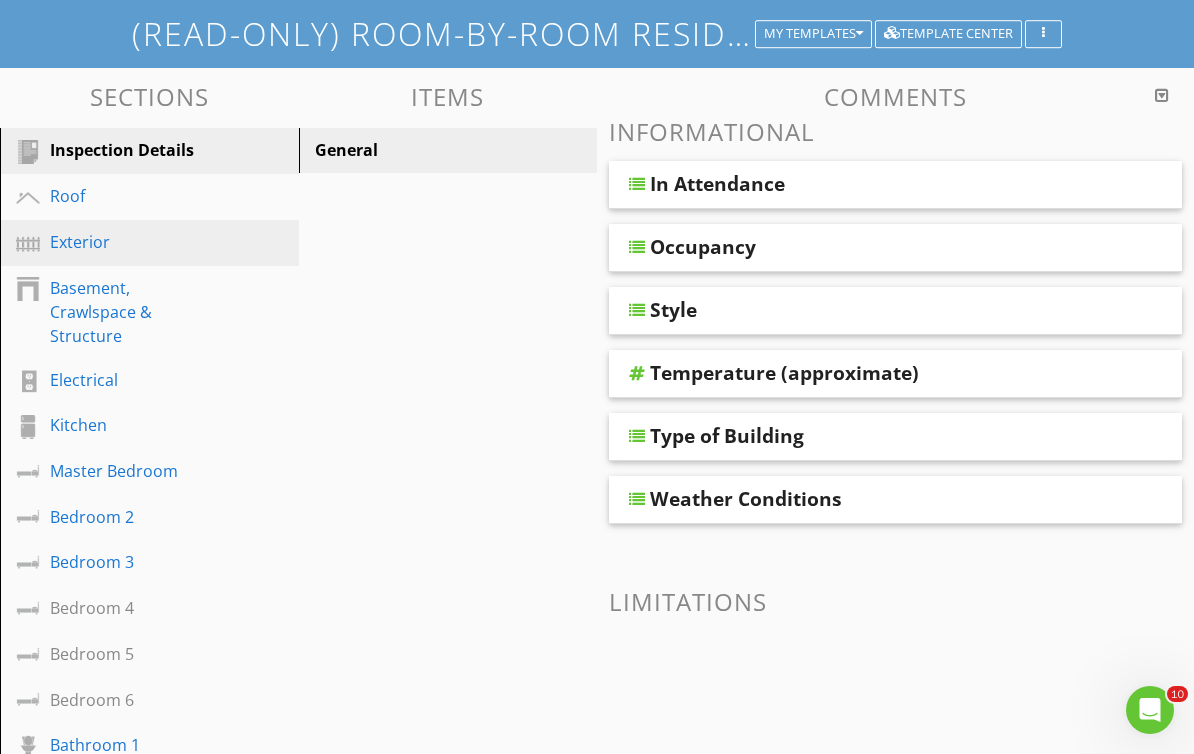 click on "Exterior" at bounding box center [127, 242] 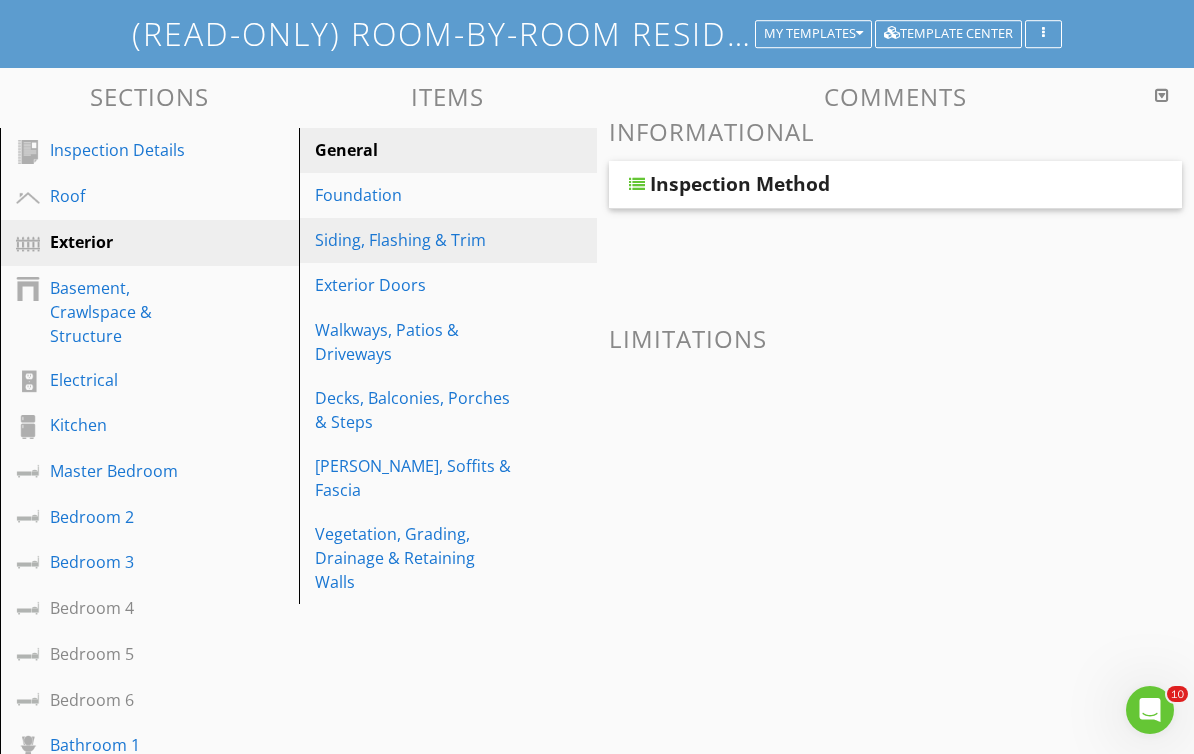 click on "Siding, Flashing & Trim" at bounding box center (414, 240) 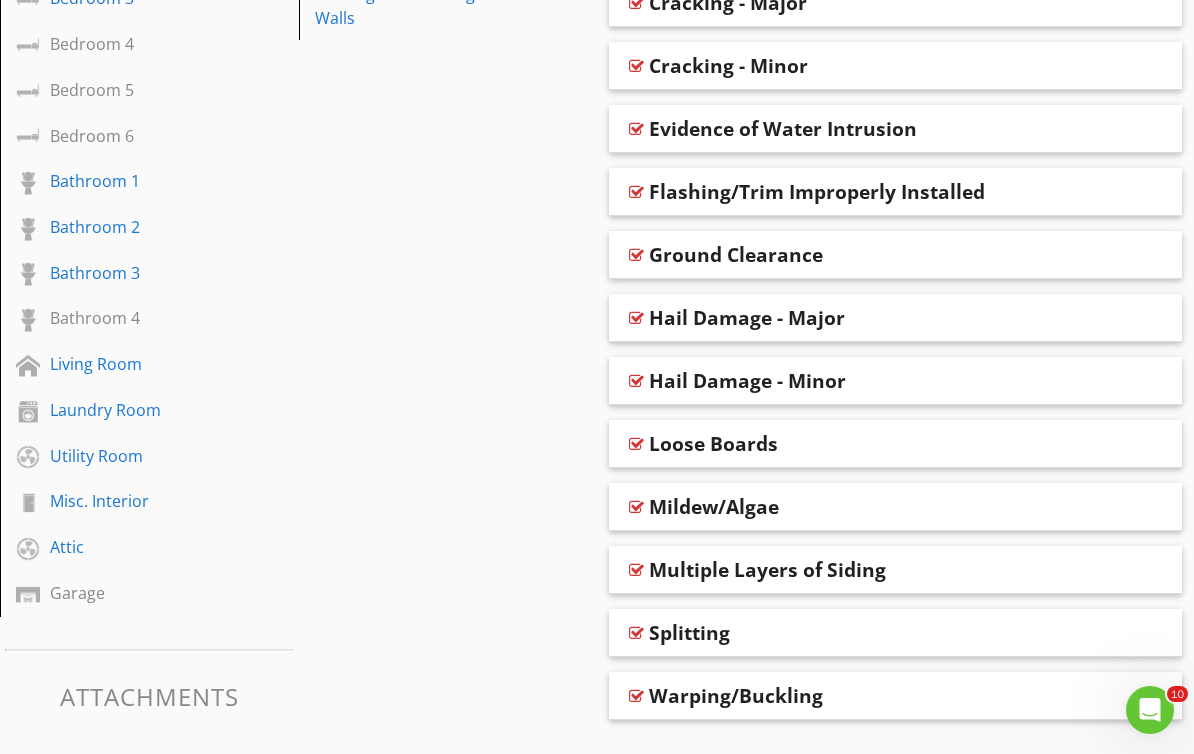 scroll, scrollTop: 499, scrollLeft: 0, axis: vertical 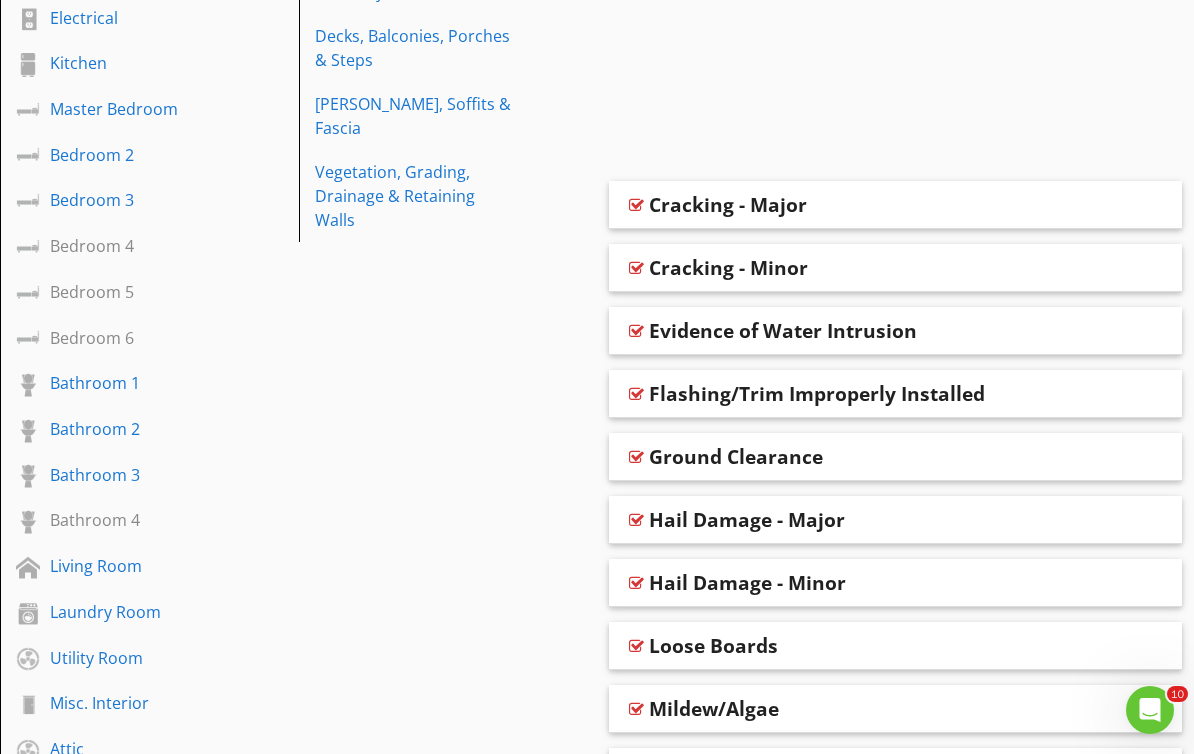 click at bounding box center (636, 268) 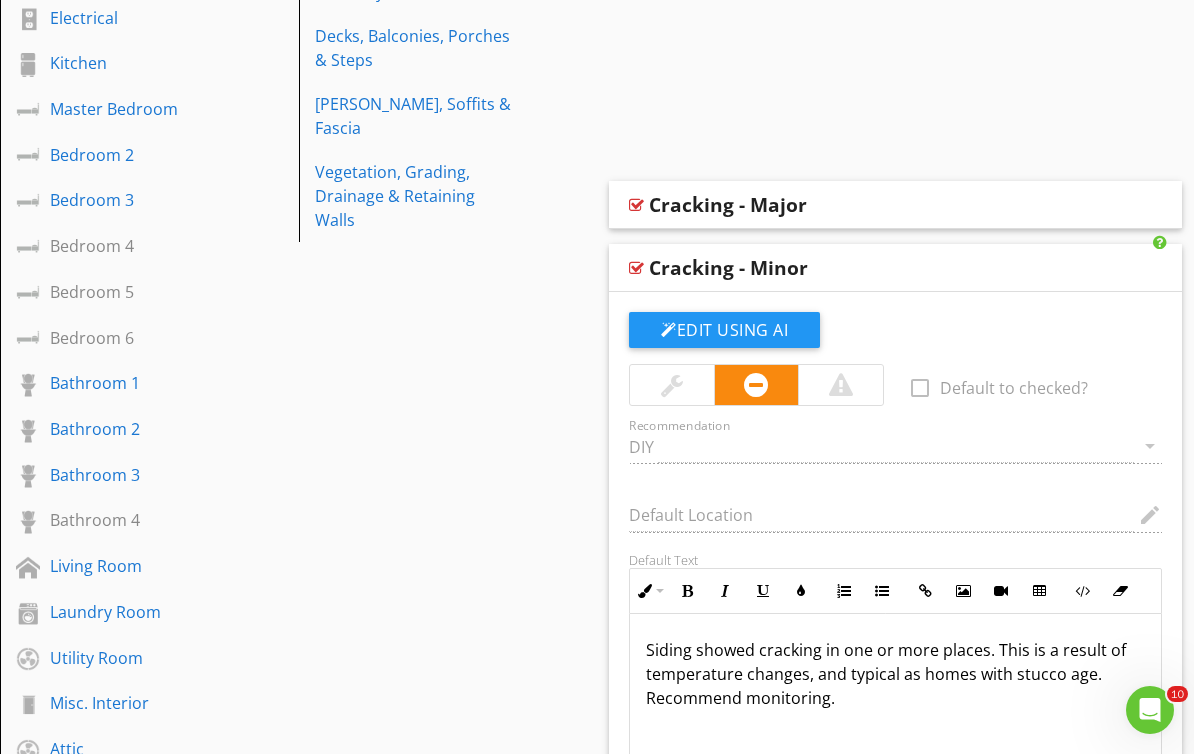 click at bounding box center (636, 268) 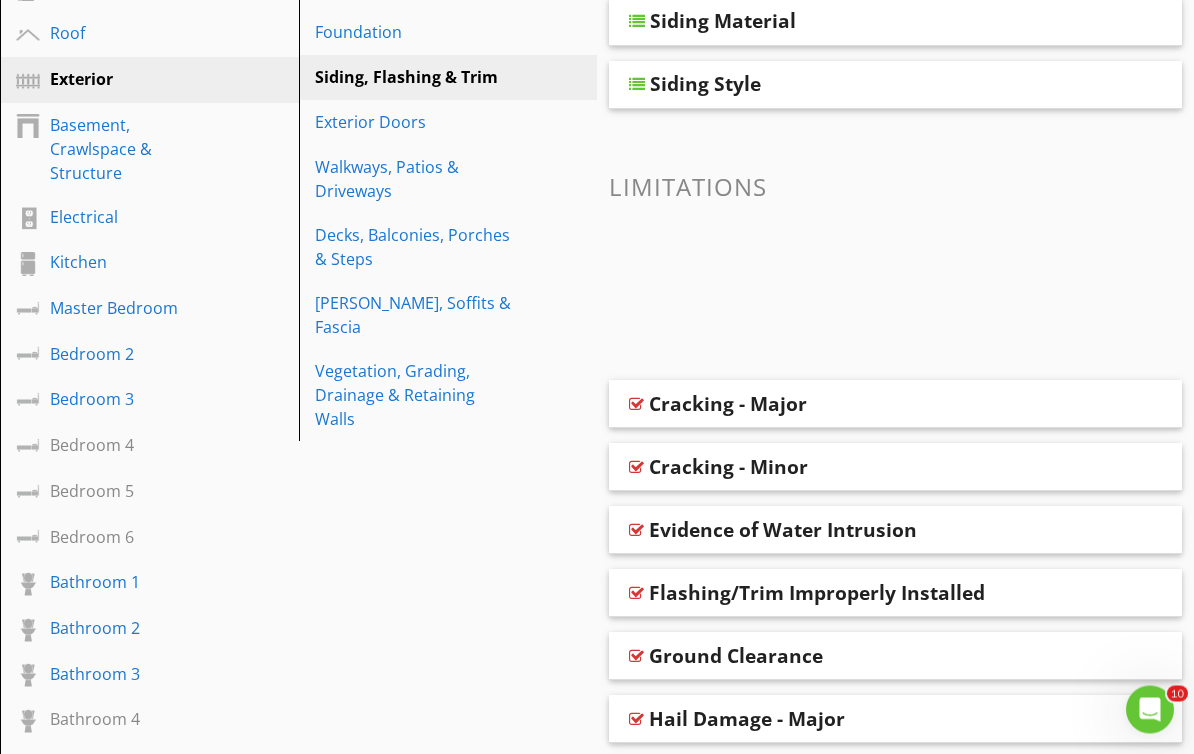 scroll, scrollTop: 300, scrollLeft: 0, axis: vertical 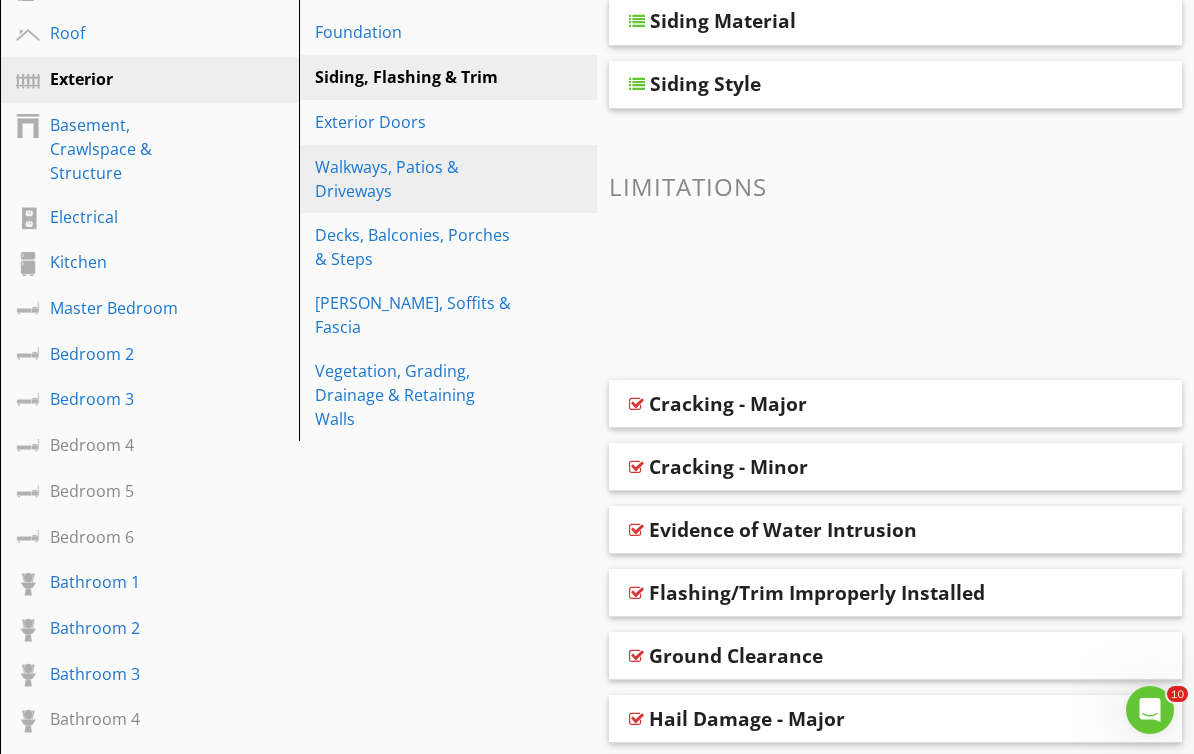 click on "Walkways, Patios & Driveways" at bounding box center [414, 179] 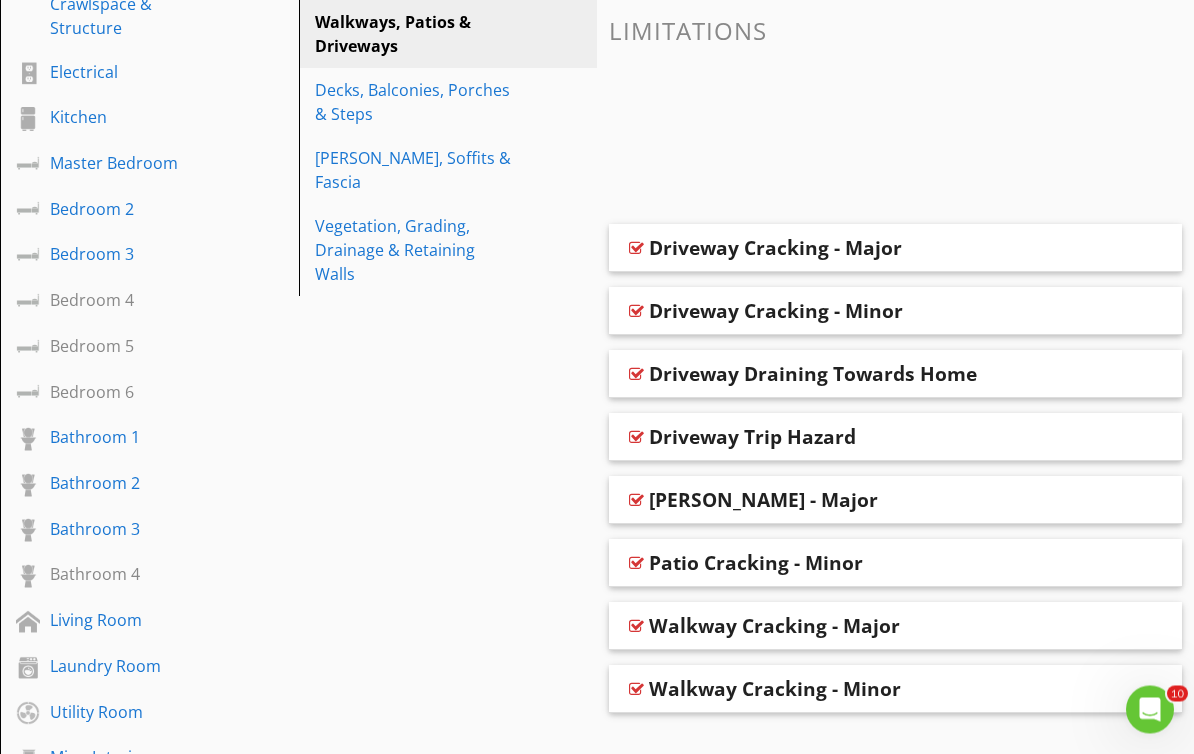 scroll, scrollTop: 514, scrollLeft: 0, axis: vertical 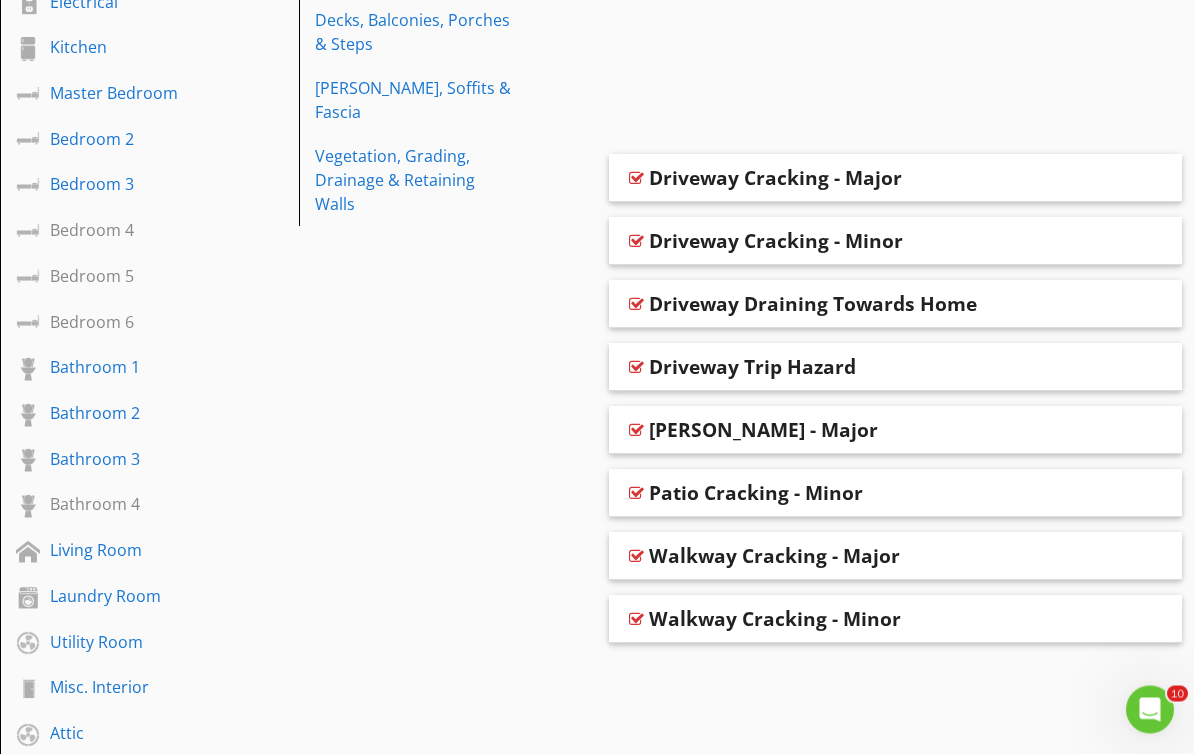 click at bounding box center [636, 494] 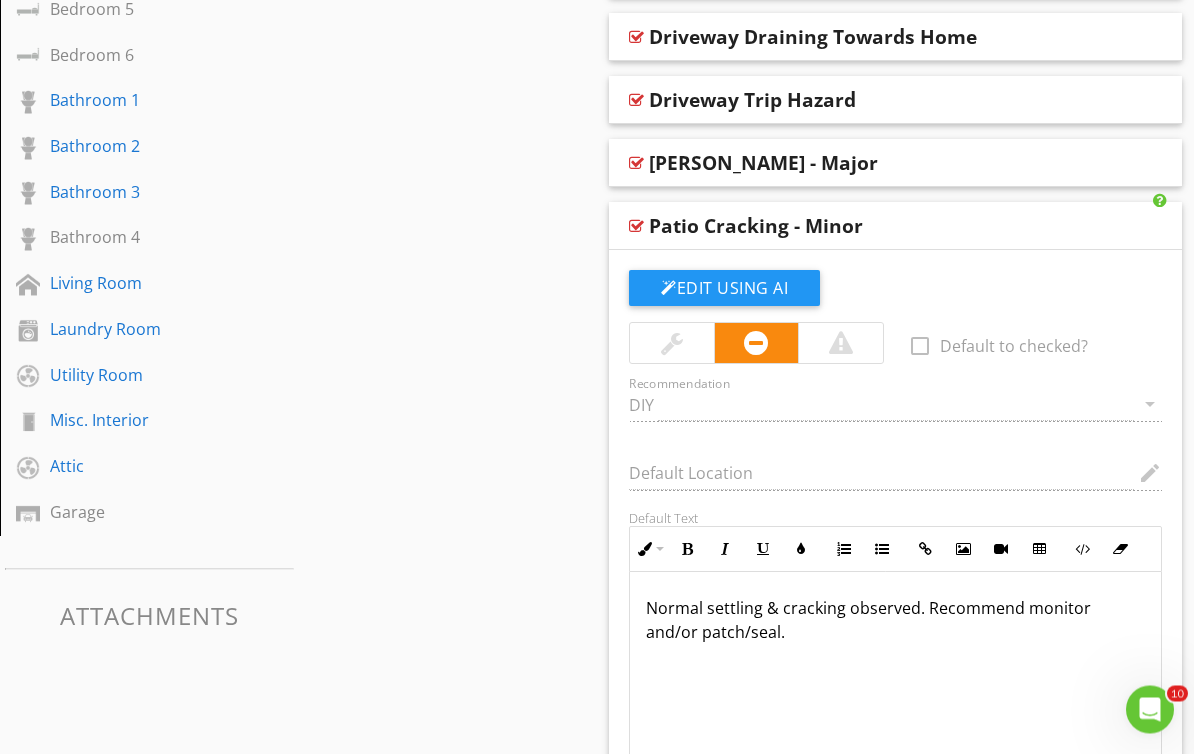 scroll, scrollTop: 782, scrollLeft: 0, axis: vertical 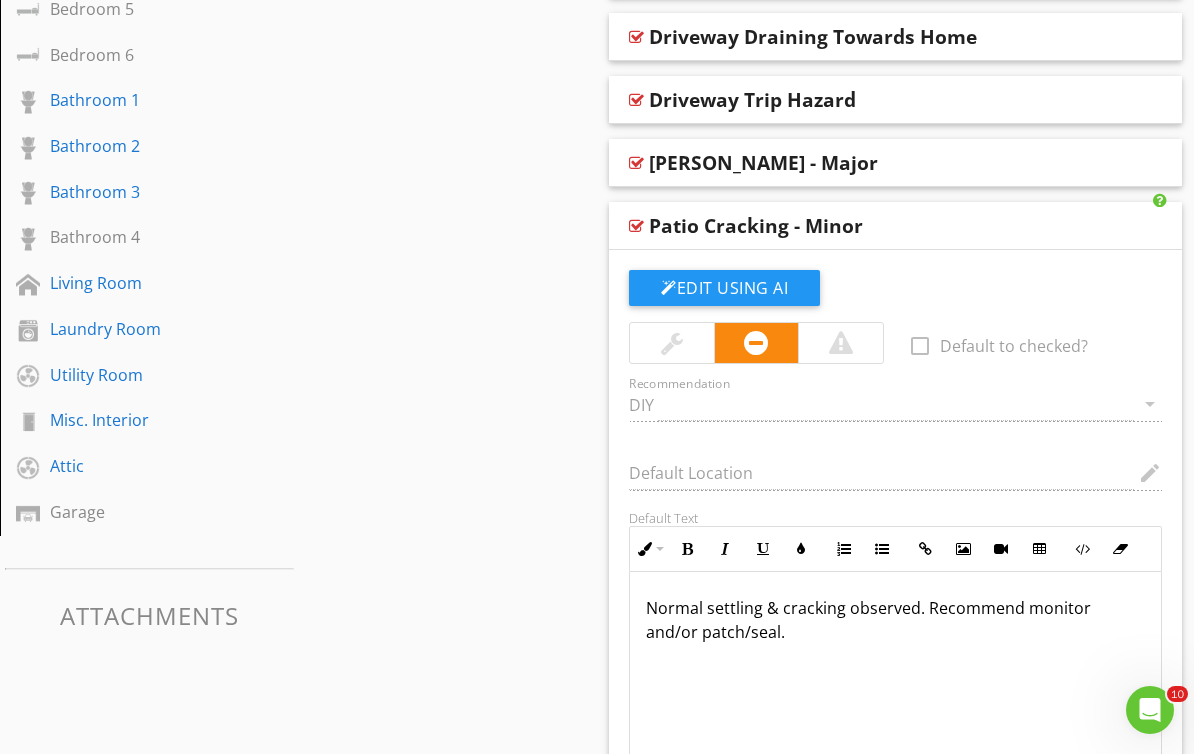 click at bounding box center [636, 226] 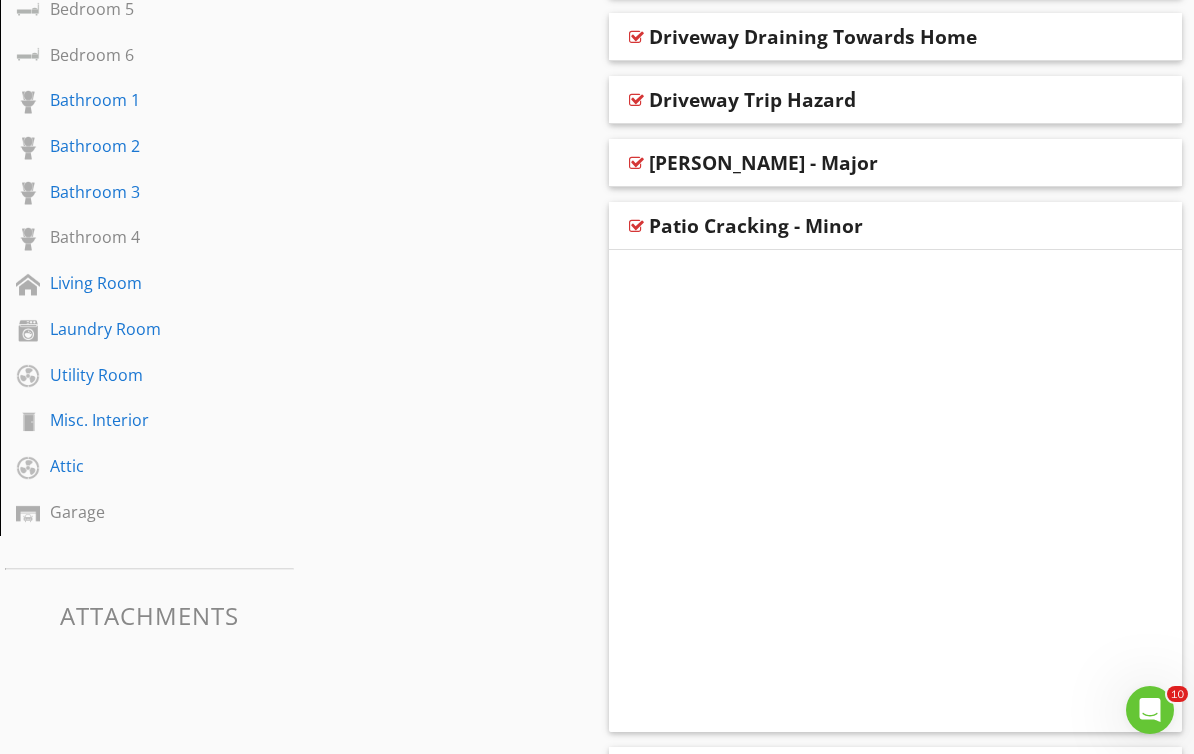 scroll, scrollTop: 694, scrollLeft: 0, axis: vertical 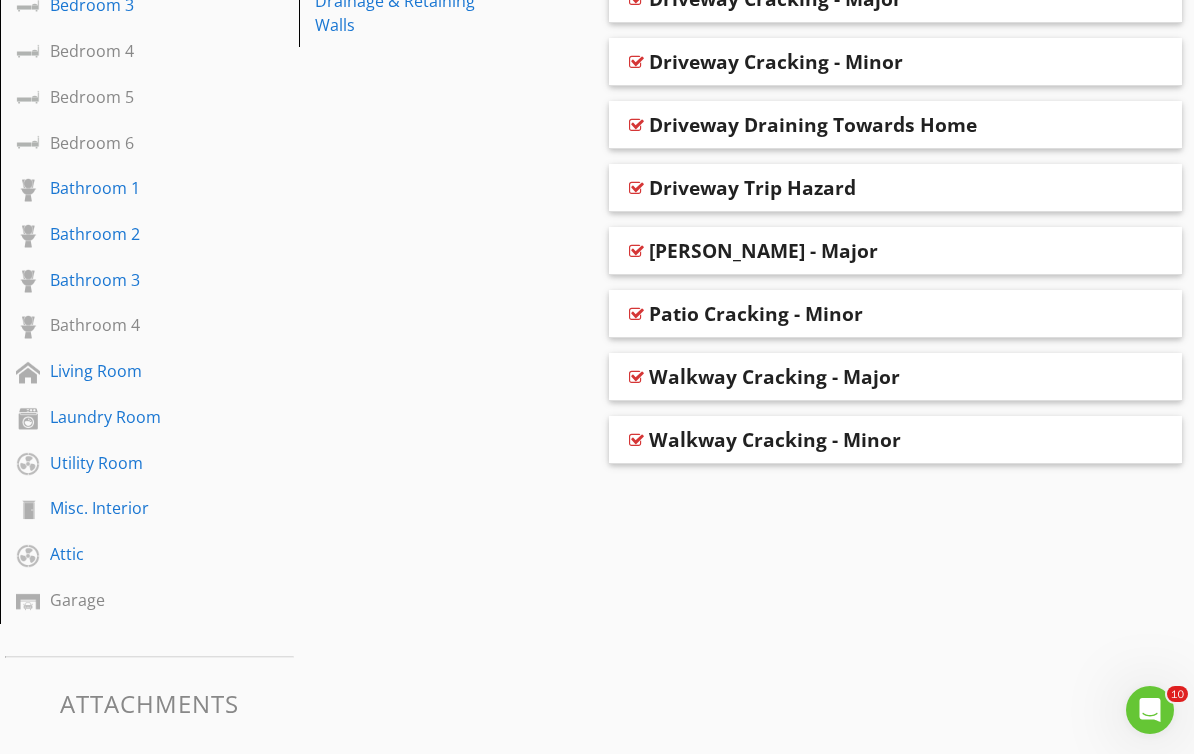click at bounding box center [636, 377] 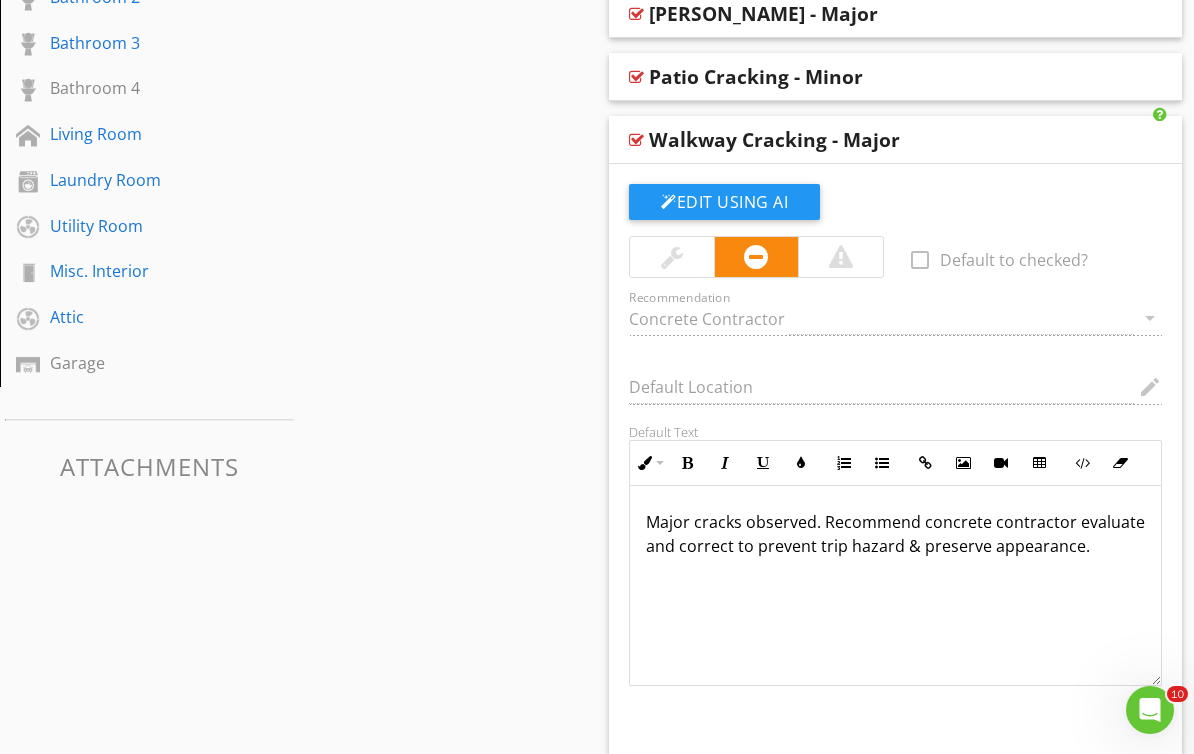 scroll, scrollTop: 928, scrollLeft: 0, axis: vertical 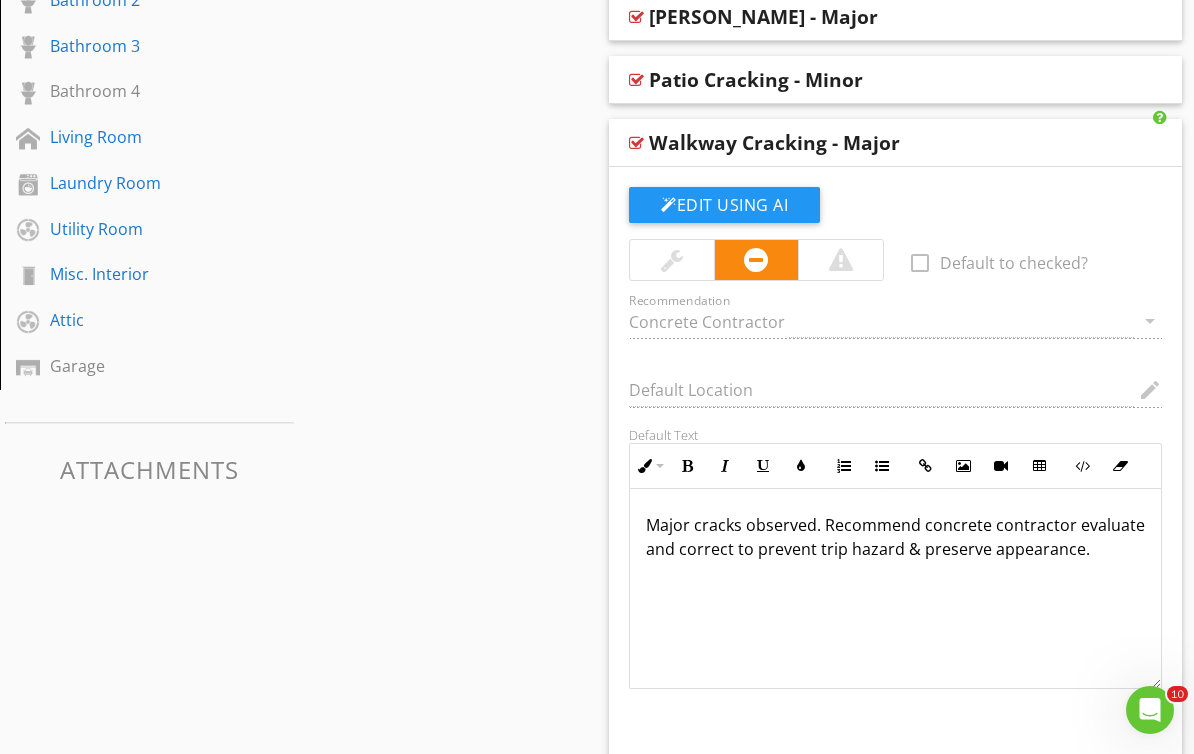 drag, startPoint x: 678, startPoint y: 214, endPoint x: 678, endPoint y: 416, distance: 202 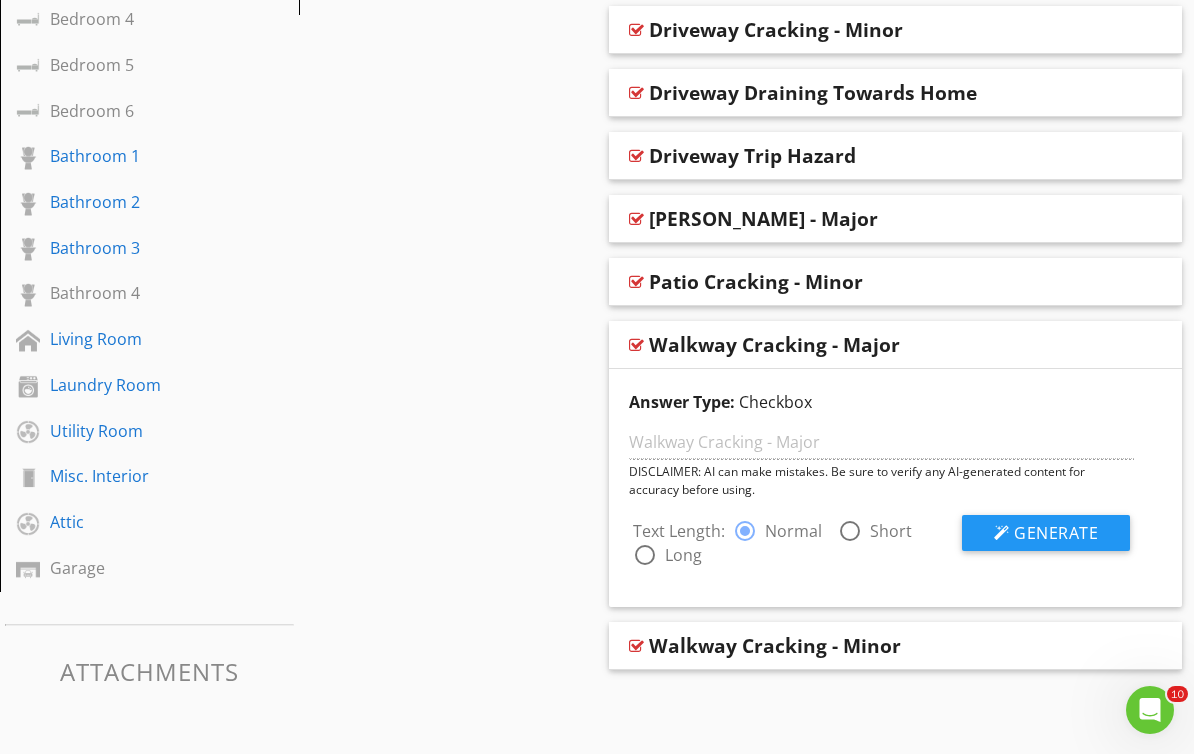 scroll, scrollTop: 725, scrollLeft: 0, axis: vertical 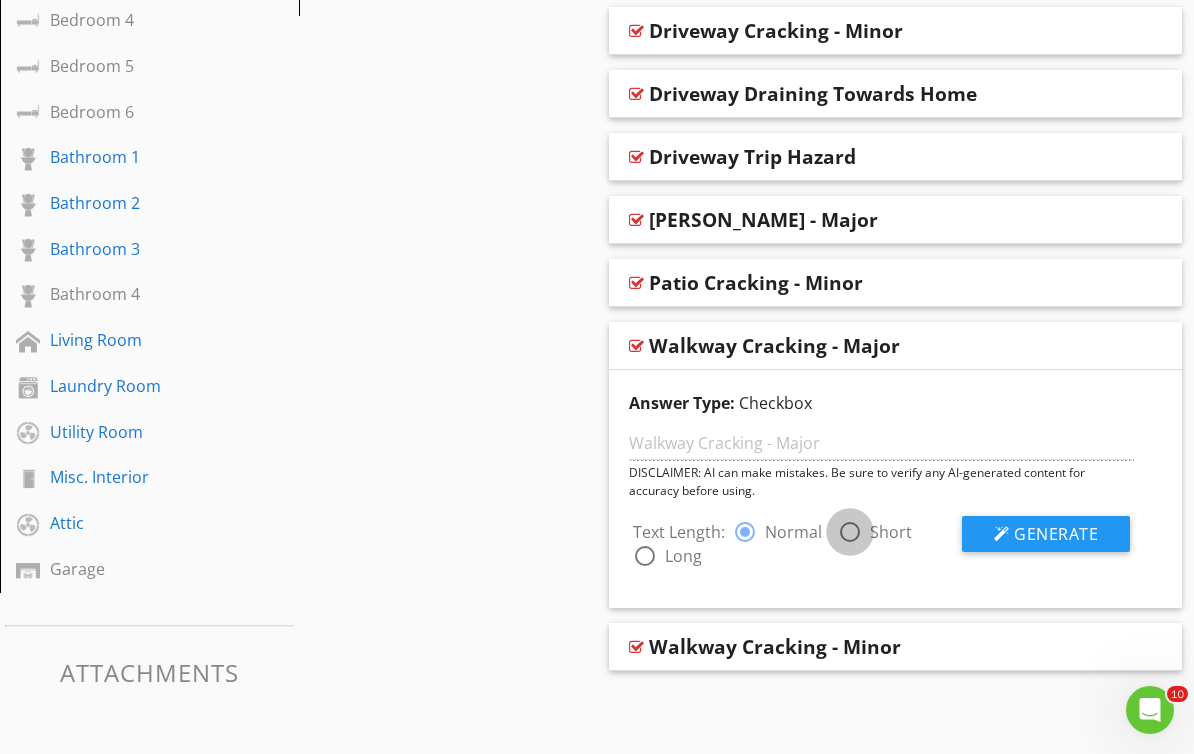 click at bounding box center (850, 532) 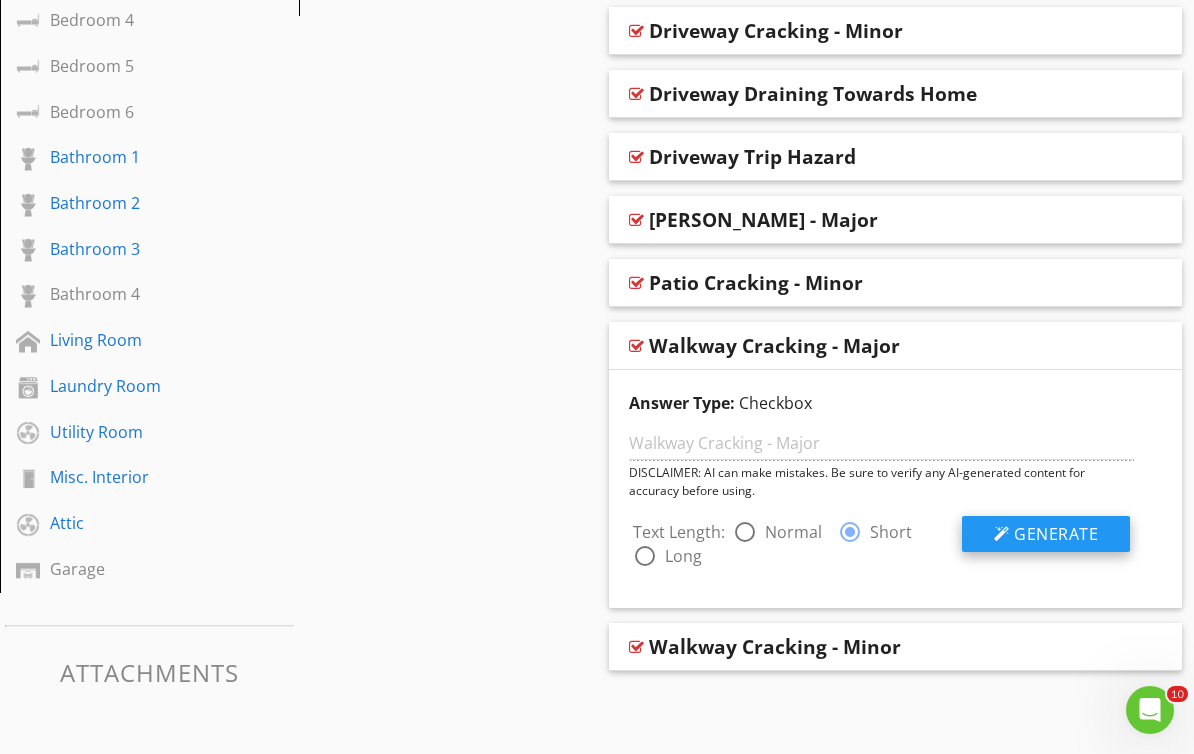 click on "Generate" at bounding box center [1056, 534] 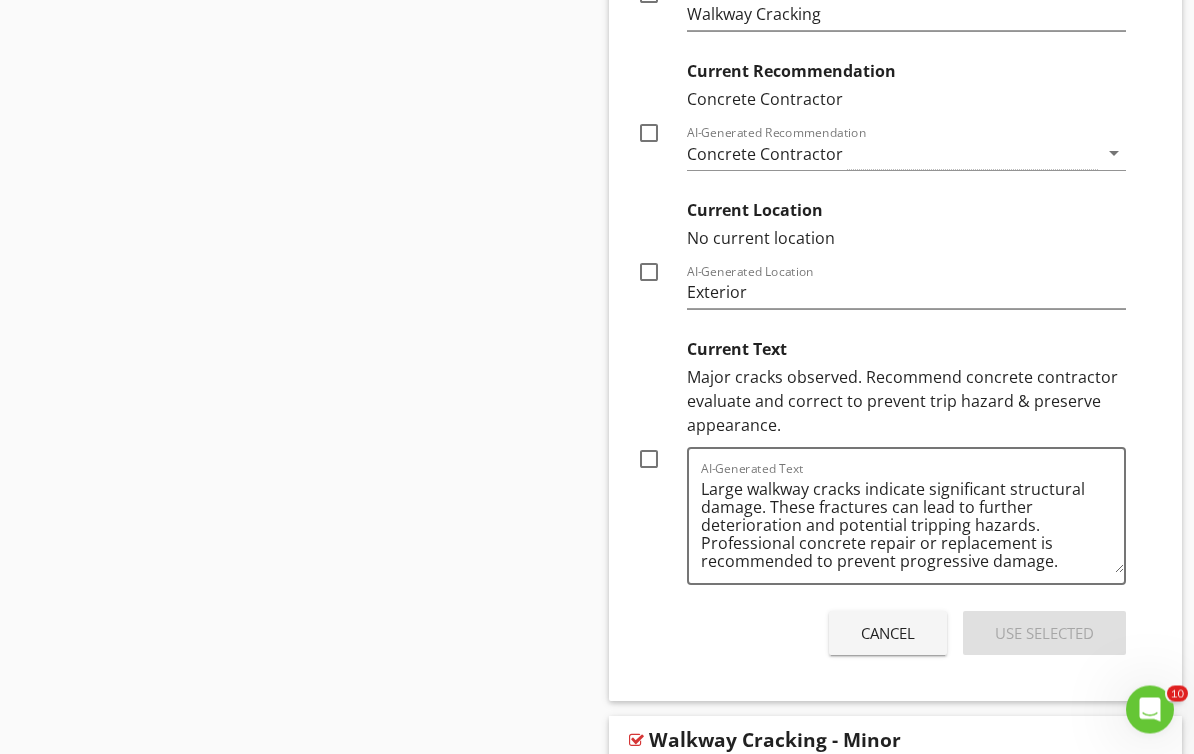 scroll, scrollTop: 1437, scrollLeft: 0, axis: vertical 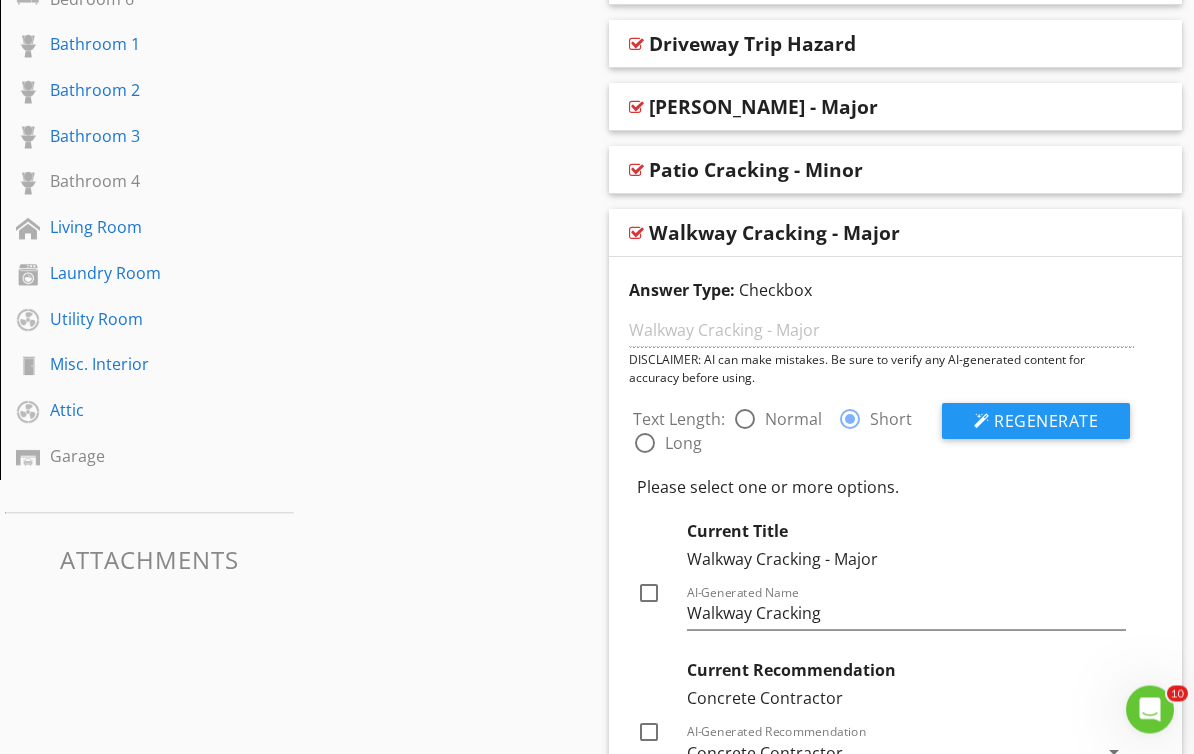 click at bounding box center [636, 234] 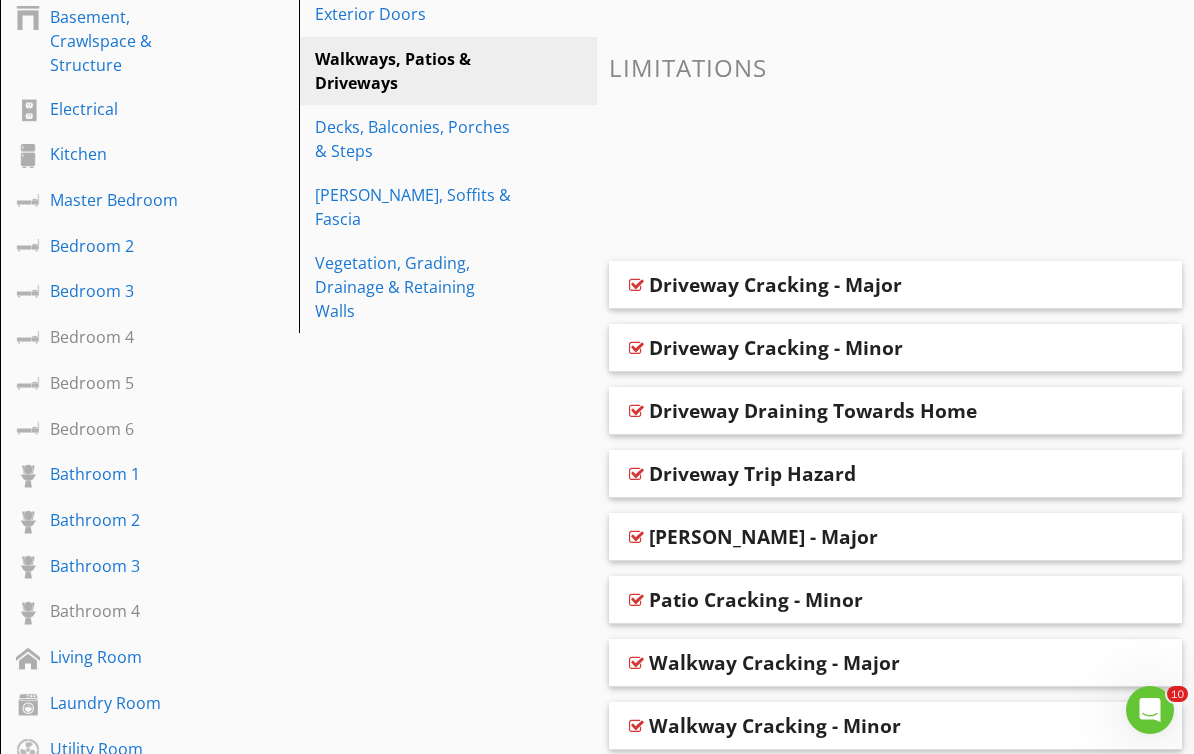 scroll, scrollTop: 405, scrollLeft: 0, axis: vertical 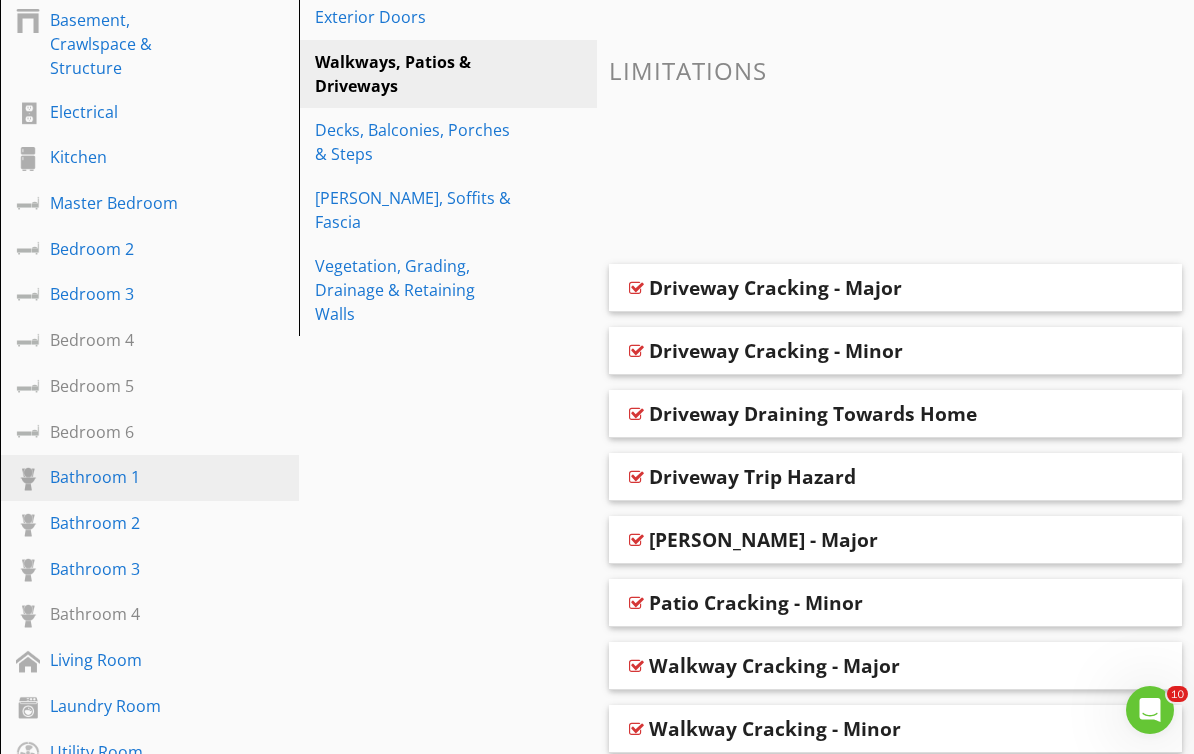 click on "Bathroom 1" at bounding box center [127, 477] 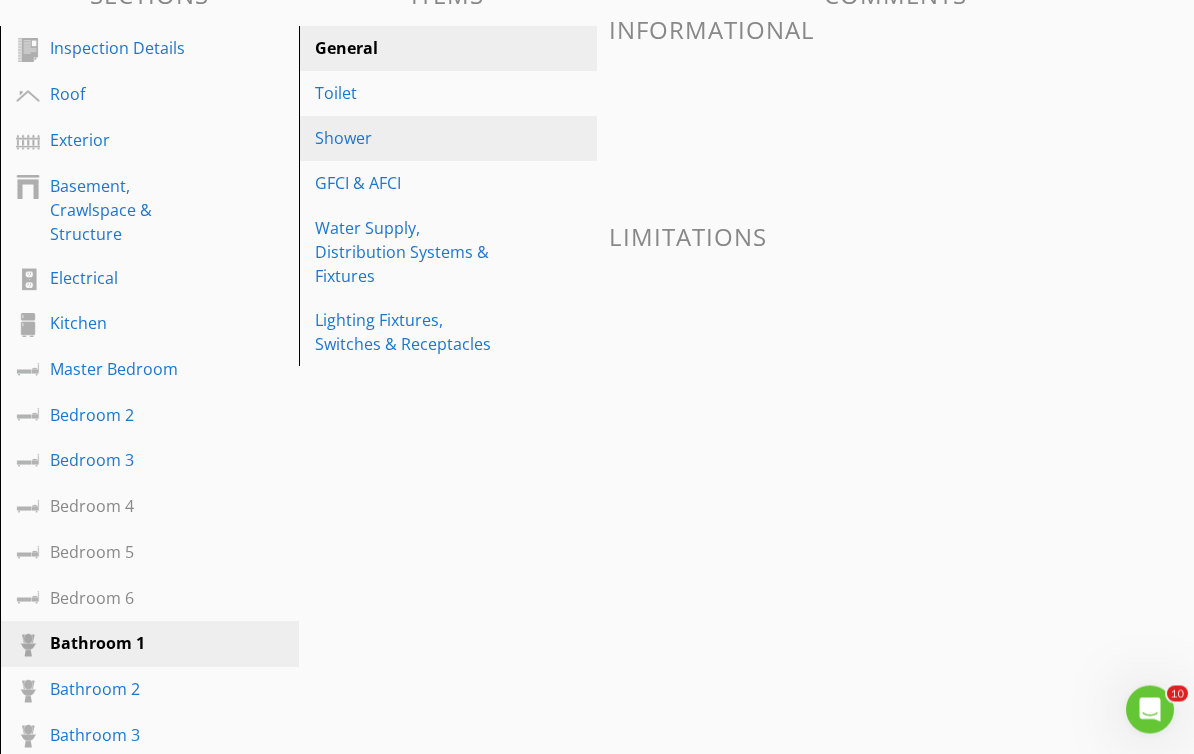 scroll, scrollTop: 239, scrollLeft: 0, axis: vertical 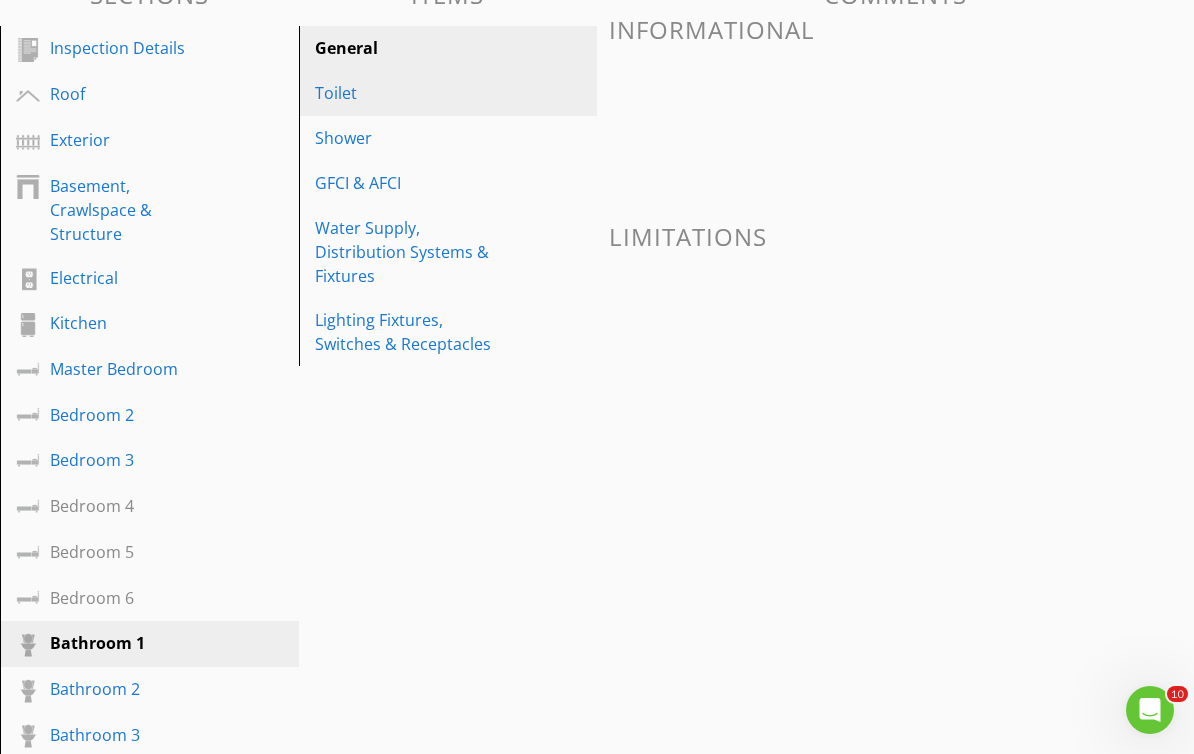 click on "Toilet" at bounding box center [414, 93] 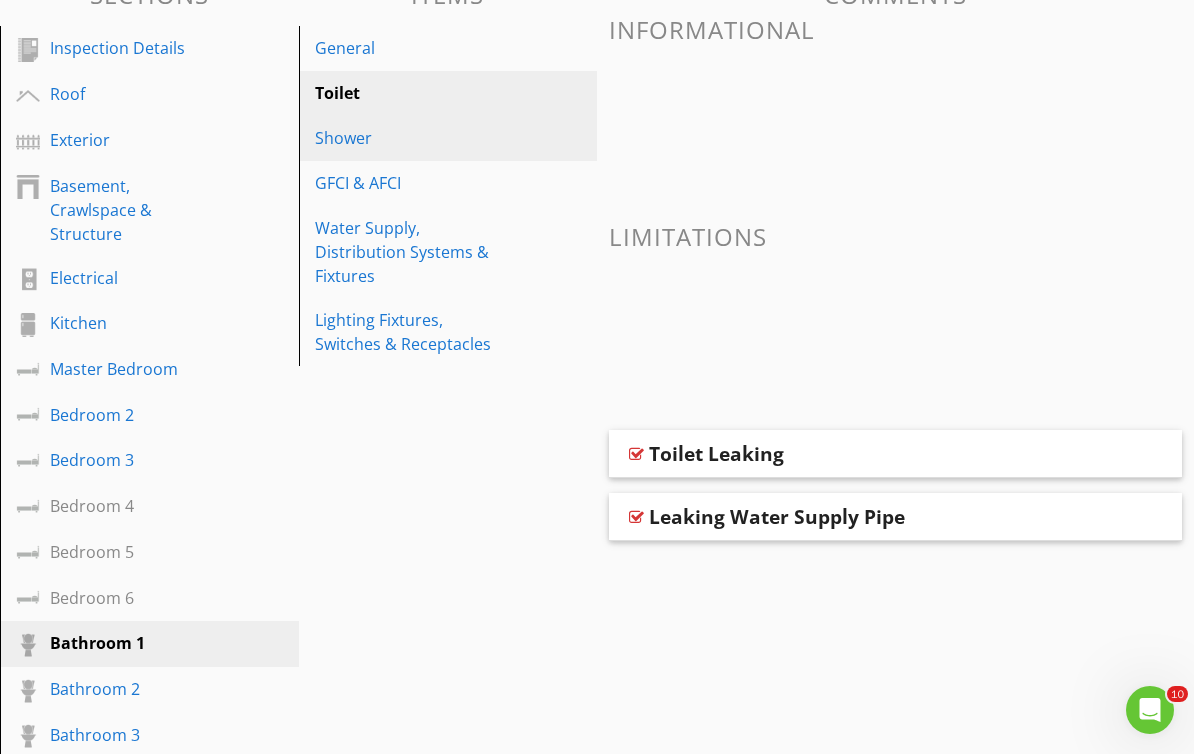 click on "Shower" at bounding box center (414, 138) 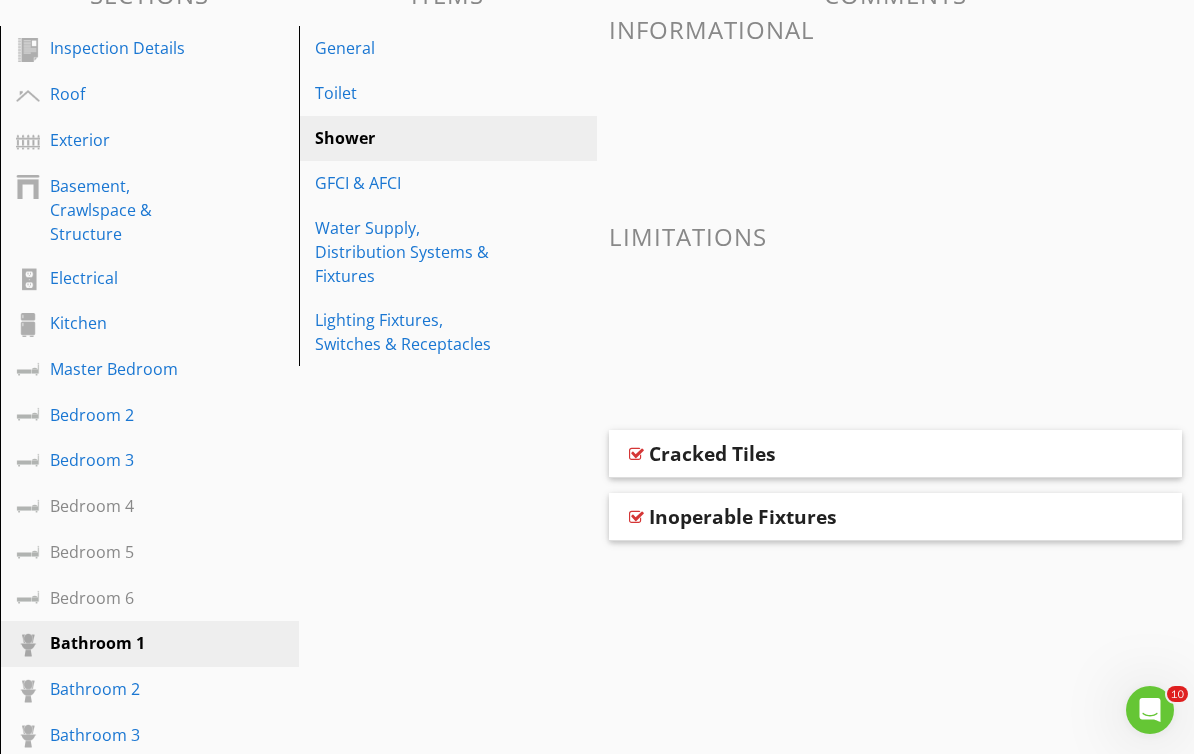 click at bounding box center [636, 517] 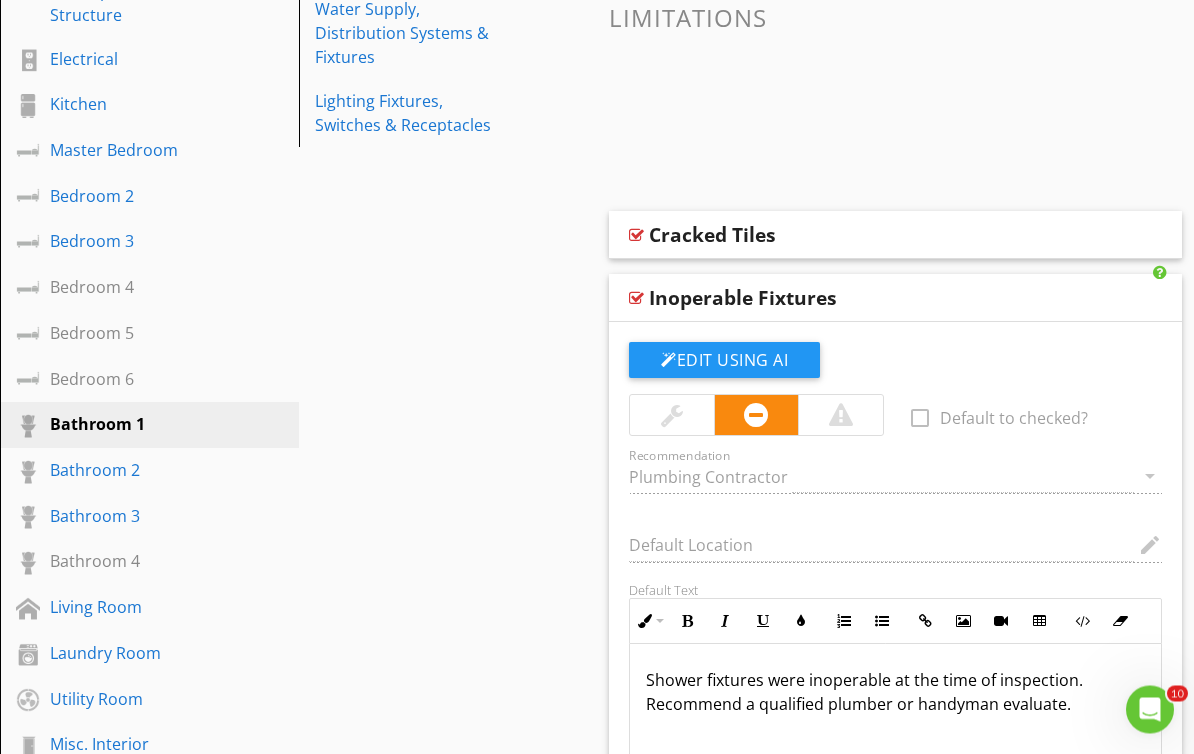 scroll, scrollTop: 458, scrollLeft: 0, axis: vertical 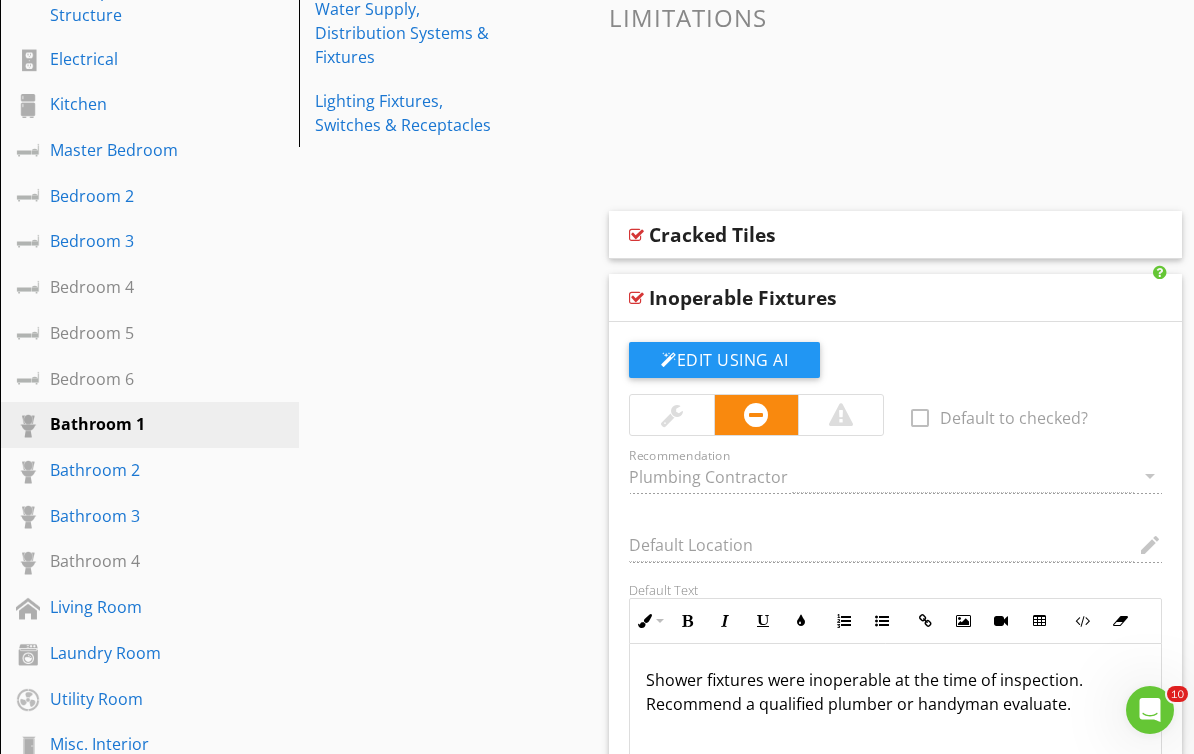 click at bounding box center [636, 298] 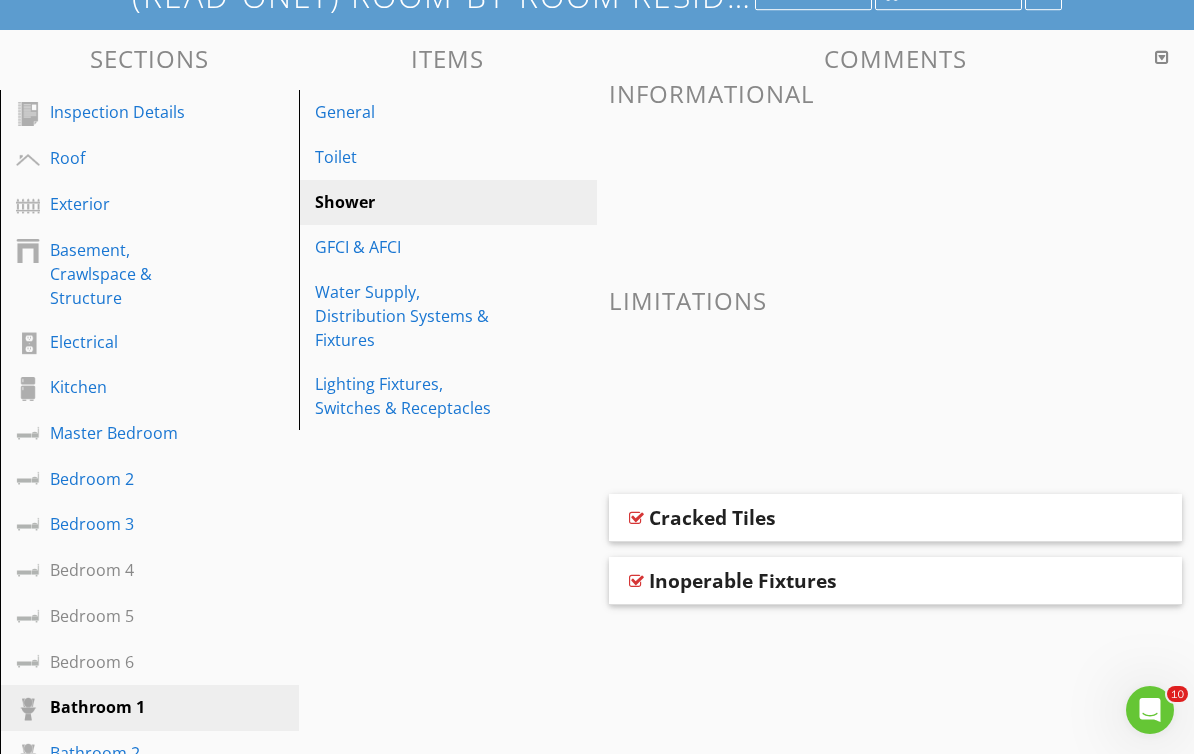 scroll, scrollTop: 113, scrollLeft: 0, axis: vertical 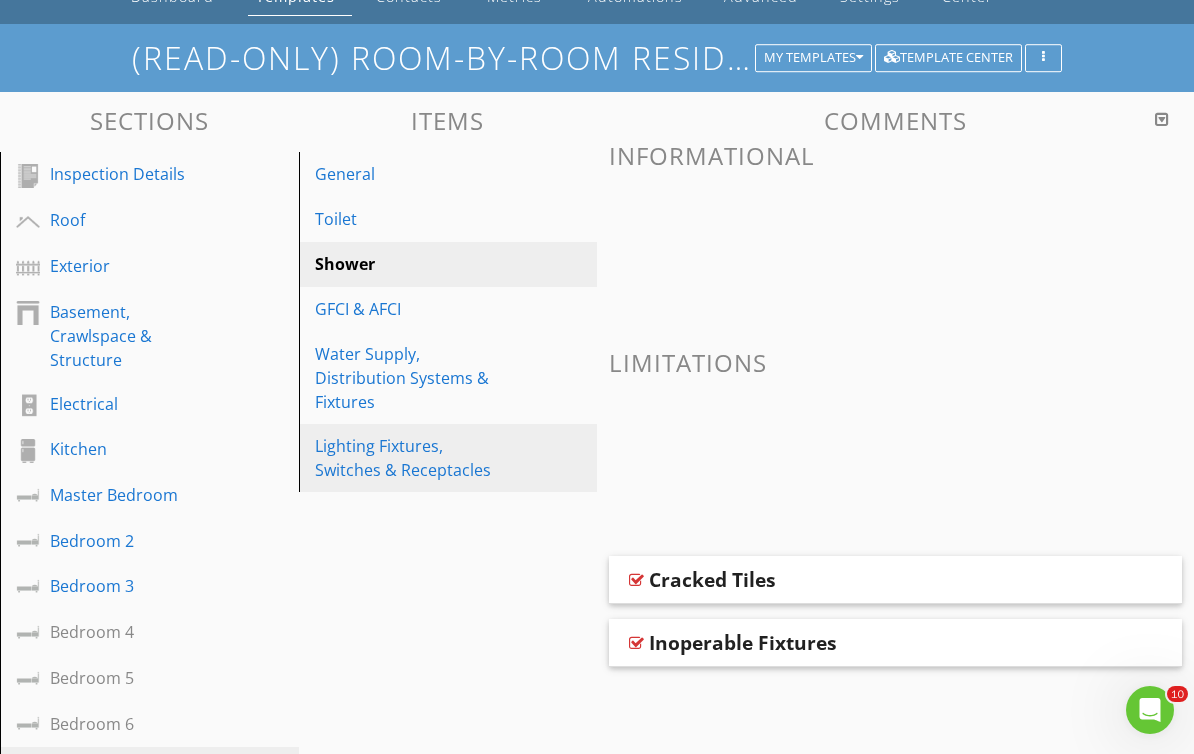 click on "Lighting Fixtures, Switches & Receptacles" at bounding box center (414, 458) 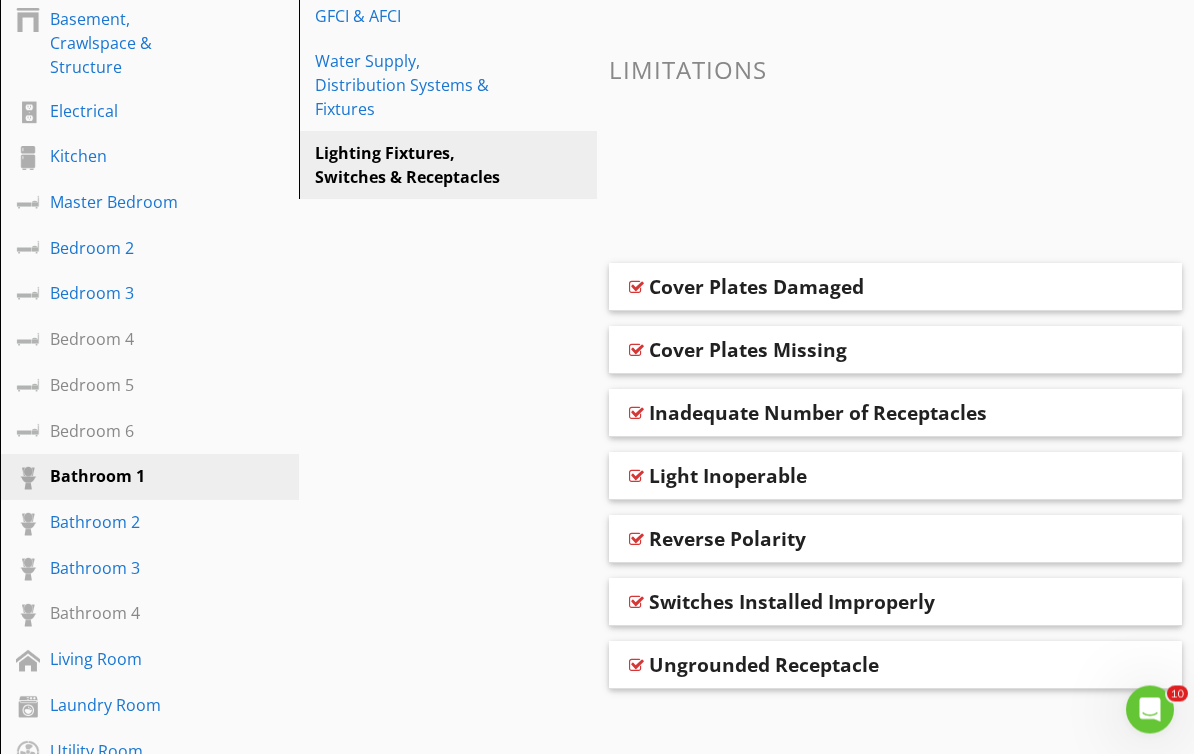 scroll, scrollTop: 406, scrollLeft: 0, axis: vertical 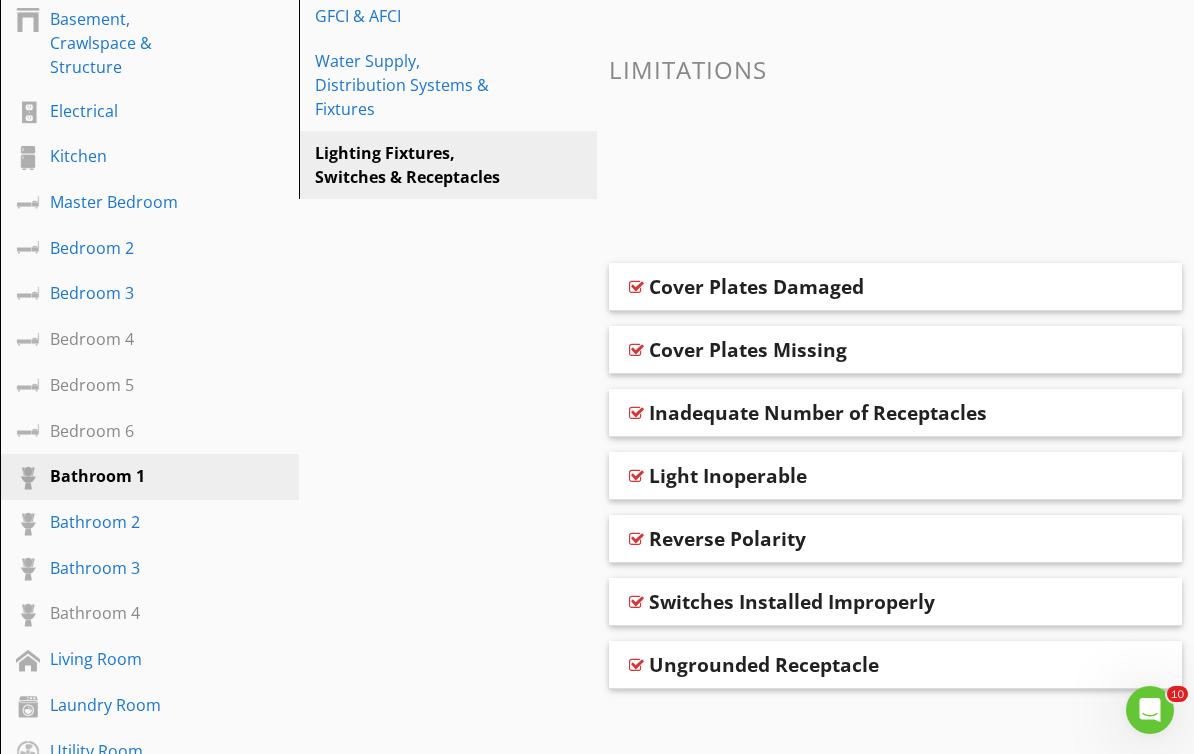 click at bounding box center (636, 476) 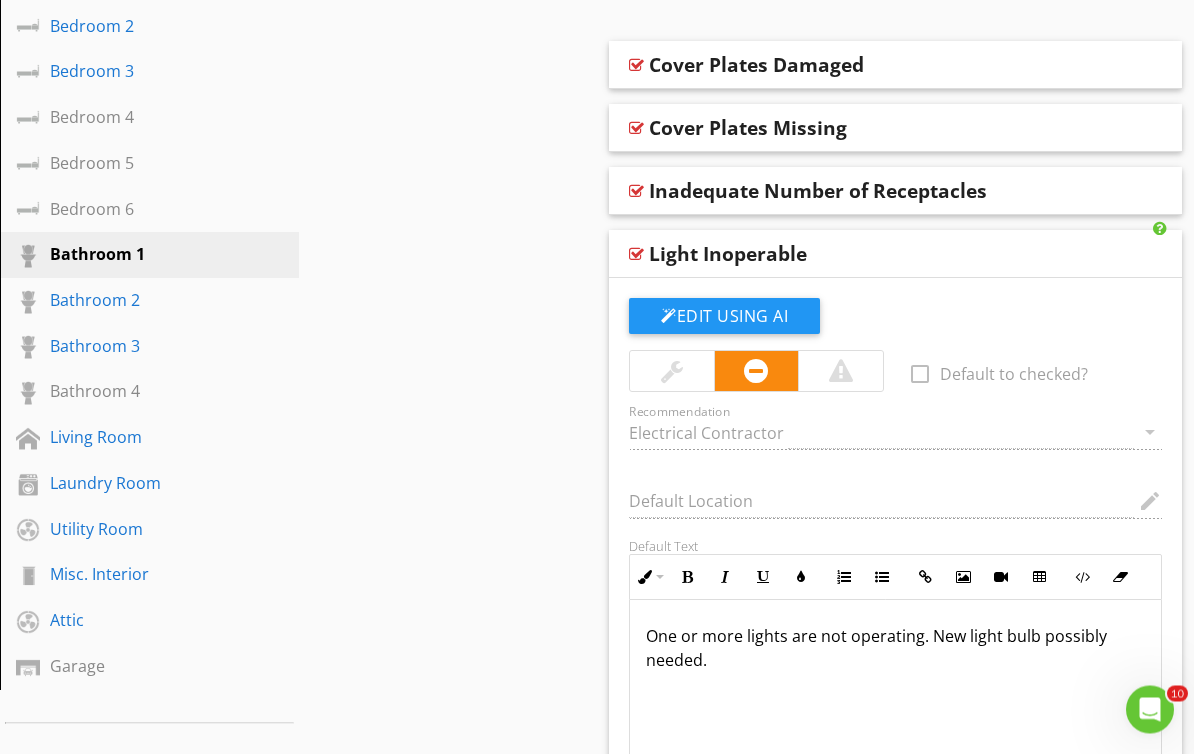 scroll, scrollTop: 628, scrollLeft: 0, axis: vertical 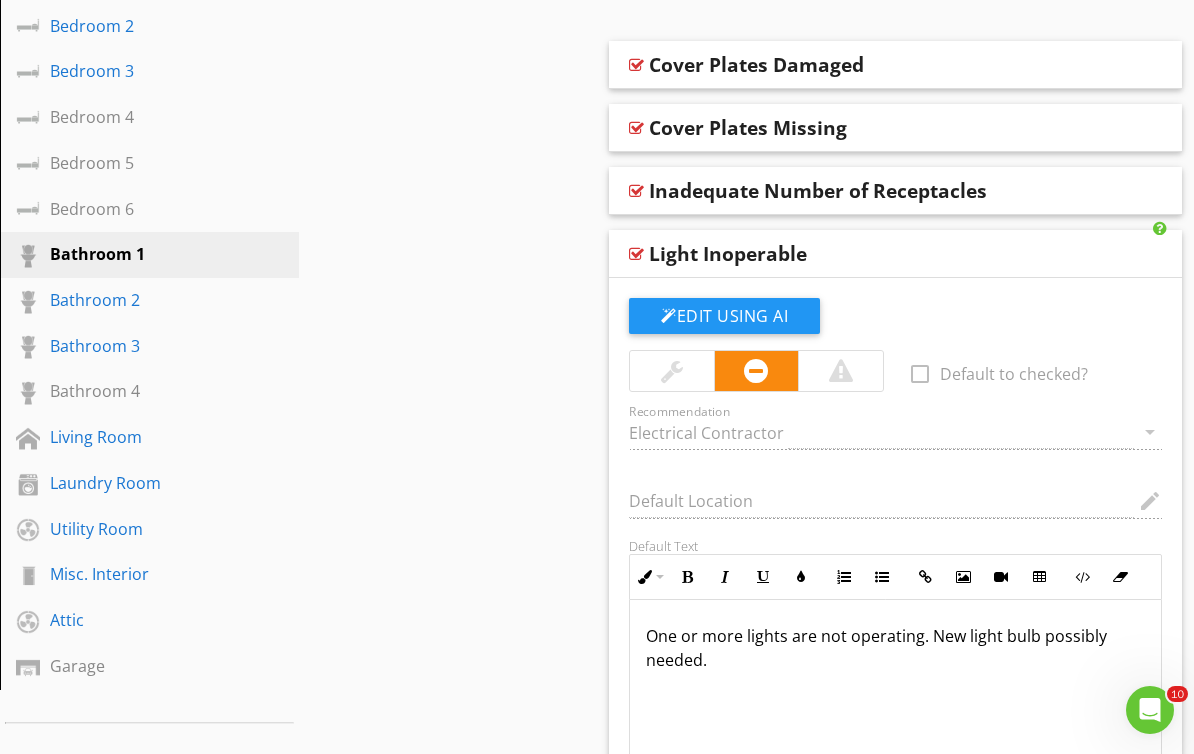 click at bounding box center (636, 254) 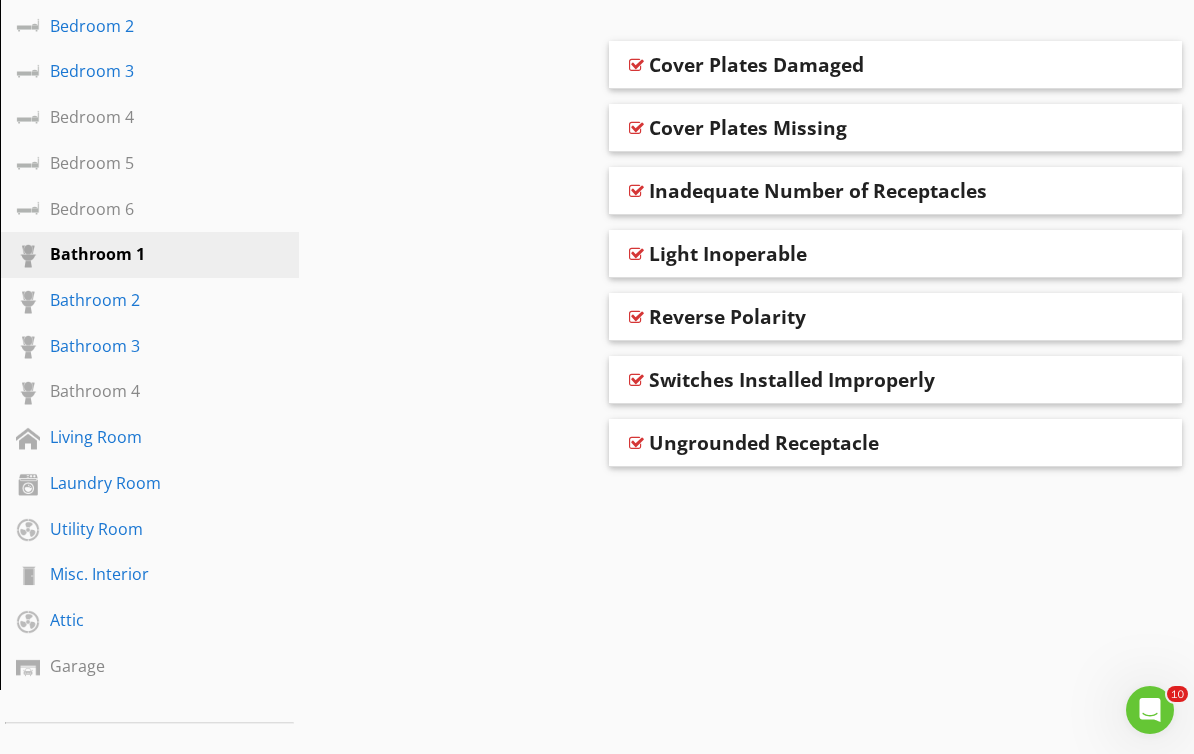 click at bounding box center (636, 254) 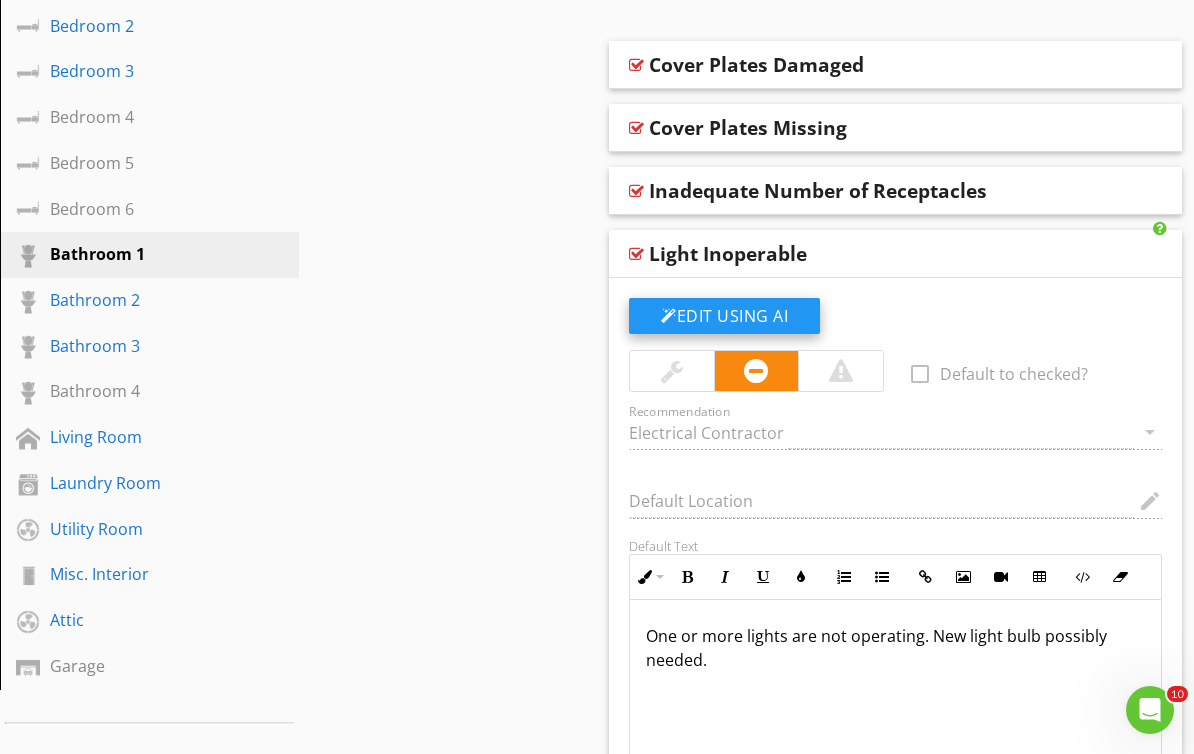 click at bounding box center (669, 316) 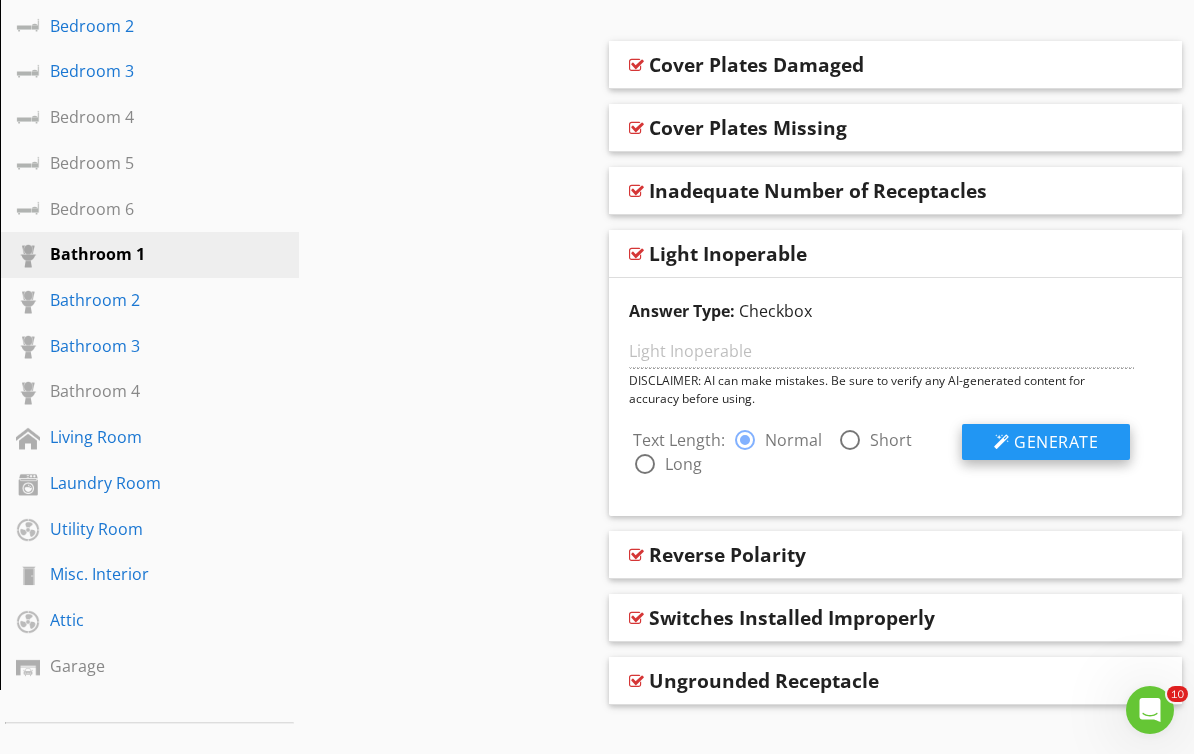 click on "Generate" at bounding box center (1056, 442) 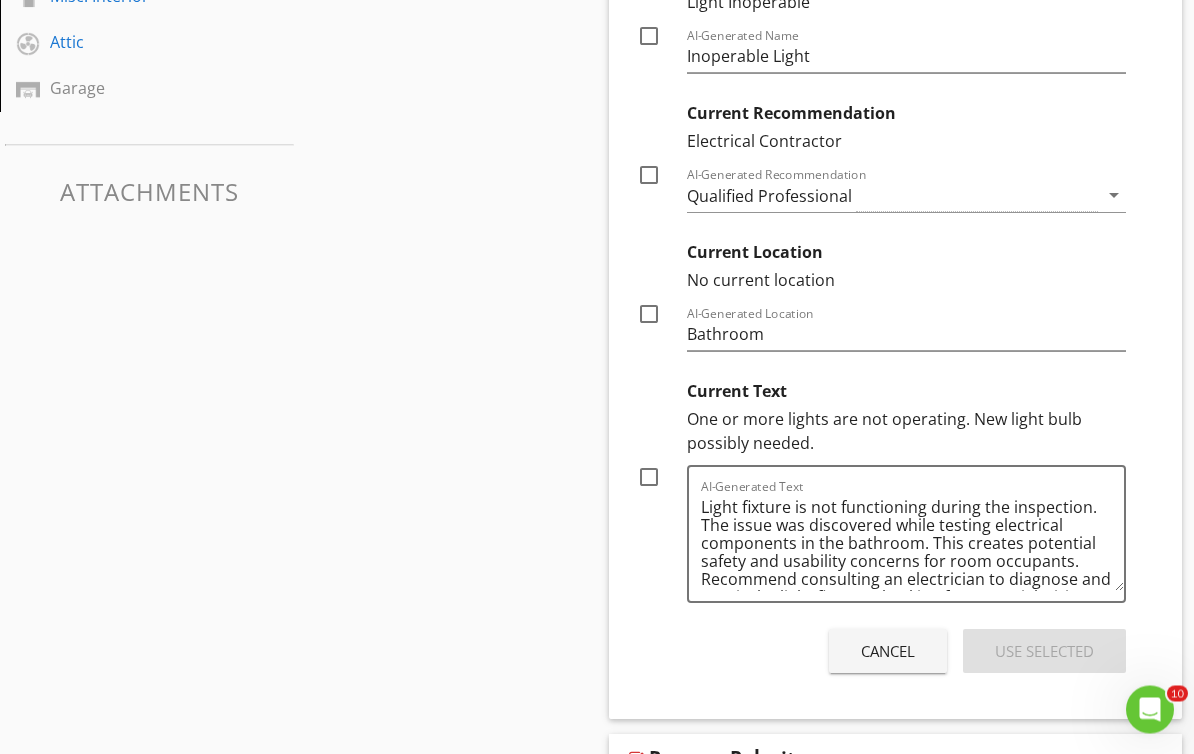 scroll, scrollTop: 1218, scrollLeft: 0, axis: vertical 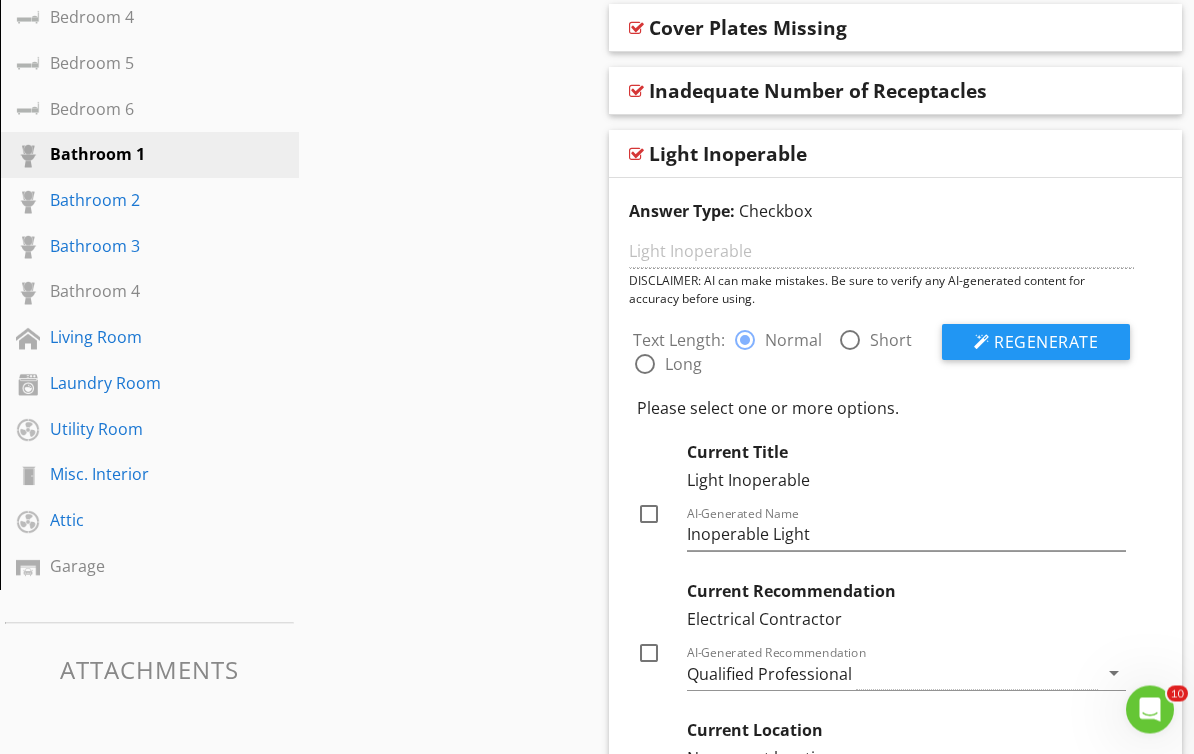 click at bounding box center [636, 155] 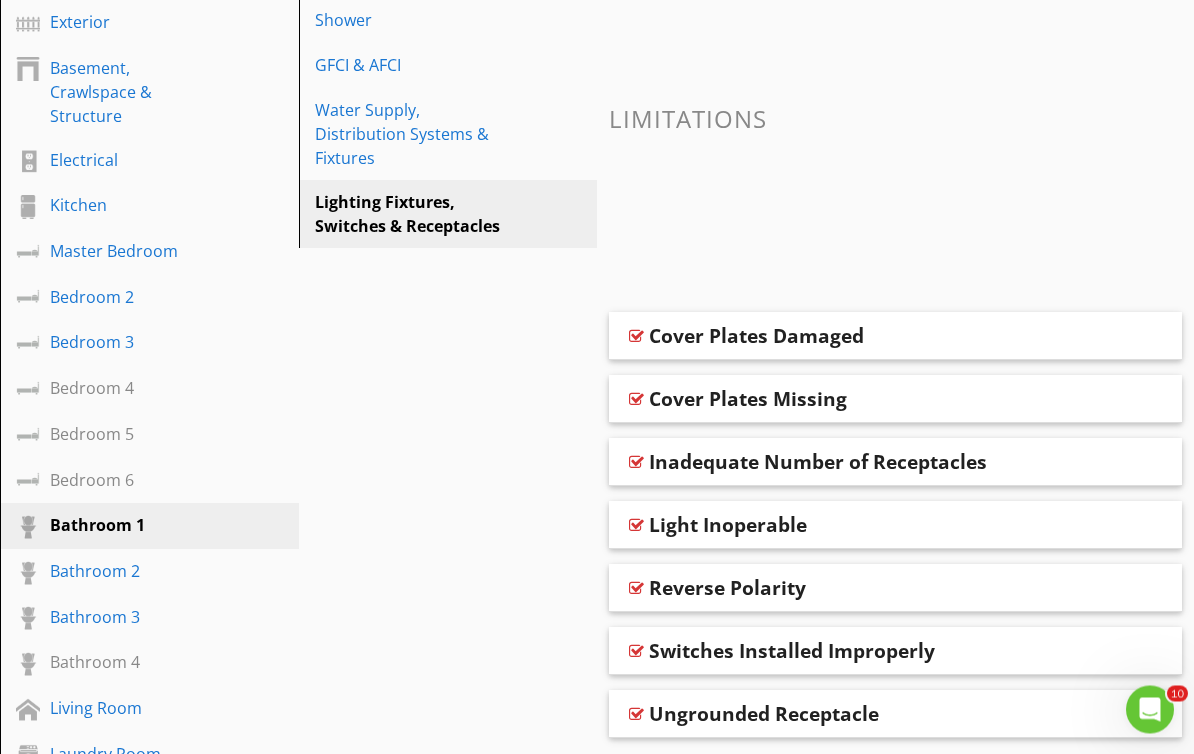 scroll, scrollTop: 120, scrollLeft: 0, axis: vertical 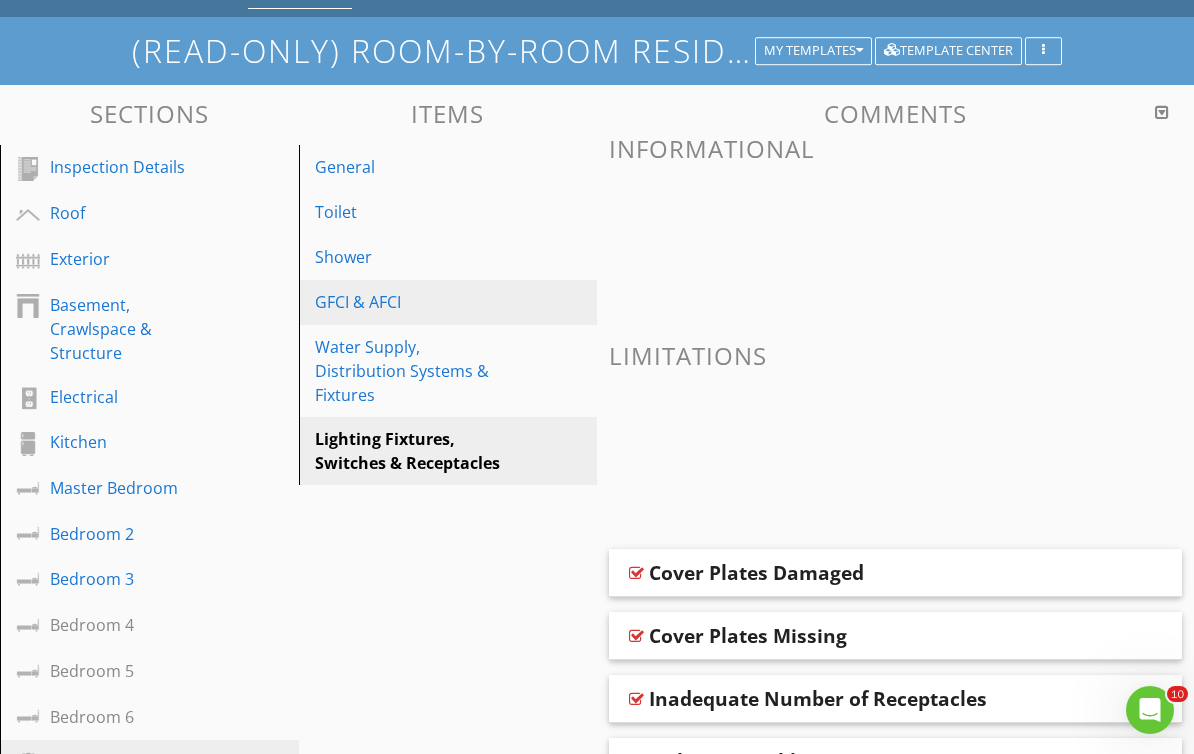 click on "GFCI & AFCI" at bounding box center [414, 302] 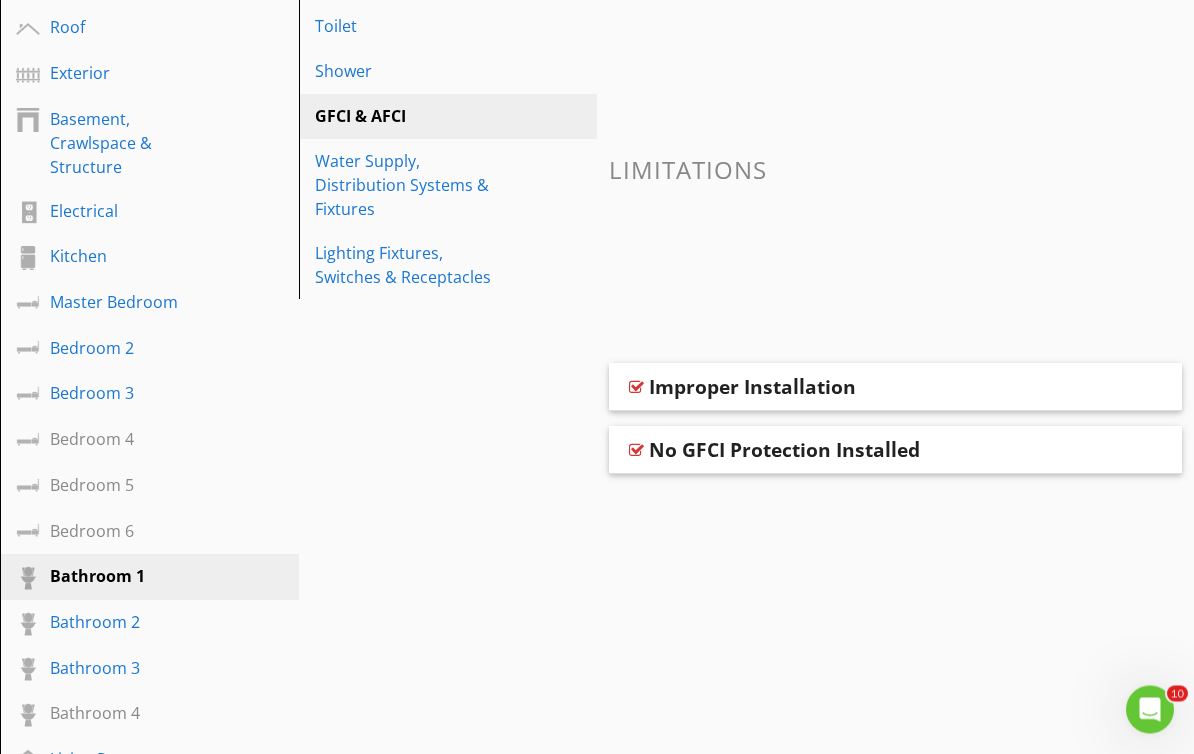 scroll, scrollTop: 364, scrollLeft: 0, axis: vertical 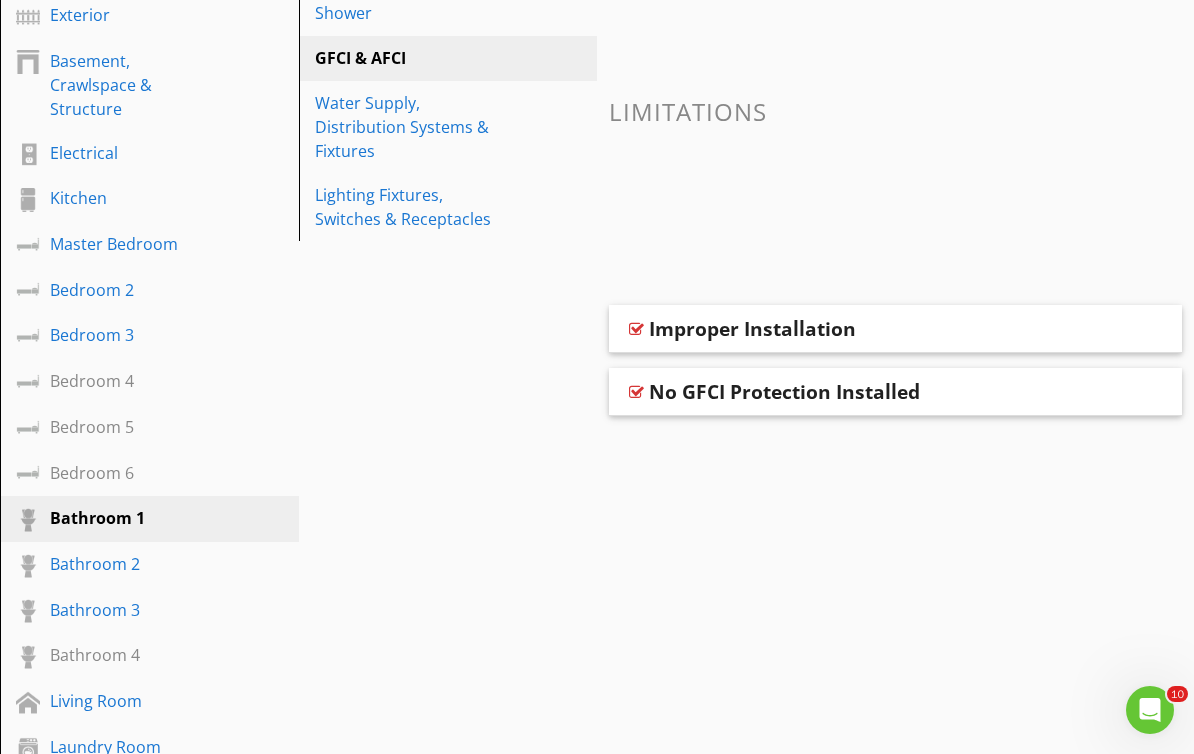 click at bounding box center [636, 392] 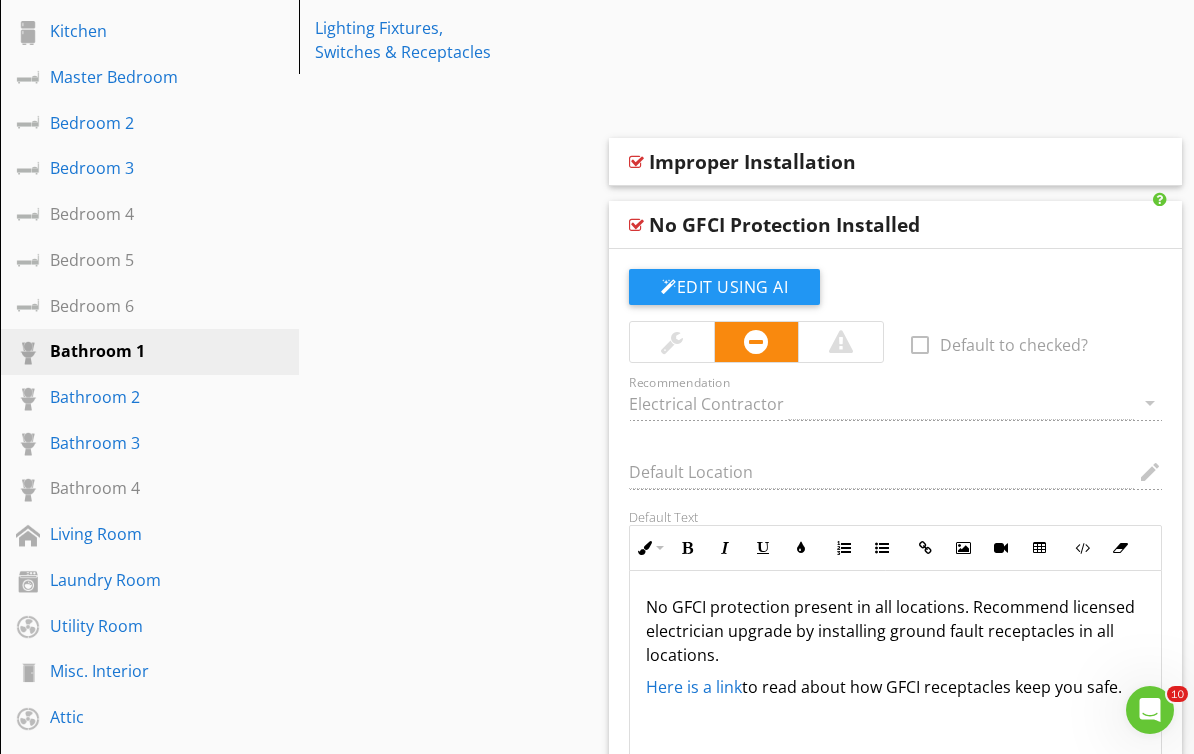 scroll, scrollTop: 538, scrollLeft: 0, axis: vertical 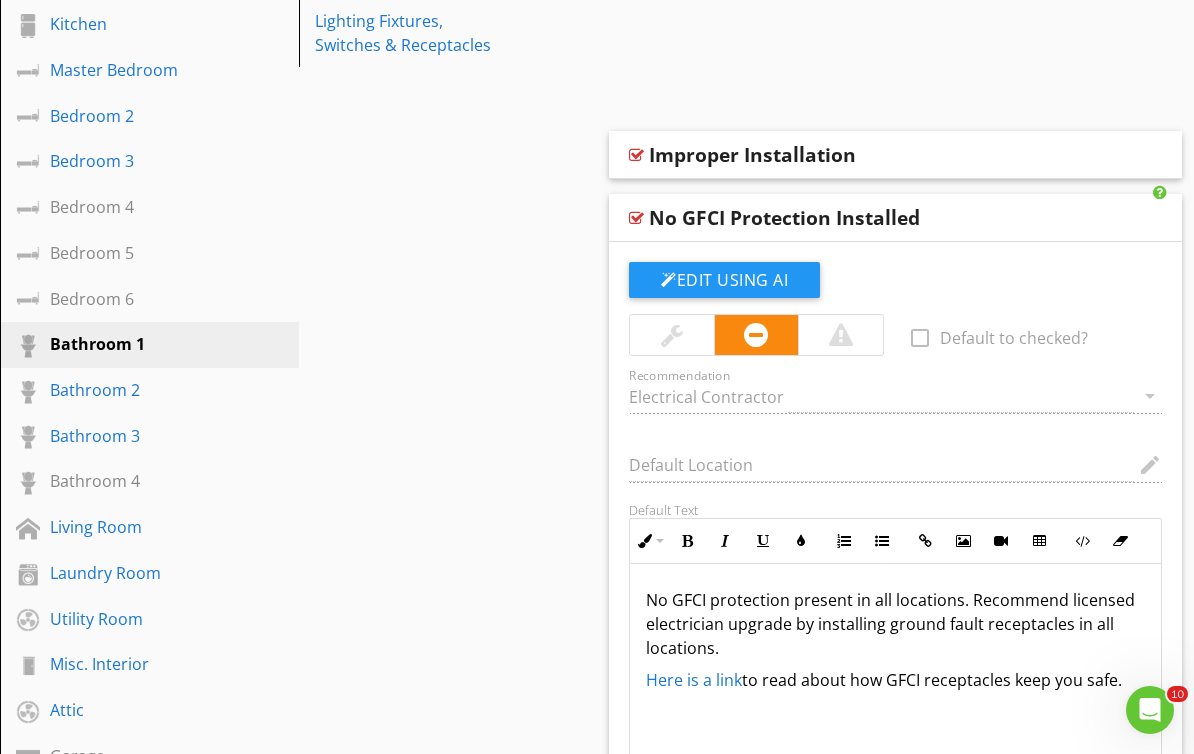 click at bounding box center [636, 218] 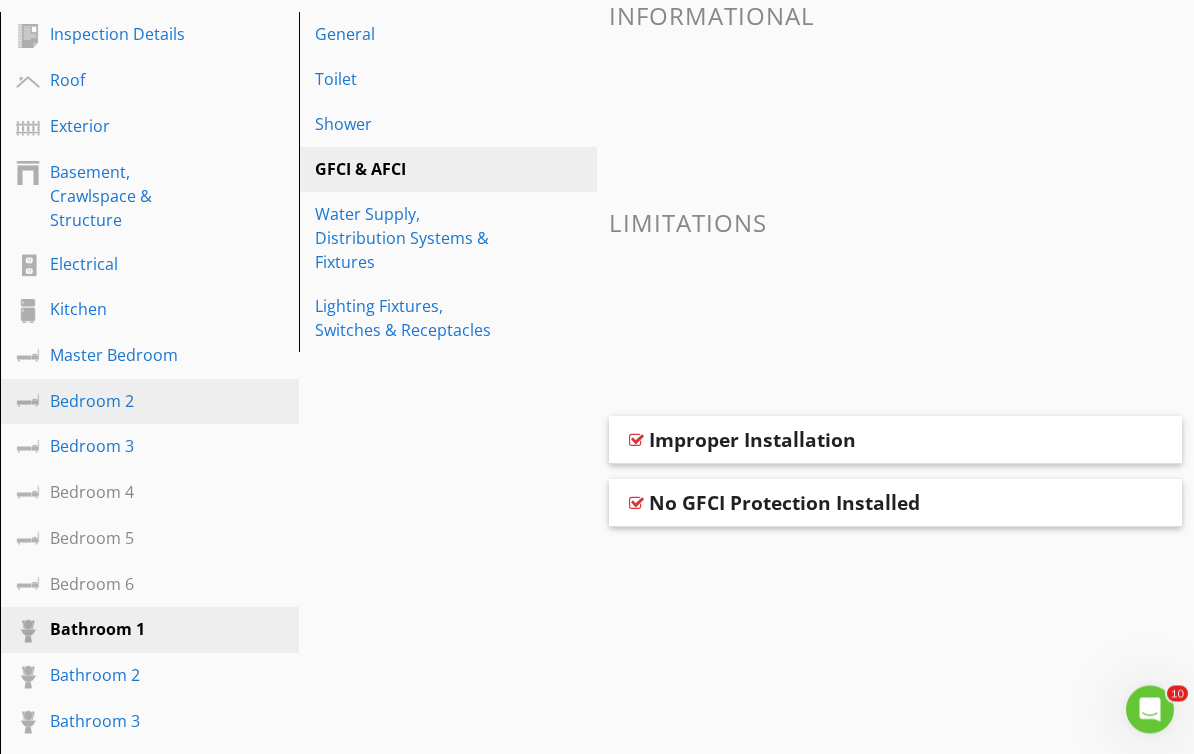 scroll, scrollTop: 253, scrollLeft: 0, axis: vertical 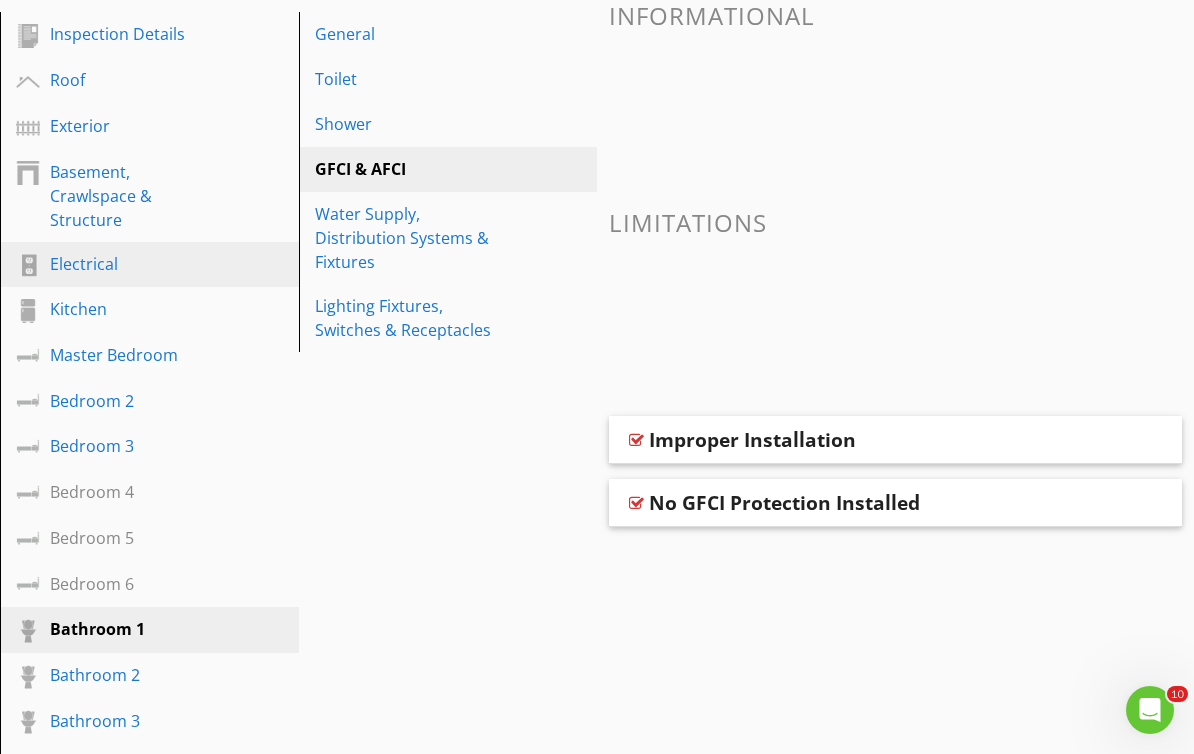 click on "Electrical" at bounding box center (127, 264) 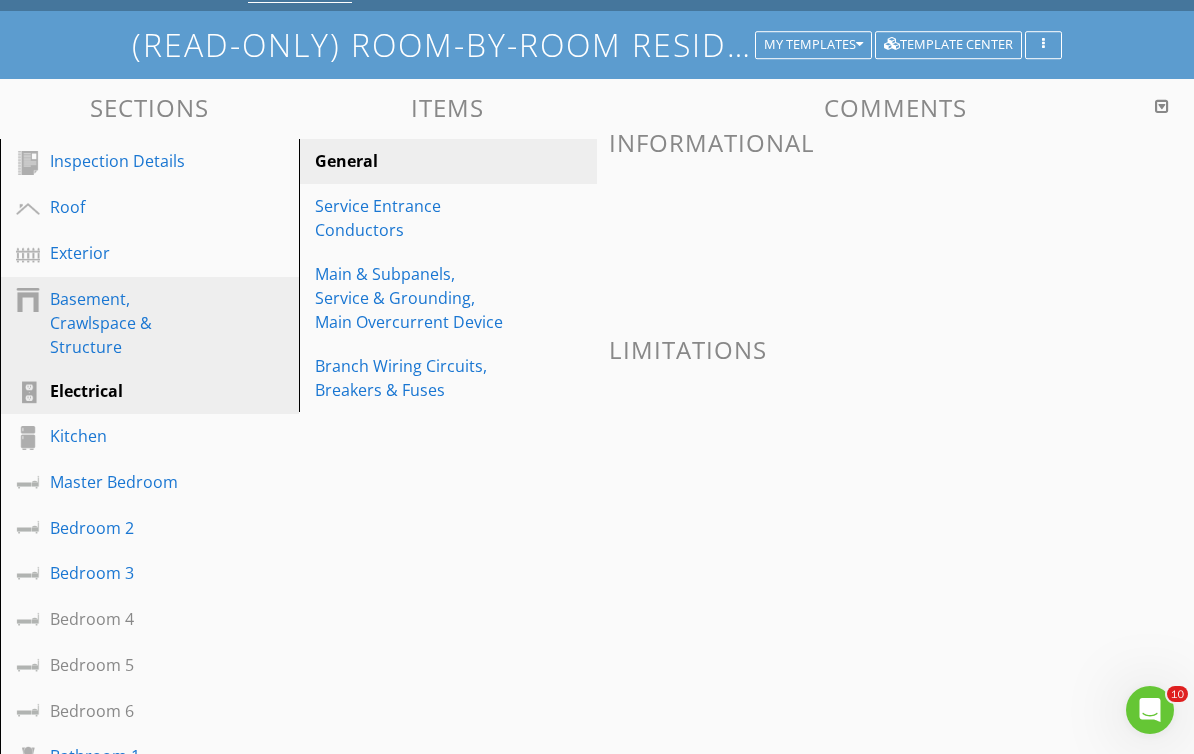 scroll, scrollTop: 123, scrollLeft: 0, axis: vertical 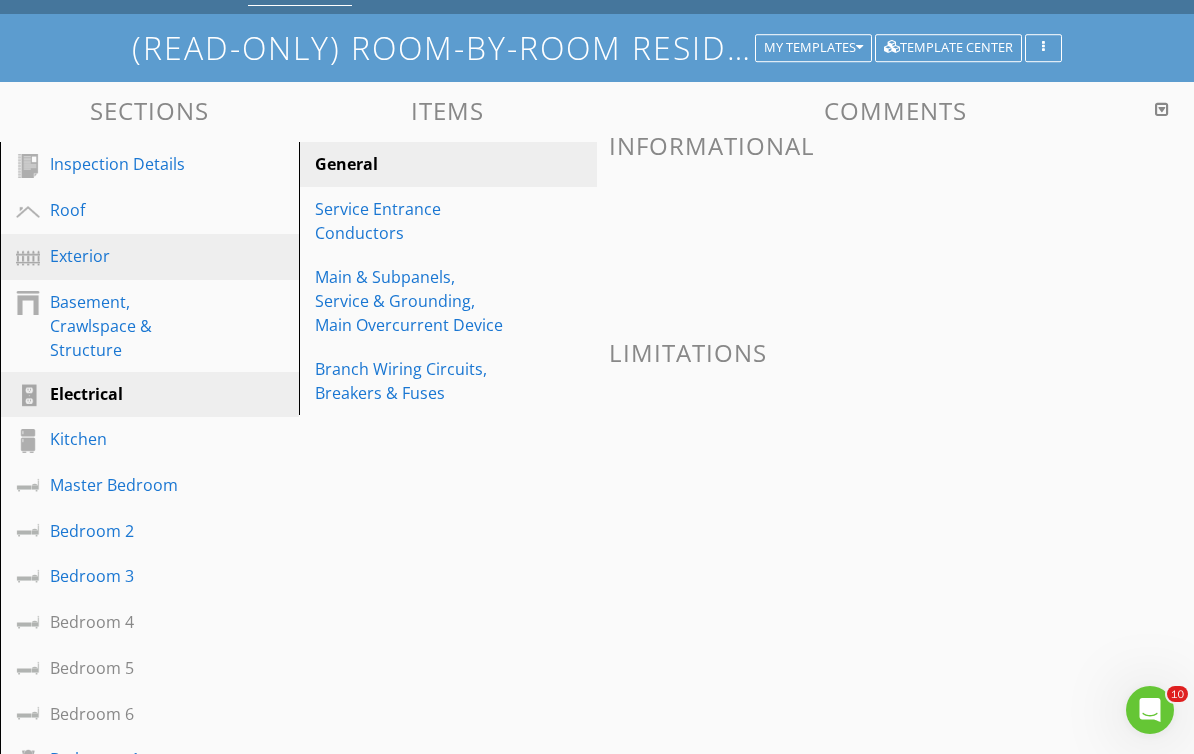 click on "Exterior" at bounding box center [152, 257] 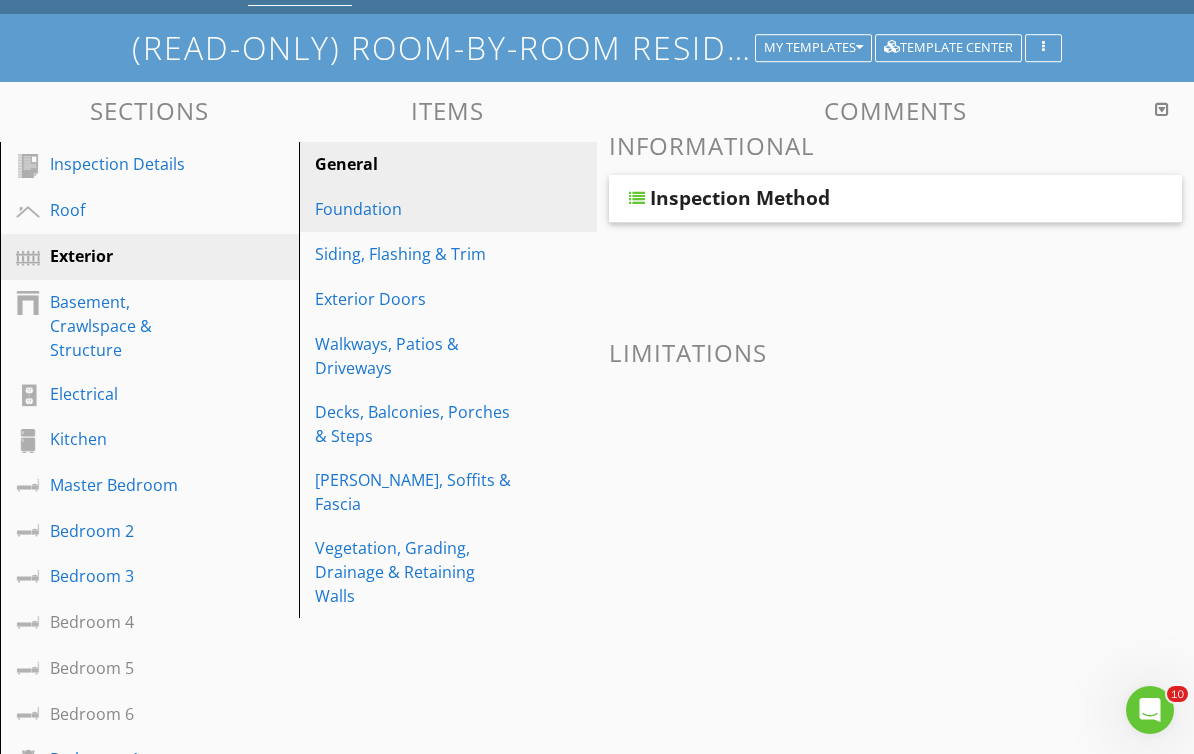 click on "Foundation" at bounding box center (414, 209) 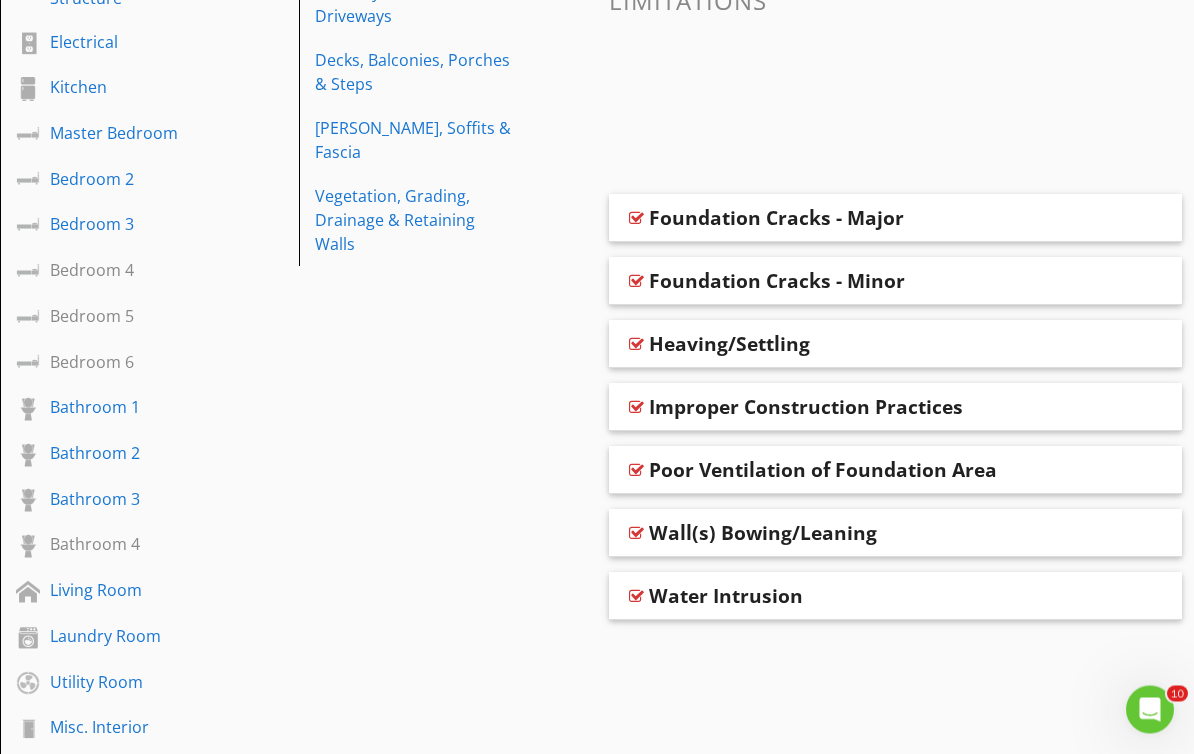 scroll, scrollTop: 475, scrollLeft: 0, axis: vertical 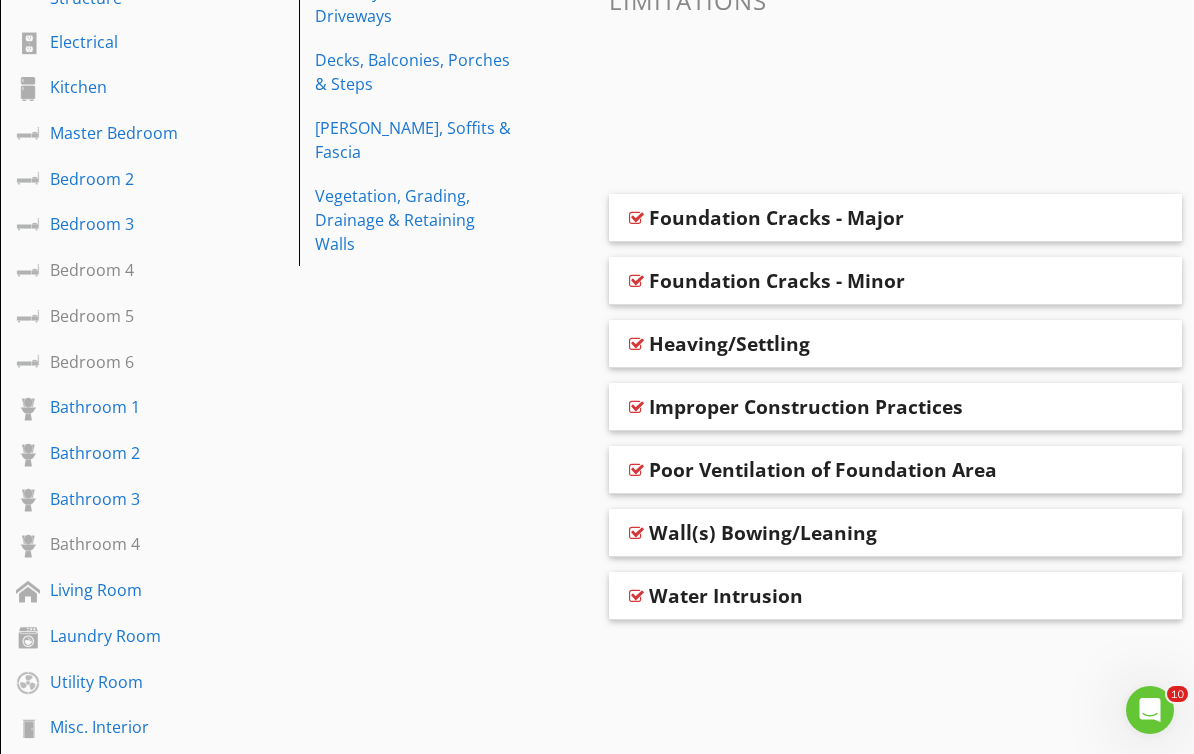 click at bounding box center (636, 596) 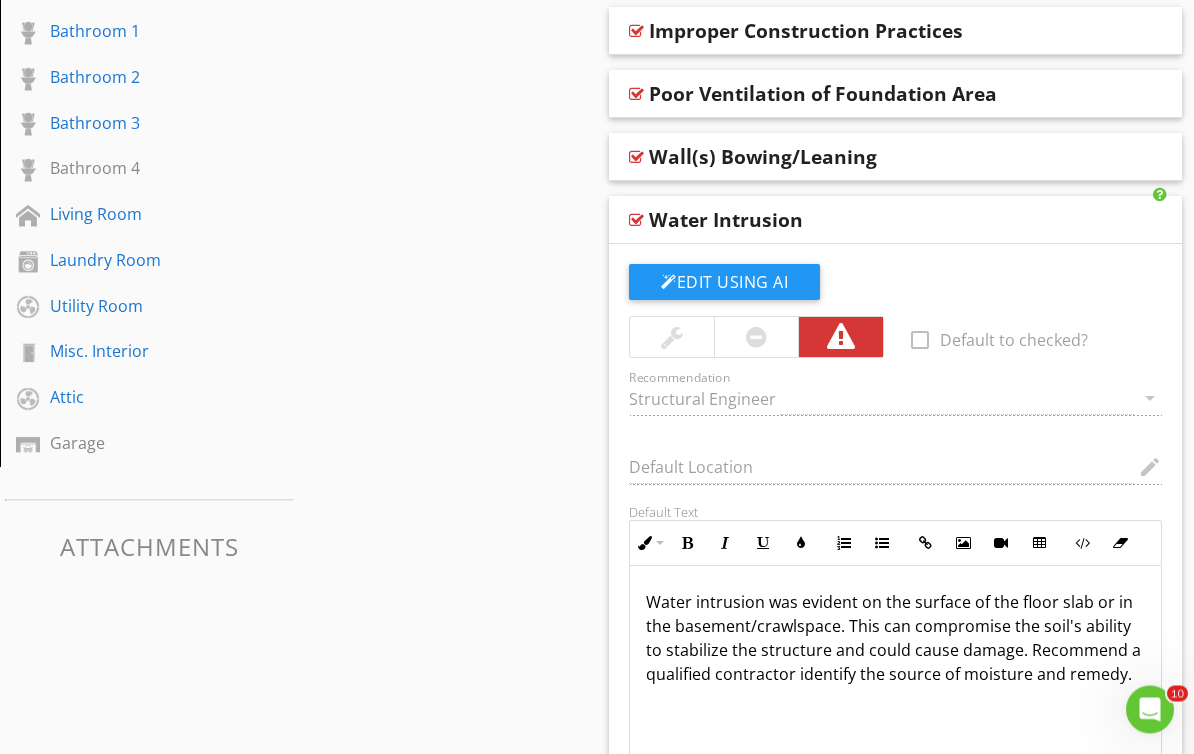 scroll, scrollTop: 746, scrollLeft: 0, axis: vertical 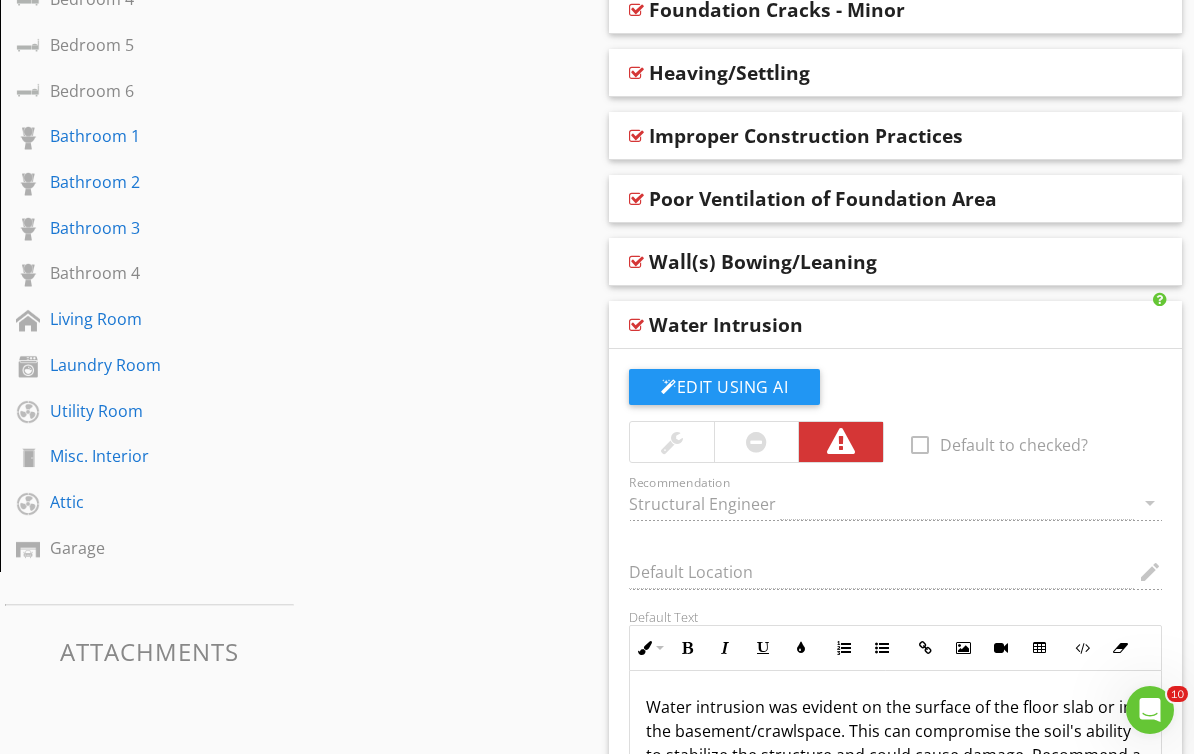 click at bounding box center (636, 325) 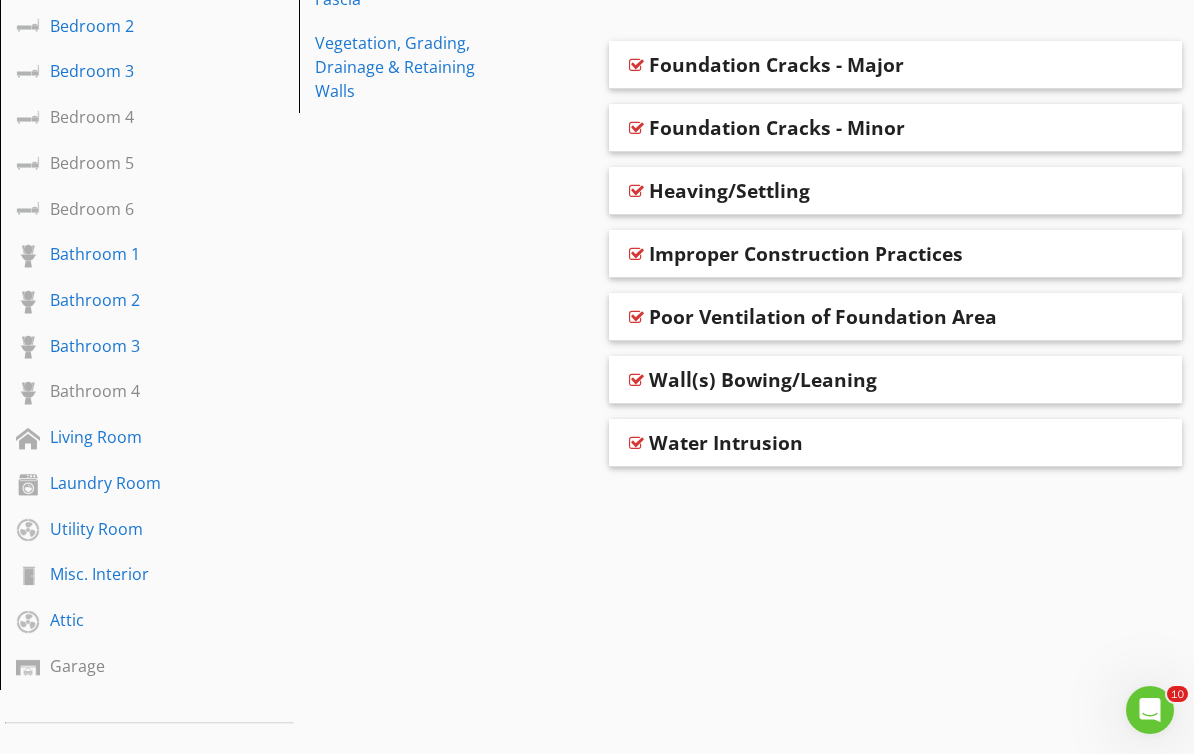 scroll, scrollTop: 694, scrollLeft: 0, axis: vertical 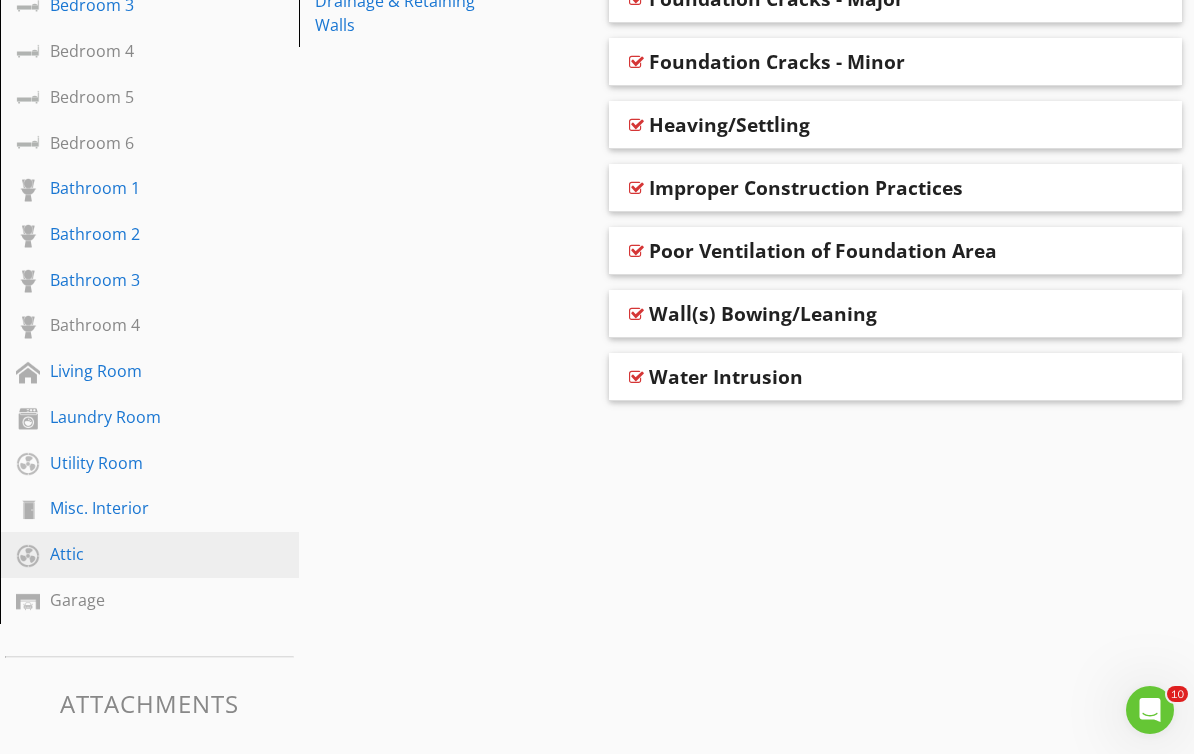 click on "Attic" at bounding box center (127, 554) 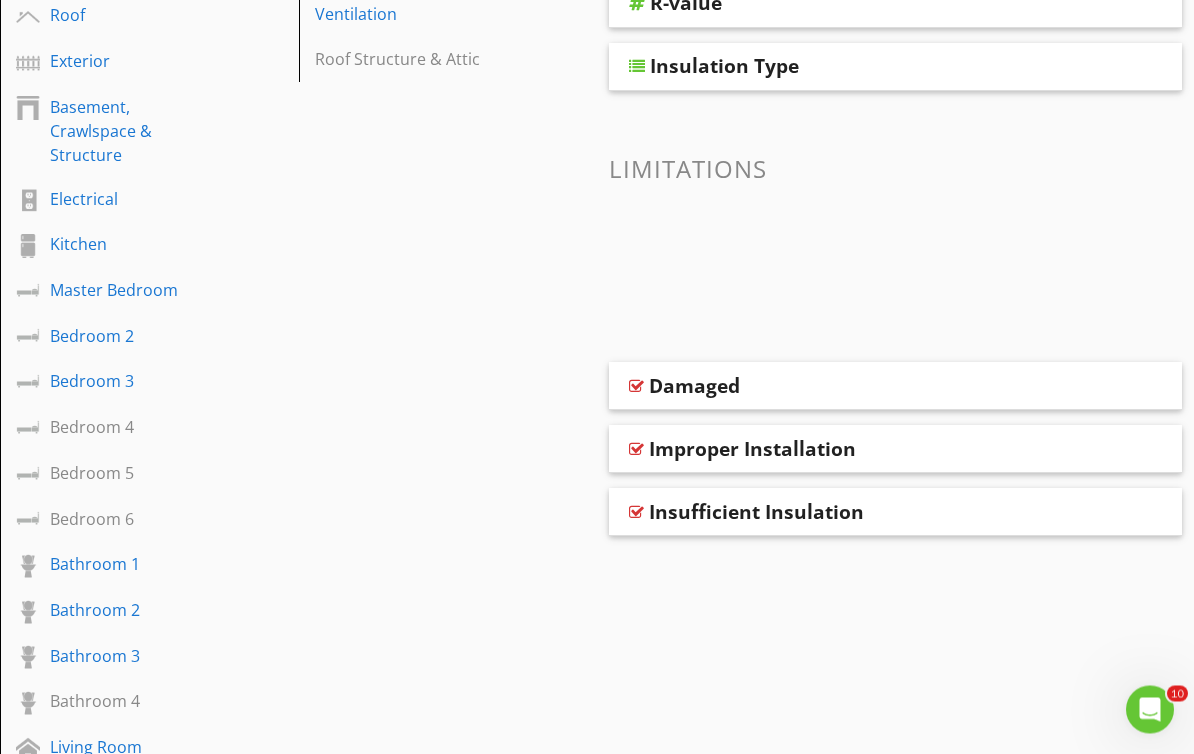 scroll, scrollTop: 323, scrollLeft: 0, axis: vertical 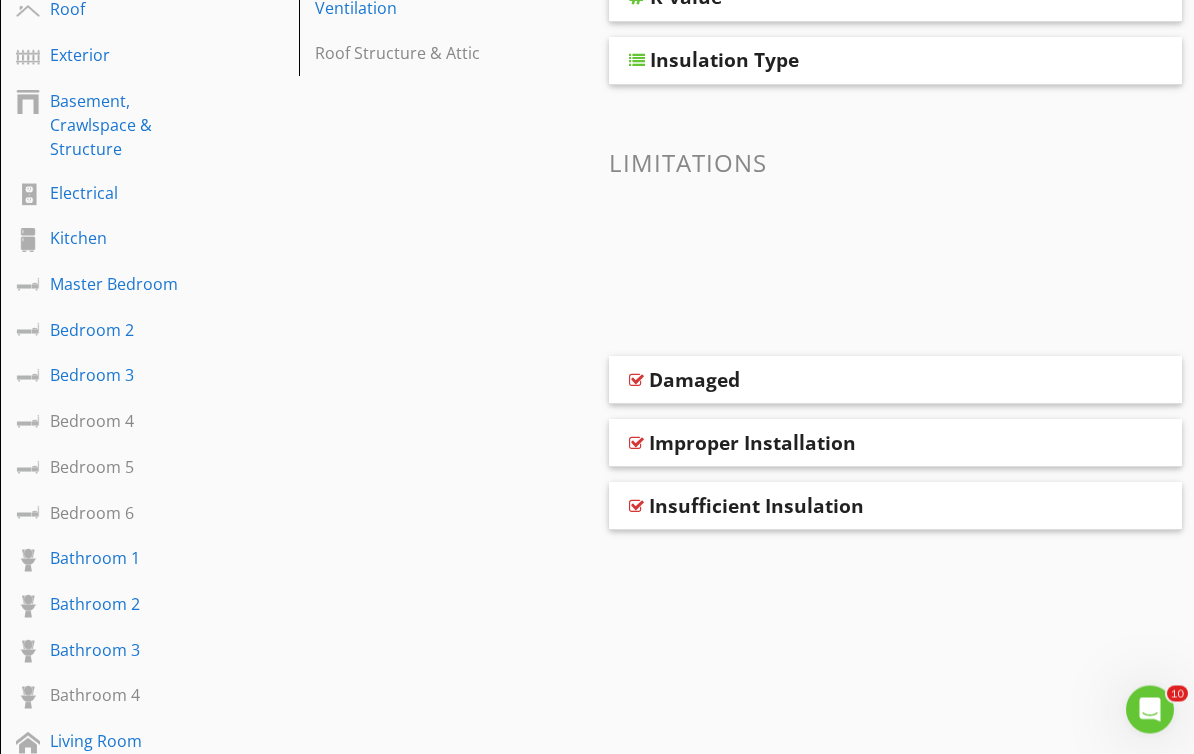 click at bounding box center [636, 507] 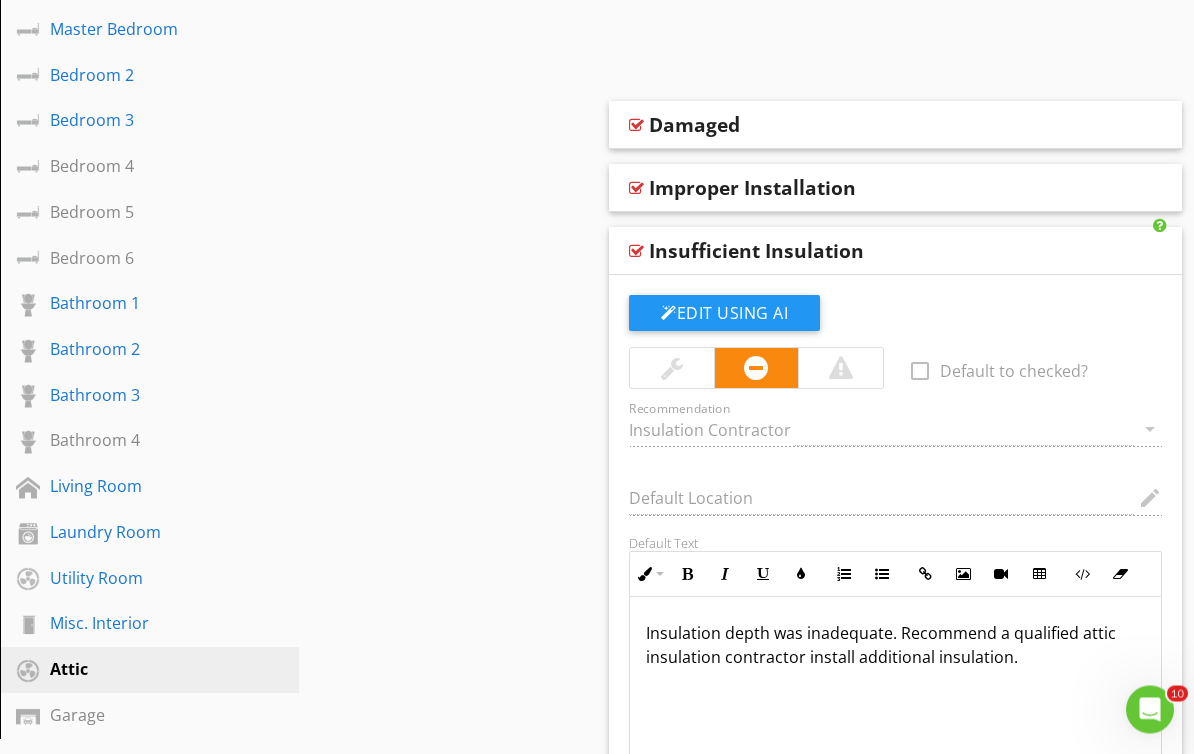 scroll, scrollTop: 710, scrollLeft: 0, axis: vertical 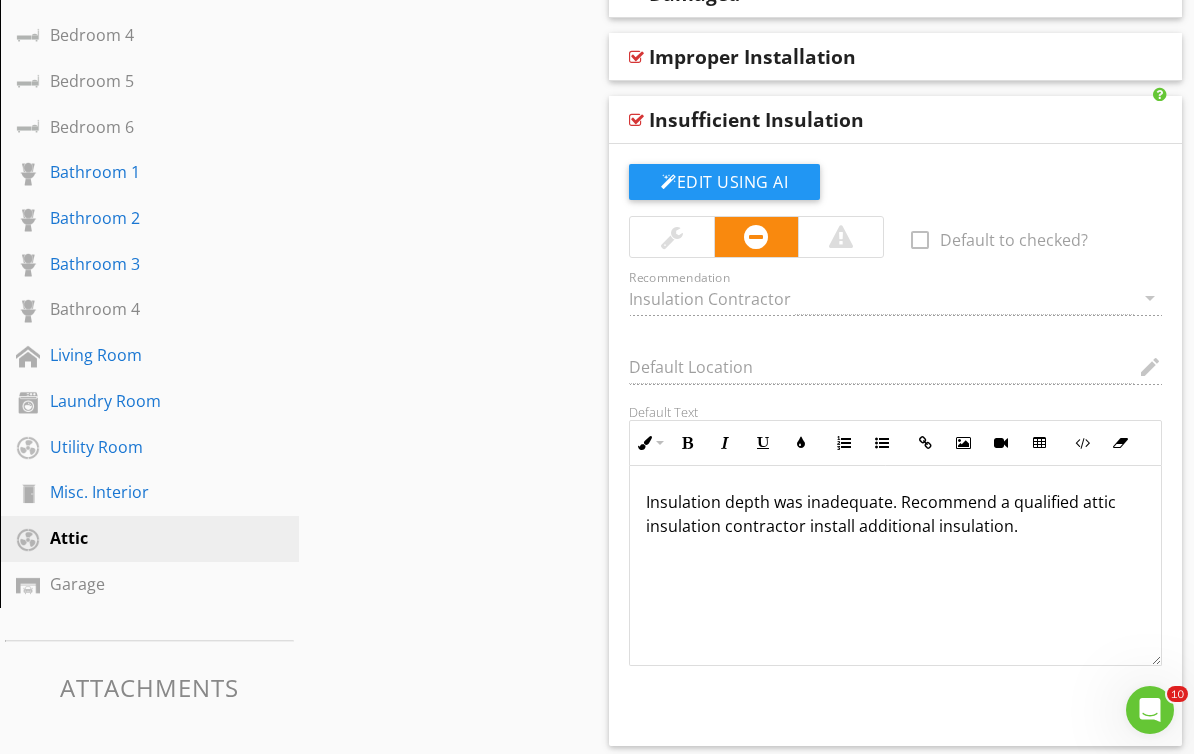 click at bounding box center (636, 120) 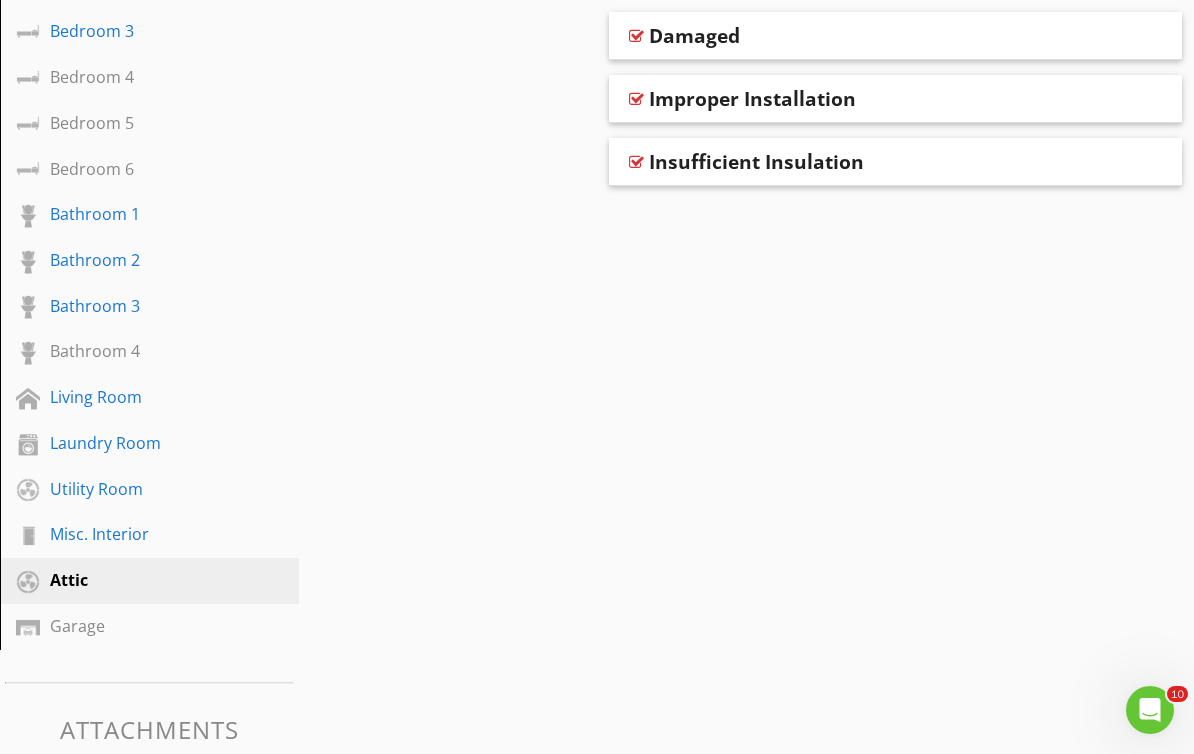 scroll, scrollTop: 694, scrollLeft: 0, axis: vertical 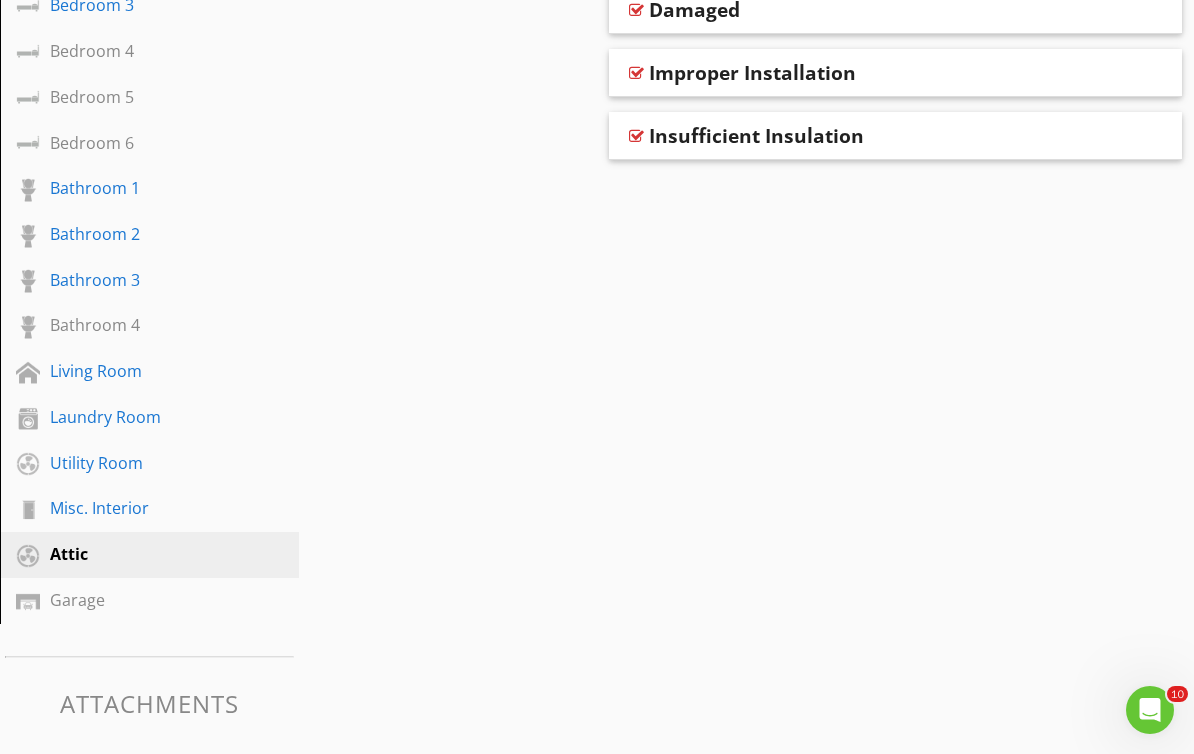 click on "Attachments" at bounding box center [149, 703] 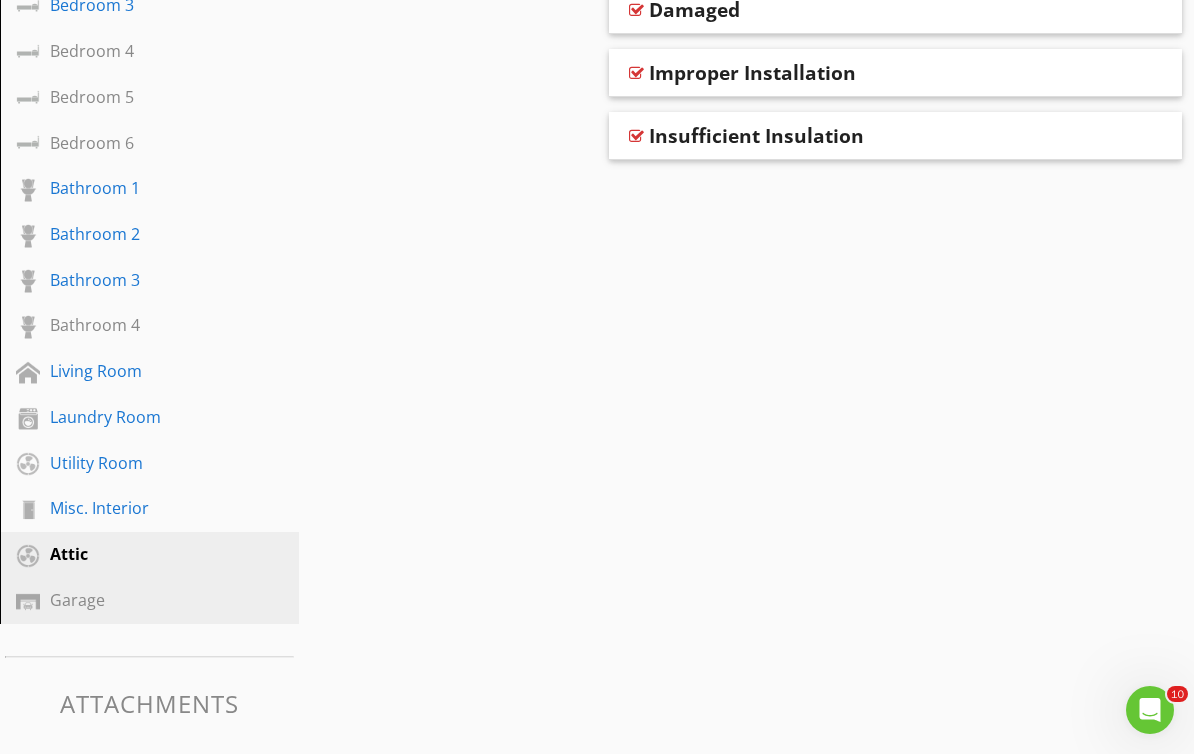click on "Garage" at bounding box center [127, 600] 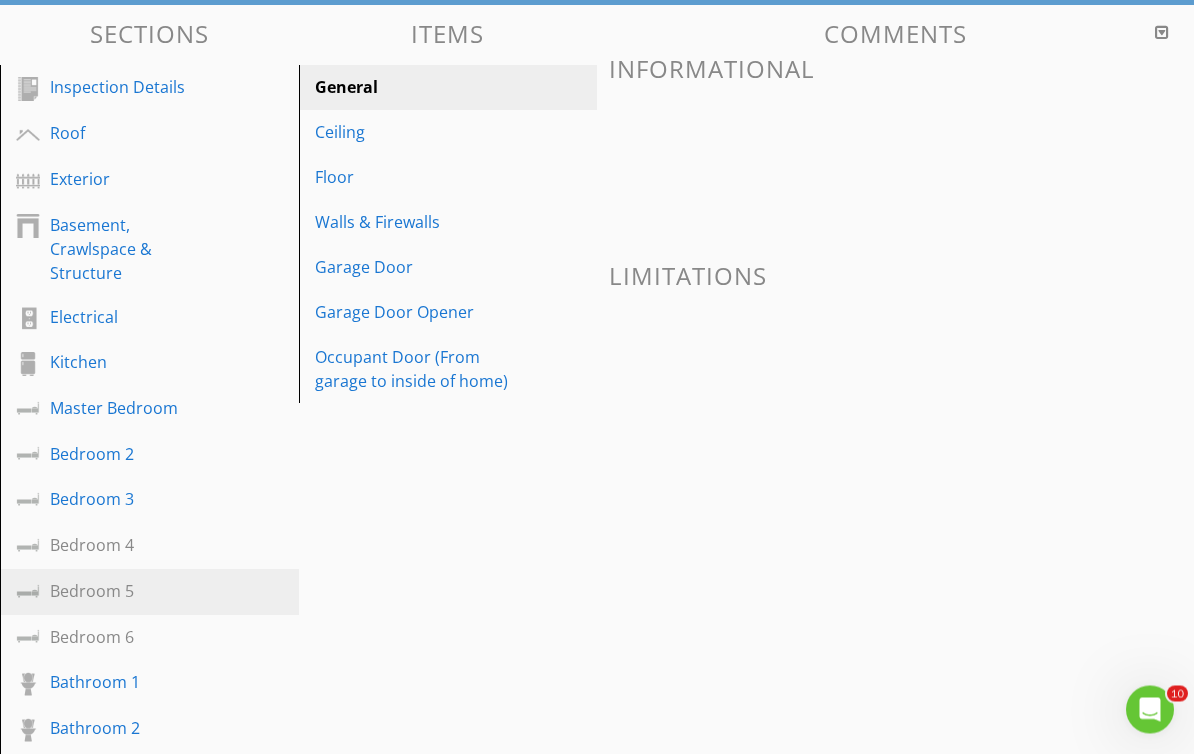 scroll, scrollTop: 200, scrollLeft: 0, axis: vertical 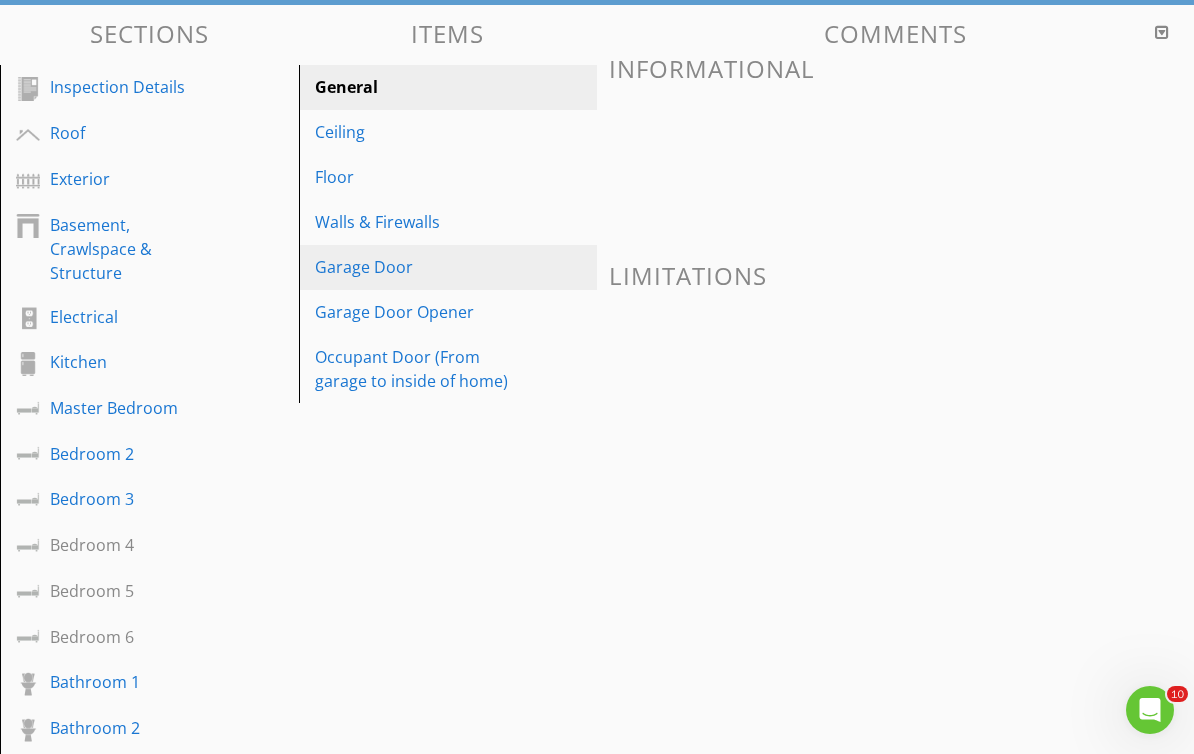 click on "Garage Door" at bounding box center [451, 267] 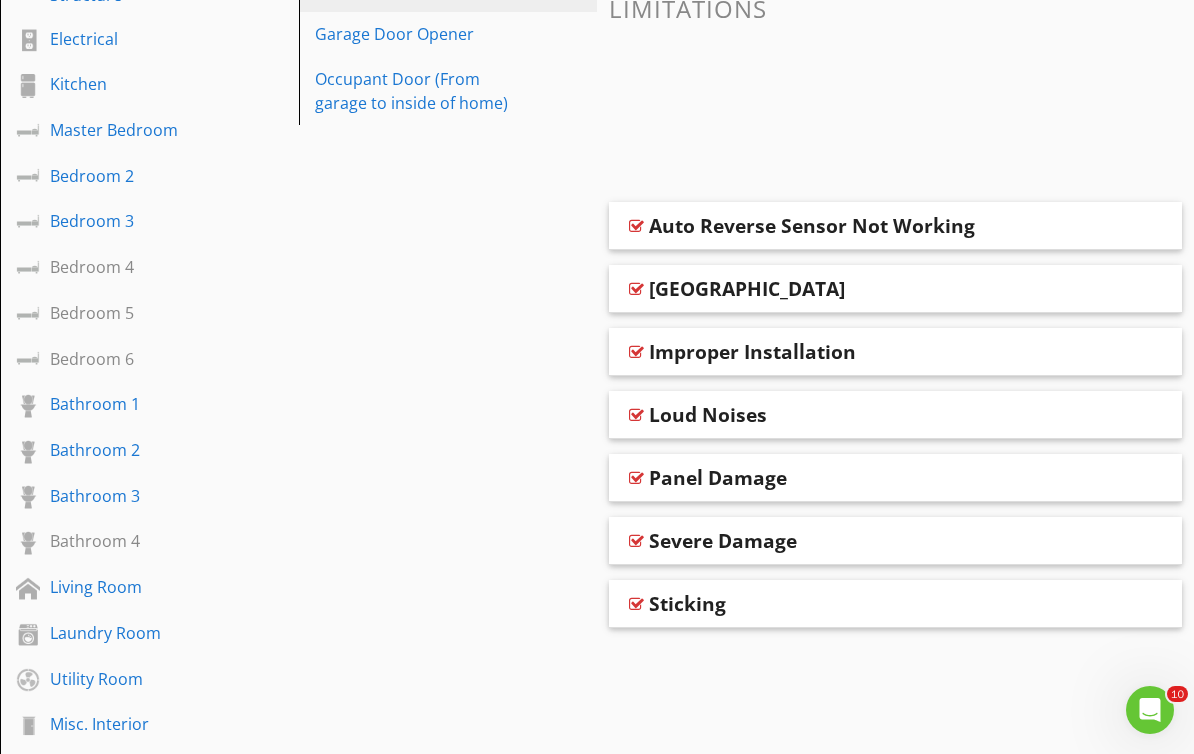 scroll, scrollTop: 522, scrollLeft: 0, axis: vertical 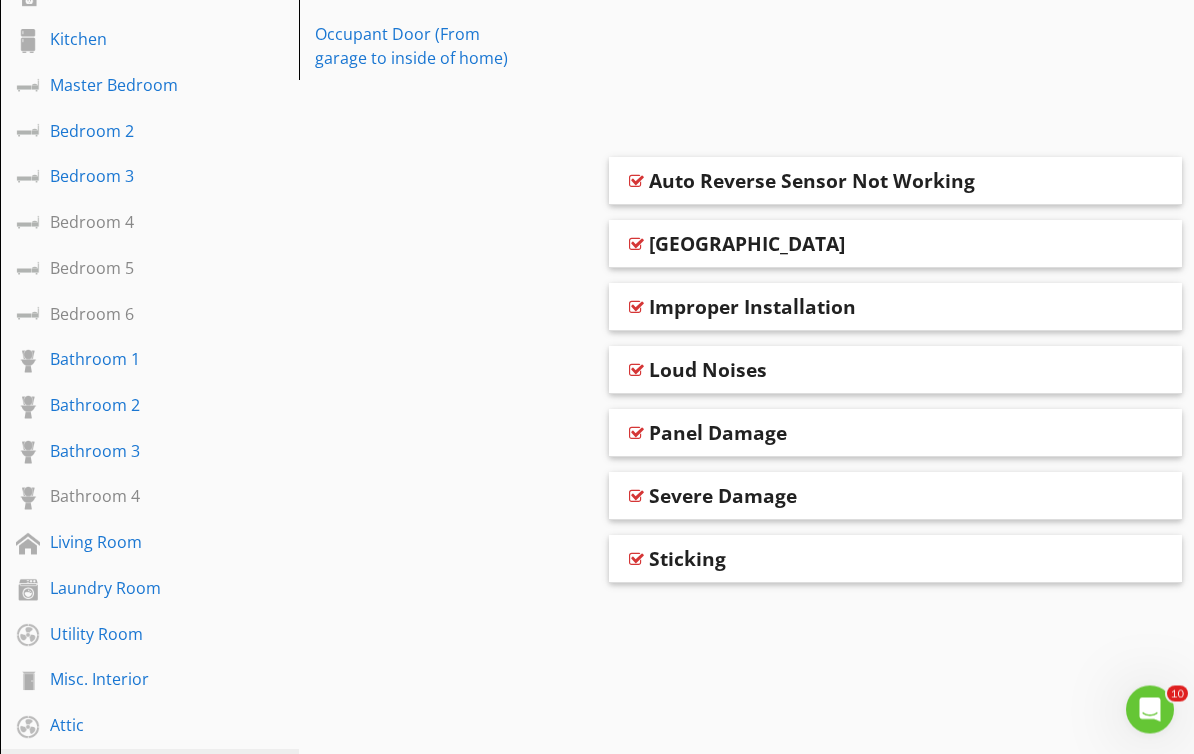 click at bounding box center (636, 434) 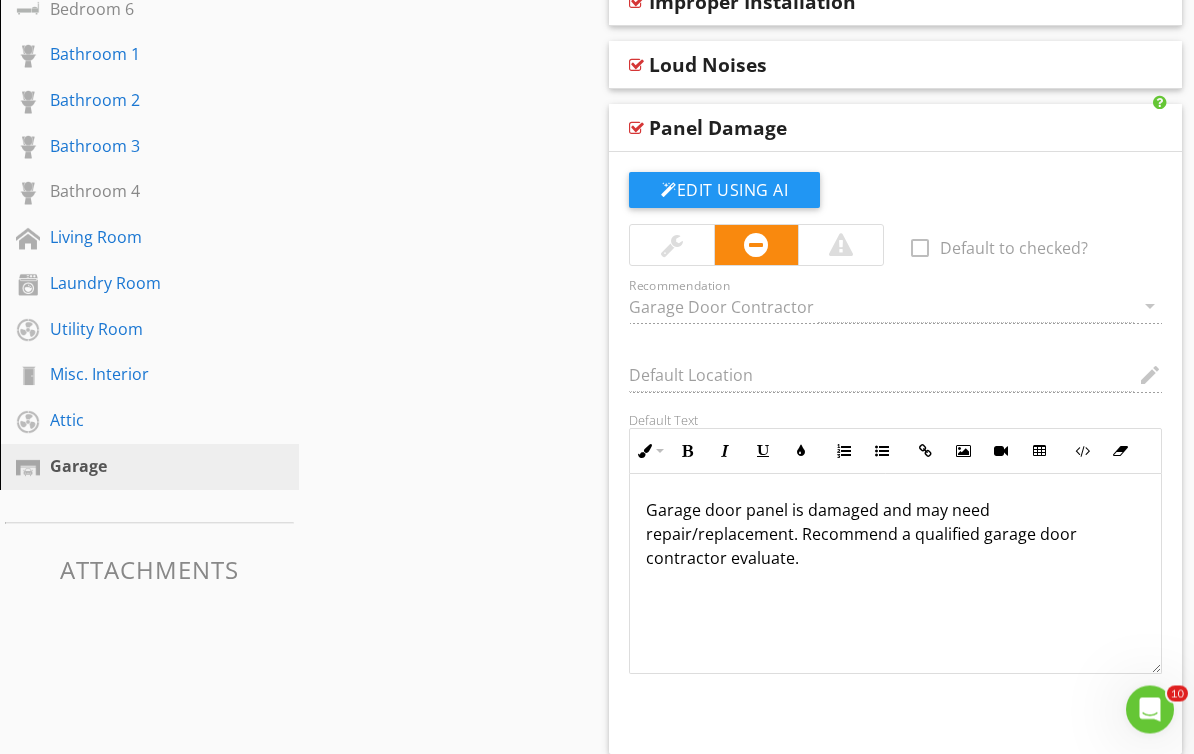 scroll, scrollTop: 804, scrollLeft: 0, axis: vertical 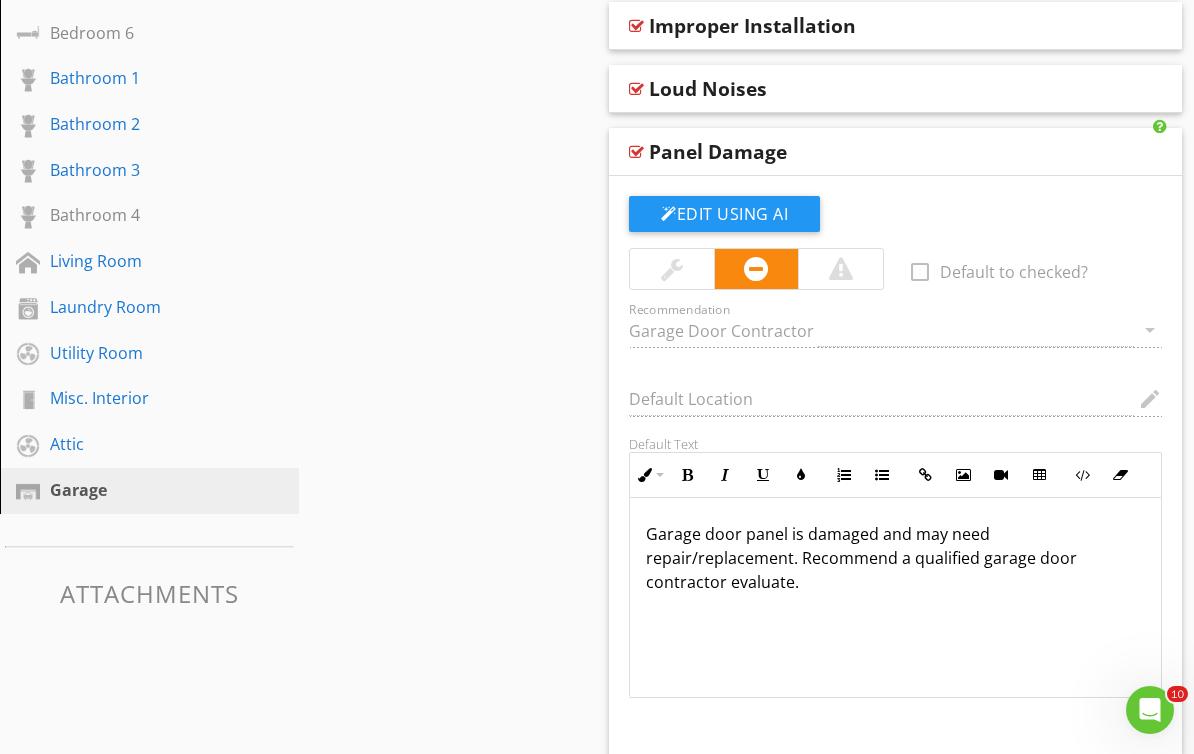 click at bounding box center (636, 152) 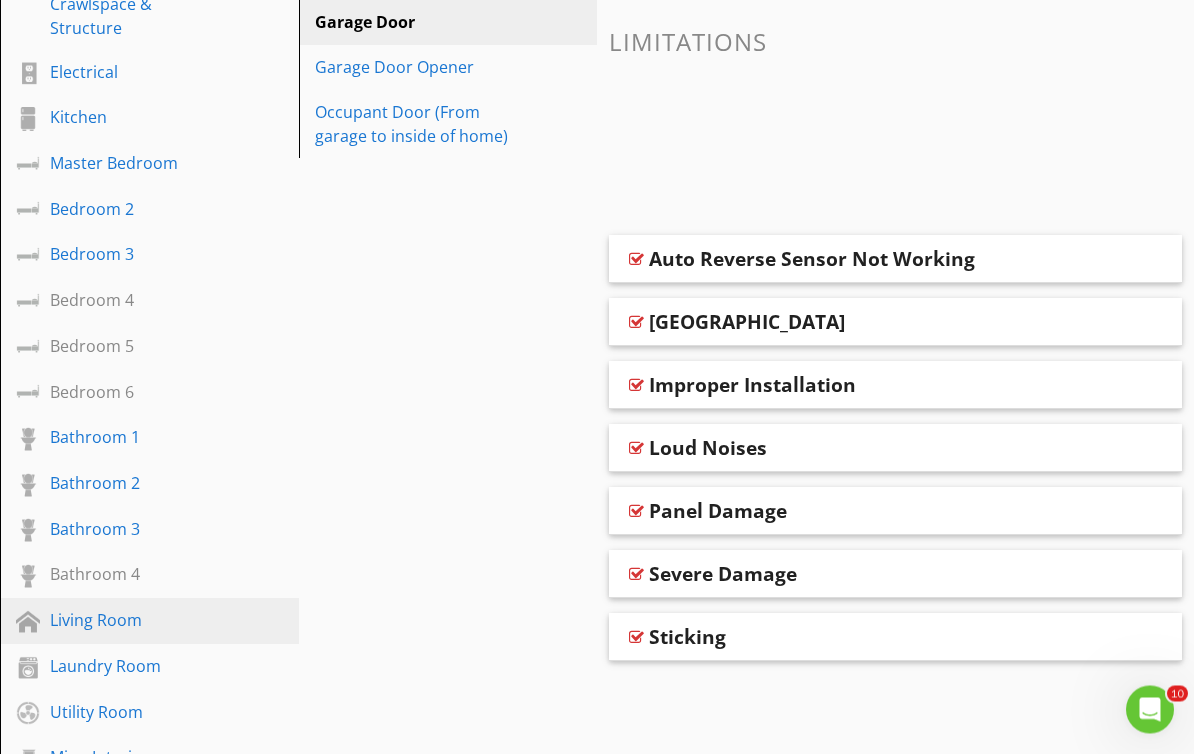 scroll, scrollTop: 445, scrollLeft: 0, axis: vertical 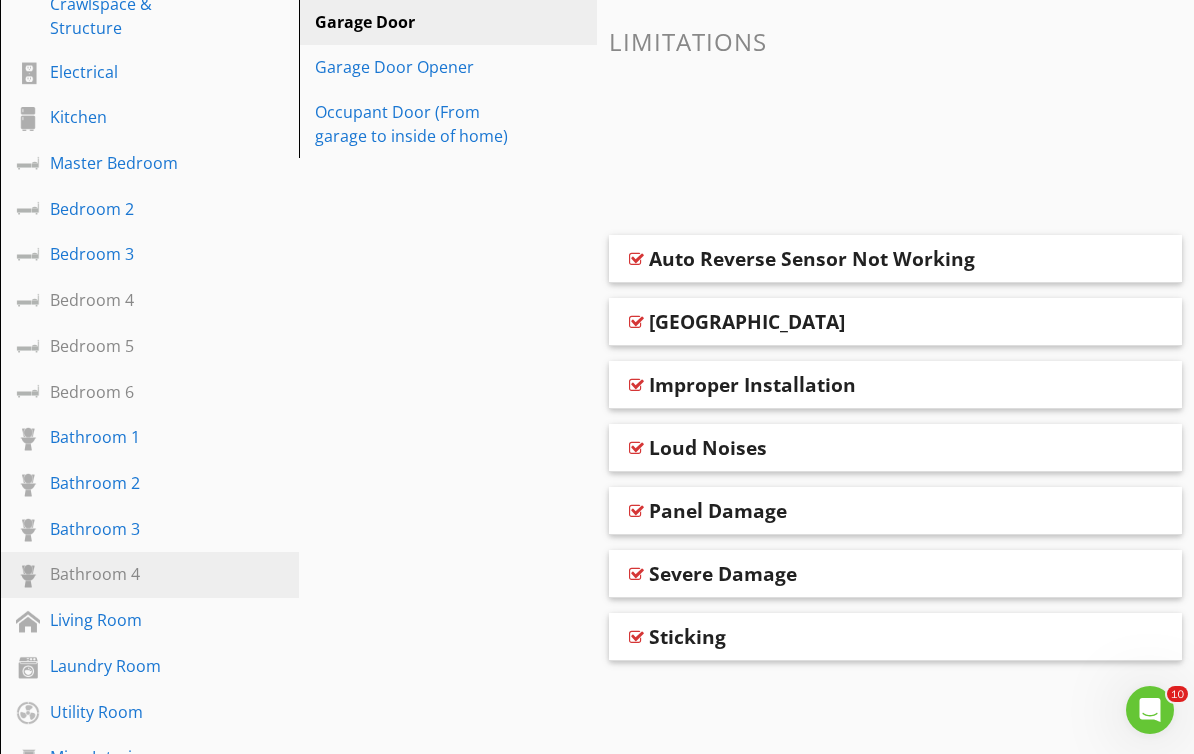 click on "Bathroom 4" at bounding box center [127, 574] 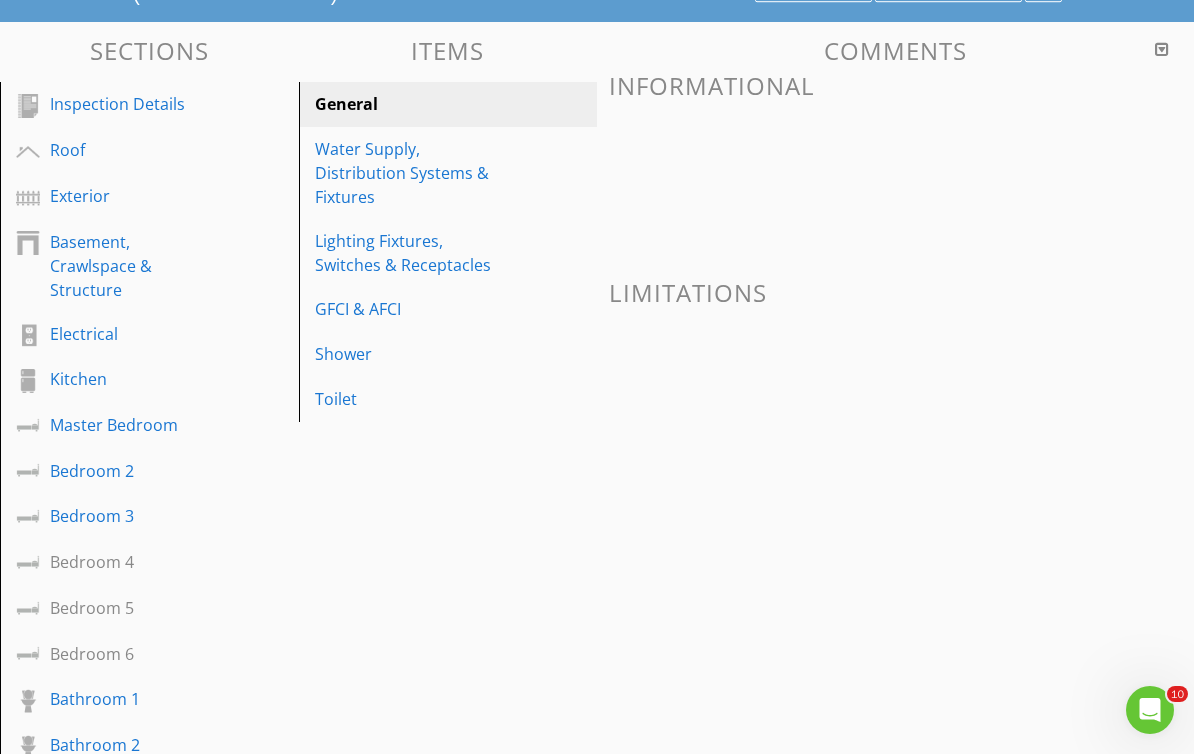 scroll, scrollTop: 181, scrollLeft: 0, axis: vertical 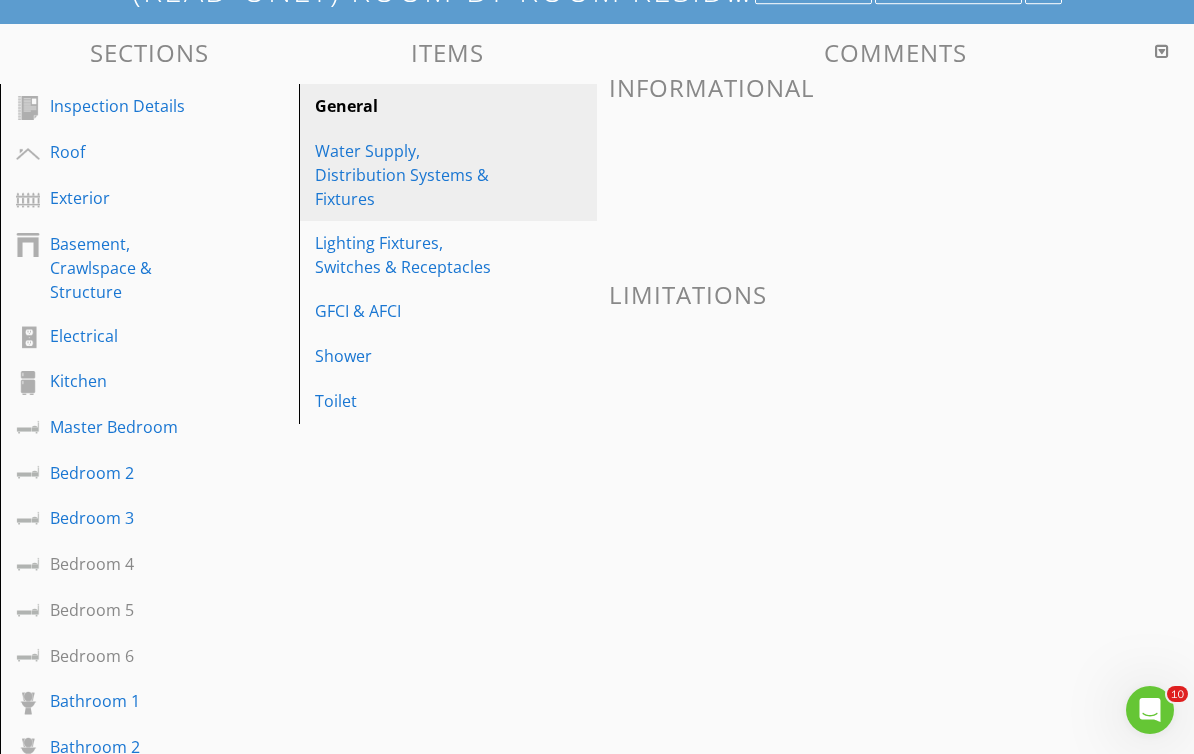 click on "Water Supply, Distribution Systems & Fixtures" at bounding box center (414, 175) 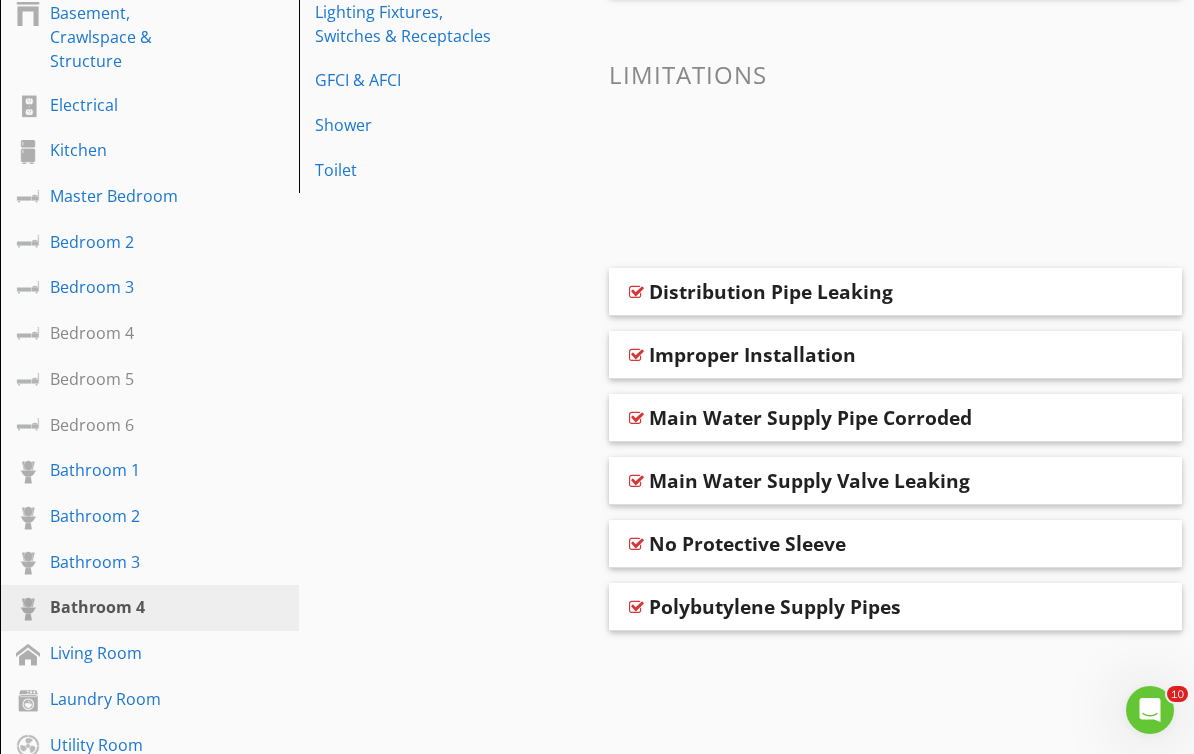 scroll, scrollTop: 413, scrollLeft: 0, axis: vertical 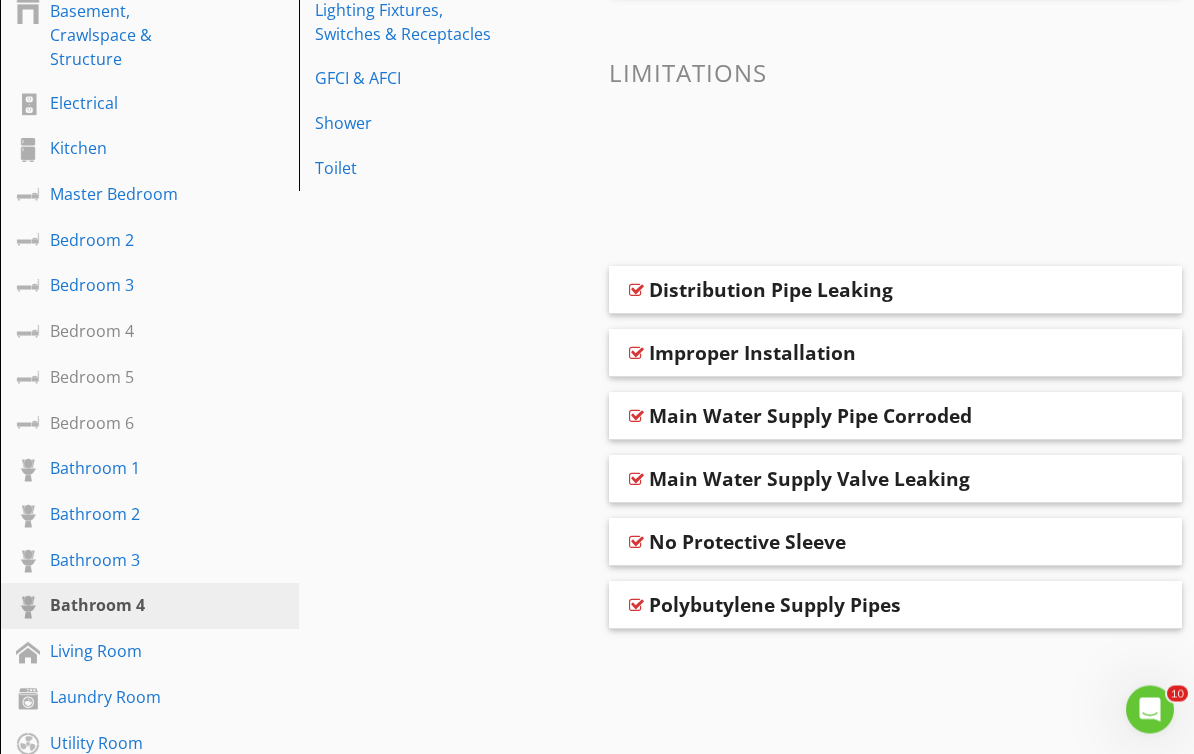 click at bounding box center [636, 543] 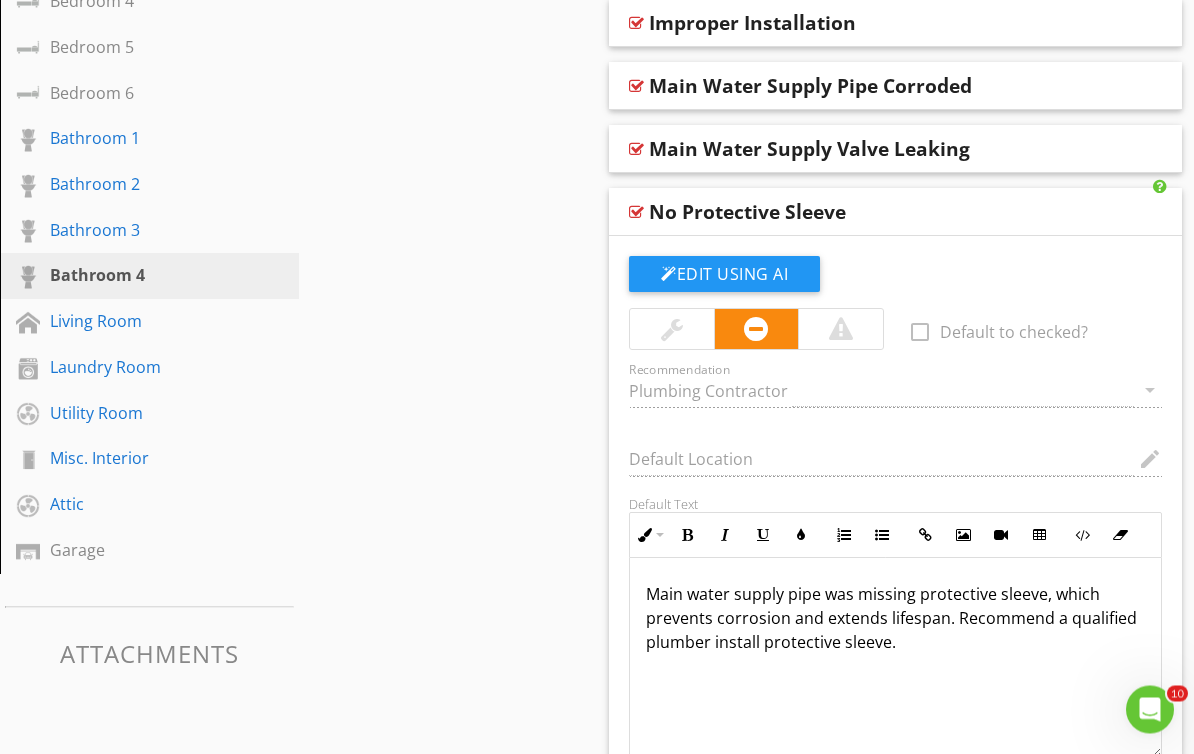 scroll, scrollTop: 787, scrollLeft: 0, axis: vertical 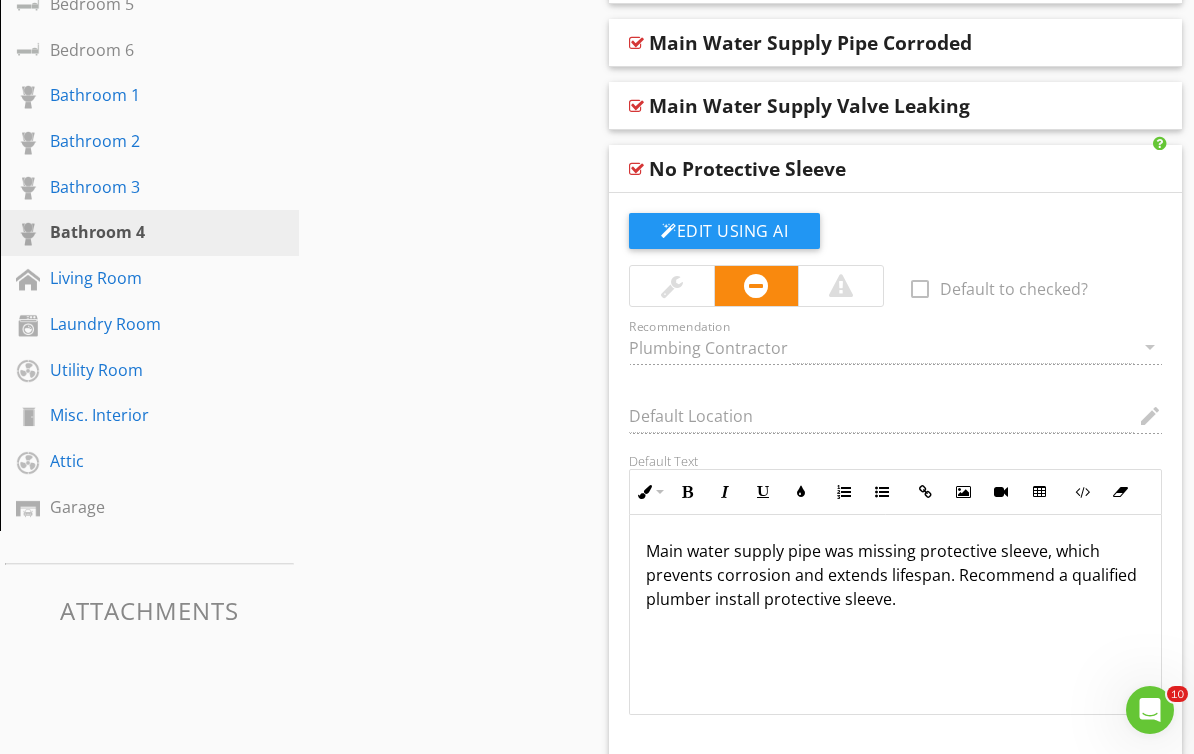 click at bounding box center (636, 169) 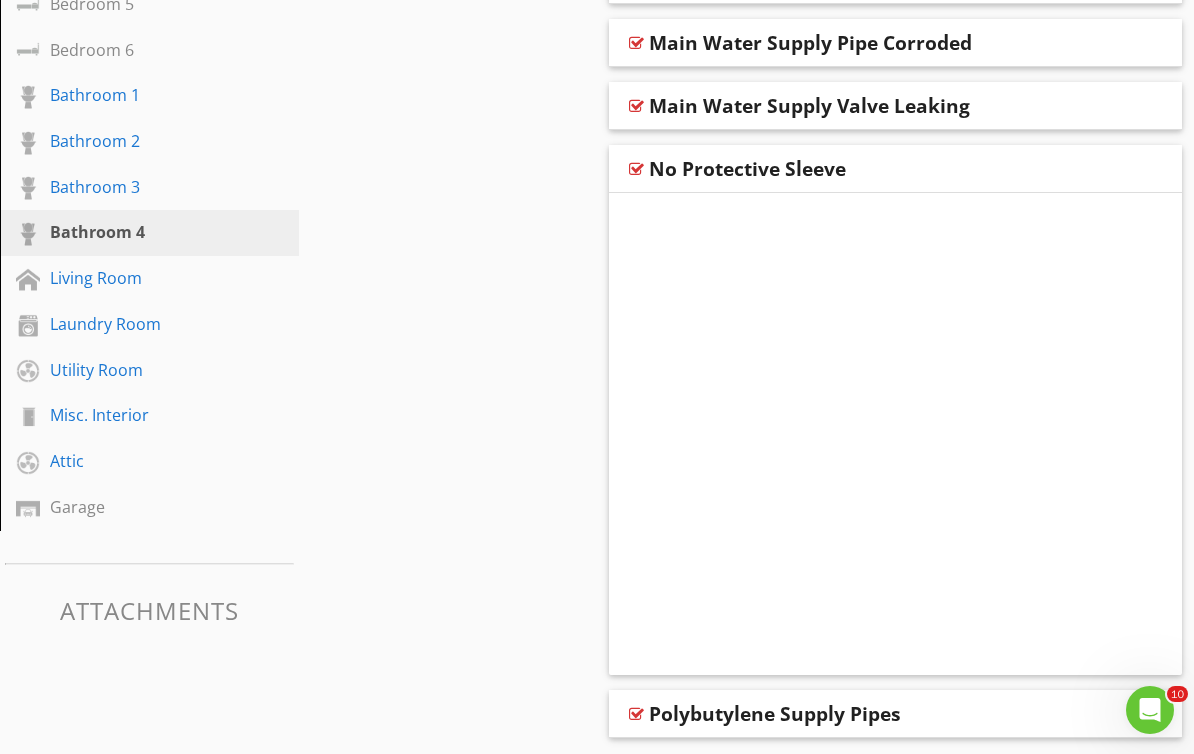 scroll, scrollTop: 694, scrollLeft: 0, axis: vertical 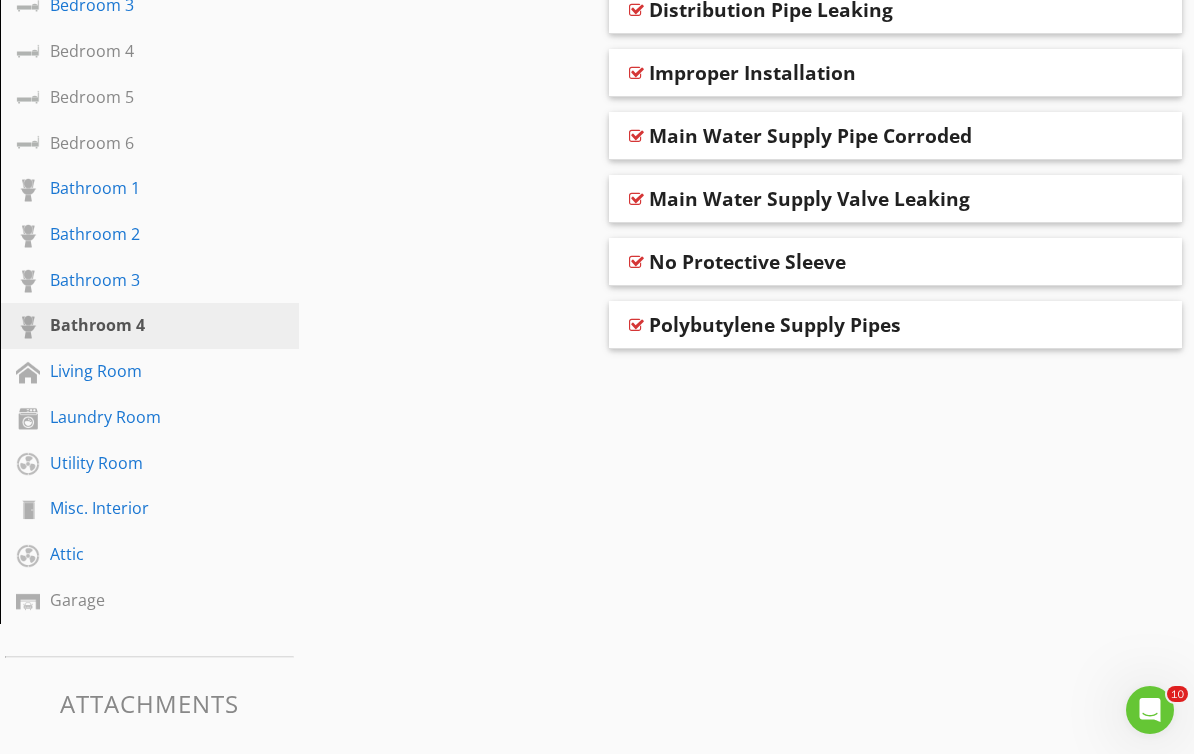 click at bounding box center (636, 325) 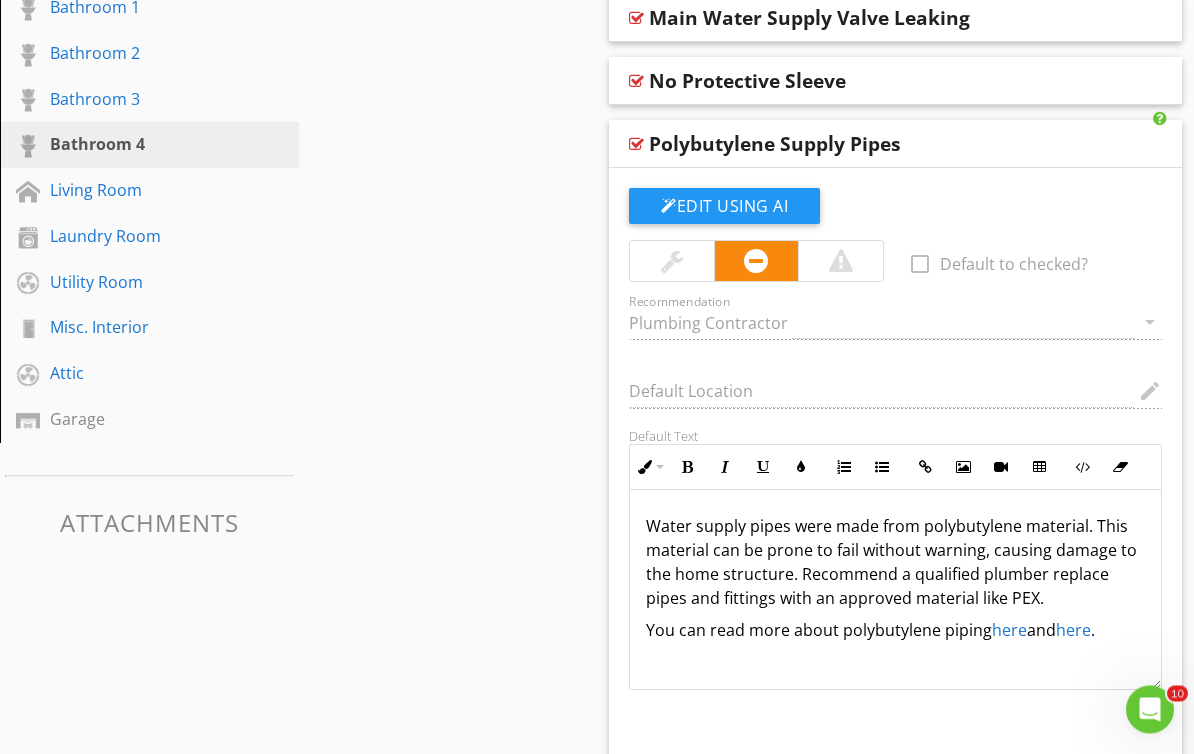 scroll, scrollTop: 877, scrollLeft: 0, axis: vertical 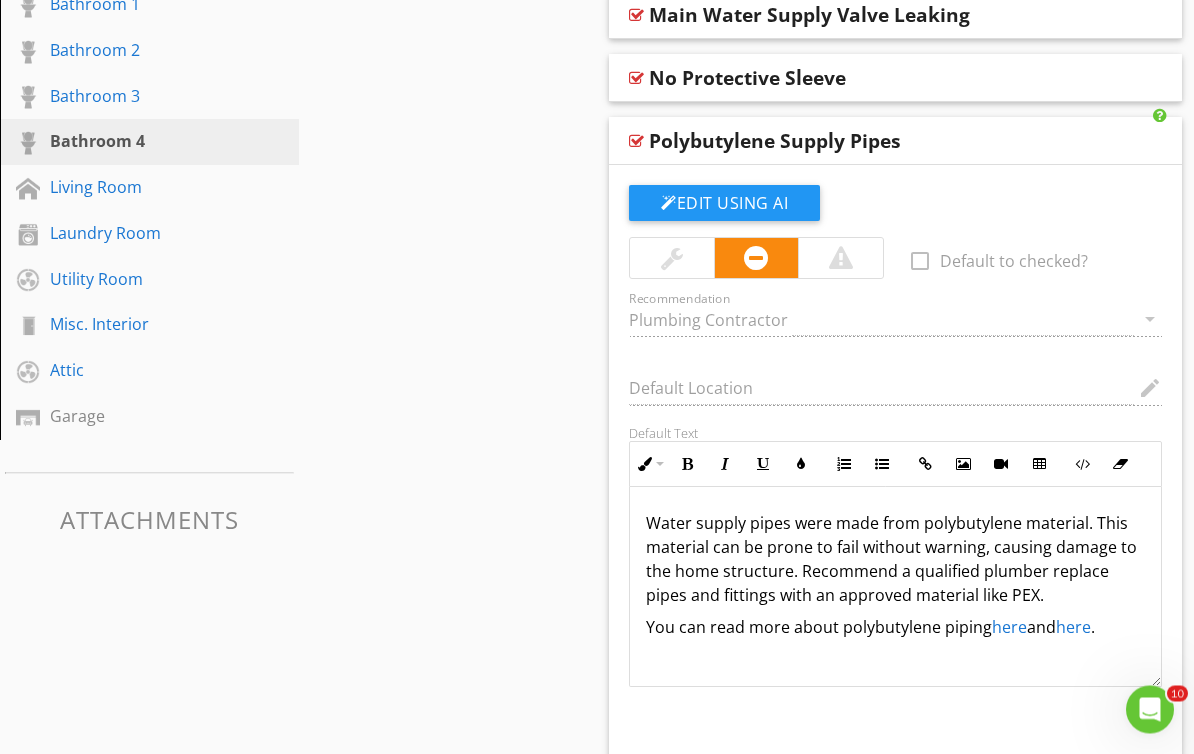 click at bounding box center [636, 142] 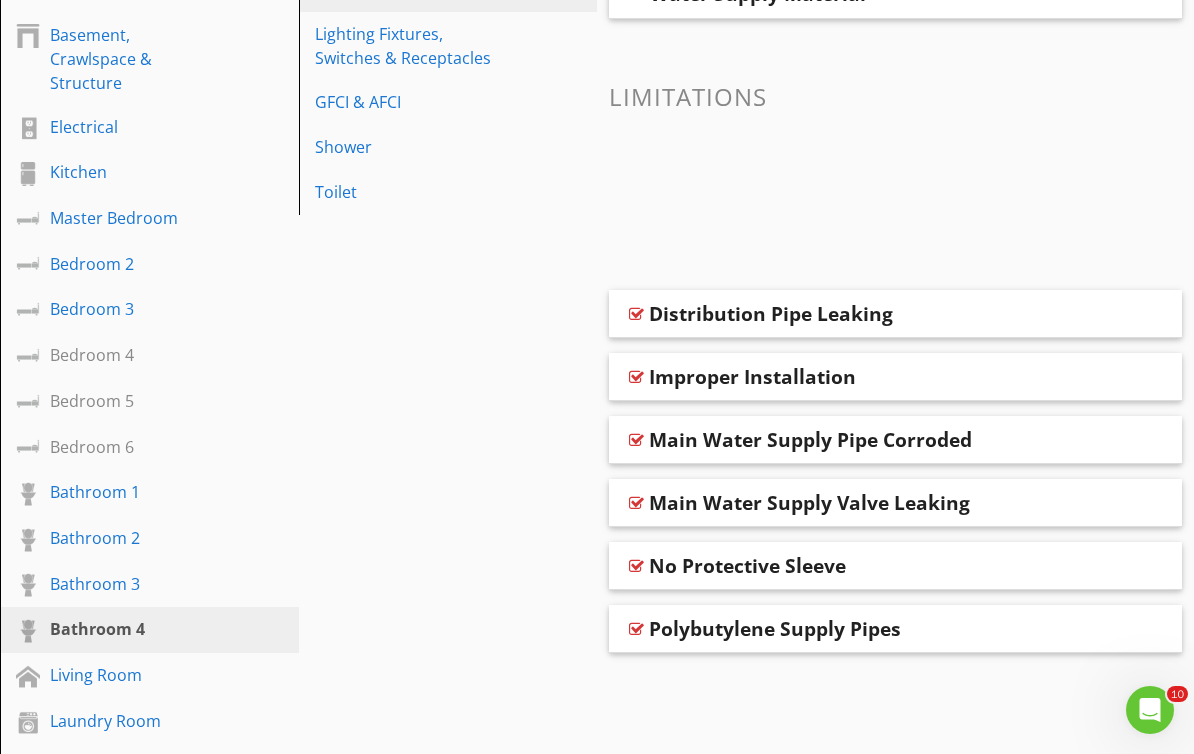 scroll, scrollTop: 381, scrollLeft: 0, axis: vertical 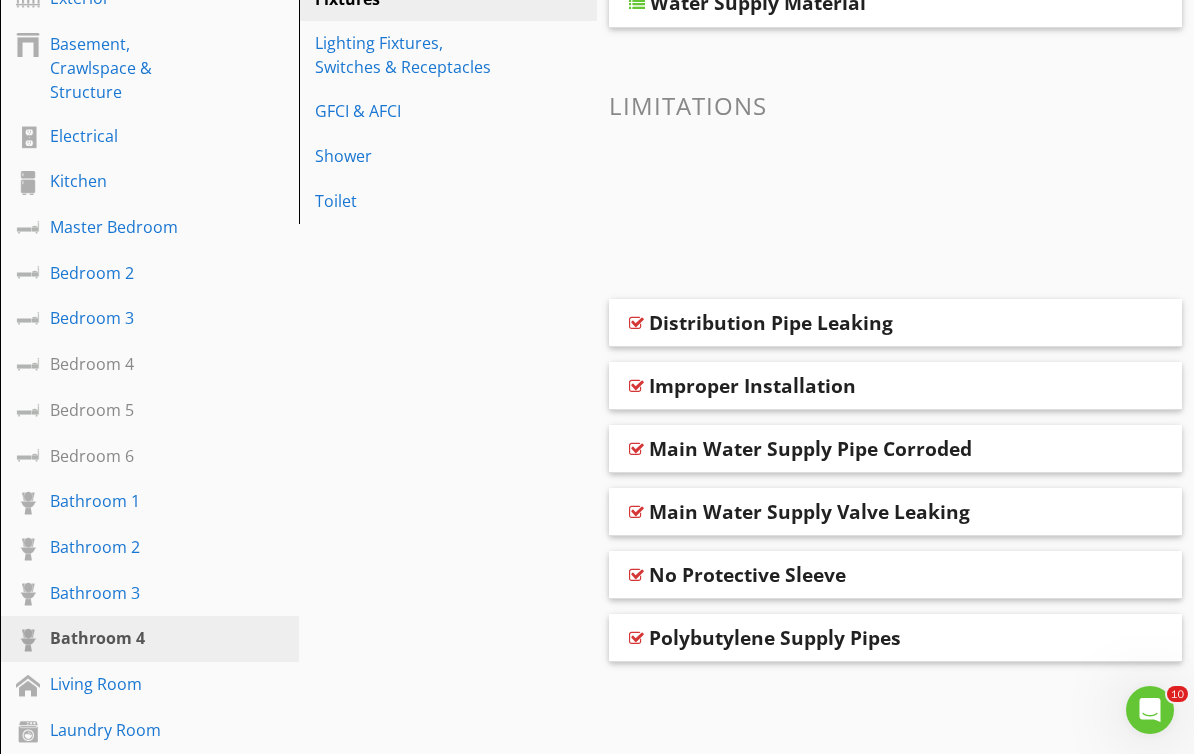 click at bounding box center [636, 323] 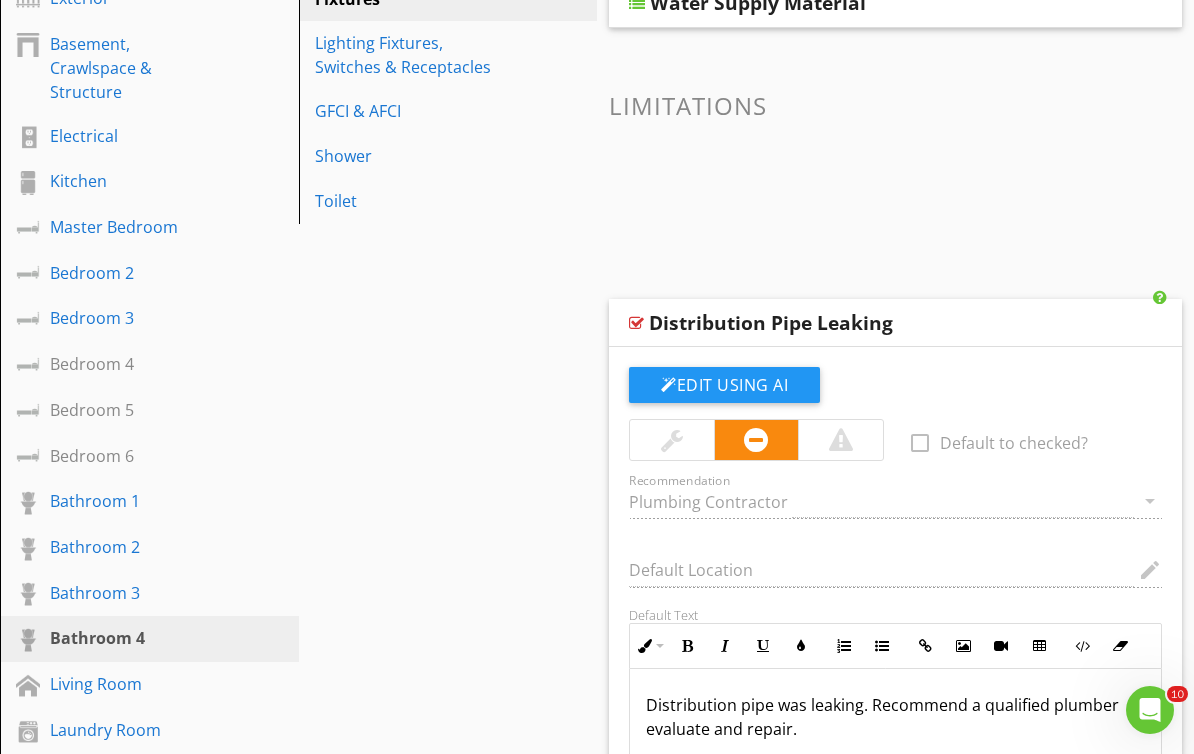scroll, scrollTop: 423, scrollLeft: 0, axis: vertical 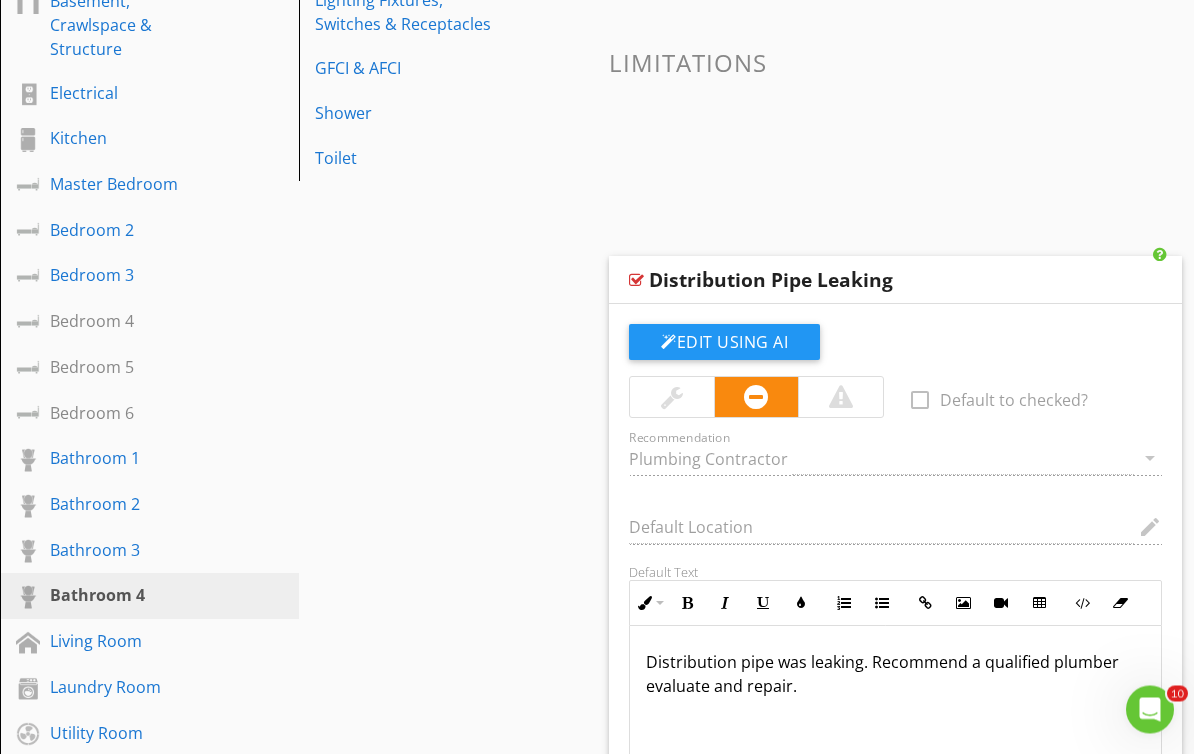 click at bounding box center [636, 281] 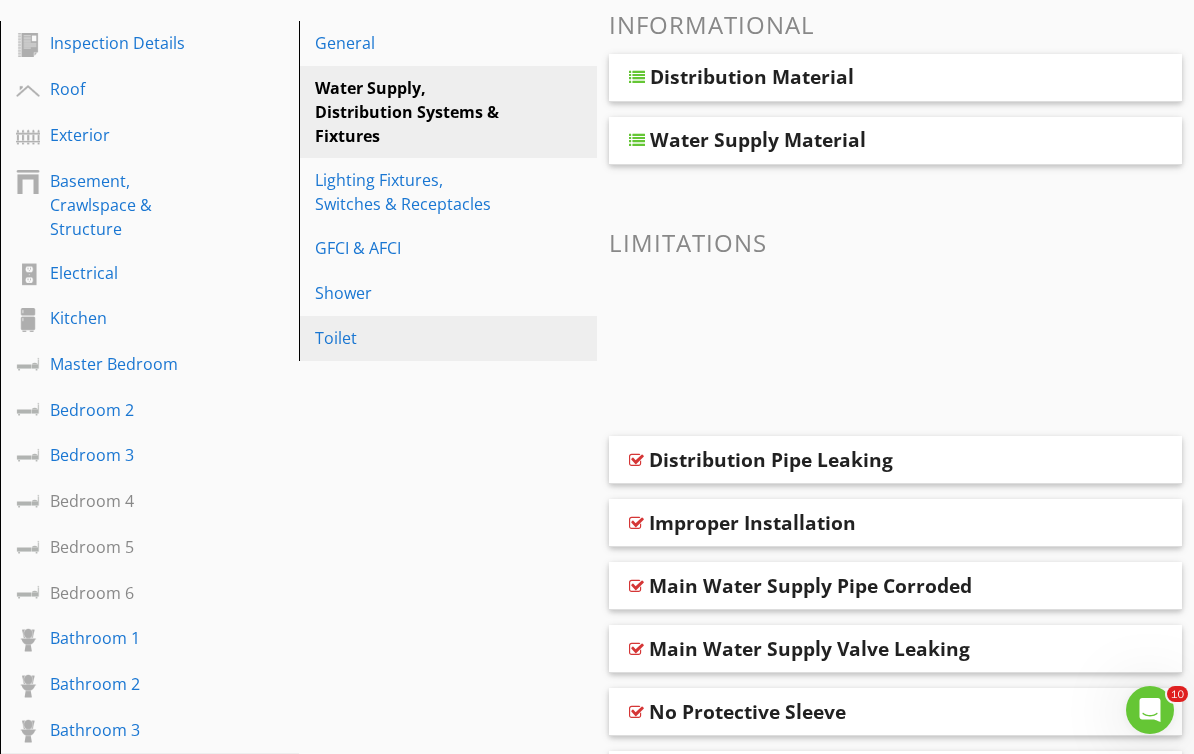 scroll, scrollTop: 123, scrollLeft: 0, axis: vertical 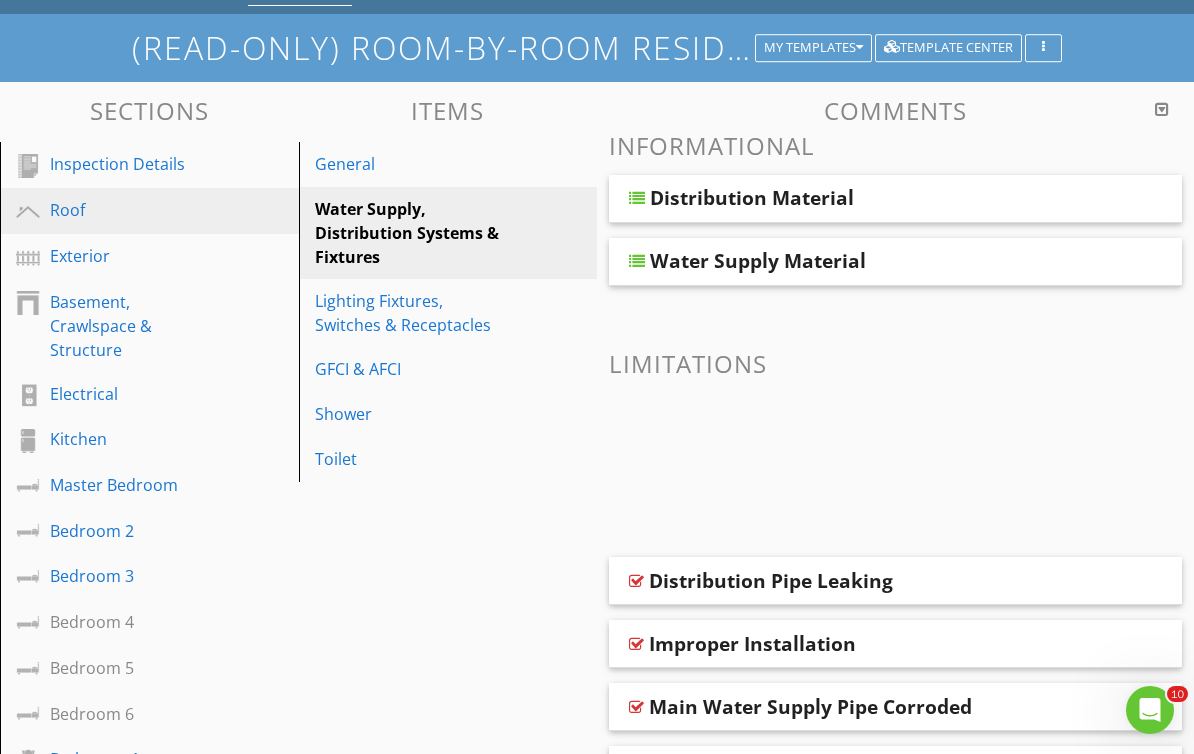 click on "Roof" at bounding box center (127, 210) 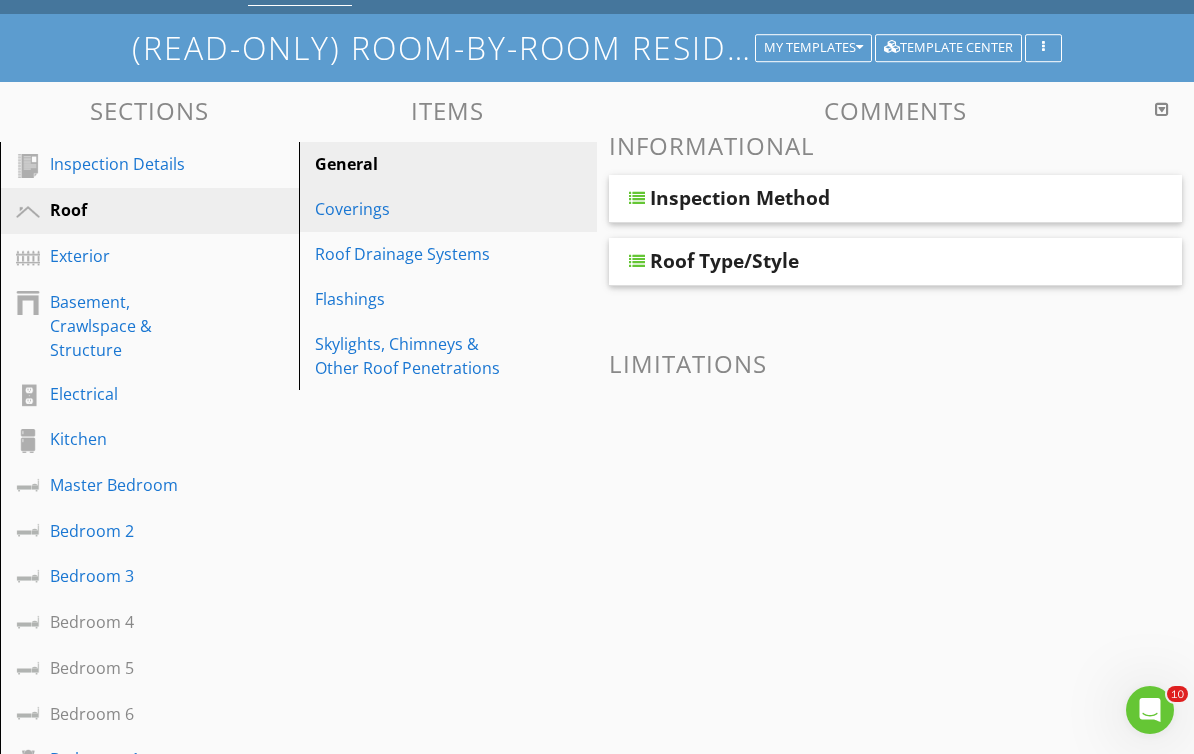 click on "Coverings" at bounding box center [414, 209] 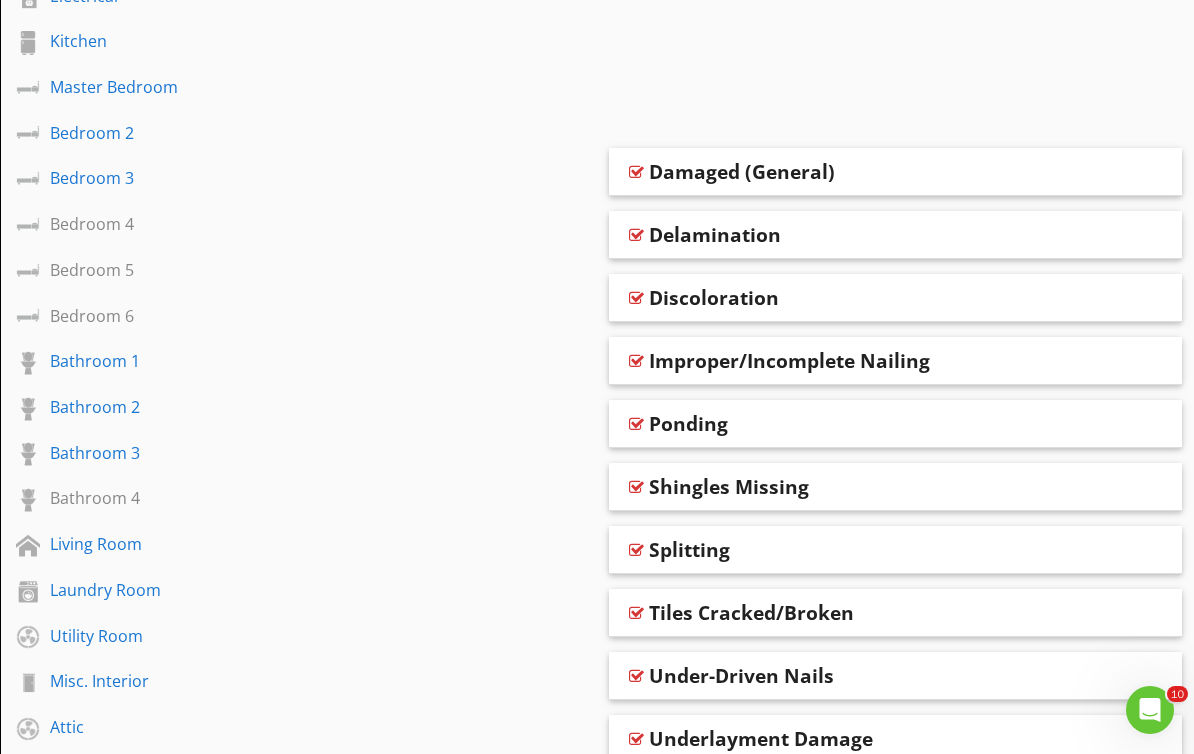 scroll, scrollTop: 625, scrollLeft: 0, axis: vertical 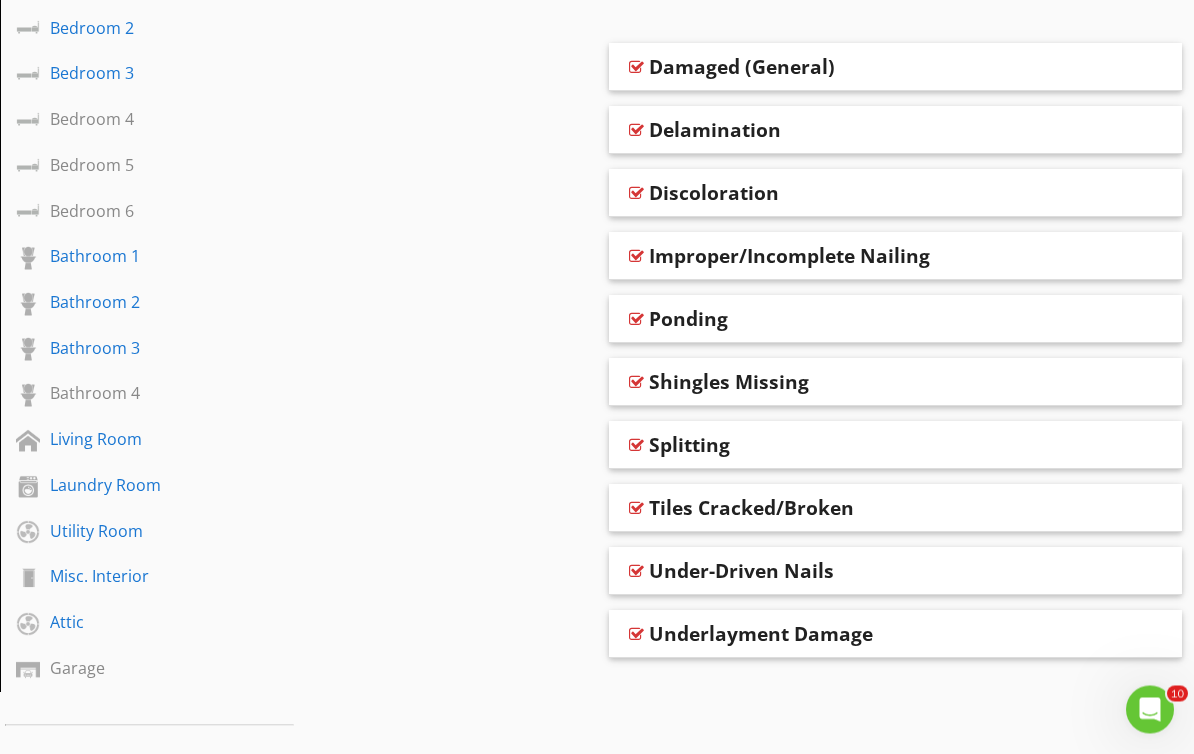click at bounding box center (636, 383) 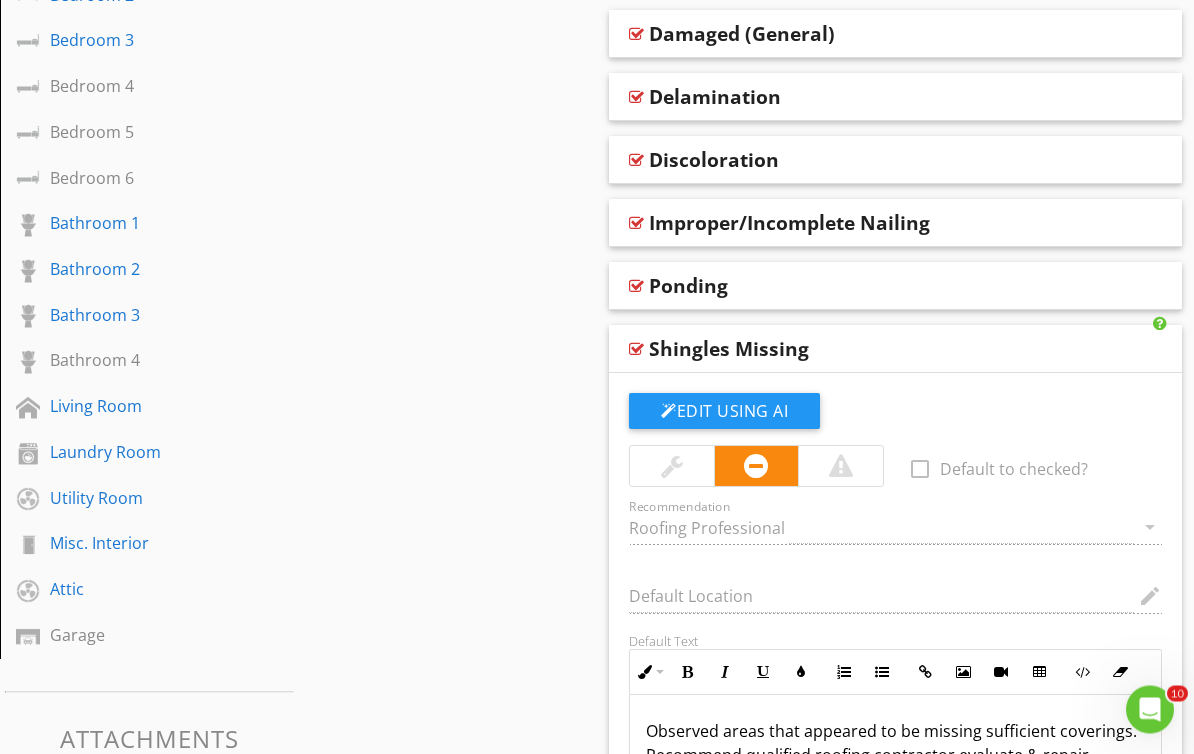 scroll, scrollTop: 645, scrollLeft: 0, axis: vertical 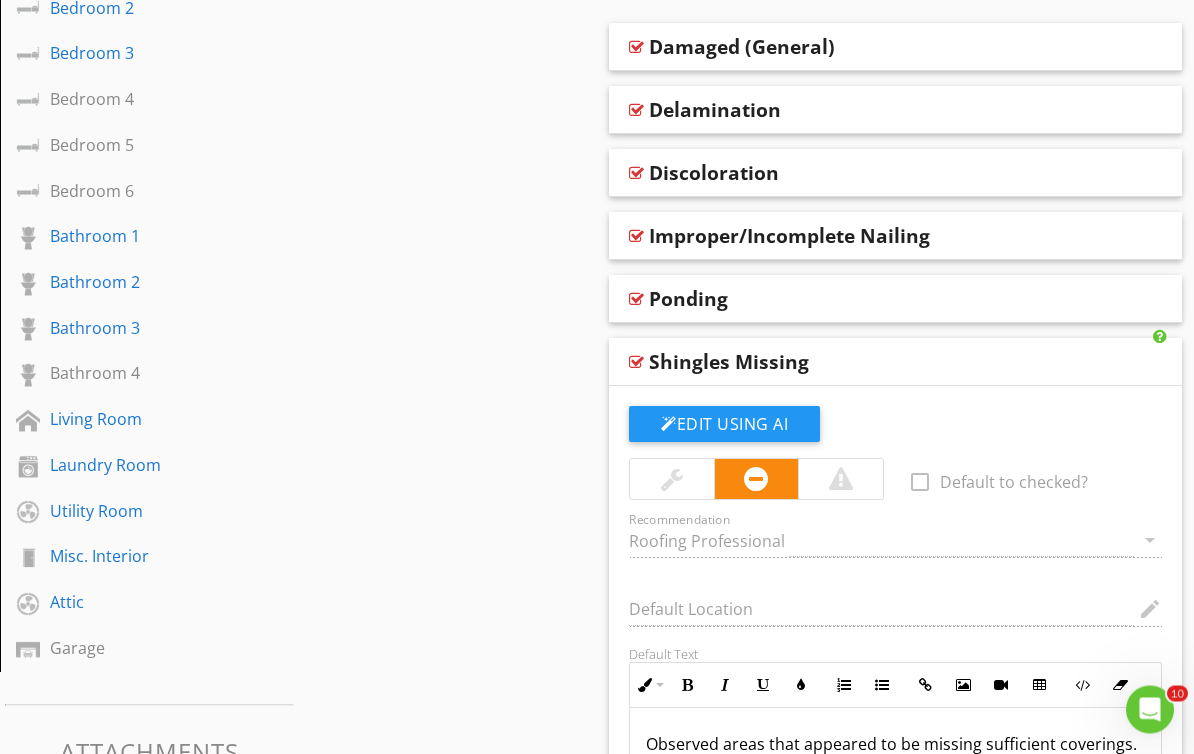 click at bounding box center (636, 363) 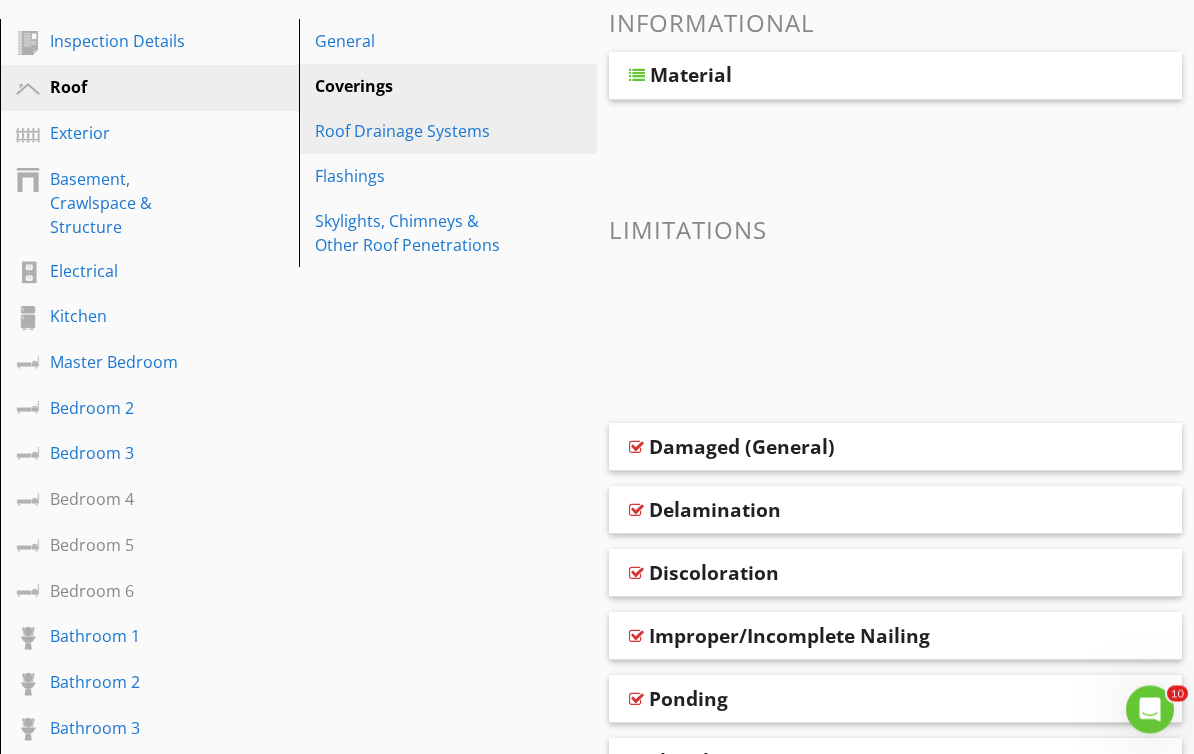 scroll, scrollTop: 0, scrollLeft: 0, axis: both 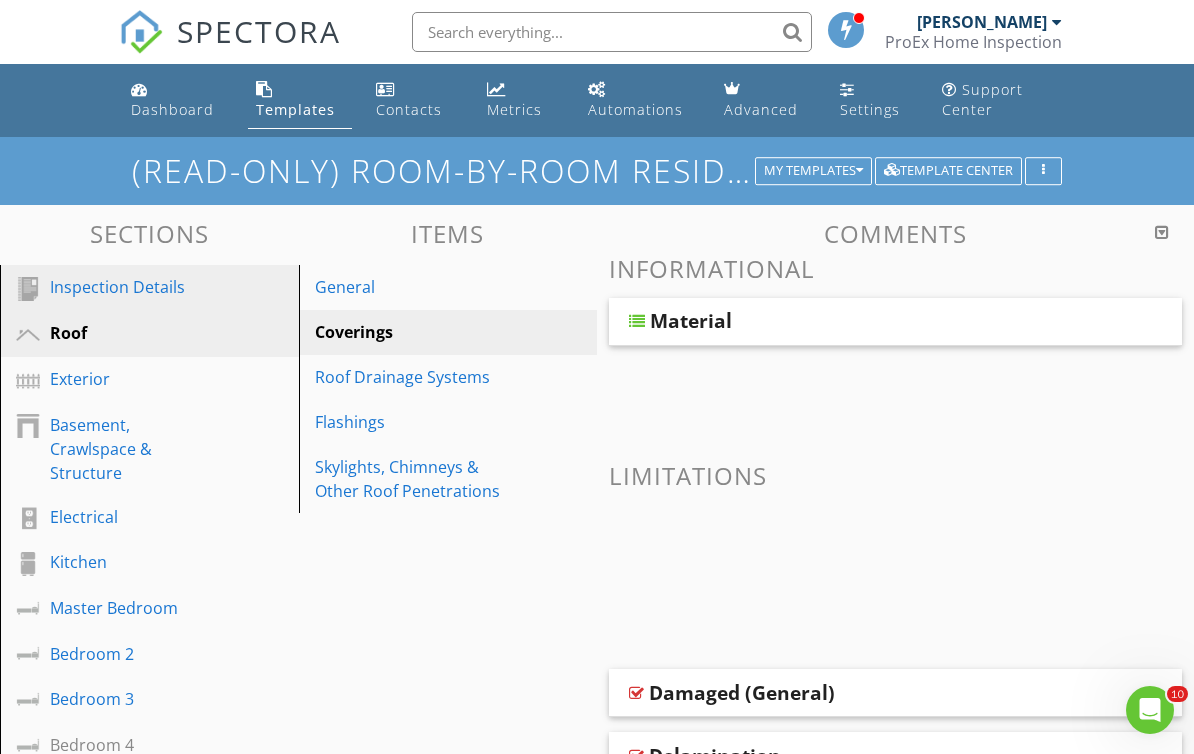 click on "Inspection Details" at bounding box center (127, 287) 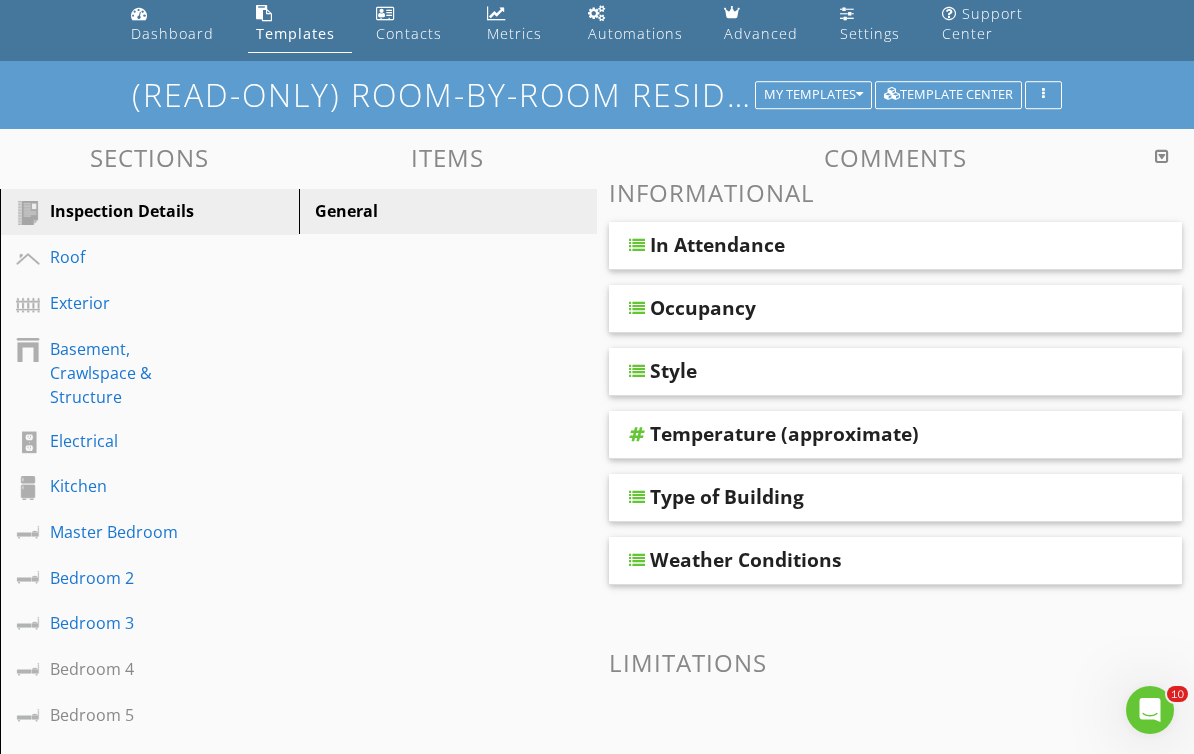 scroll, scrollTop: 0, scrollLeft: 0, axis: both 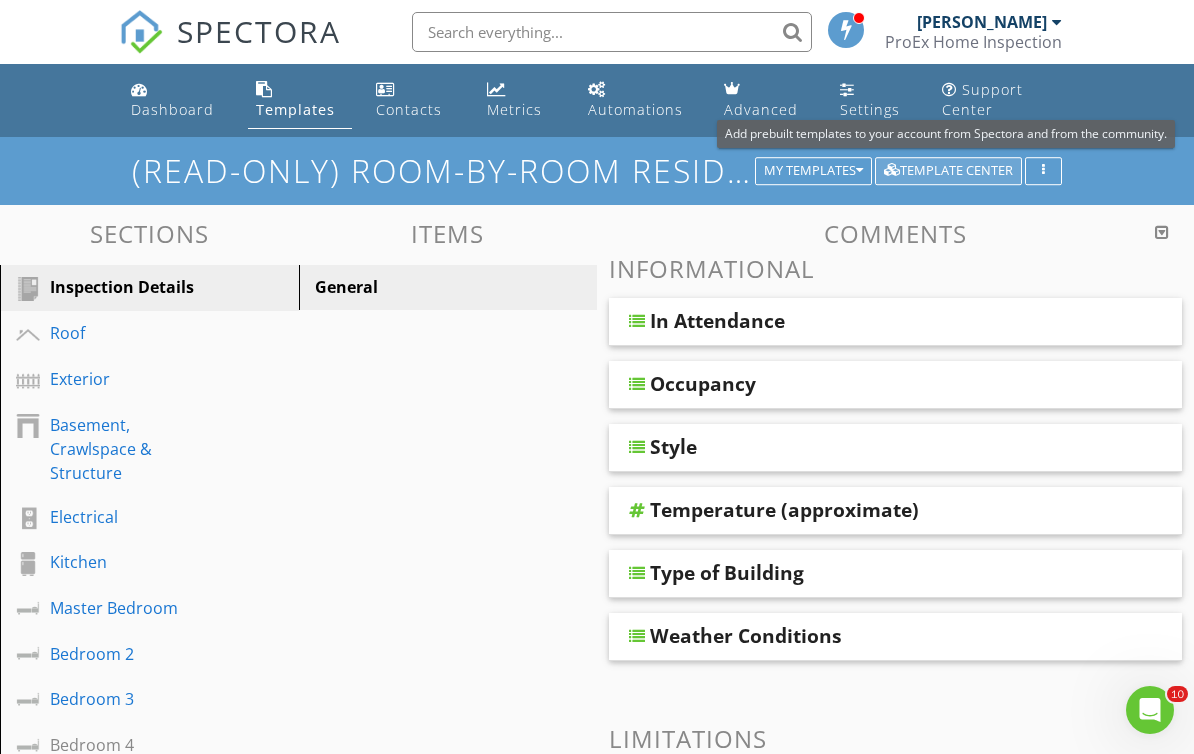 click on "Template Center" at bounding box center [948, 171] 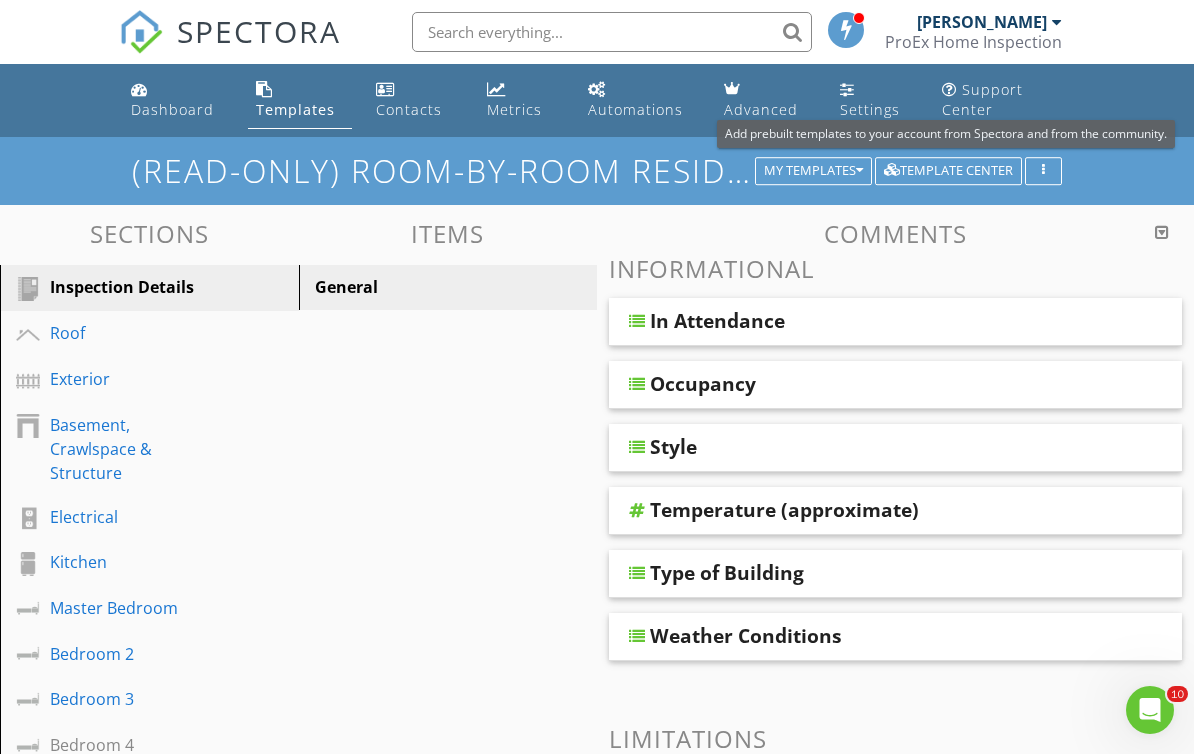 click at bounding box center (612, 32) 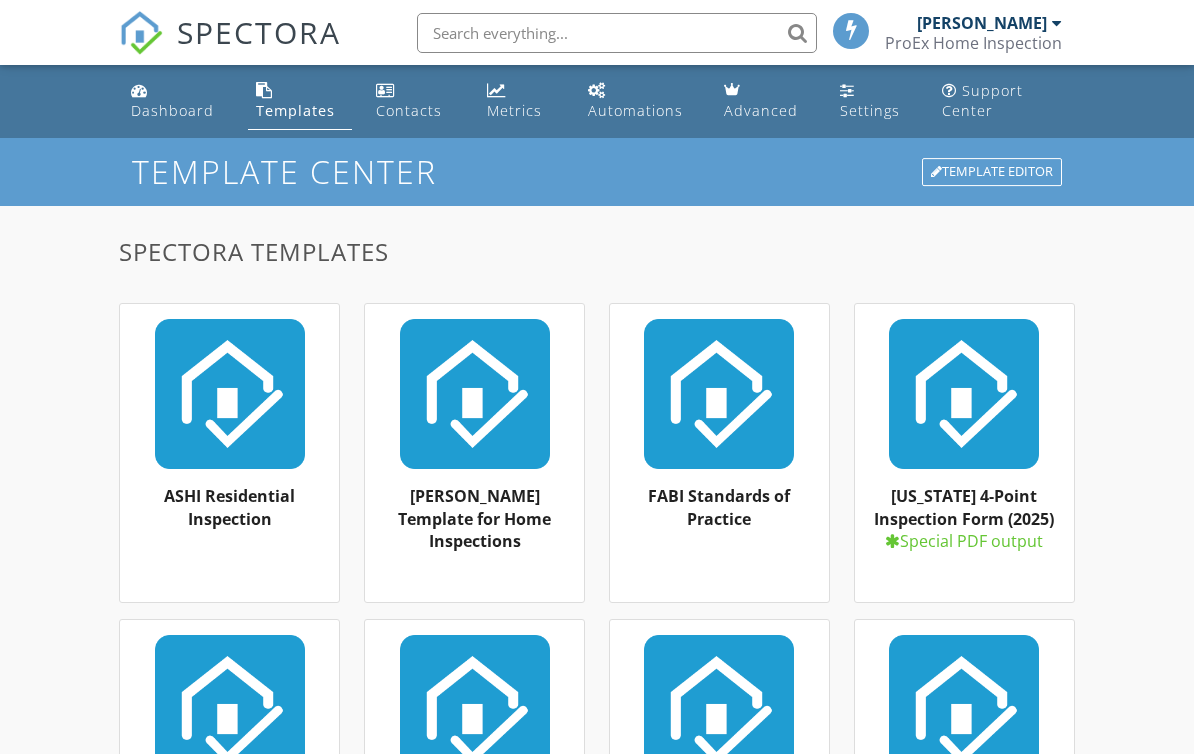 scroll, scrollTop: 0, scrollLeft: 0, axis: both 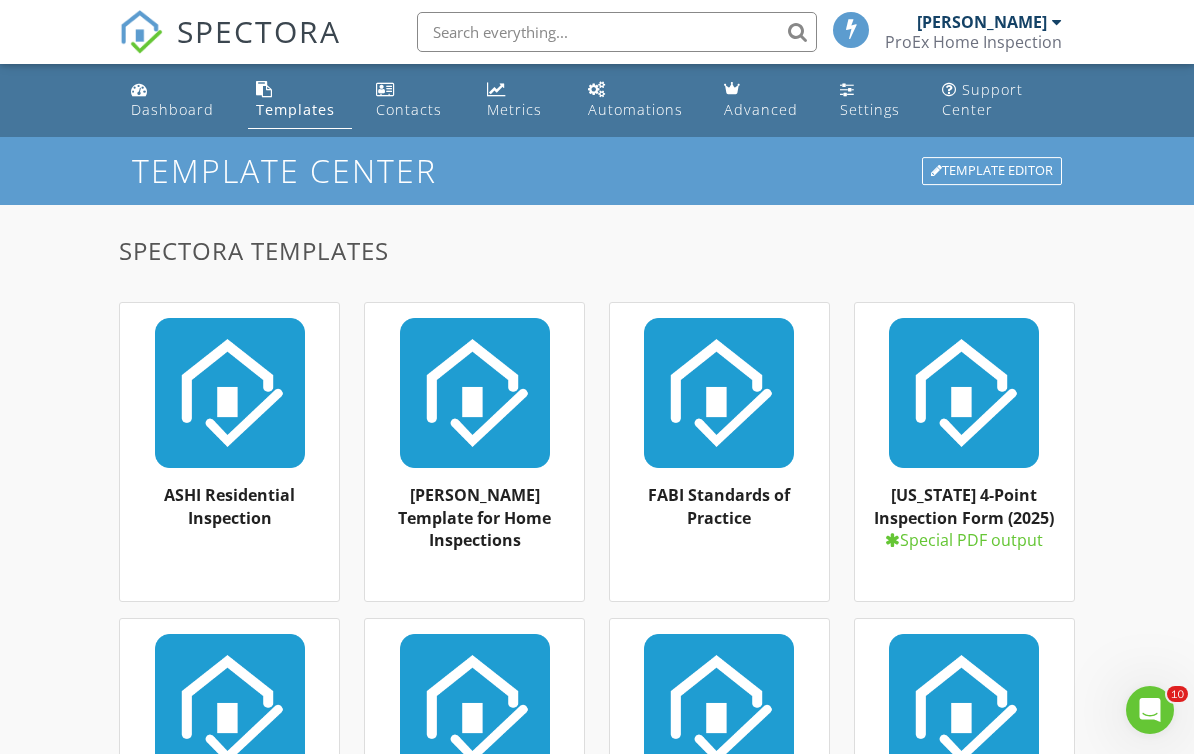 click at bounding box center [617, 32] 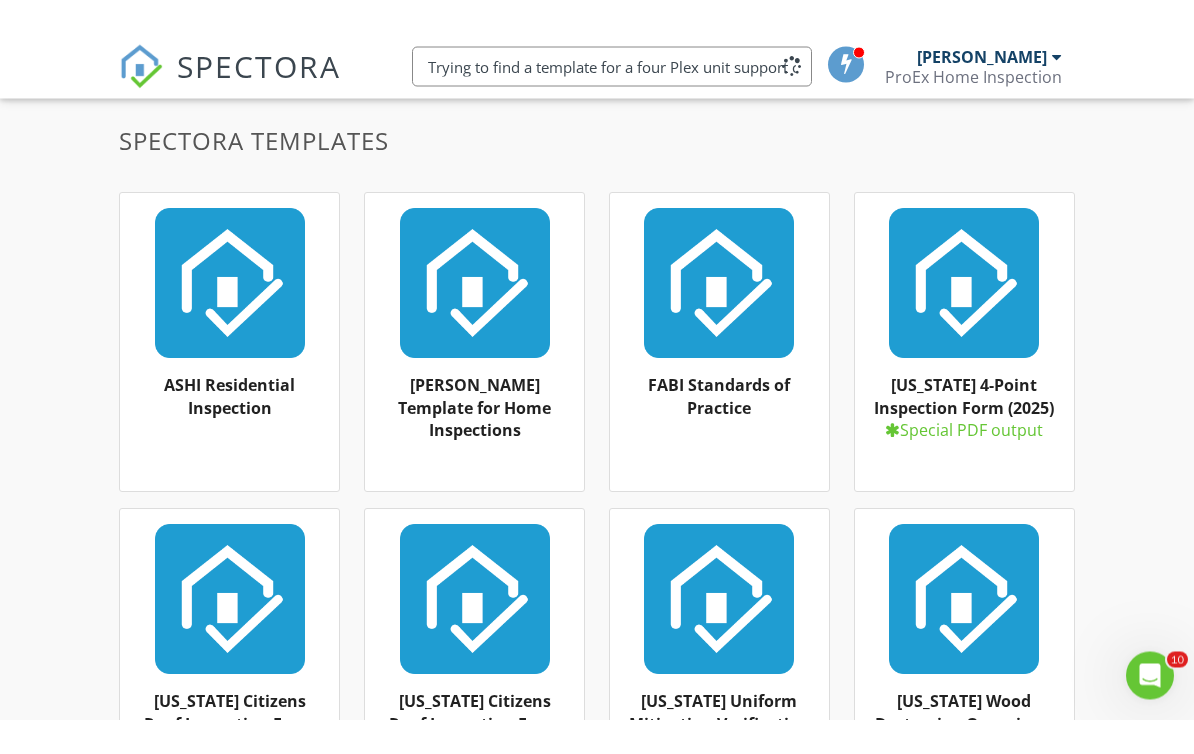 scroll, scrollTop: 0, scrollLeft: 0, axis: both 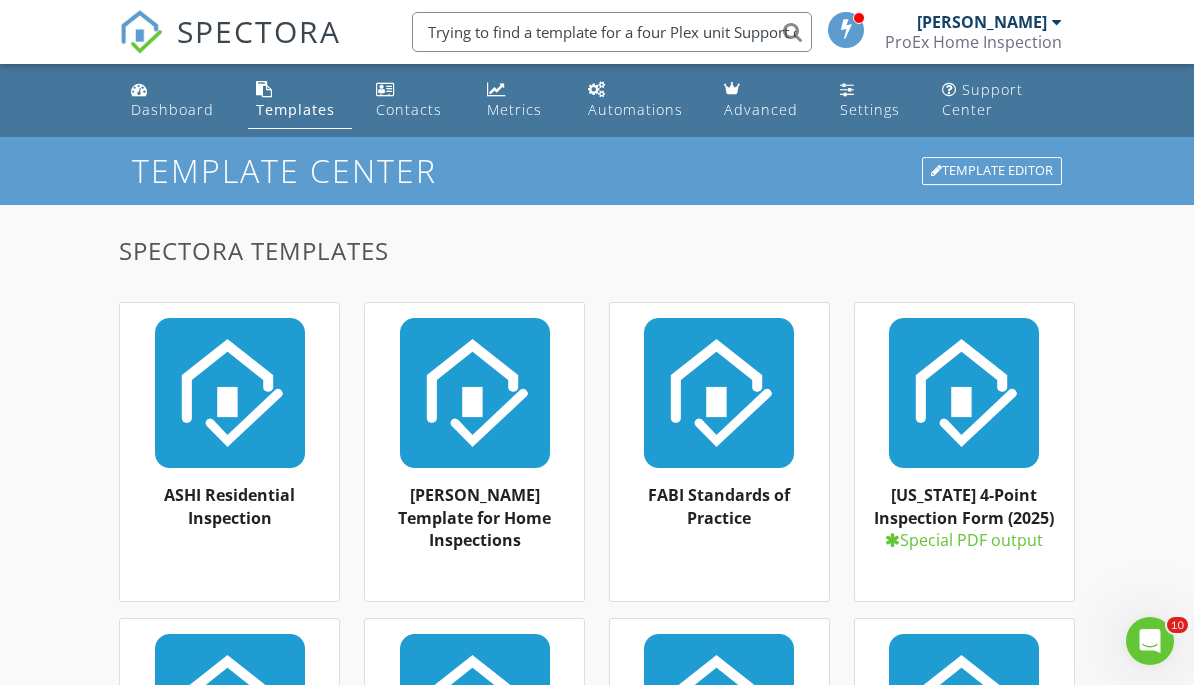 click on "Trying to find a template for a four Plex unit Support center" at bounding box center (612, 32) 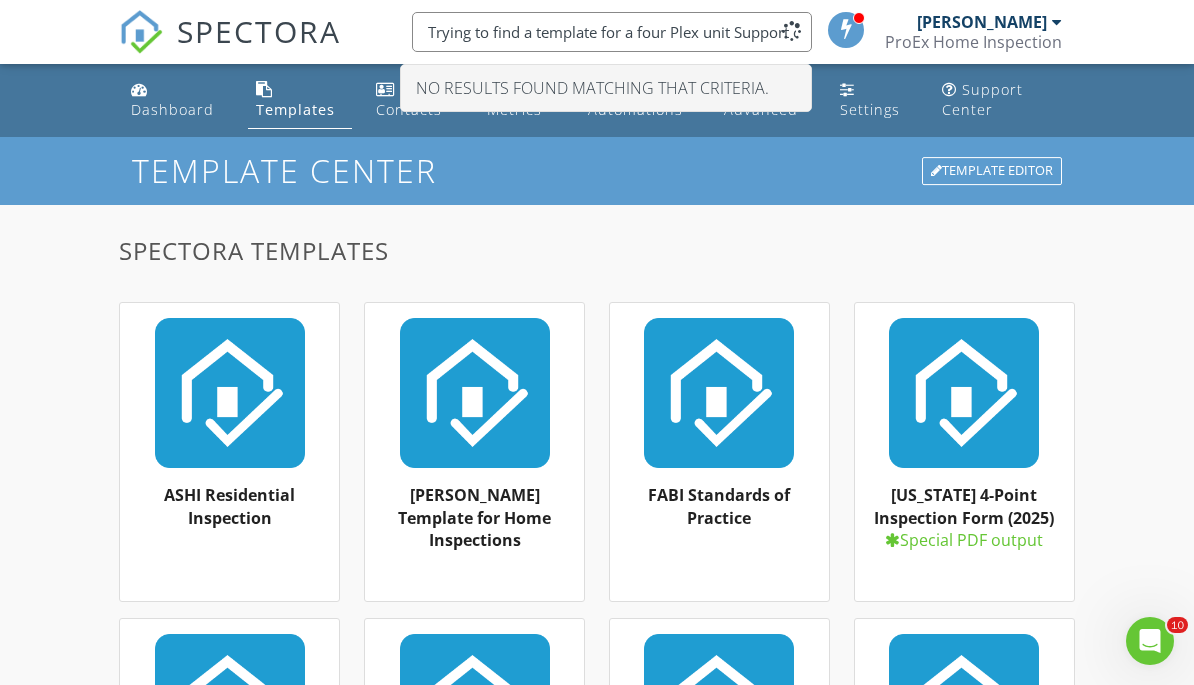 type on "Trying to find a template for a four Plex unit Support center" 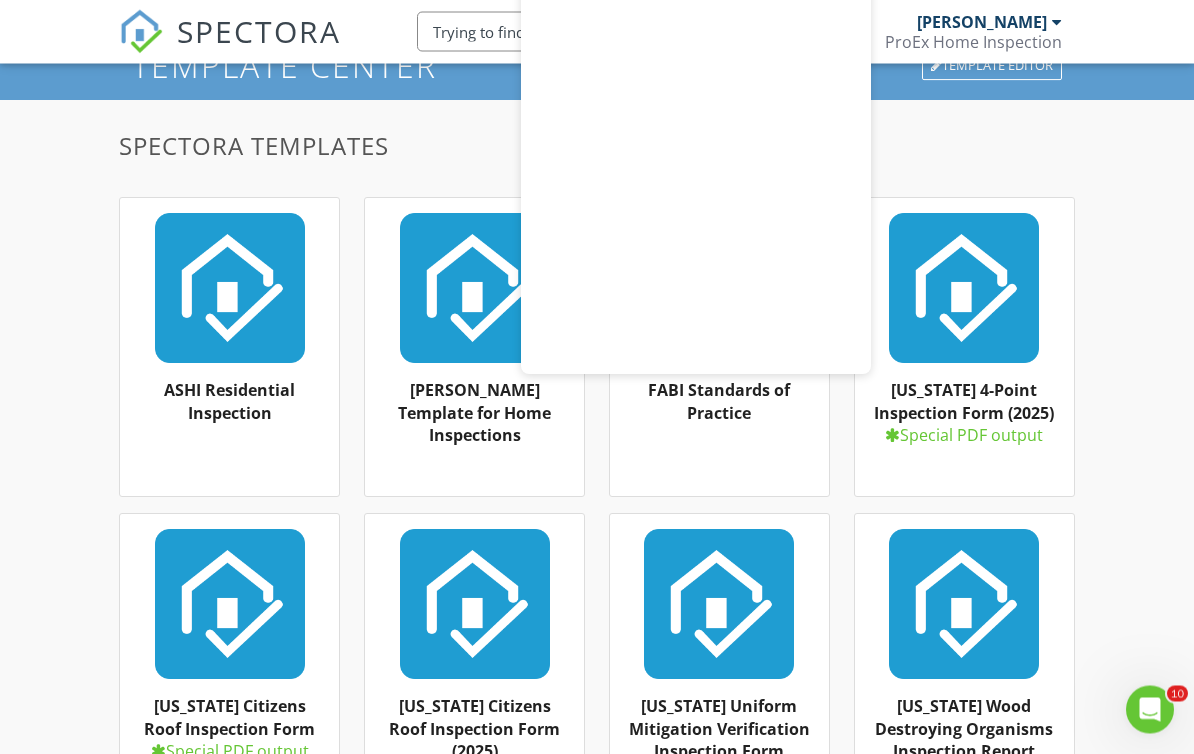 scroll, scrollTop: 169, scrollLeft: 0, axis: vertical 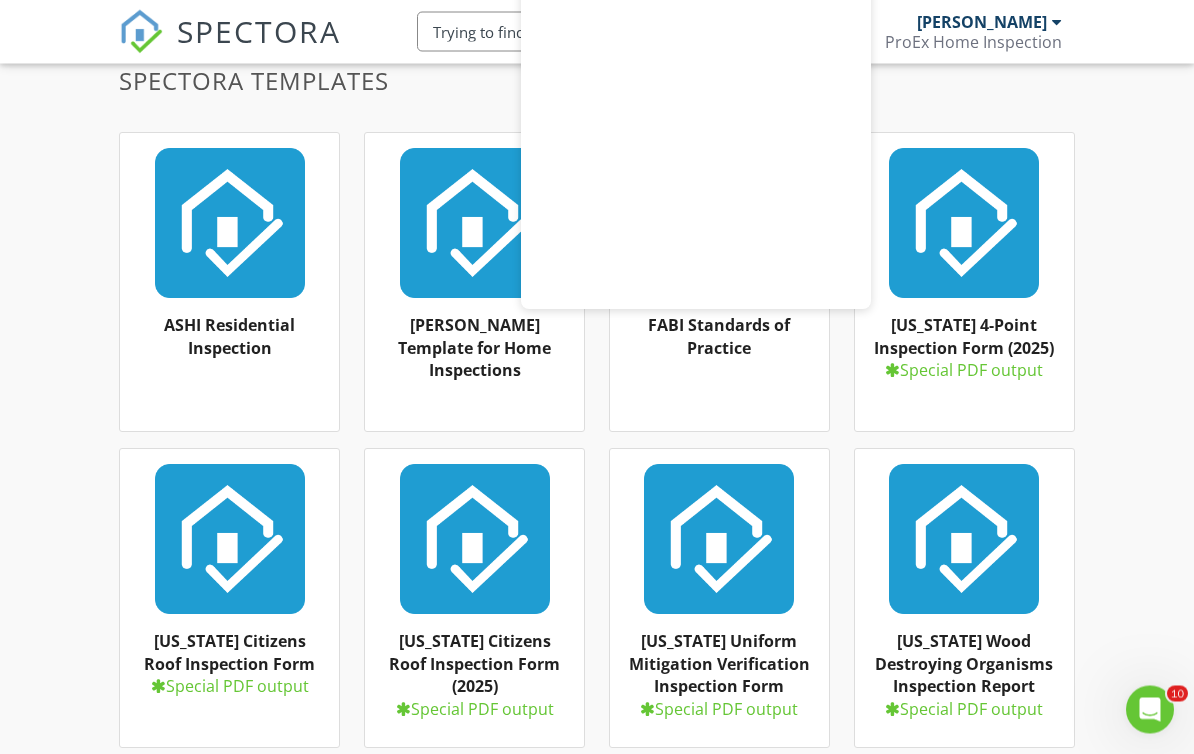 drag, startPoint x: 847, startPoint y: 33, endPoint x: -1, endPoint y: -171, distance: 872.1926 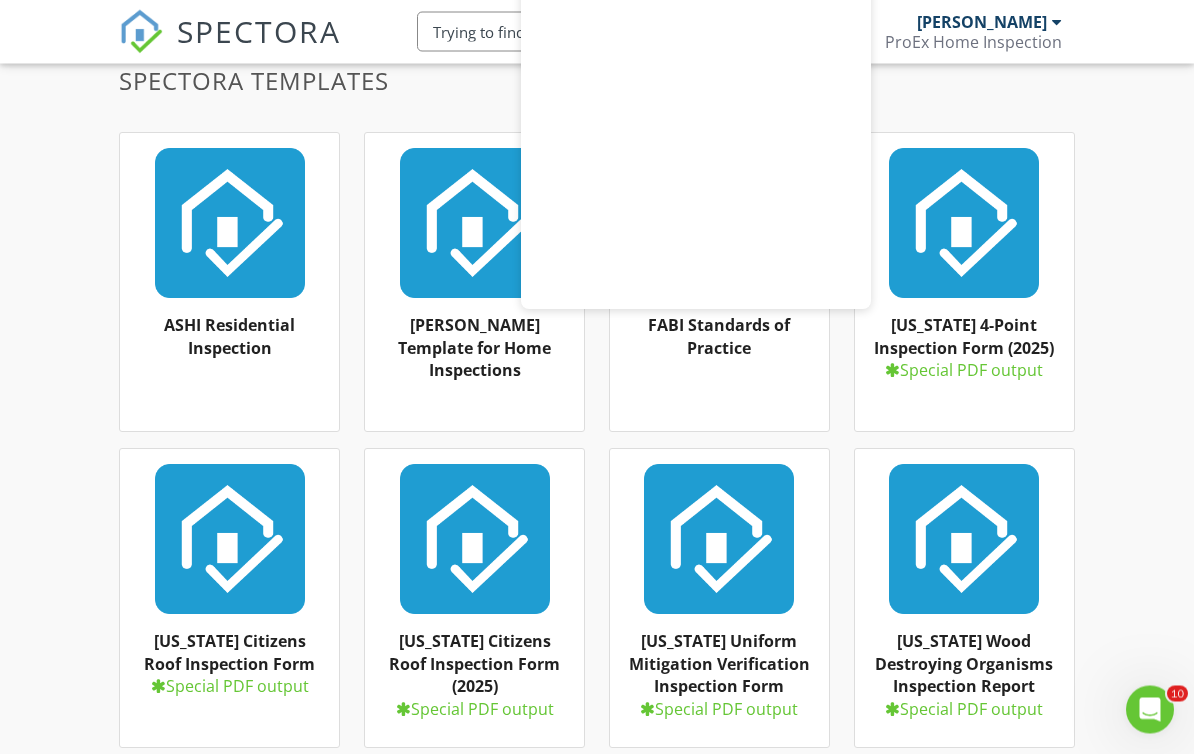 click on "Dashboard
Templates
Contacts
Metrics
Automations
Advanced
Settings
Support Center
Template Center
Template Editor
Spectora Templates
ASHI Residential Inspection
Add Template
ASHI Residential Inspection
Spectora Inc.
Residential Report
A template based on the ASHI Standards of Practice.
[GEOGRAPHIC_DATA]
Add Template
[PERSON_NAME] Template for Home Inspections
Add Template
[PERSON_NAME] Template for Home Inspections
Spectora Inc.
[GEOGRAPHIC_DATA]
Add Template
FABI Standards of Practice
Add Template
FABI Standards of Practice
Spectora Inc.
FABI Report
[GEOGRAPHIC_DATA]
Add Template
[US_STATE] 4-Point Inspection Form (2025)
Special PDF output
Add Template" at bounding box center [597, 8408] 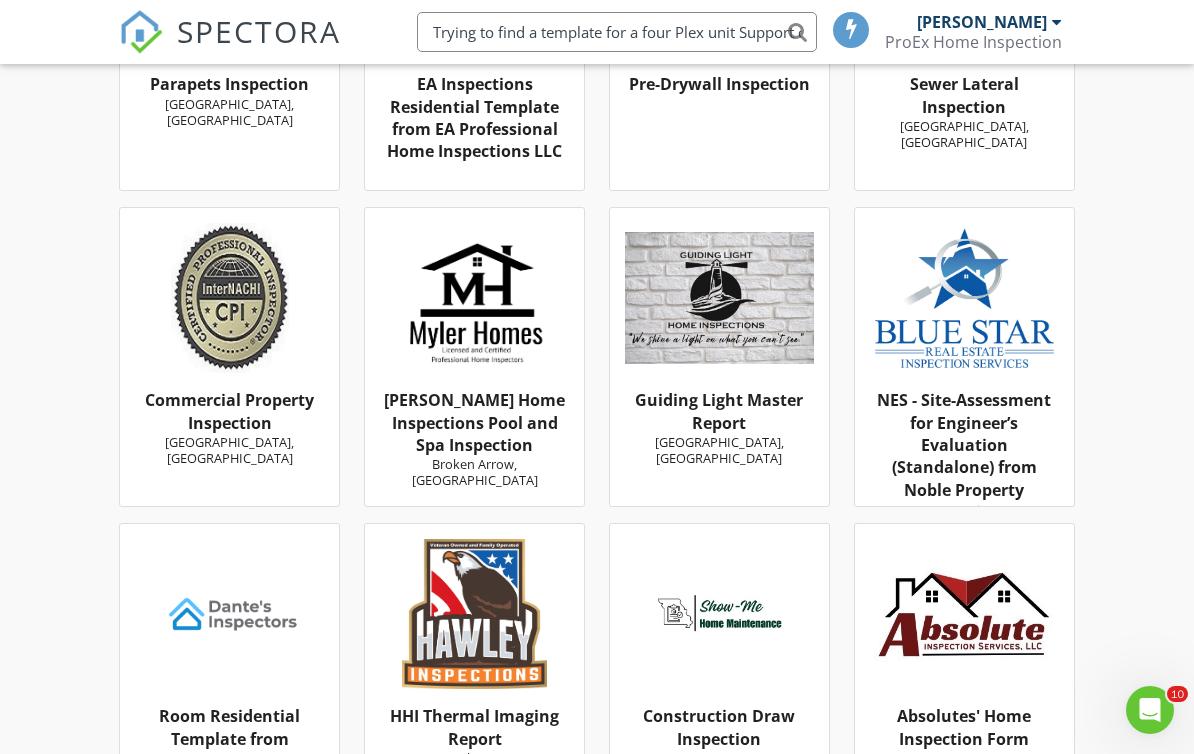 scroll, scrollTop: 8674, scrollLeft: 0, axis: vertical 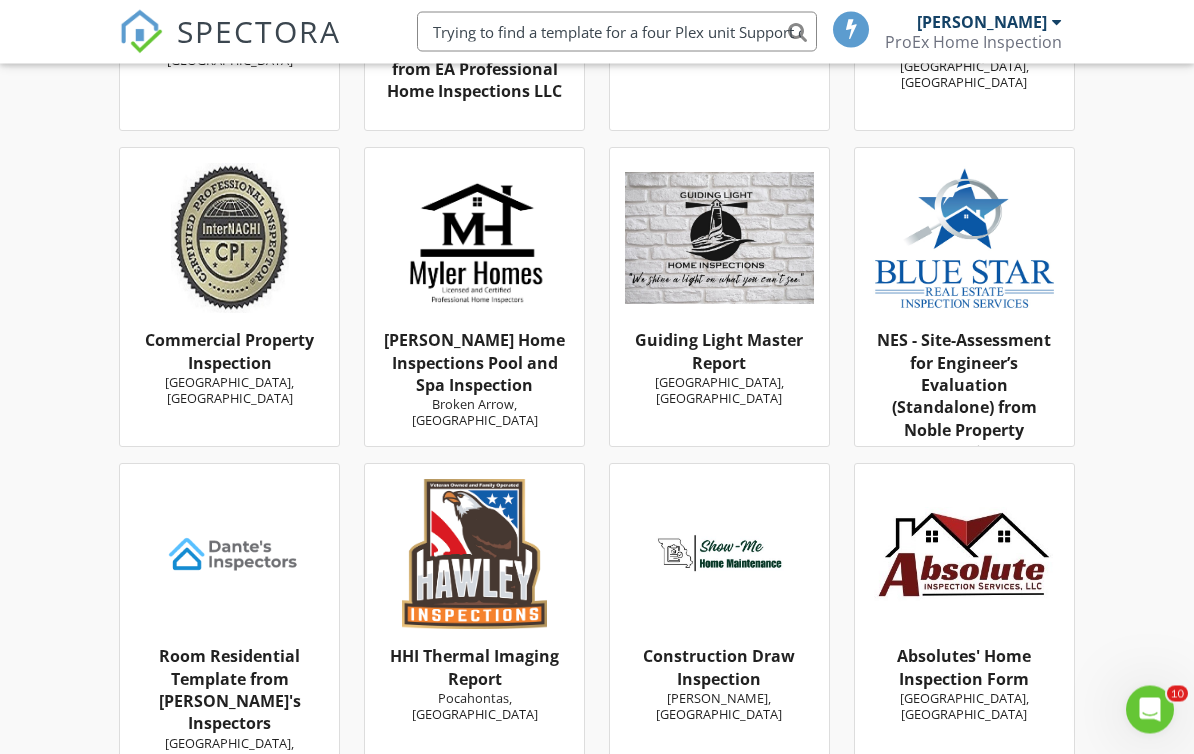 click on "Commercial Property Inspection
Hamburg, NY" at bounding box center (229, 298) 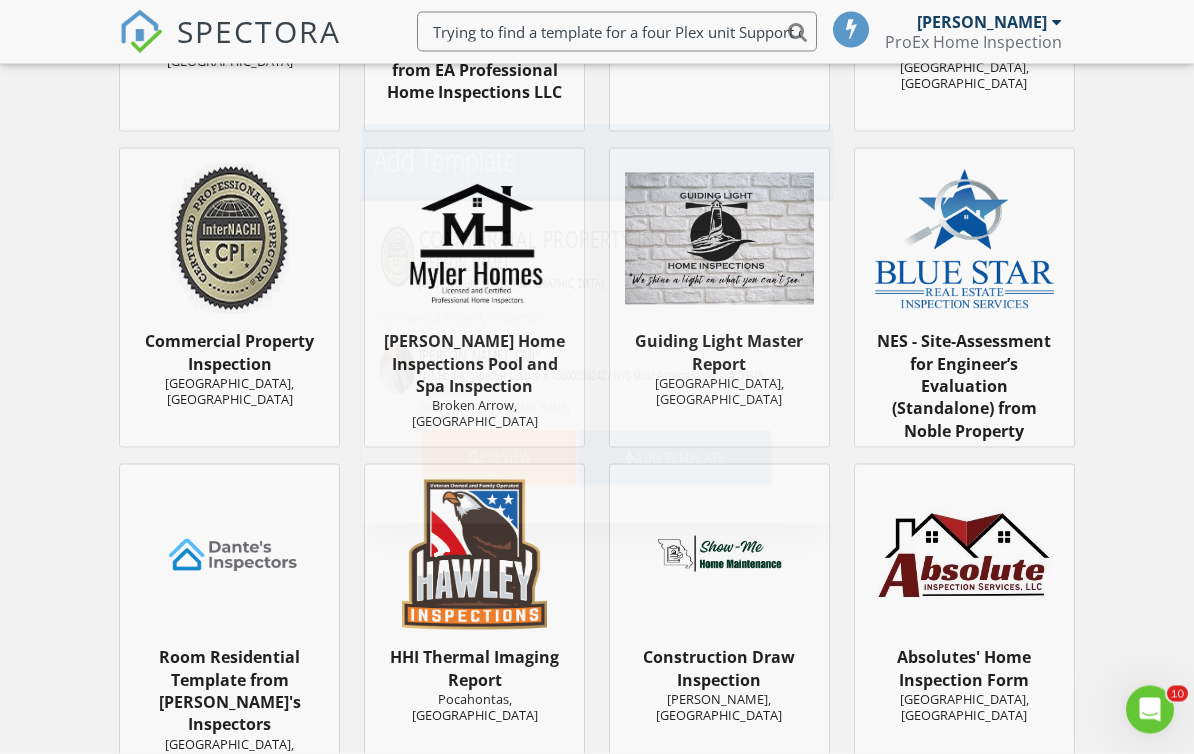 scroll, scrollTop: 8675, scrollLeft: 0, axis: vertical 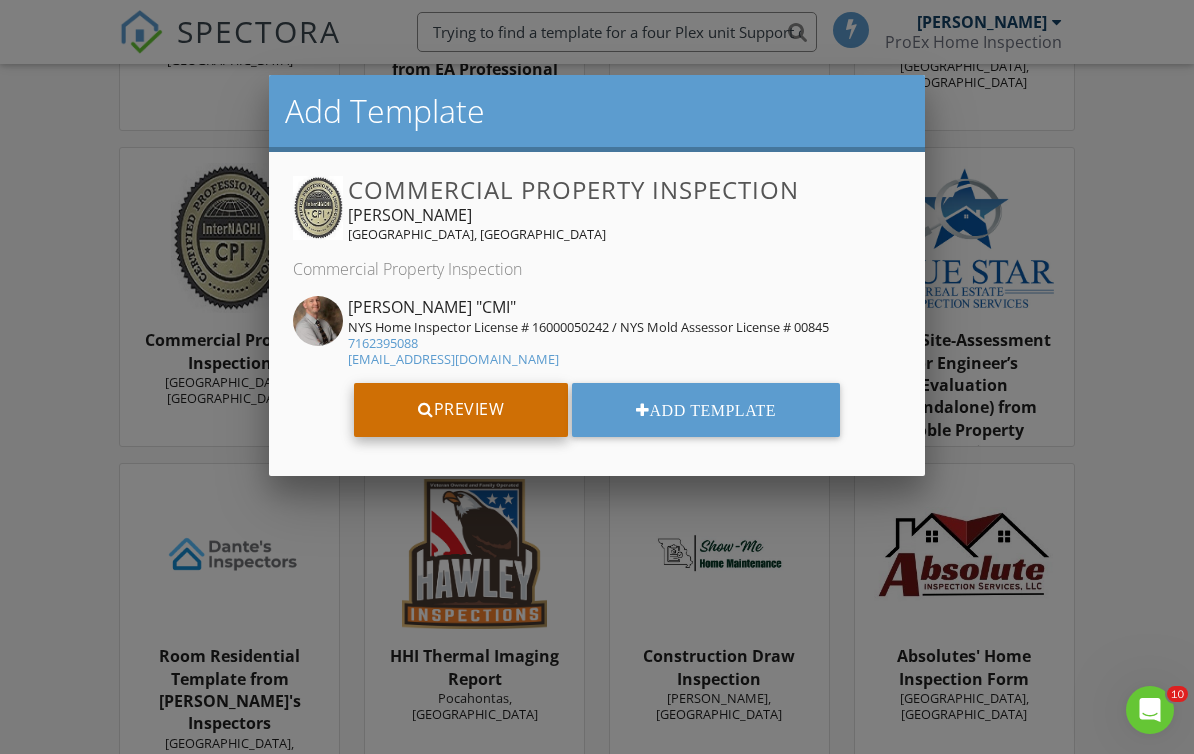 click on "Preview" at bounding box center [461, 410] 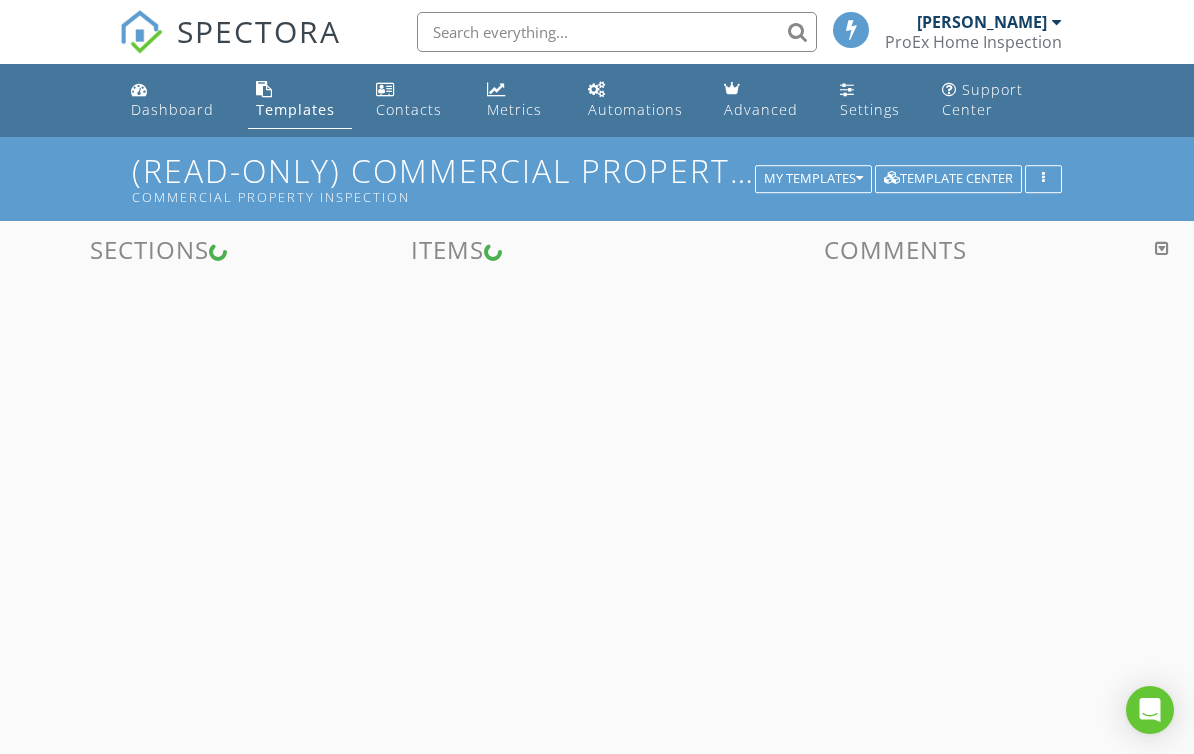 scroll, scrollTop: 0, scrollLeft: 0, axis: both 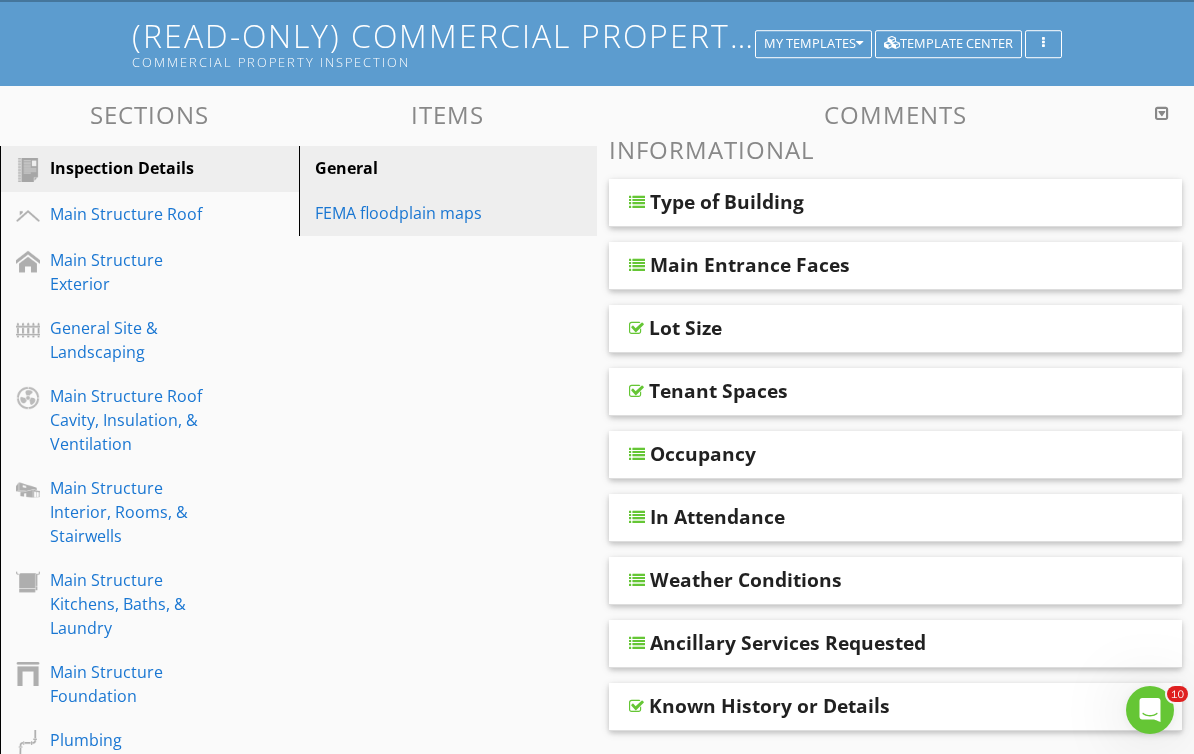 click on "FEMA floodplain maps" at bounding box center (414, 213) 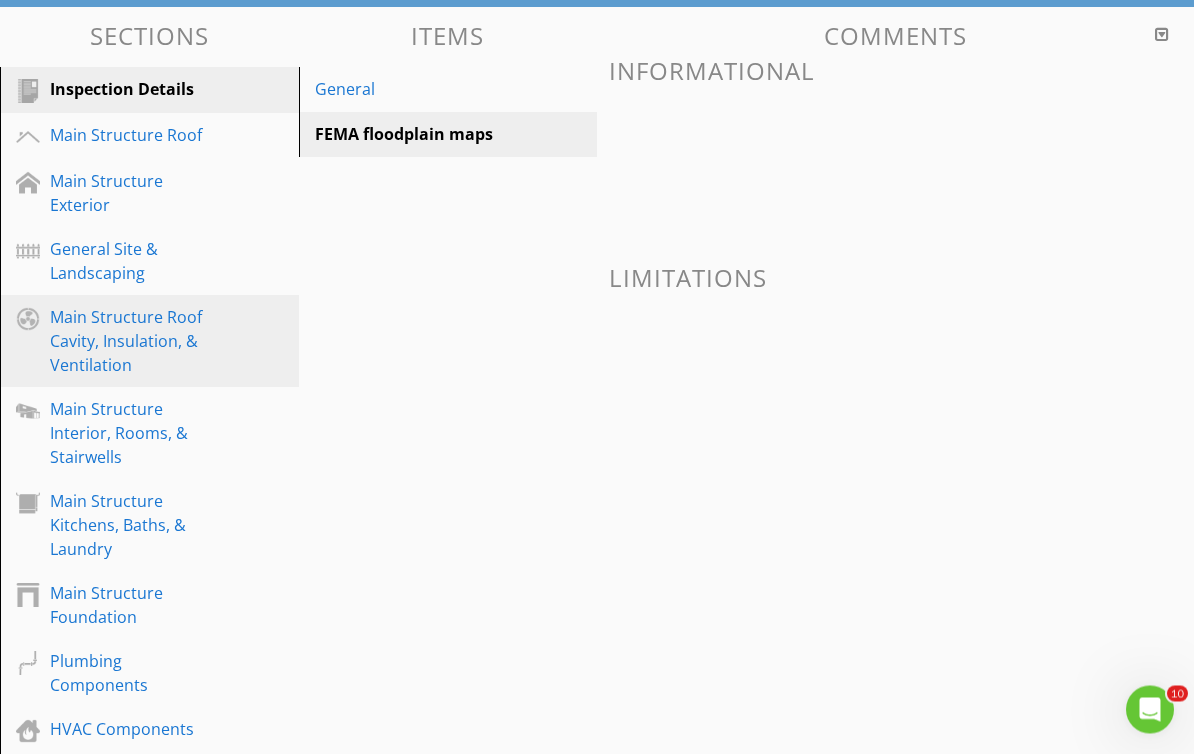 scroll, scrollTop: 214, scrollLeft: 0, axis: vertical 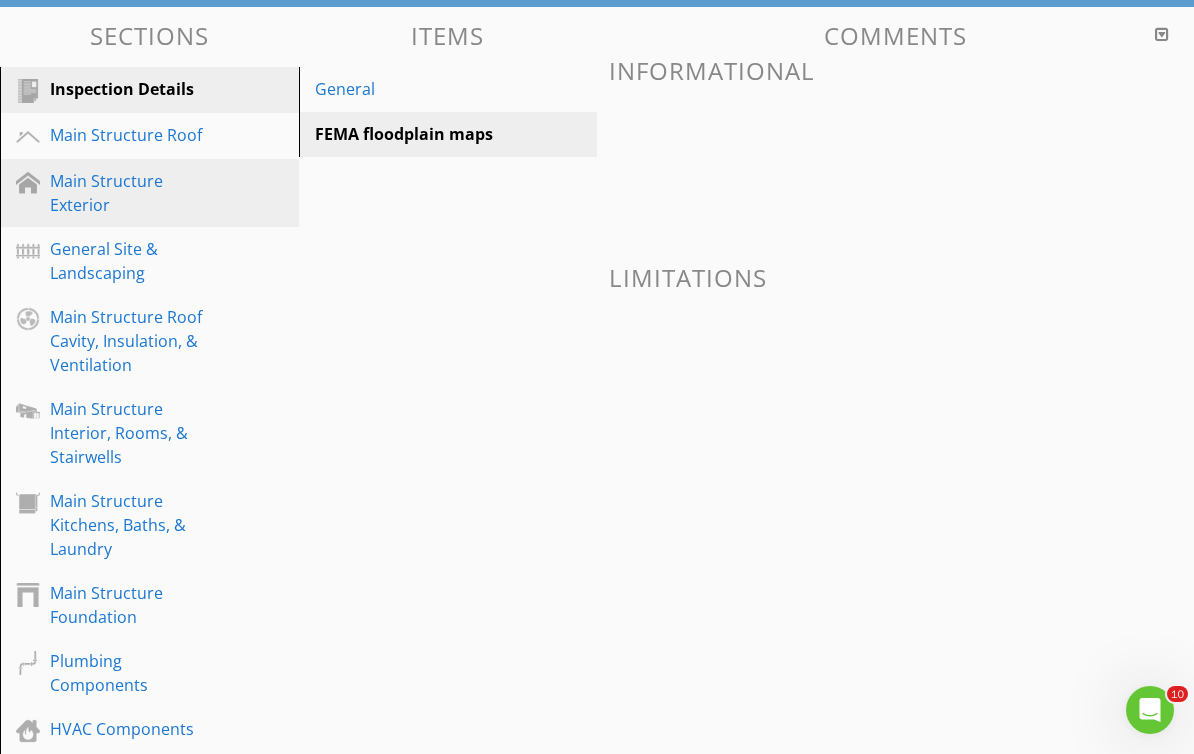 click on "Main Structure Exterior" at bounding box center (127, 193) 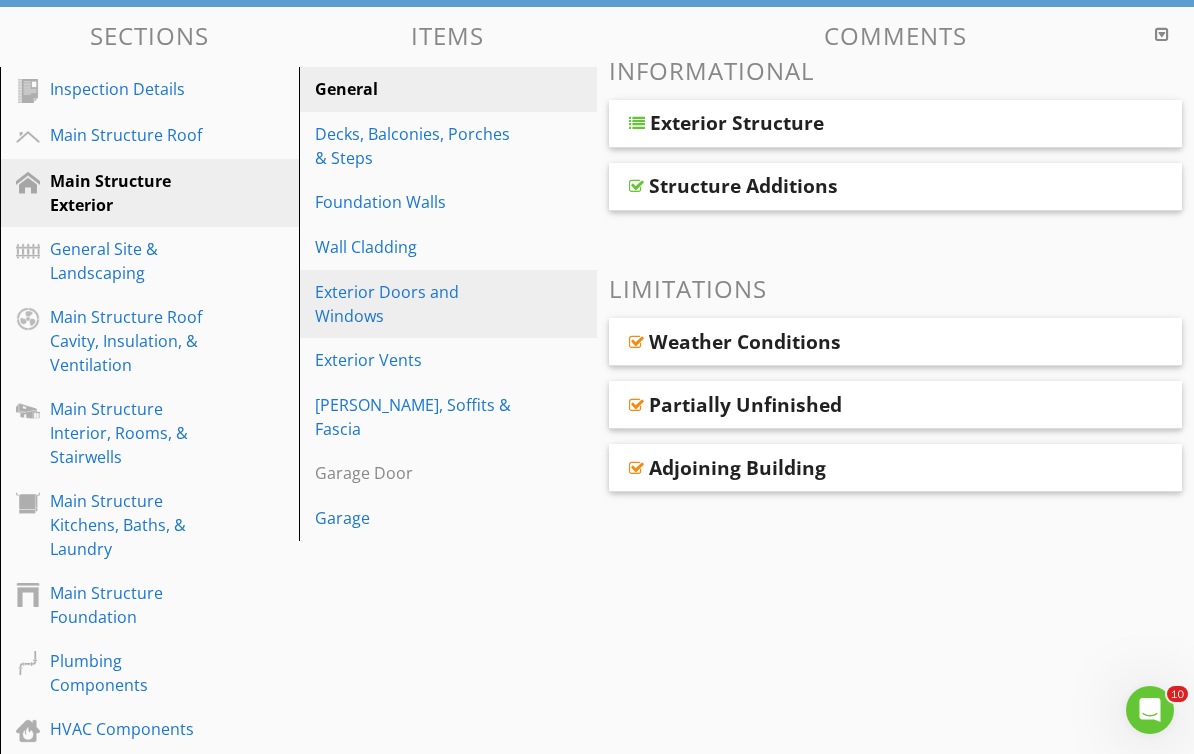 click on "Exterior Doors and Windows" at bounding box center [414, 304] 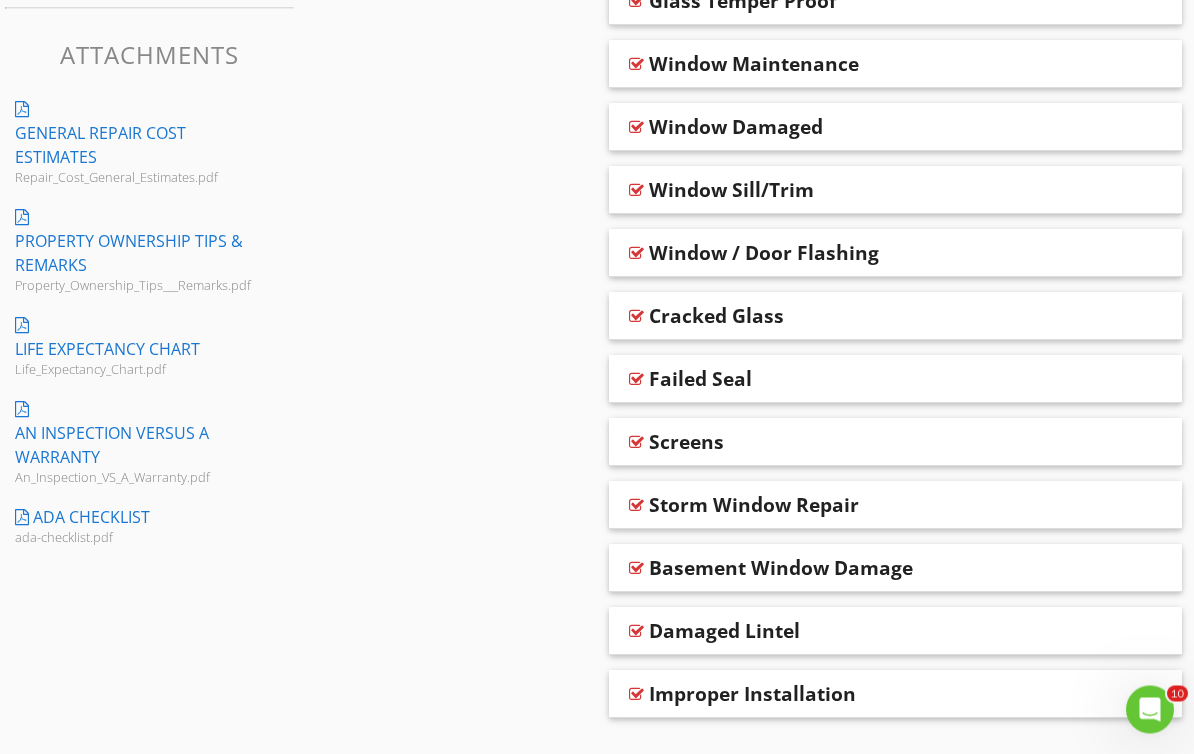 scroll, scrollTop: 1574, scrollLeft: 0, axis: vertical 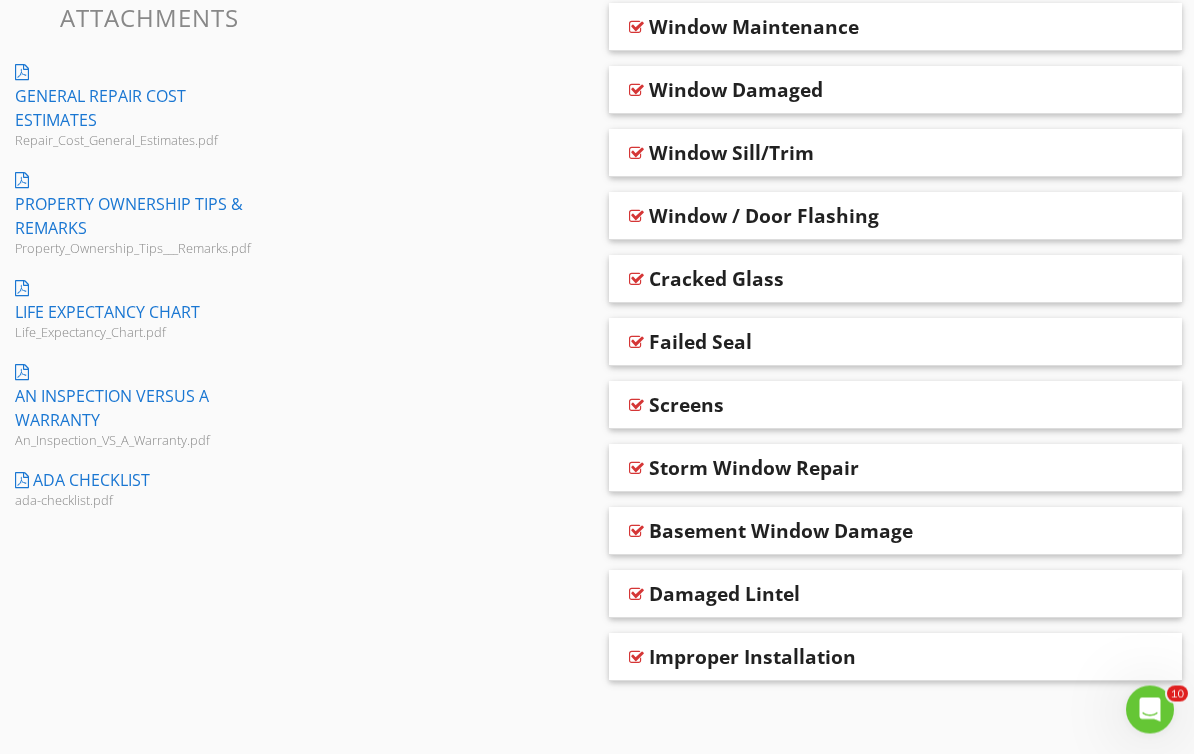 click at bounding box center (636, 280) 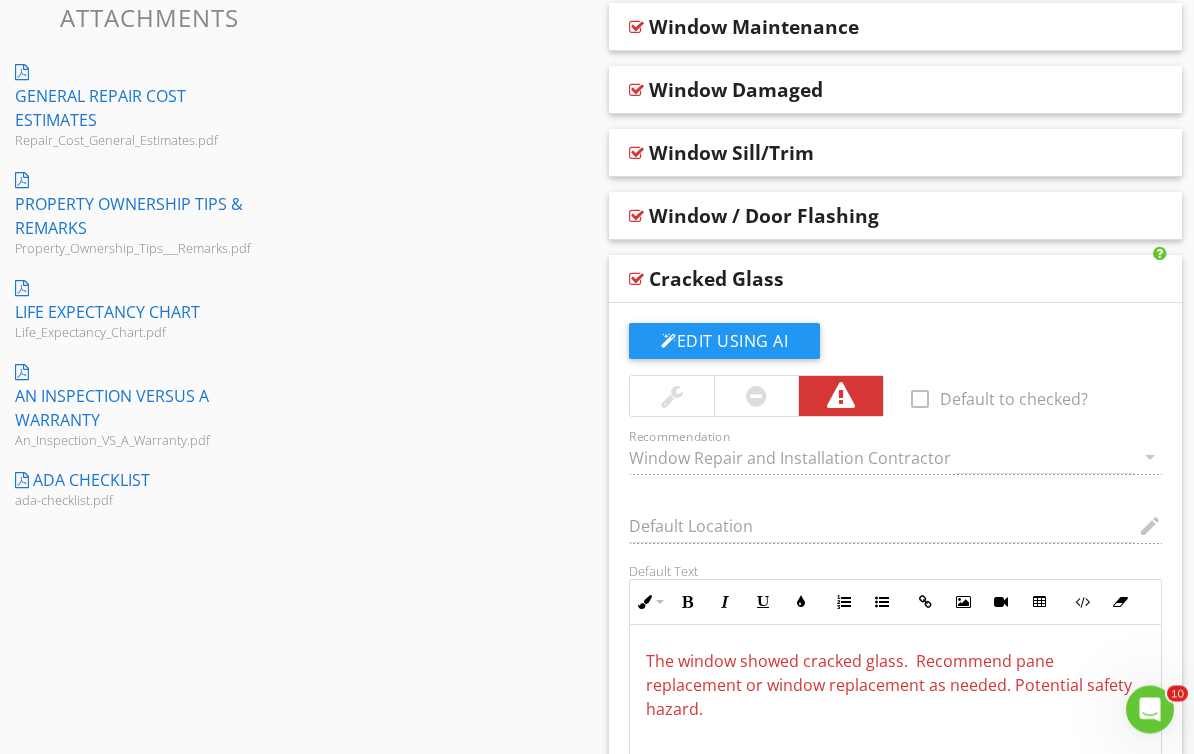 scroll, scrollTop: 1575, scrollLeft: 0, axis: vertical 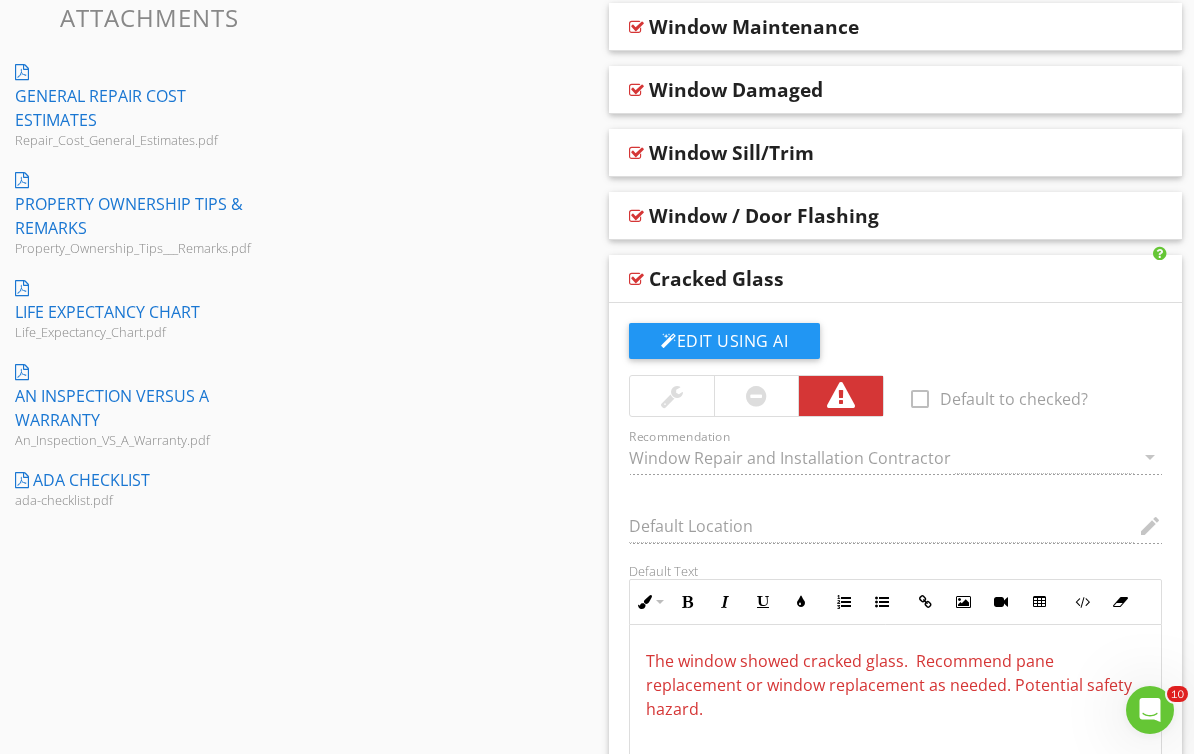 click at bounding box center (636, 279) 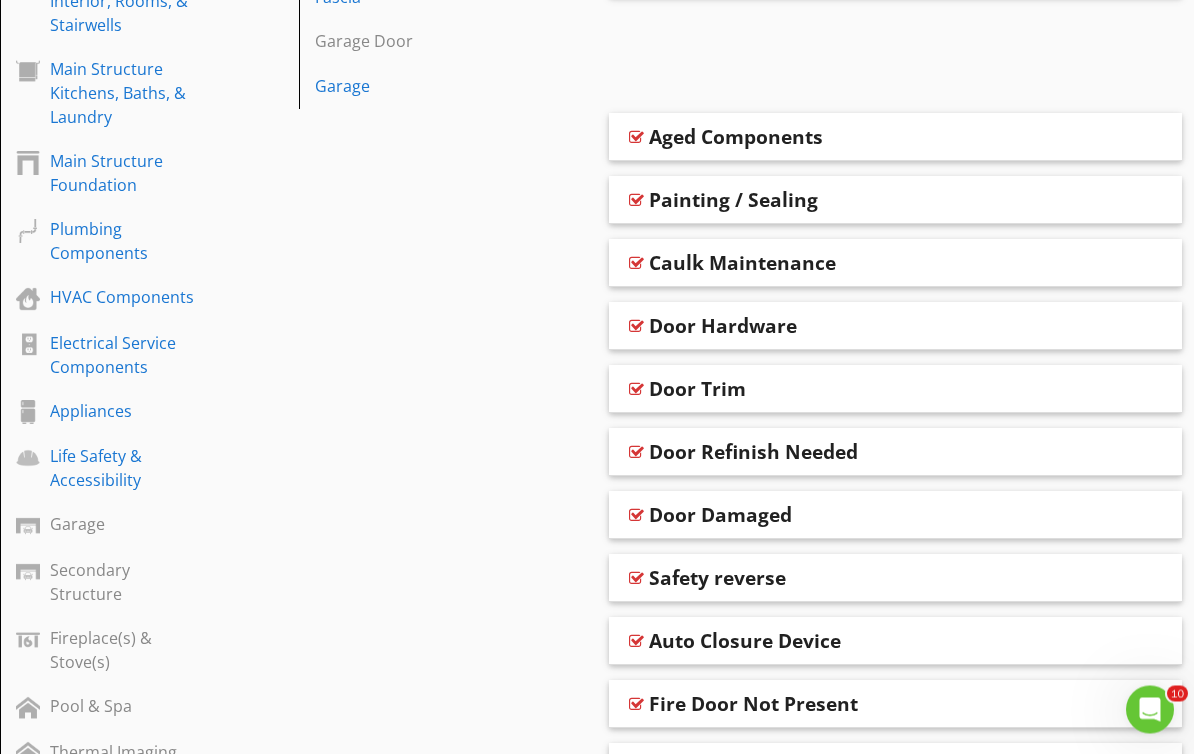scroll, scrollTop: 573, scrollLeft: 0, axis: vertical 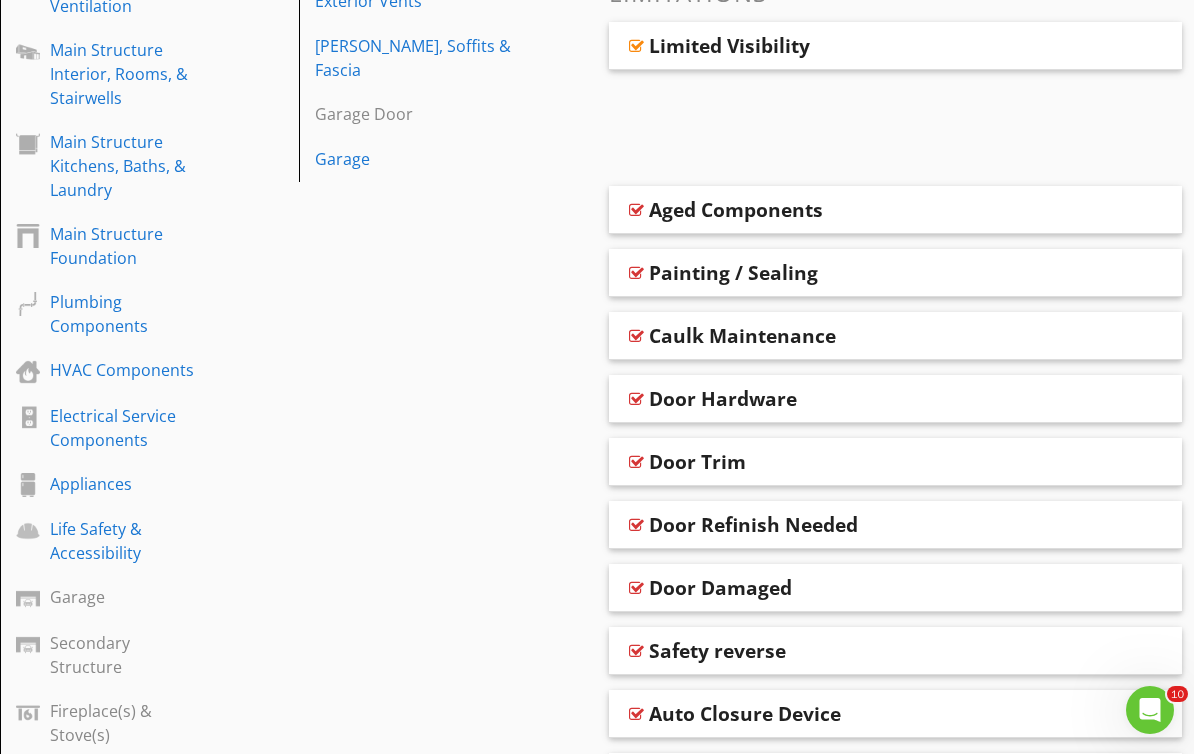 click at bounding box center (636, 399) 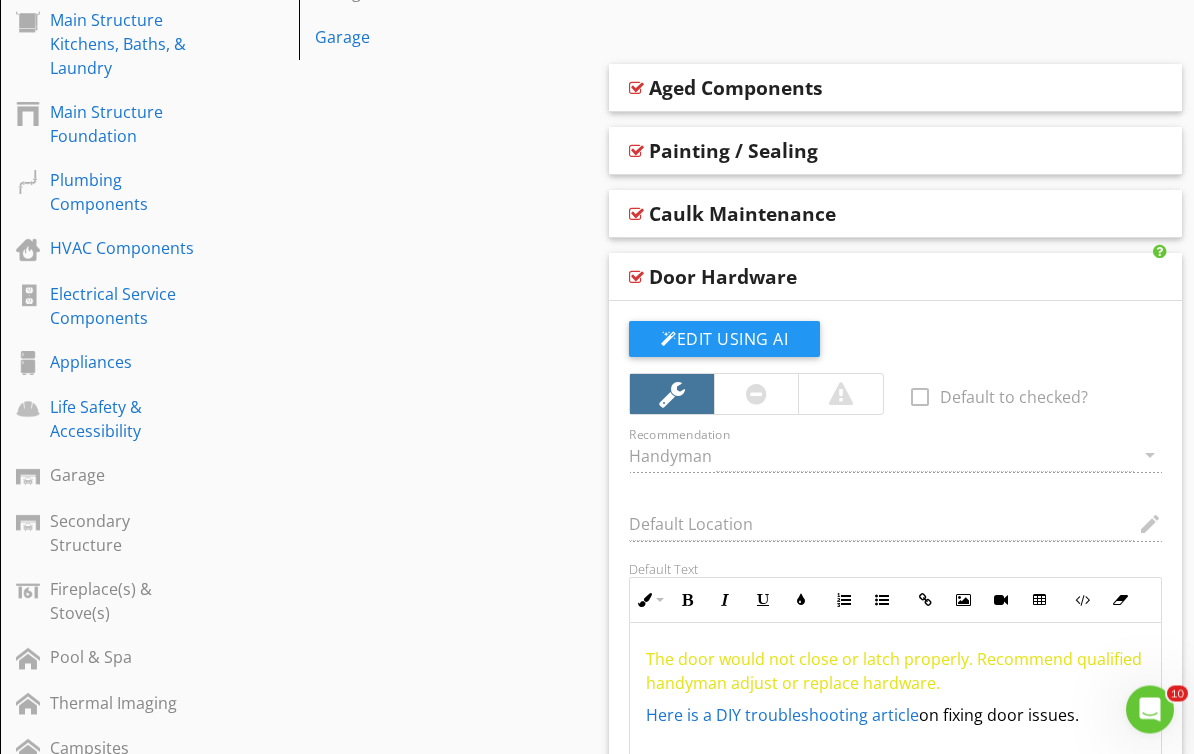 scroll, scrollTop: 738, scrollLeft: 0, axis: vertical 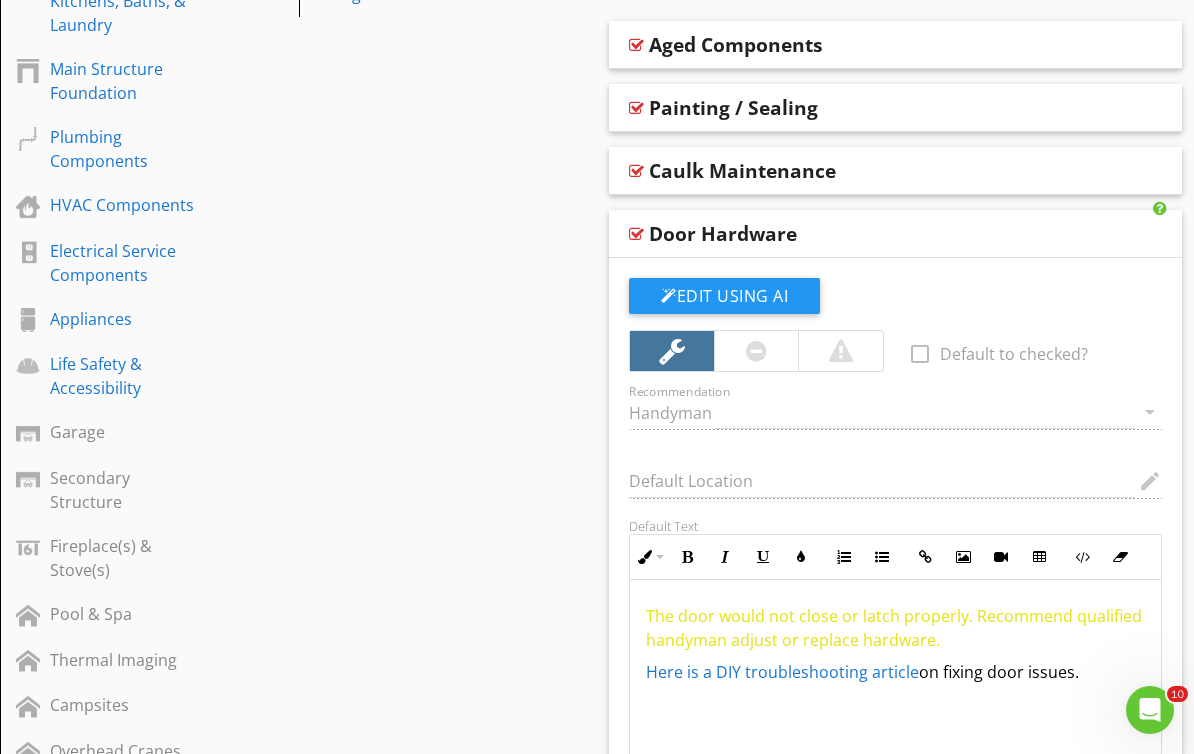 click at bounding box center (636, 234) 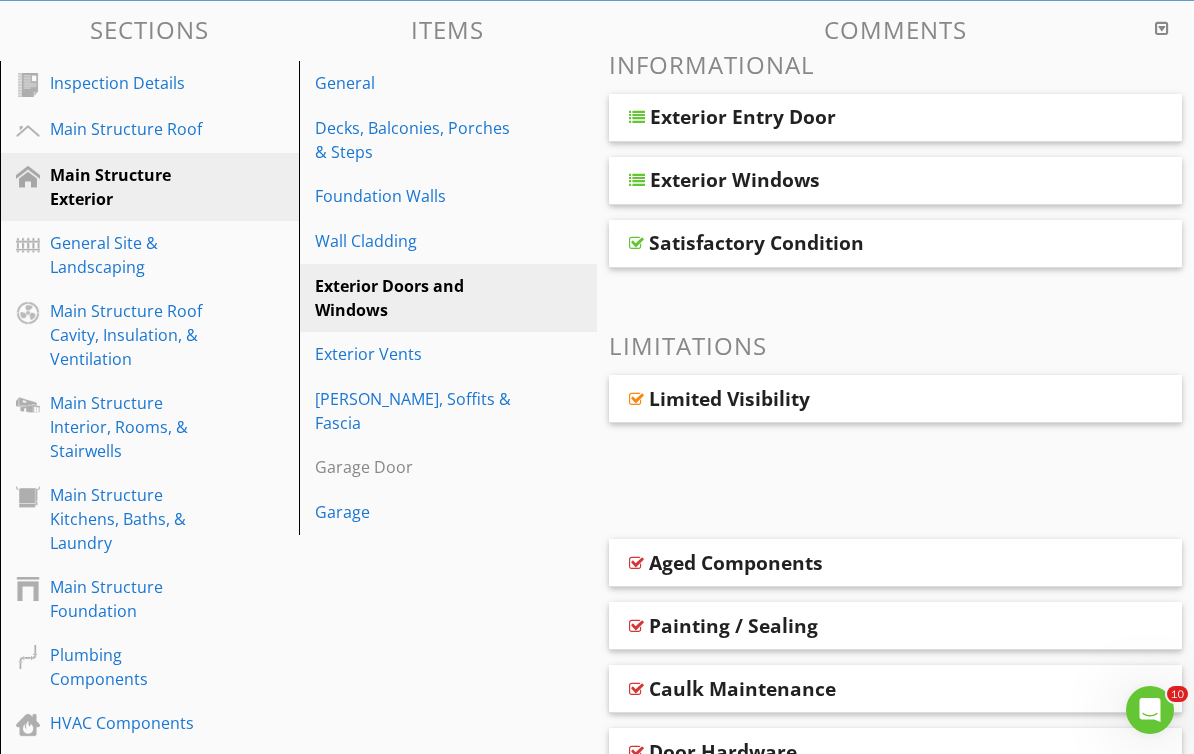 scroll, scrollTop: 167, scrollLeft: 0, axis: vertical 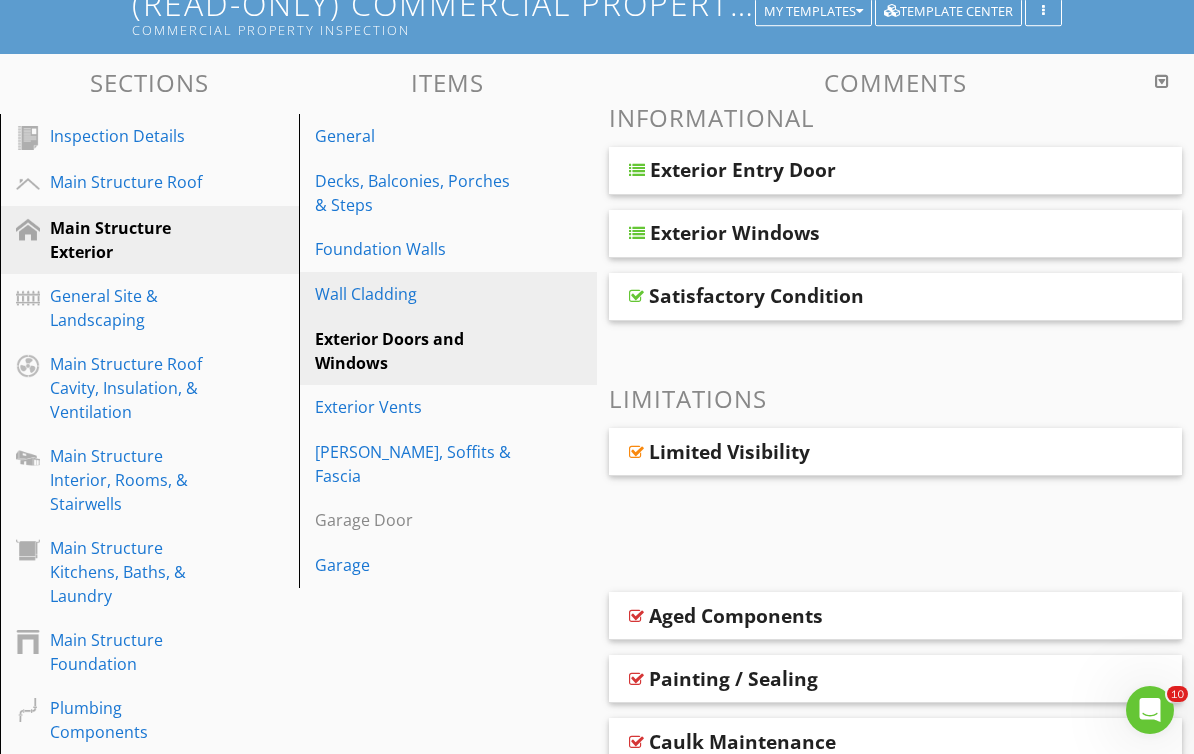 click on "Wall Cladding" at bounding box center (414, 294) 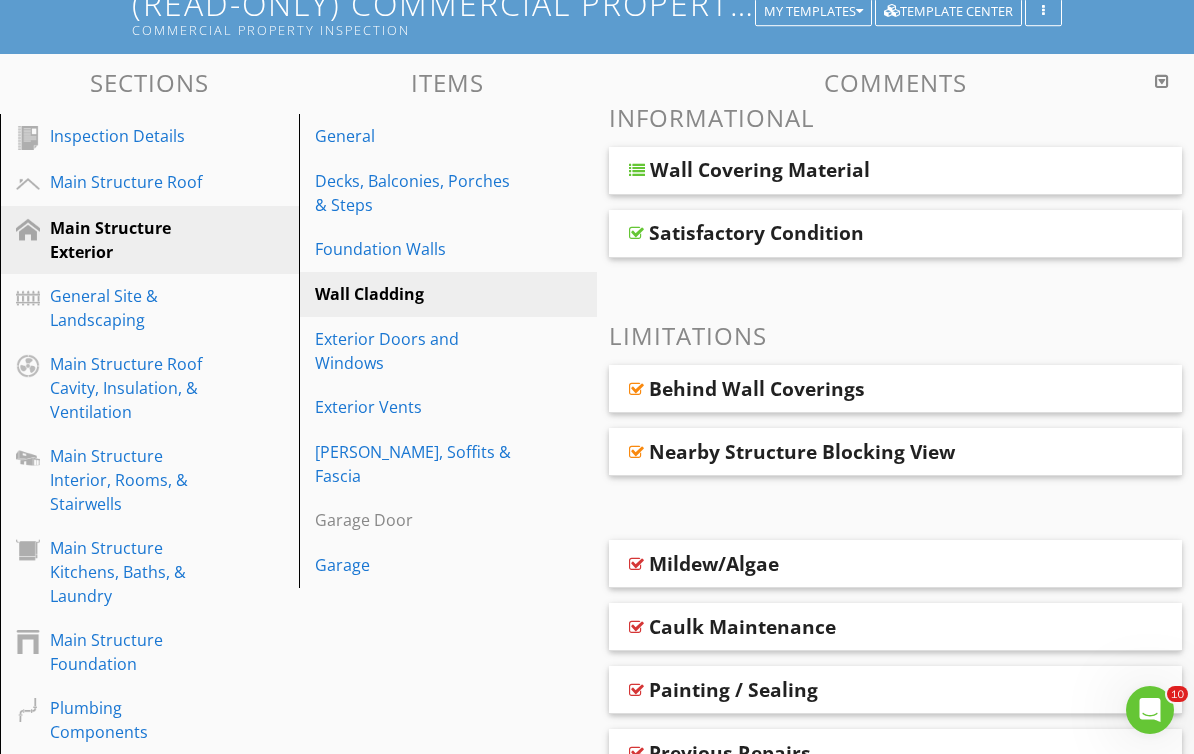 click at bounding box center (637, 170) 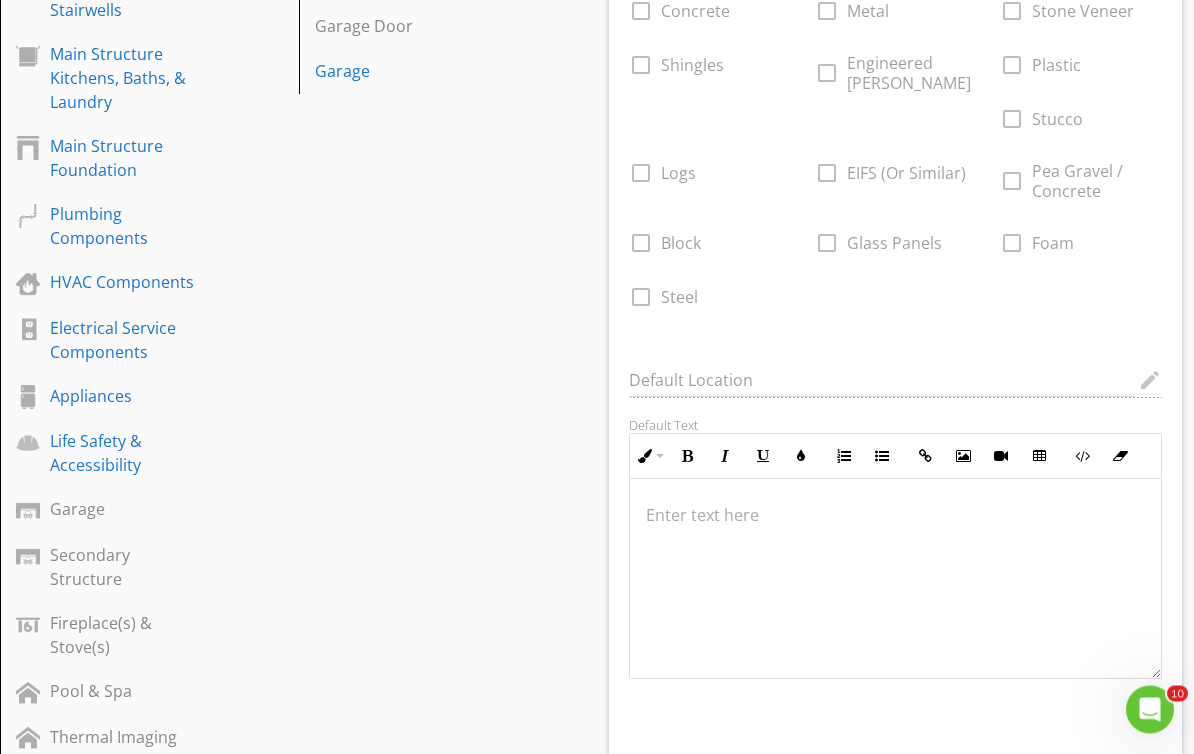 scroll, scrollTop: 661, scrollLeft: 0, axis: vertical 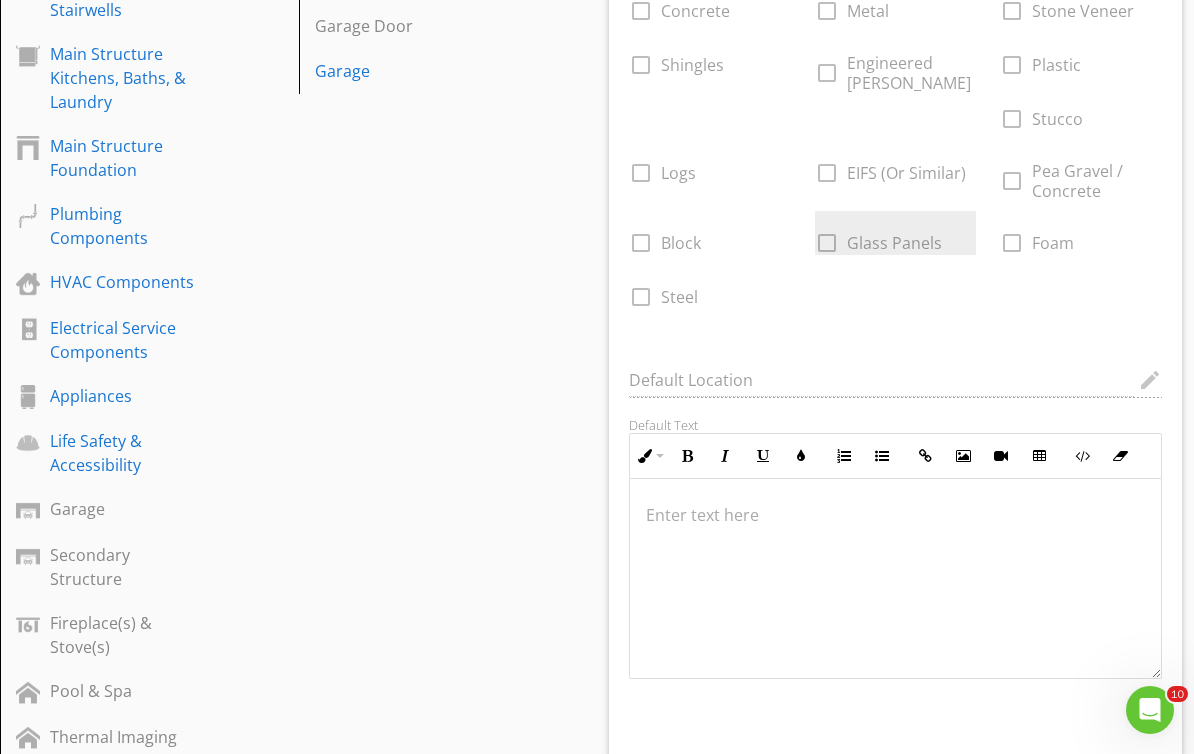 click on "check_box_outline_blank Glass Panels" at bounding box center [896, 233] 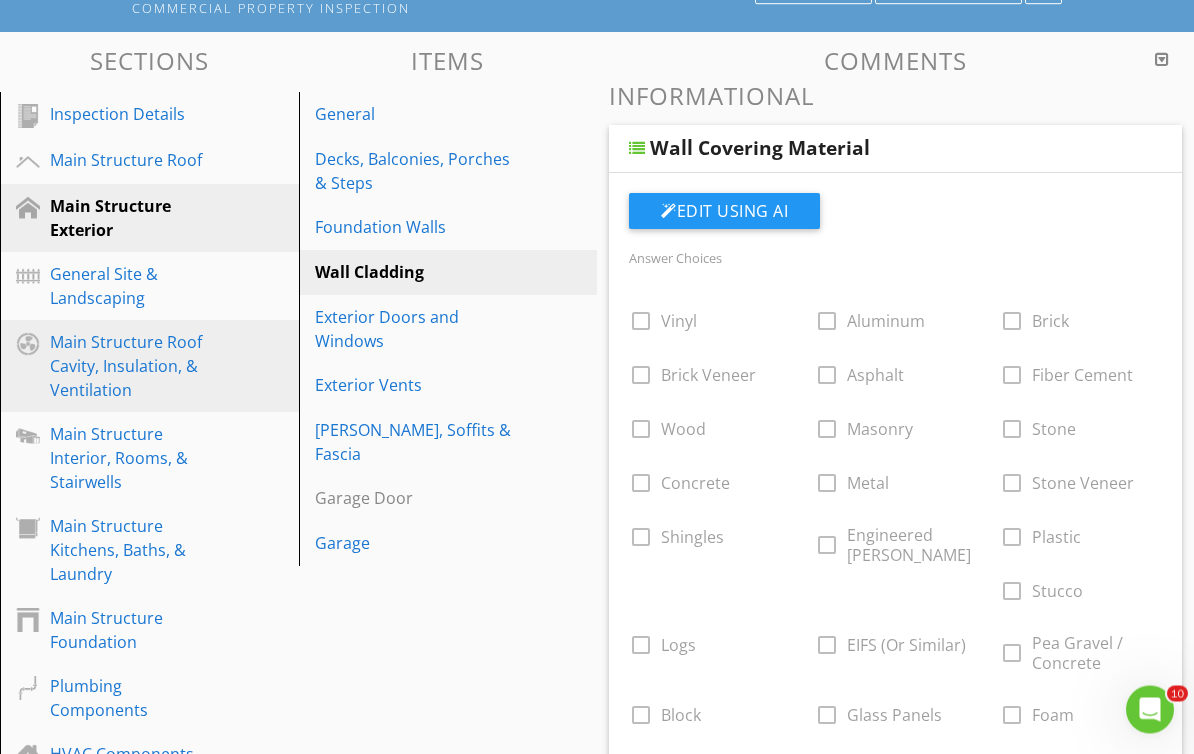 scroll, scrollTop: 189, scrollLeft: 0, axis: vertical 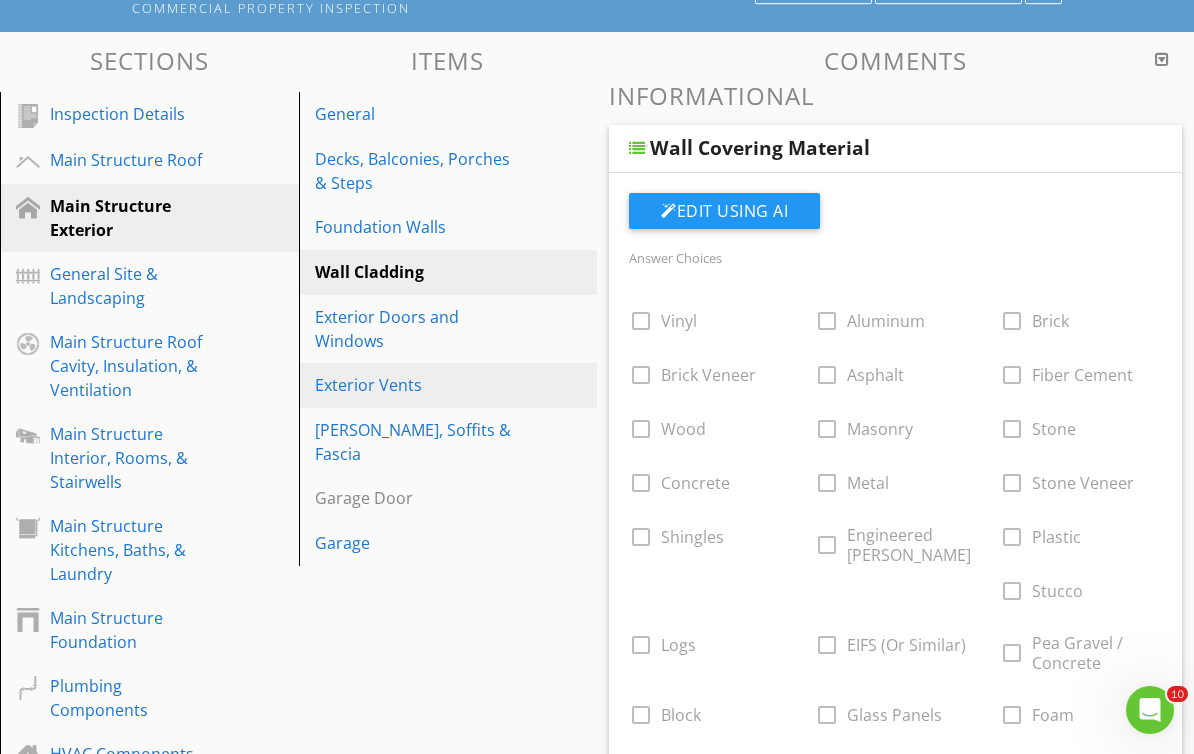 click on "Exterior Vents" at bounding box center [414, 385] 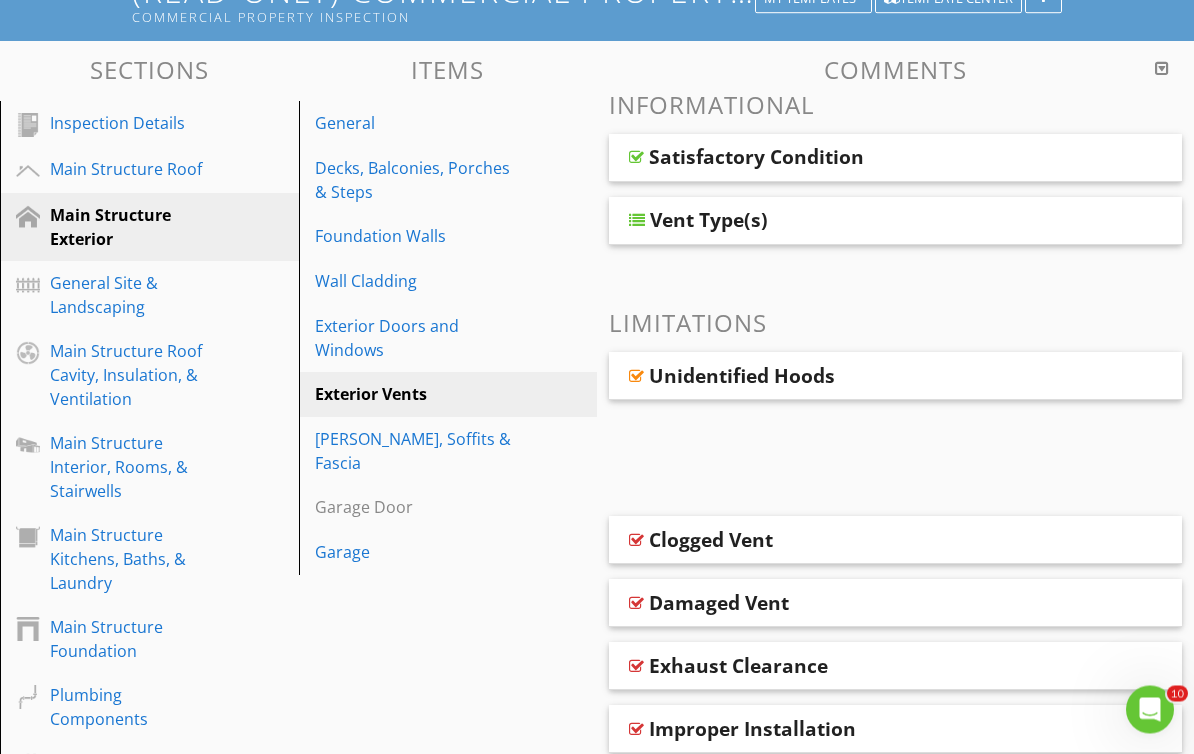 scroll, scrollTop: 156, scrollLeft: 0, axis: vertical 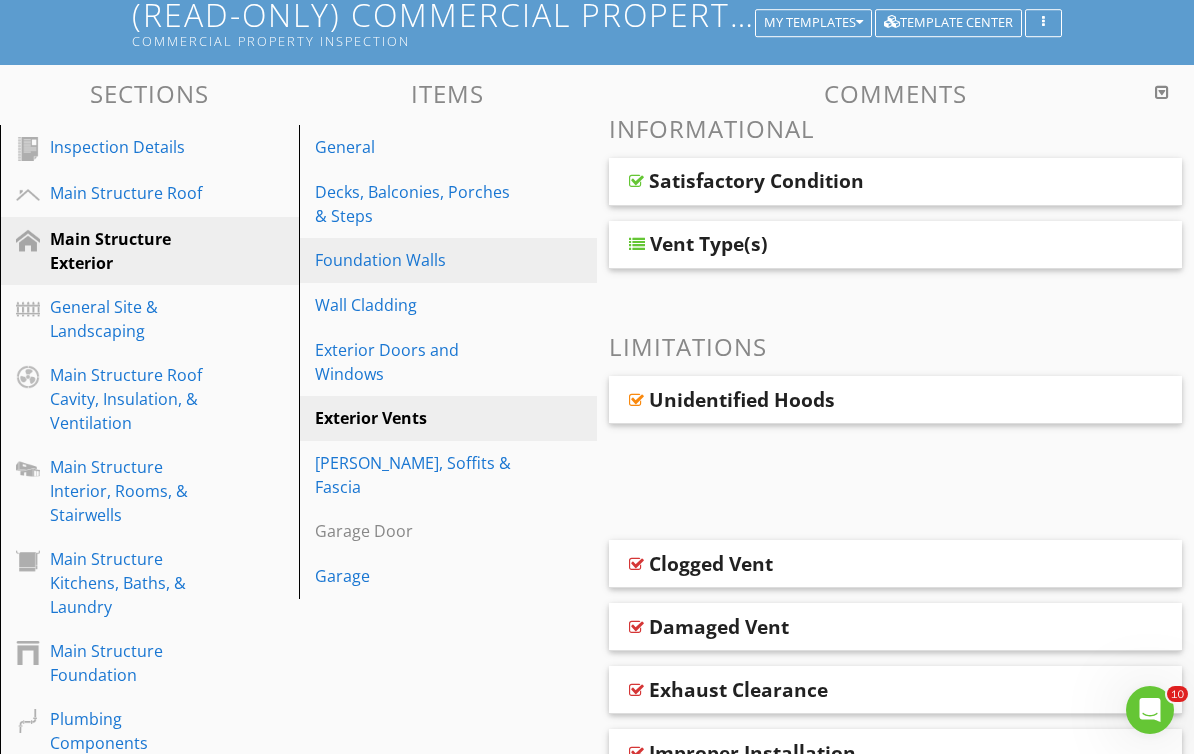 click on "Foundation Walls" at bounding box center (414, 260) 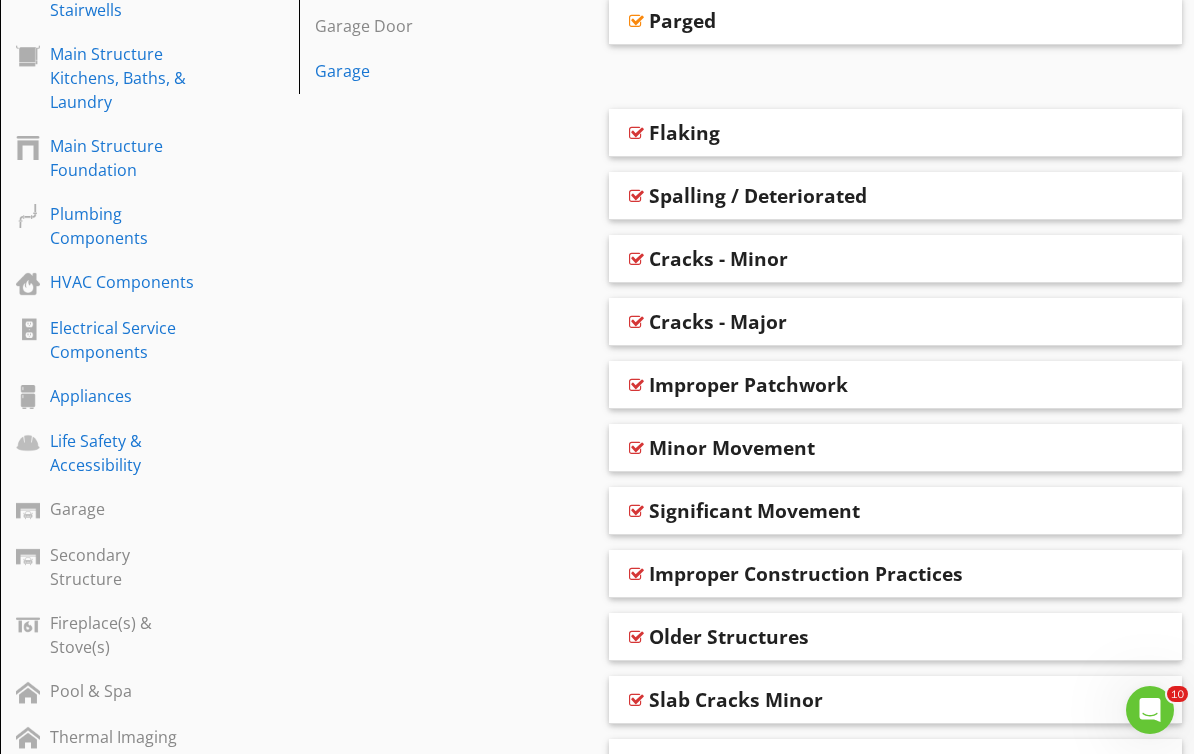 scroll, scrollTop: 690, scrollLeft: 0, axis: vertical 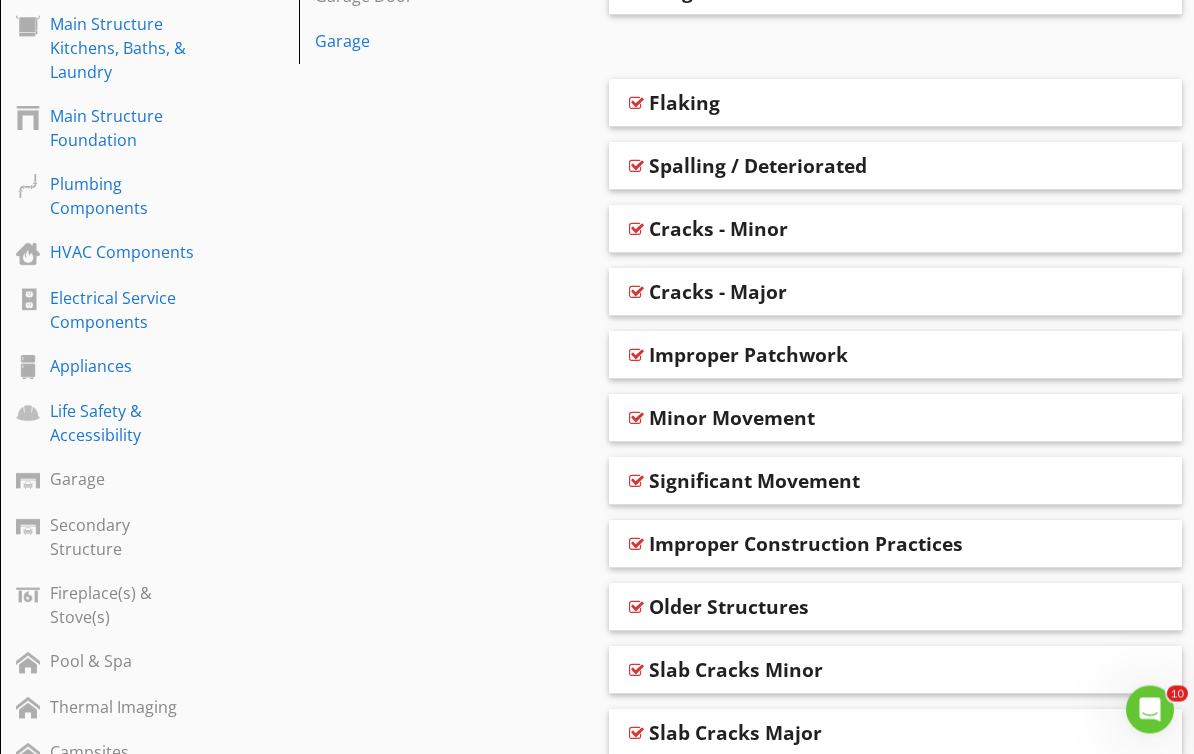 click at bounding box center (636, 167) 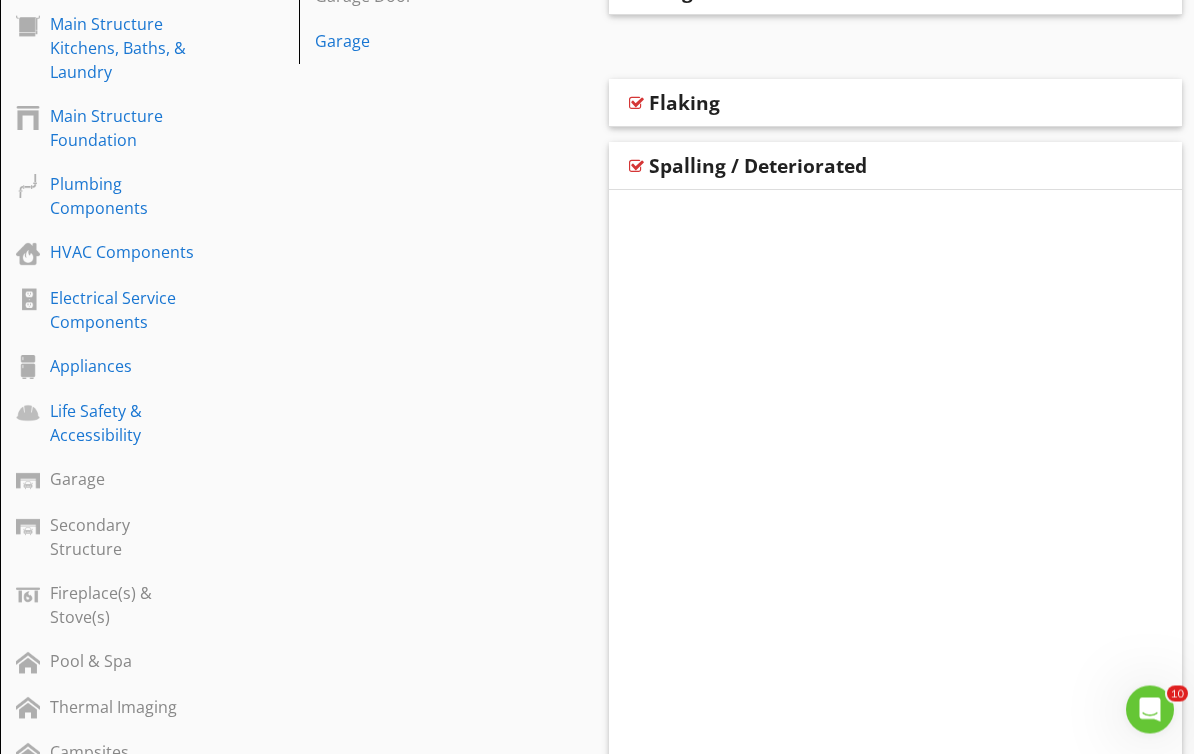 scroll, scrollTop: 691, scrollLeft: 0, axis: vertical 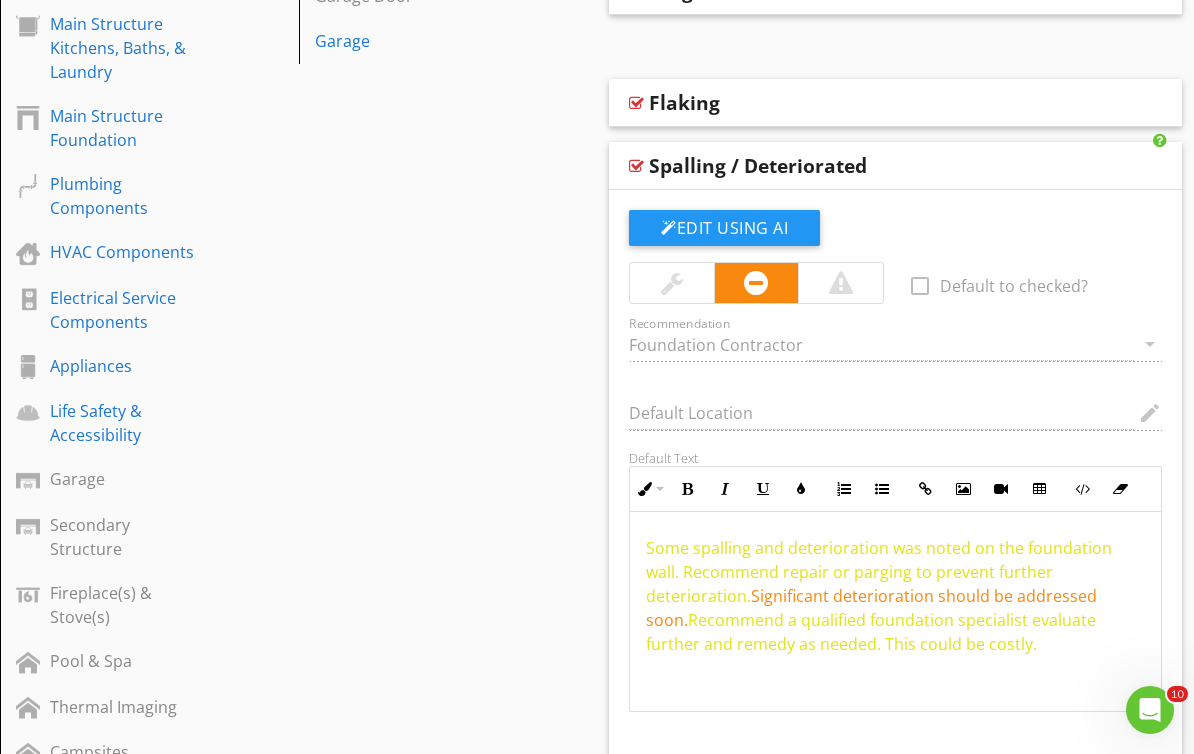 click at bounding box center (636, 166) 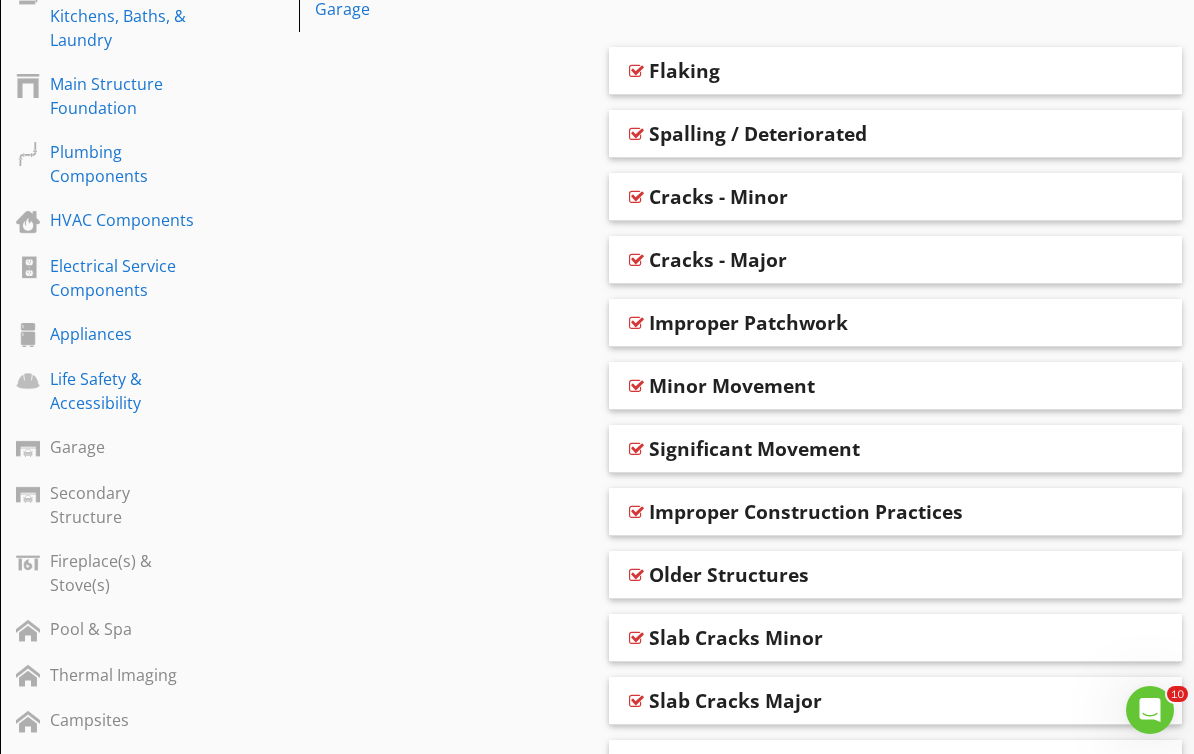 scroll, scrollTop: 742, scrollLeft: 0, axis: vertical 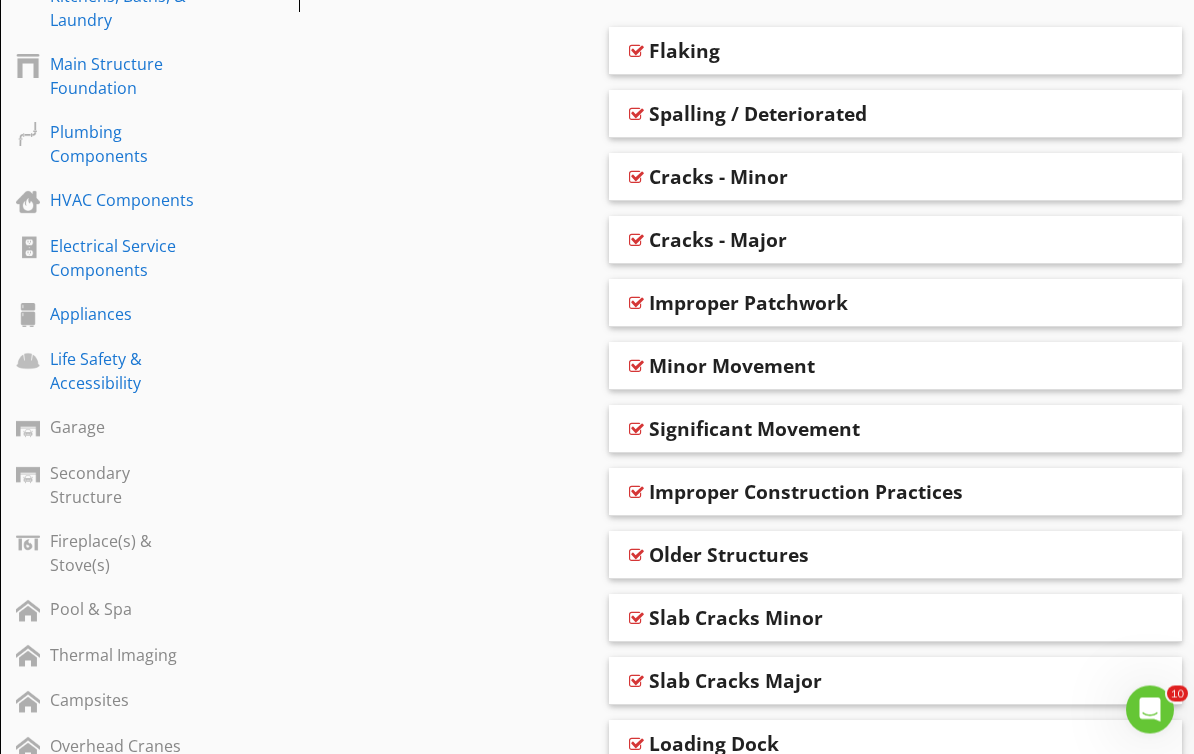 click at bounding box center [636, 178] 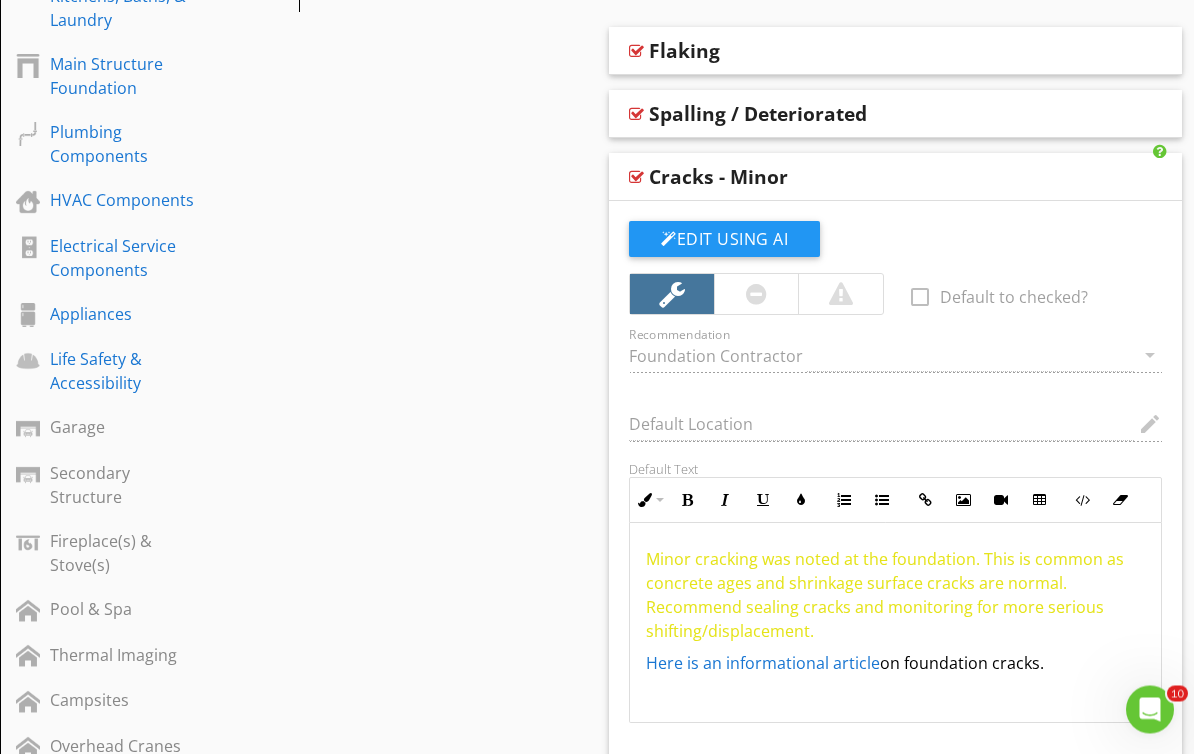 scroll, scrollTop: 743, scrollLeft: 0, axis: vertical 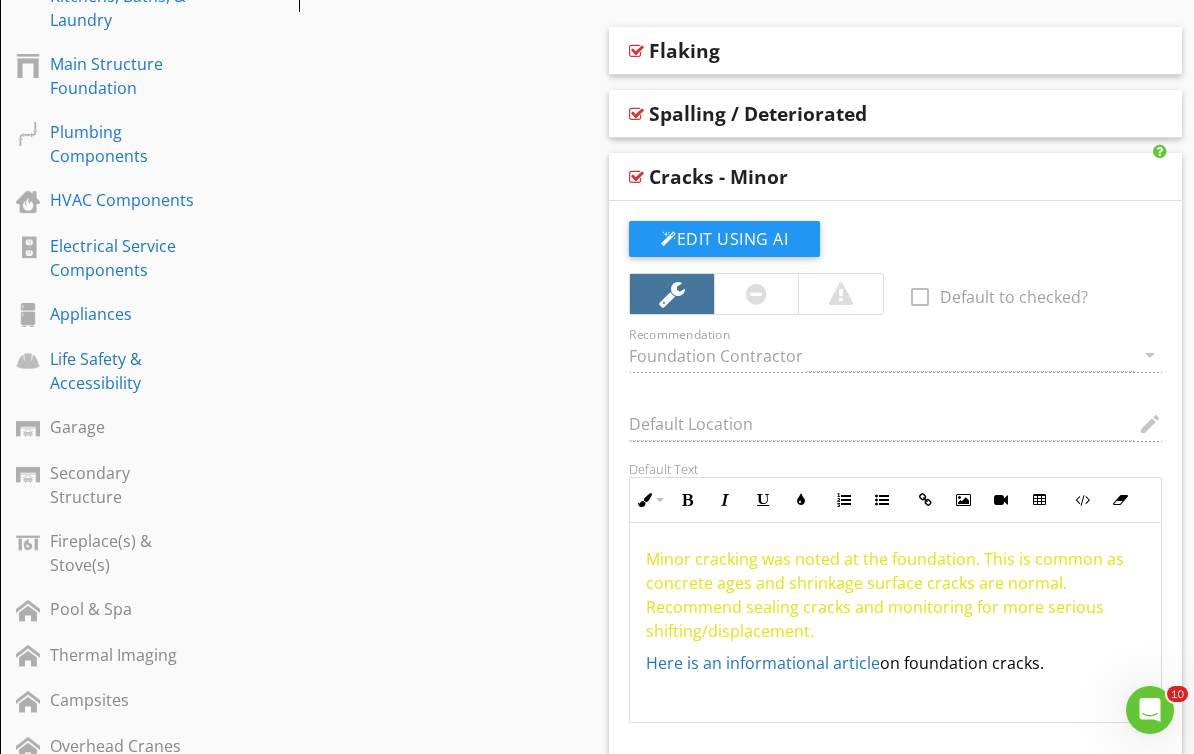 click at bounding box center [636, 177] 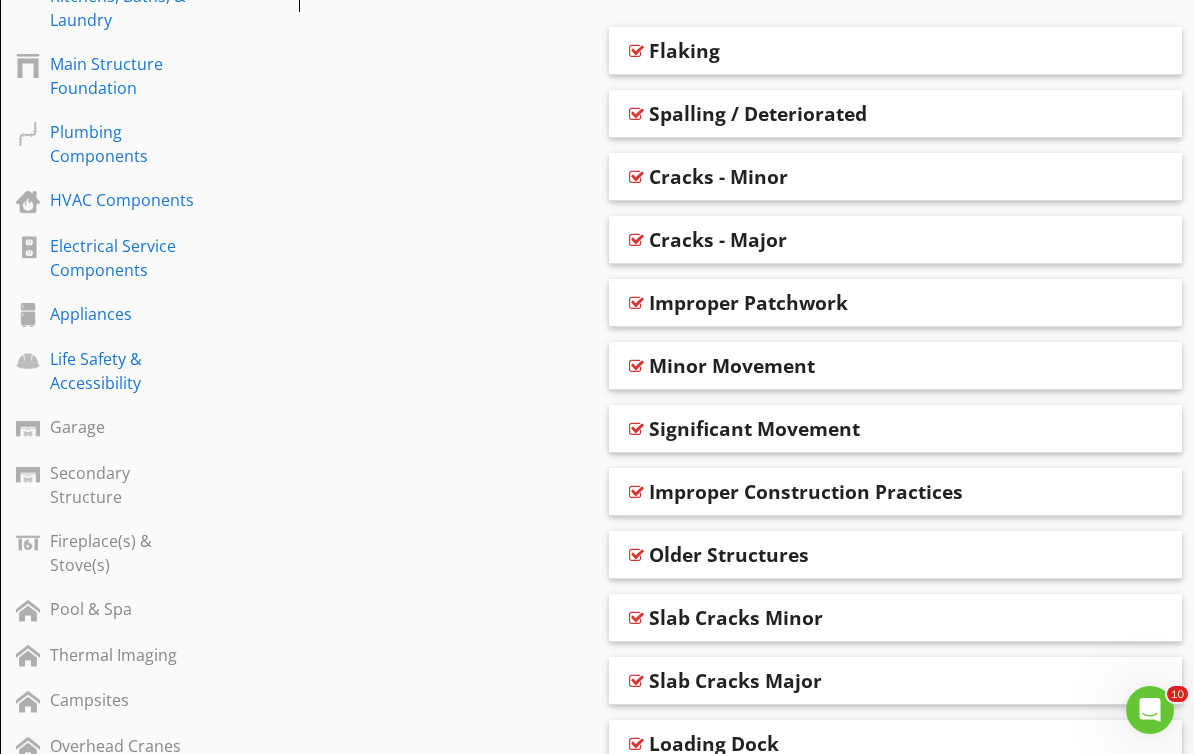 click at bounding box center [636, 177] 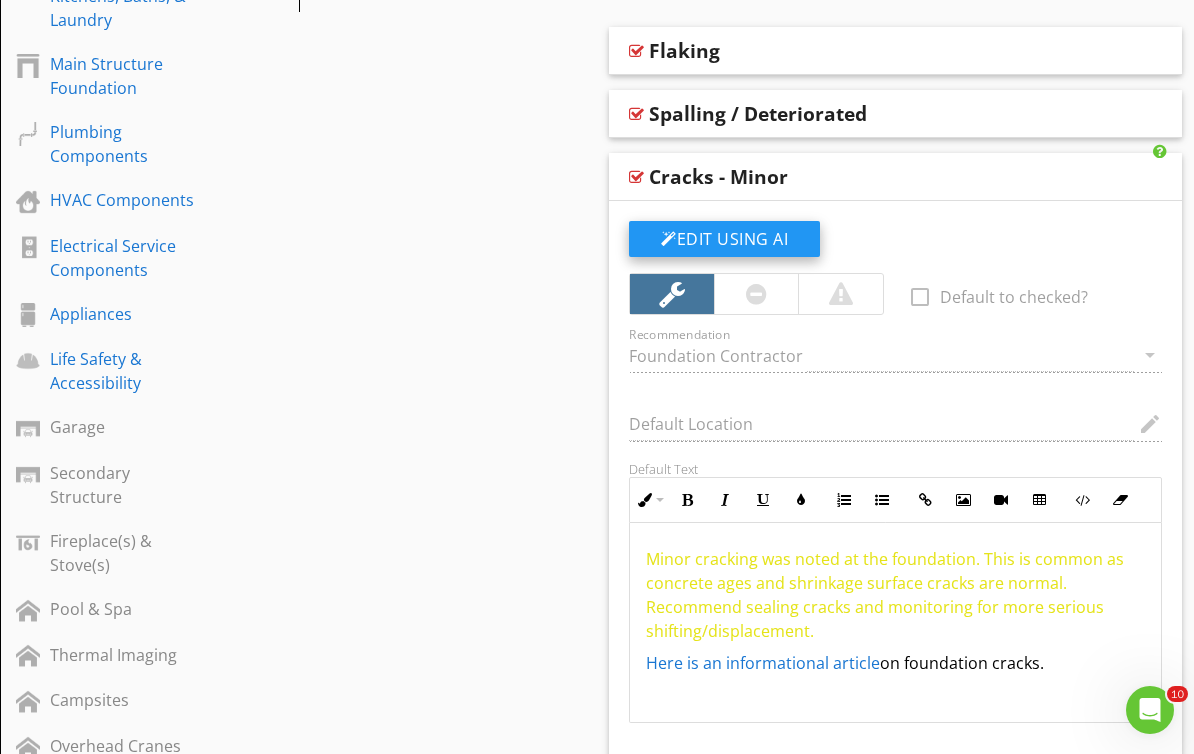click on "Edit Using AI" at bounding box center [724, 239] 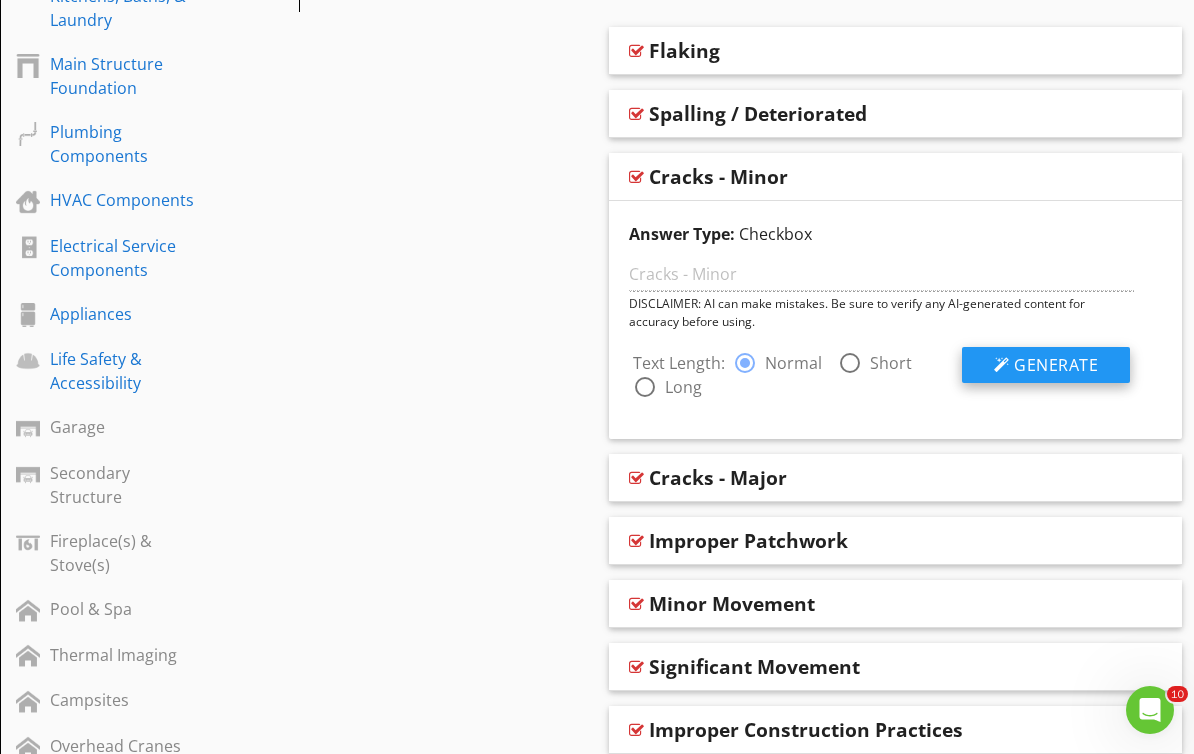 click on "Generate" at bounding box center (1056, 365) 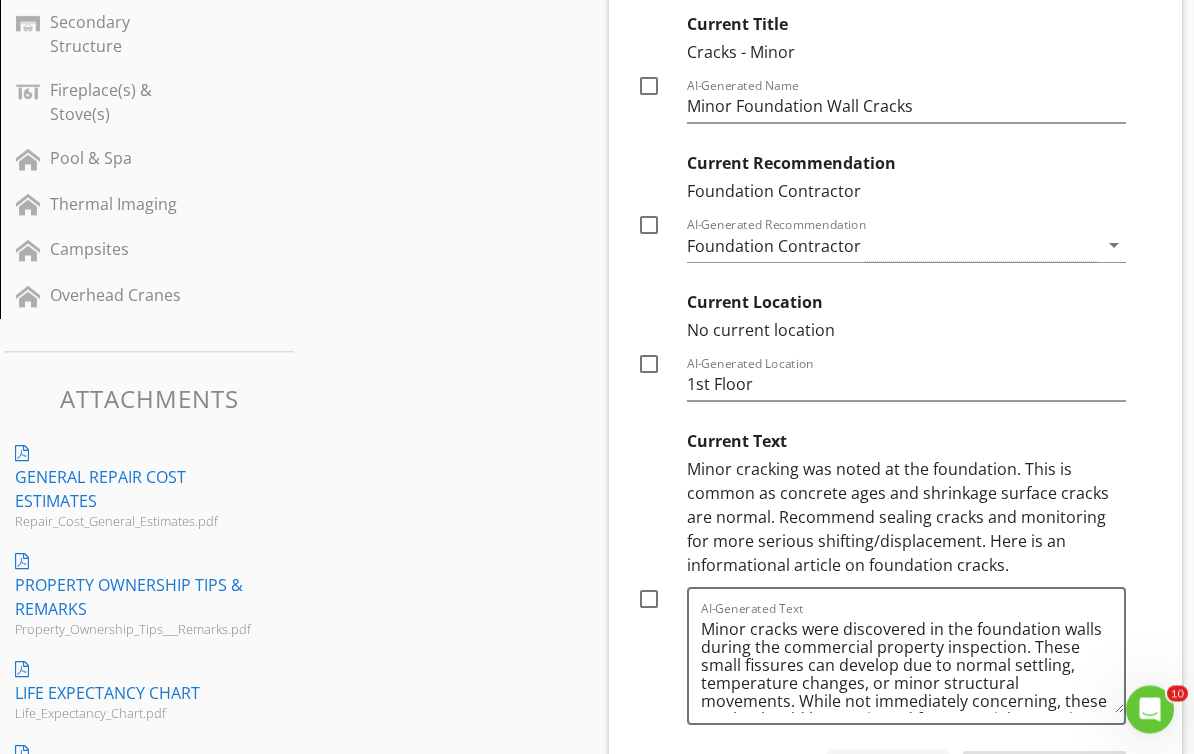 scroll, scrollTop: 1251, scrollLeft: 0, axis: vertical 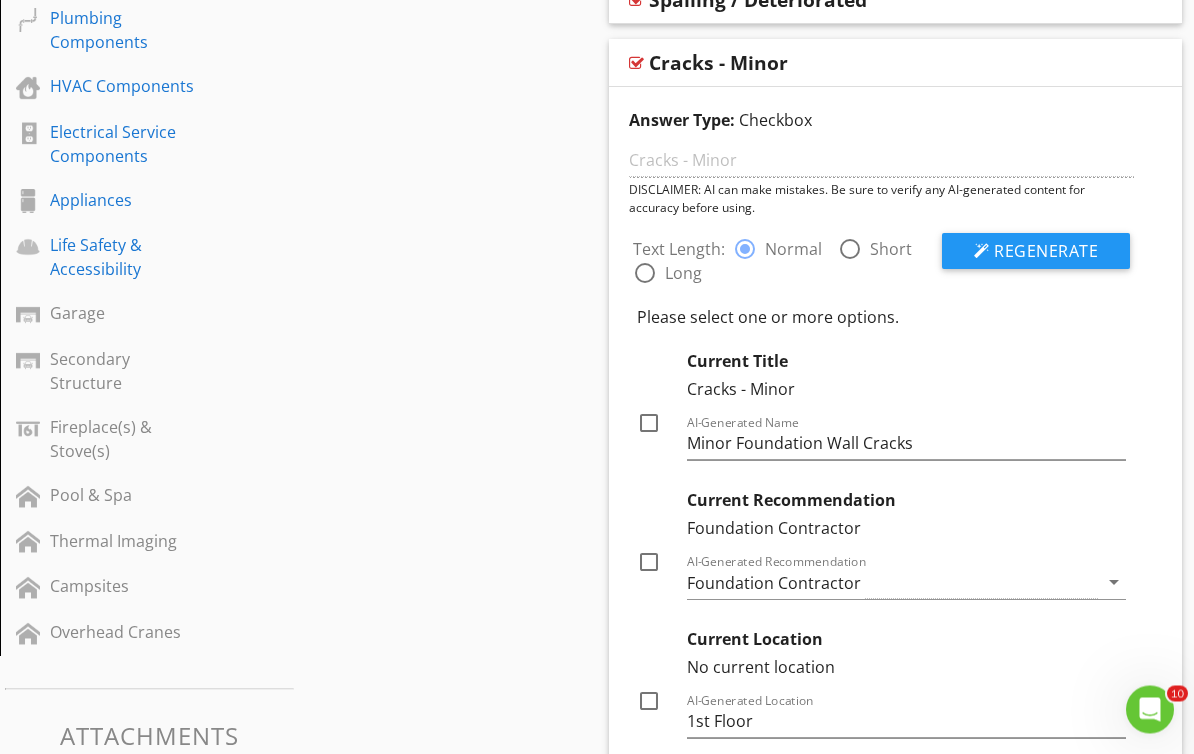 click at bounding box center (850, 250) 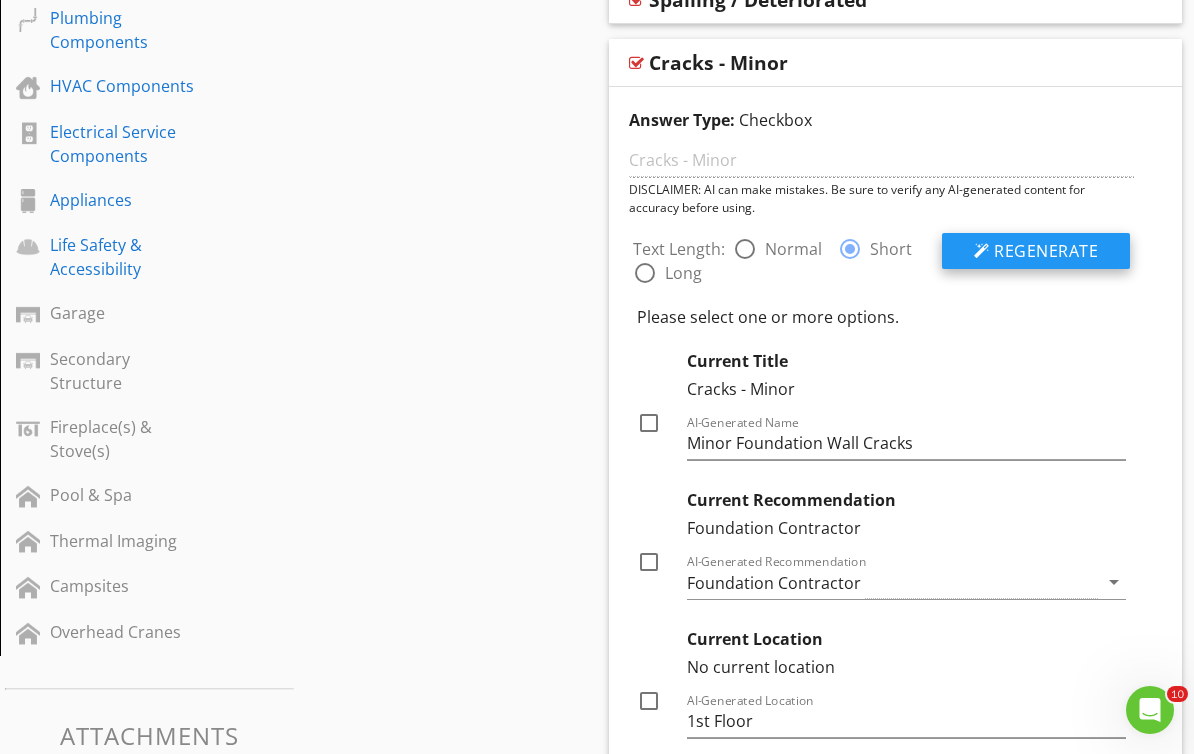 click on "Regenerate" at bounding box center [1046, 251] 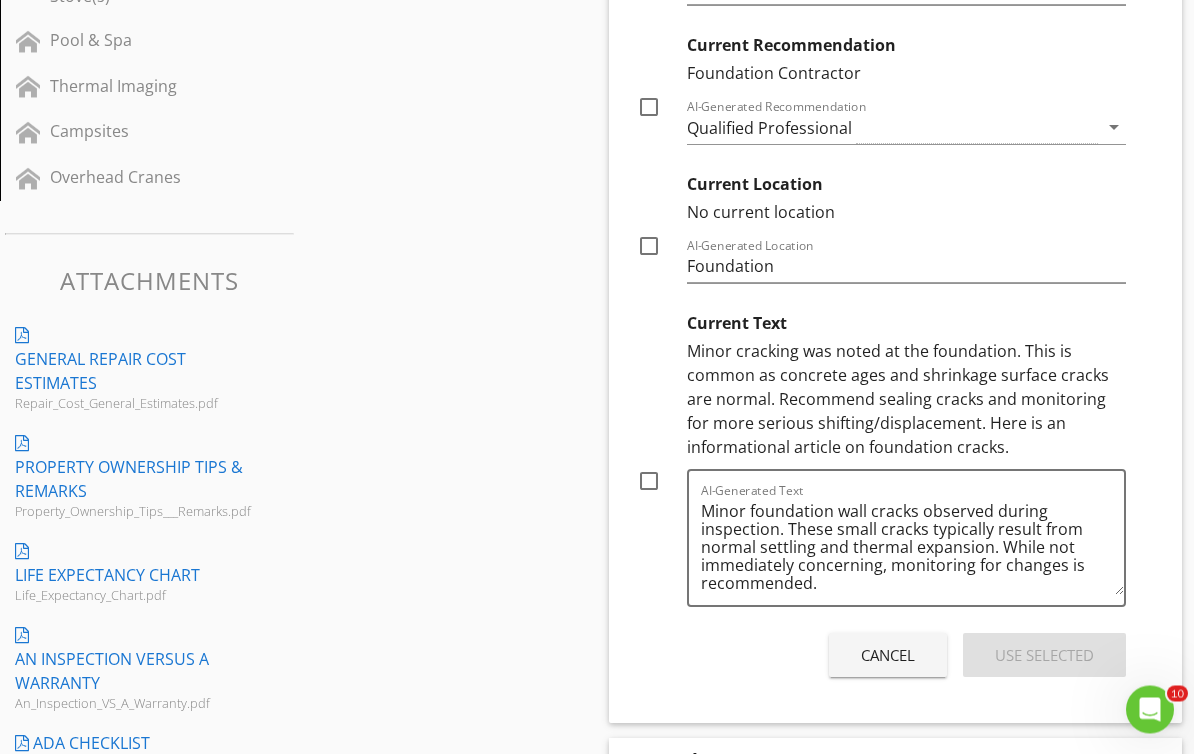 scroll, scrollTop: 1340, scrollLeft: 0, axis: vertical 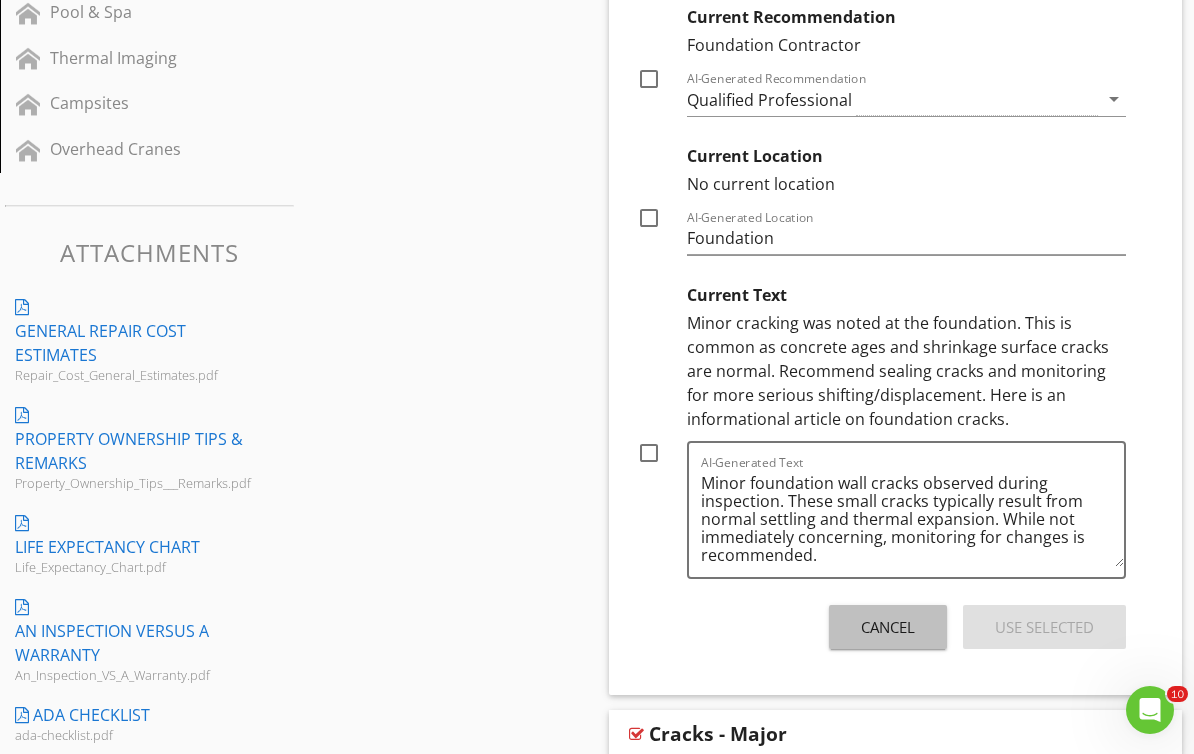 click on "Cancel" at bounding box center [888, 627] 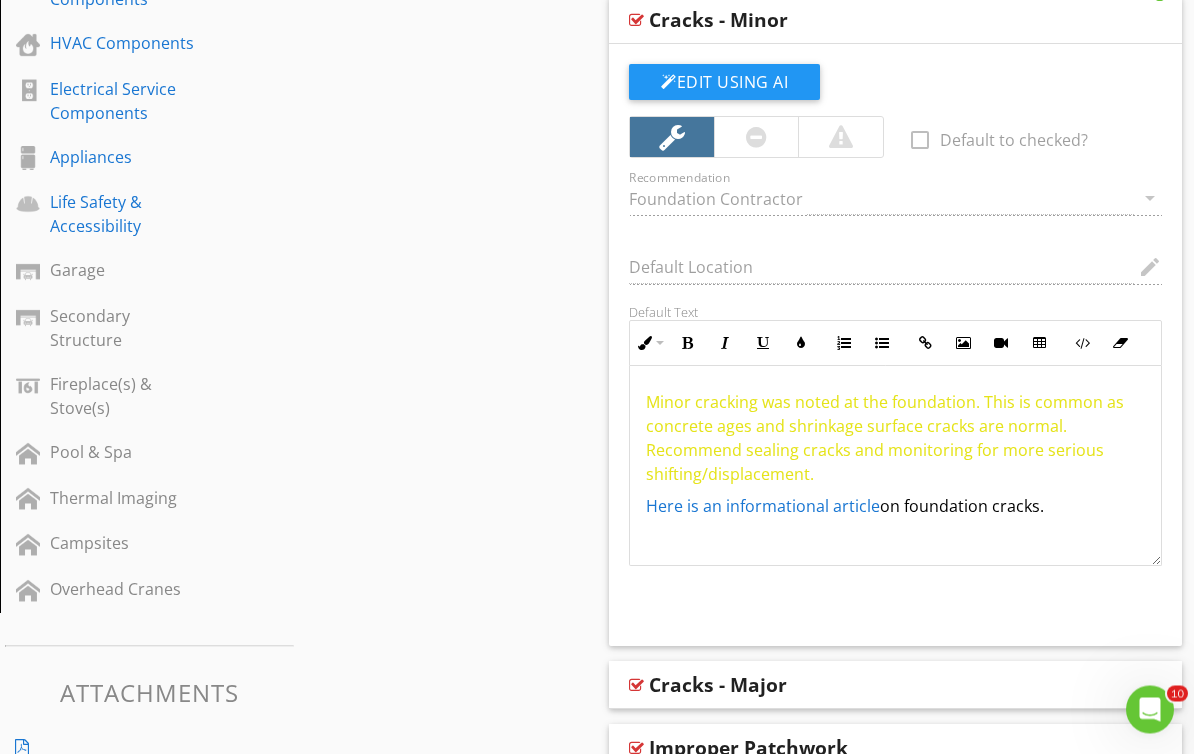 scroll, scrollTop: 625, scrollLeft: 0, axis: vertical 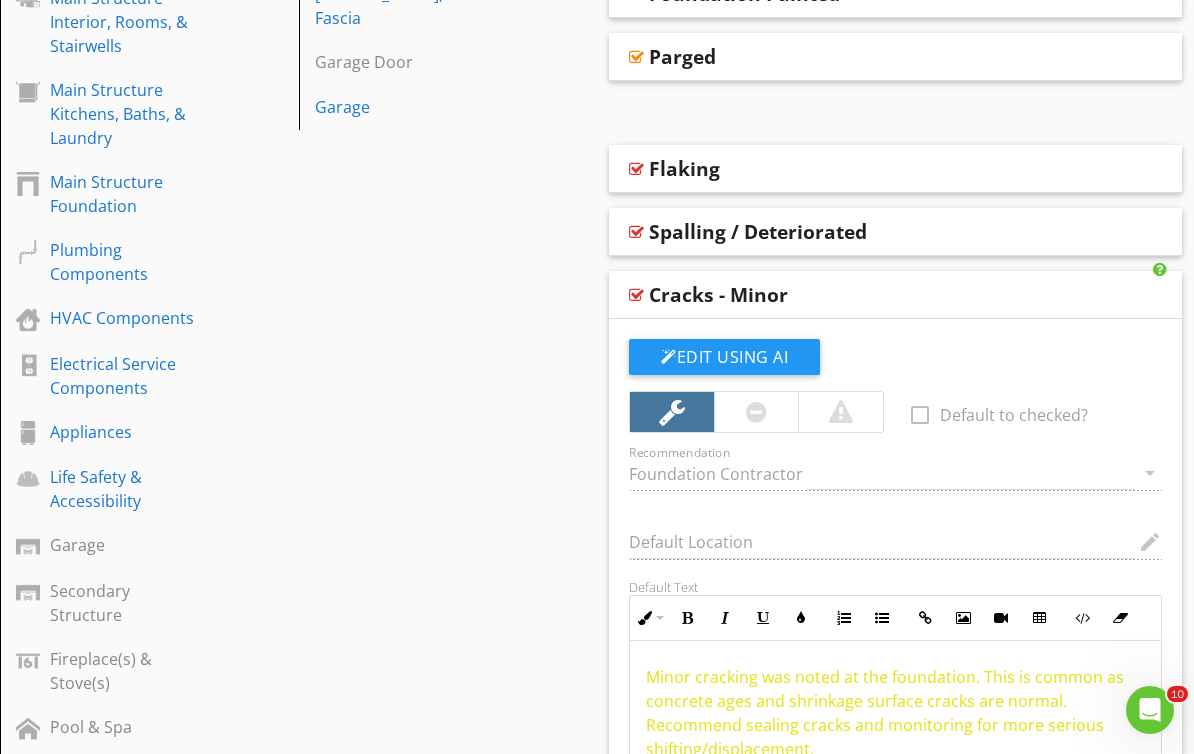 click at bounding box center (636, 295) 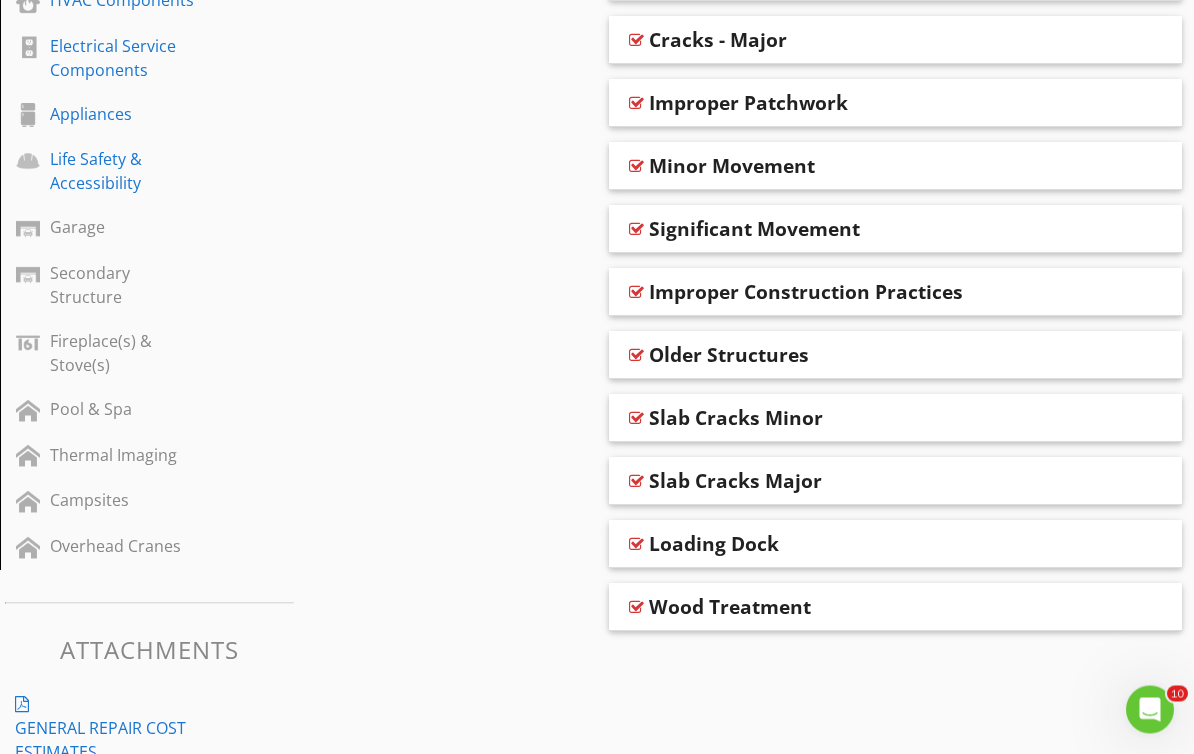 scroll, scrollTop: 990, scrollLeft: 0, axis: vertical 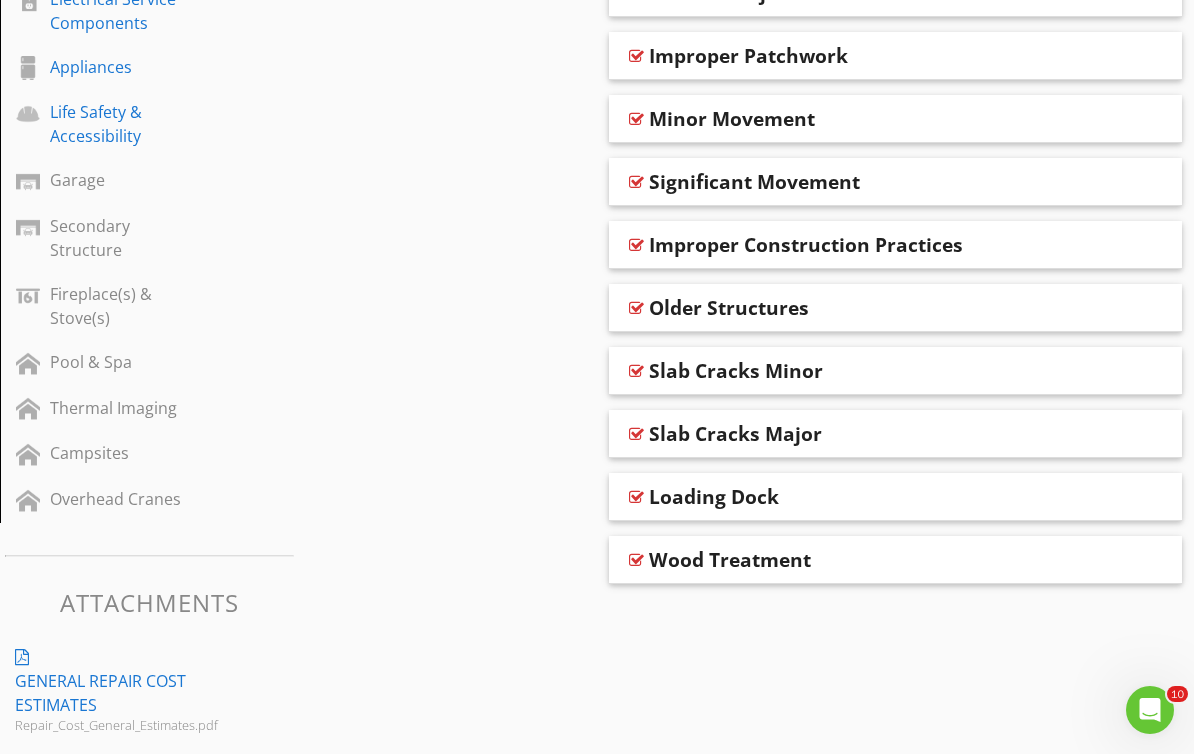click at bounding box center [636, 371] 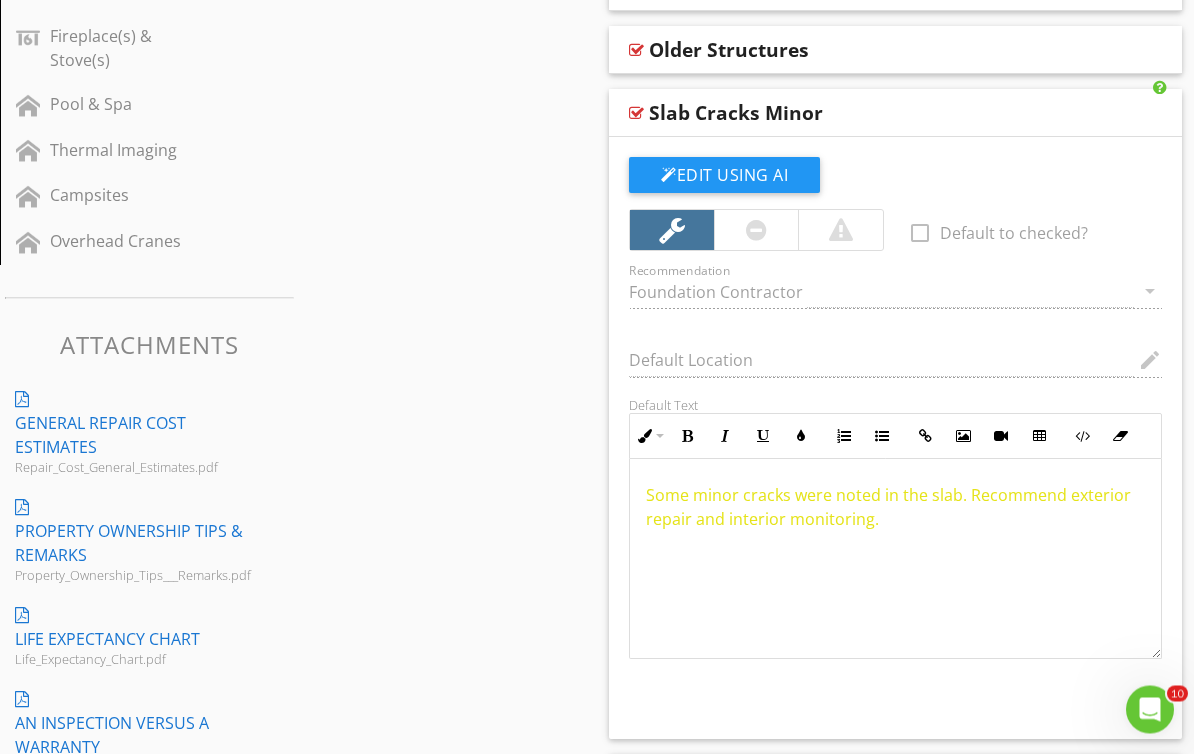 scroll, scrollTop: 1248, scrollLeft: 0, axis: vertical 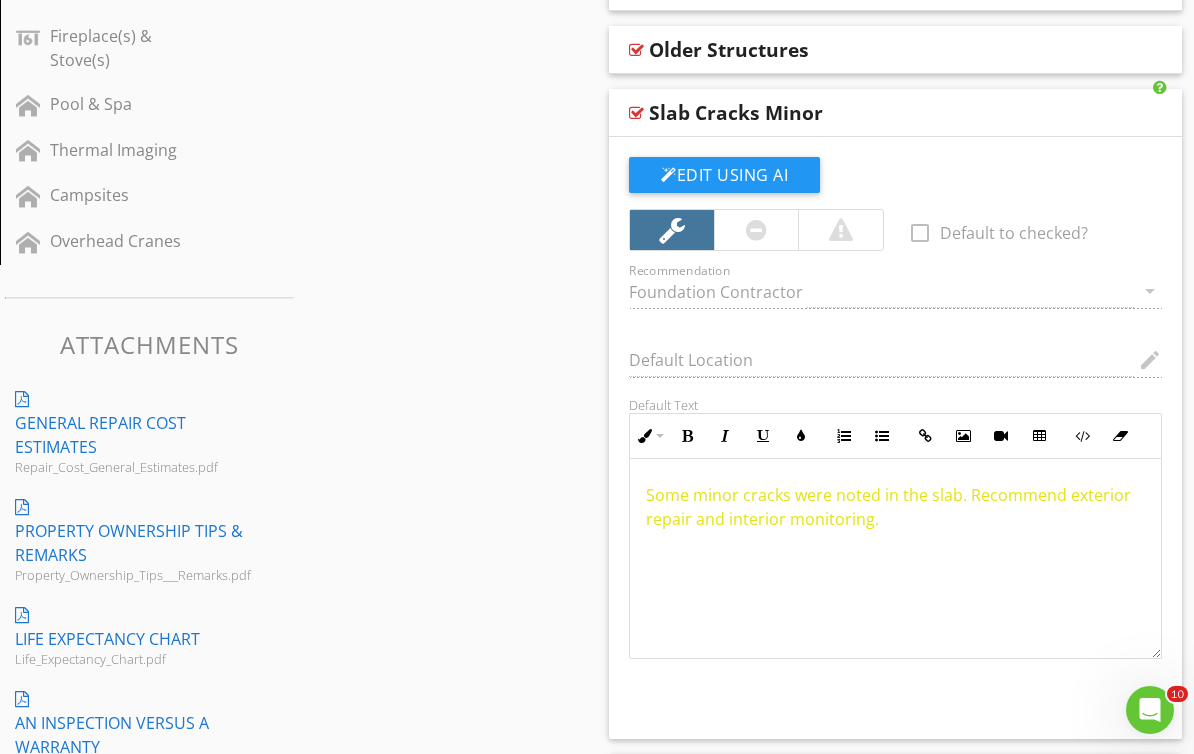 click at bounding box center (636, 113) 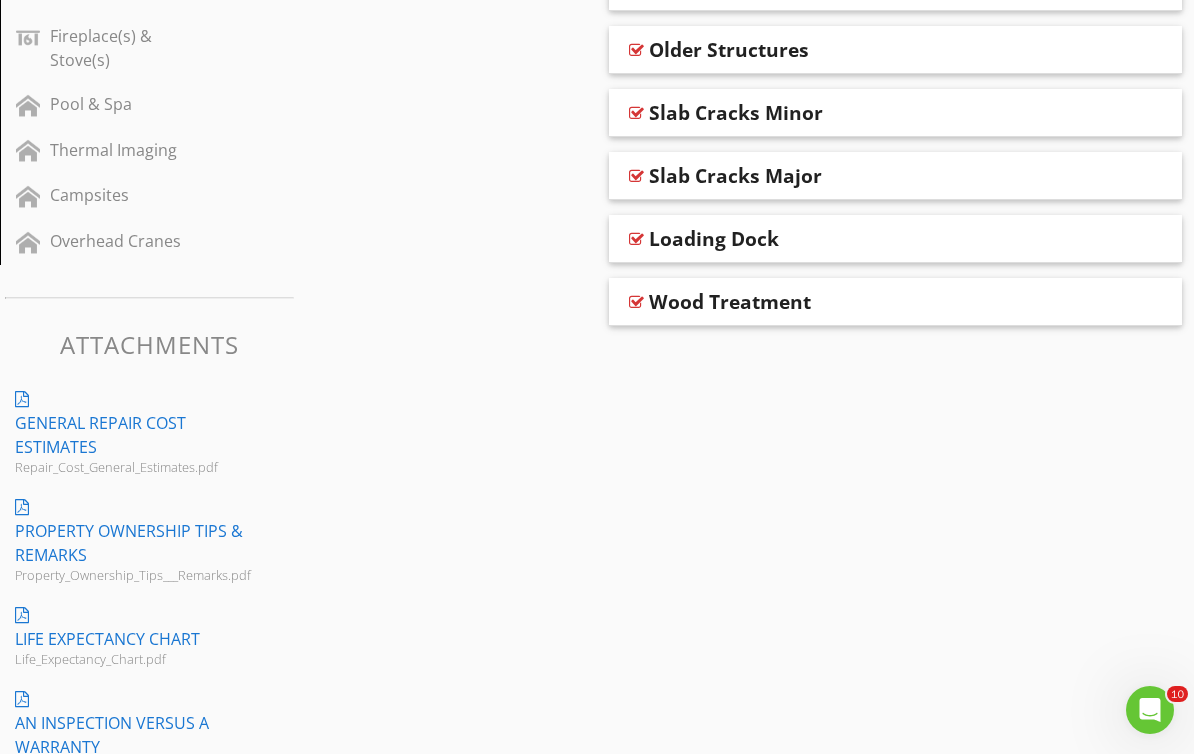 click at bounding box center [636, 176] 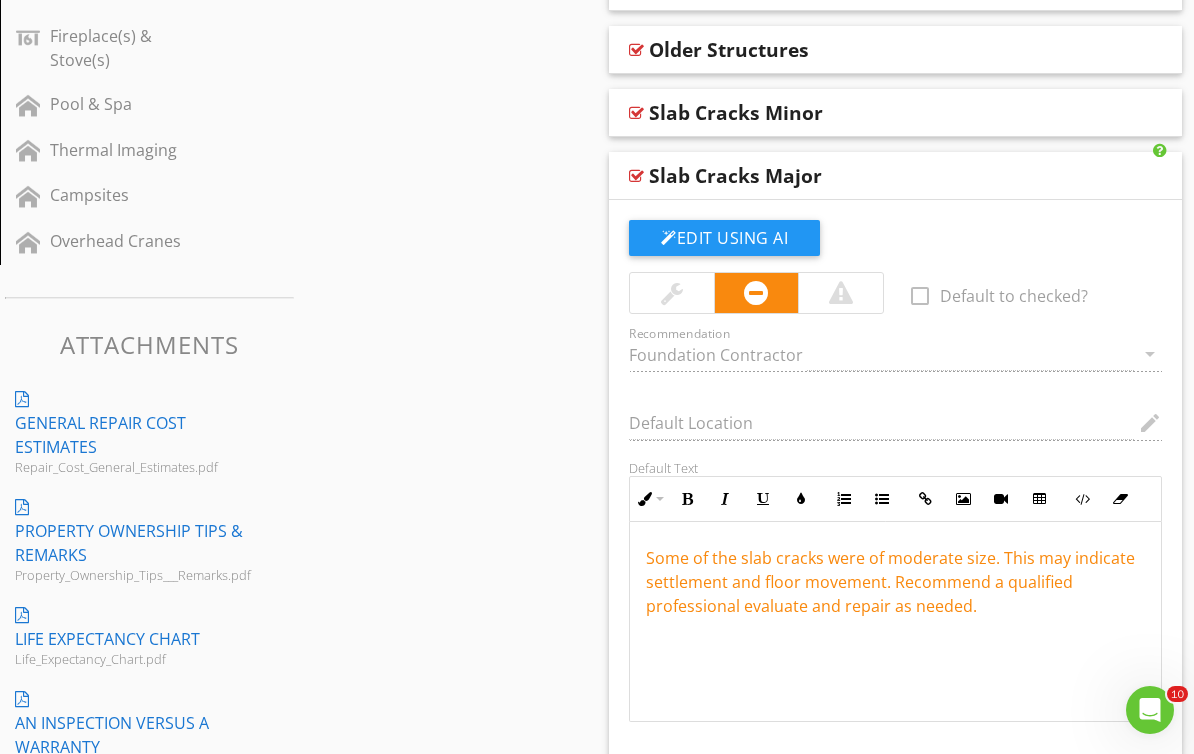 click at bounding box center (636, 176) 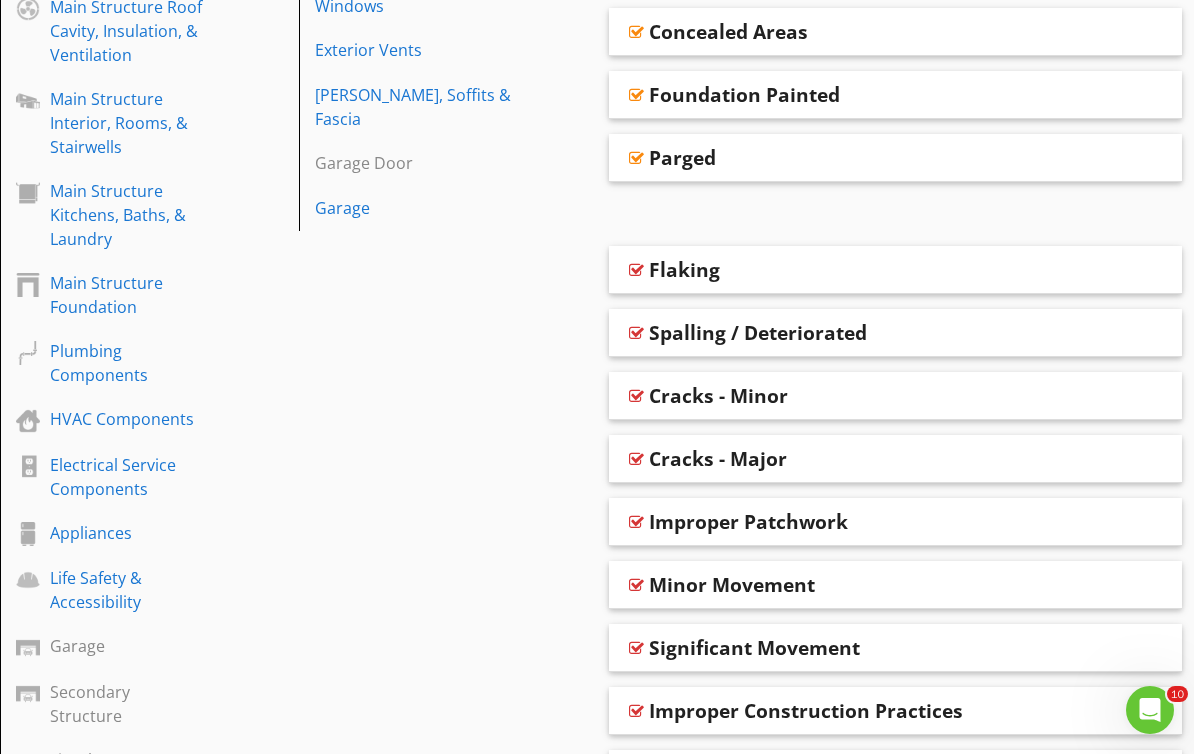 scroll, scrollTop: 0, scrollLeft: 0, axis: both 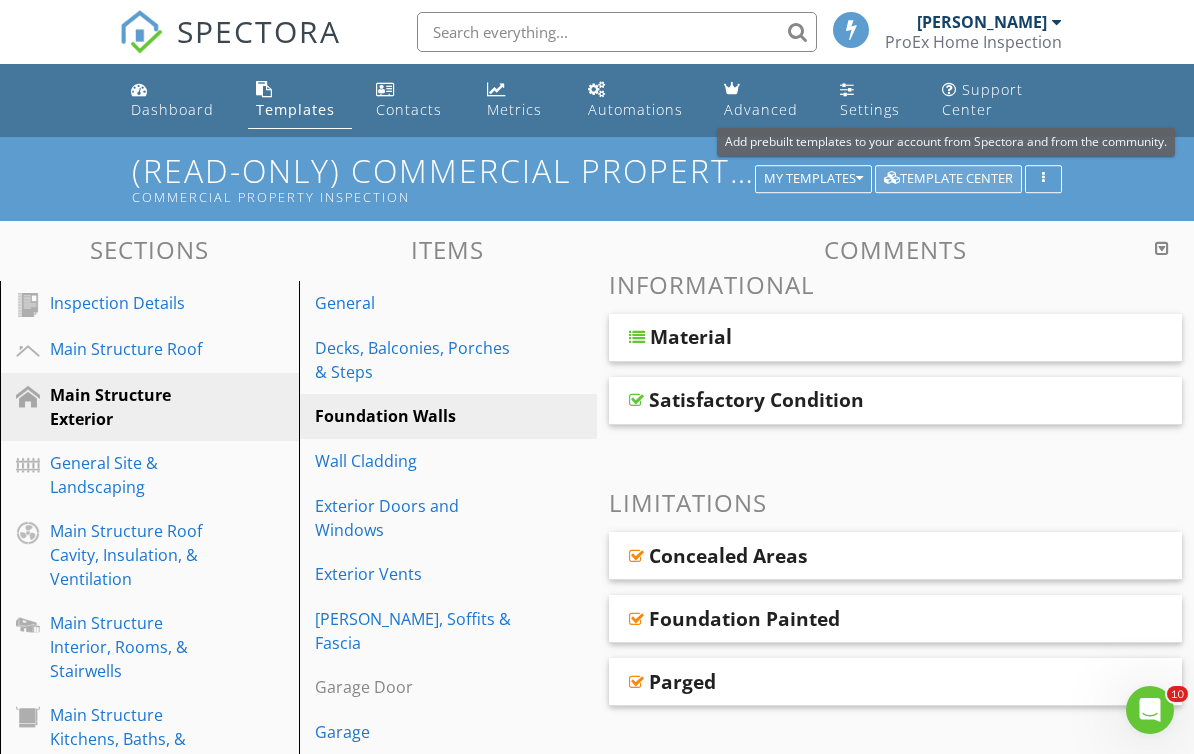 click on "Template Center" at bounding box center [948, 179] 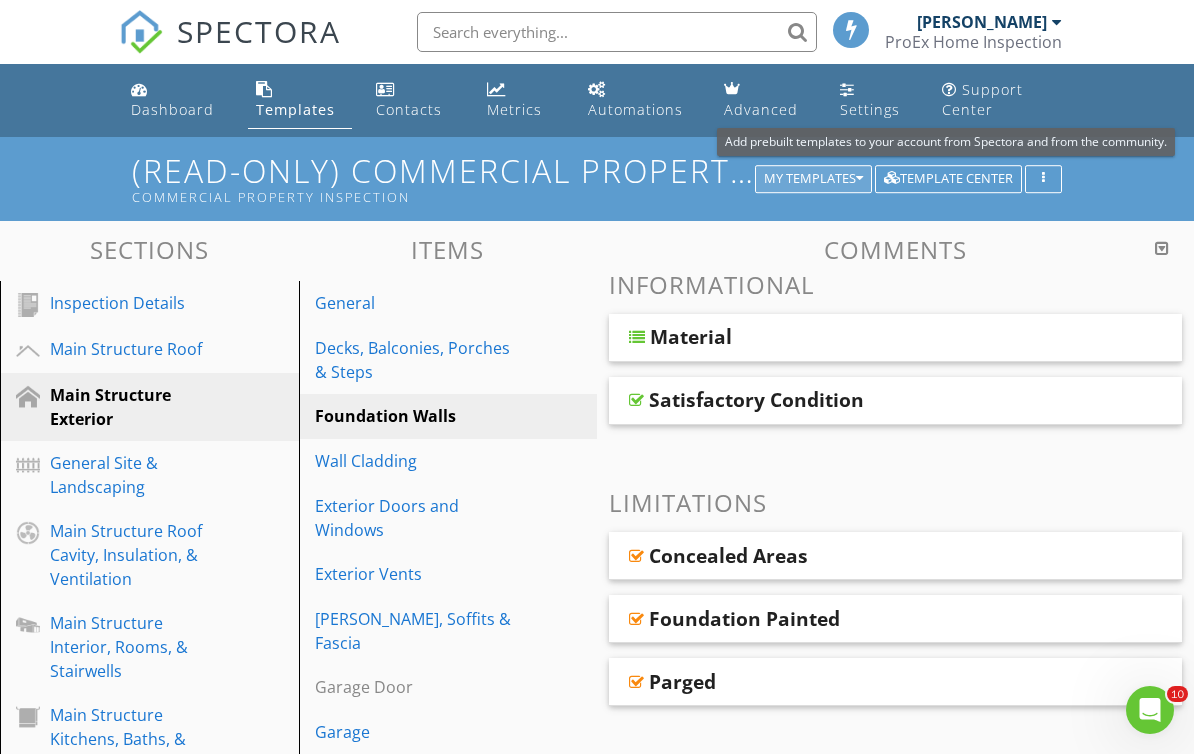click at bounding box center (859, 179) 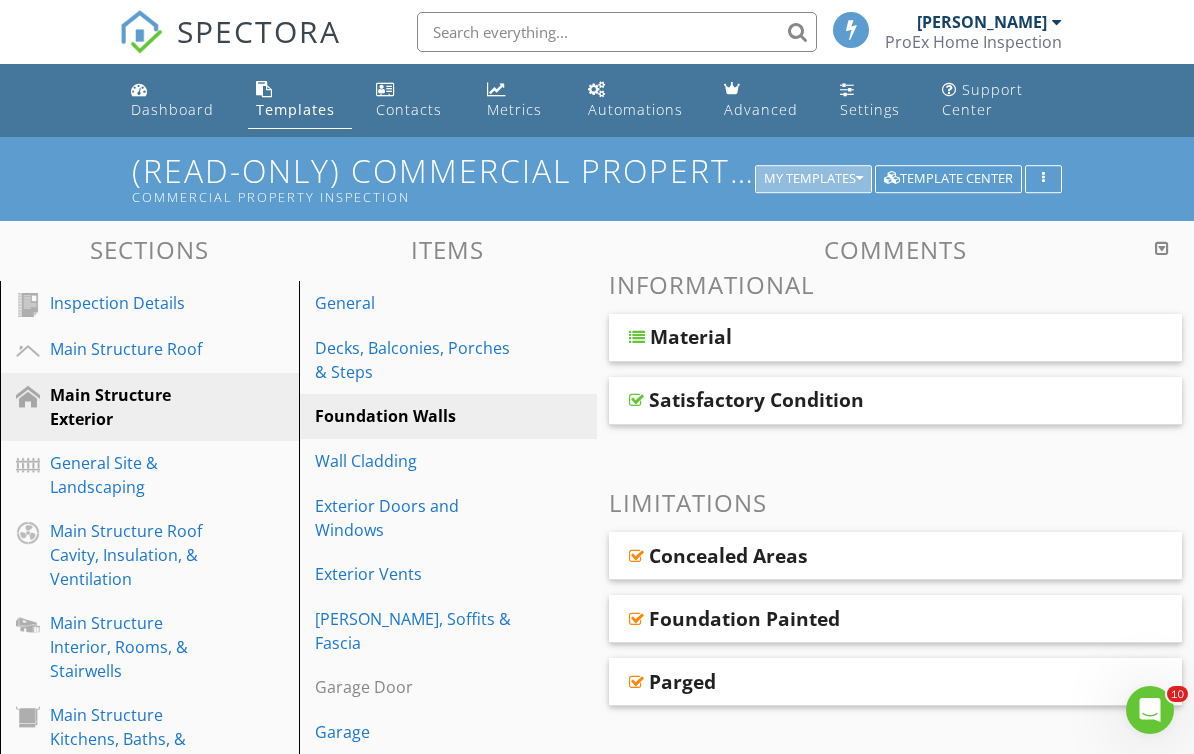 click at bounding box center (859, 179) 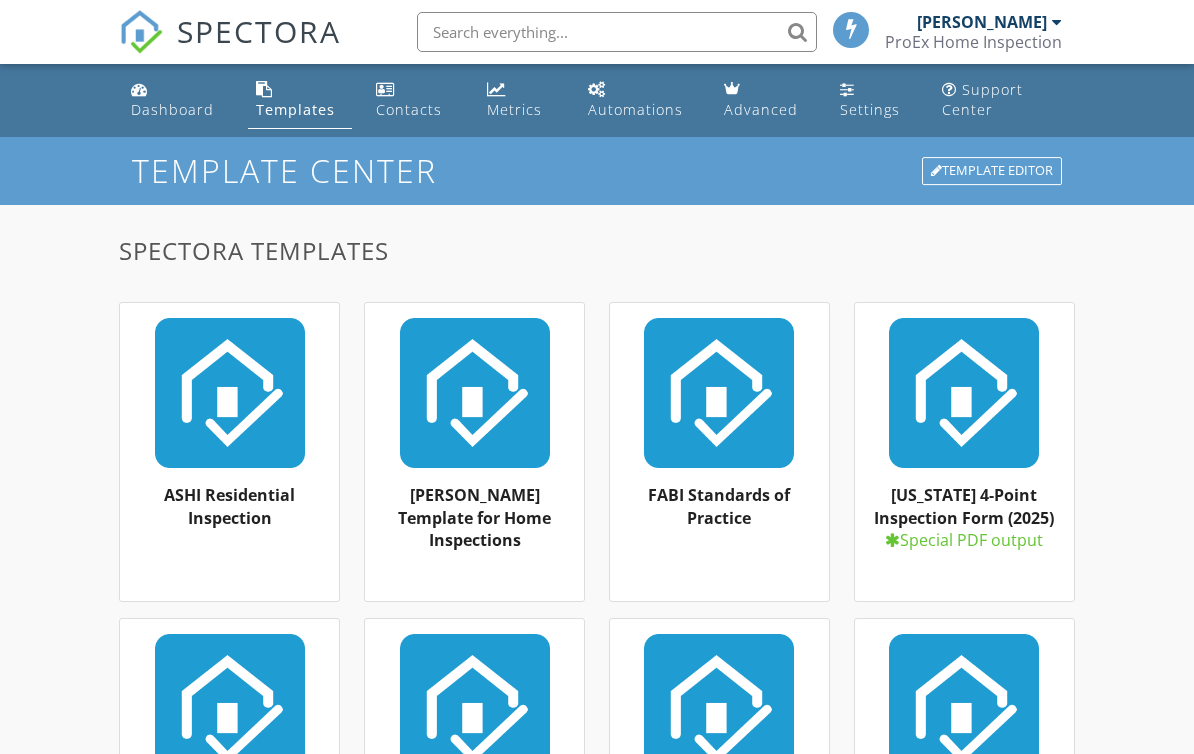scroll, scrollTop: 0, scrollLeft: 0, axis: both 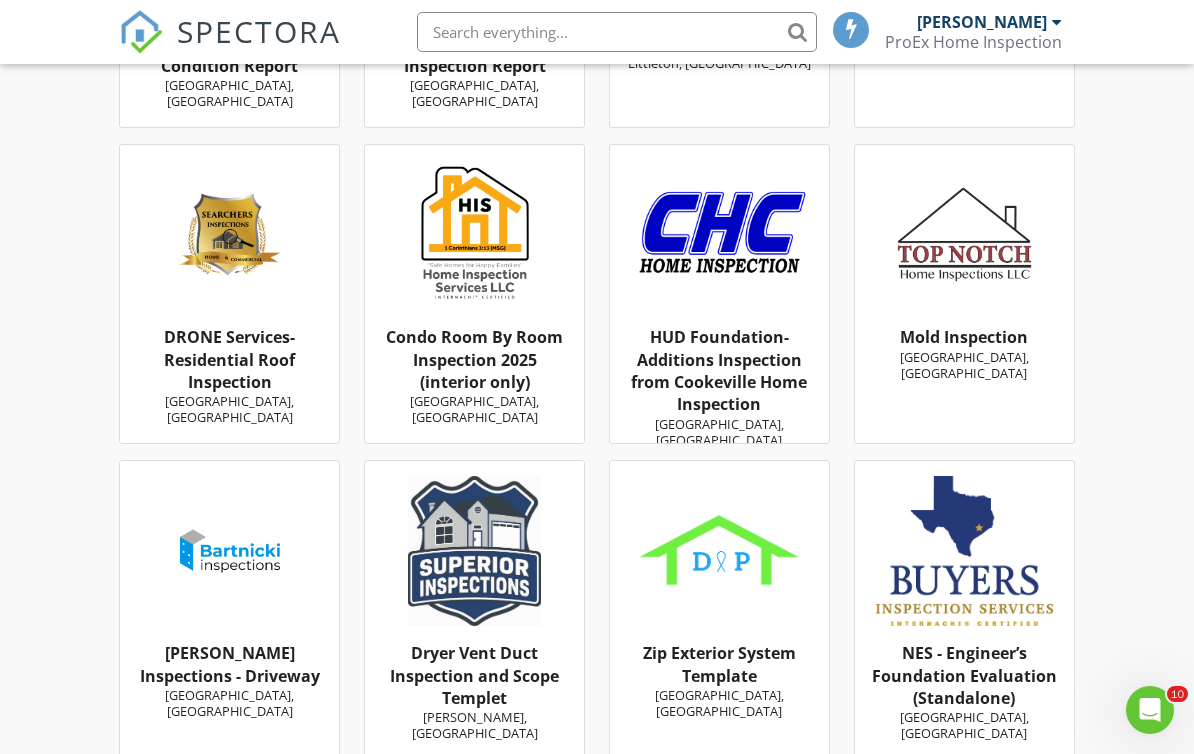click on "Condo Room By Room Inspection 2025 (interior only)" at bounding box center [474, 359] 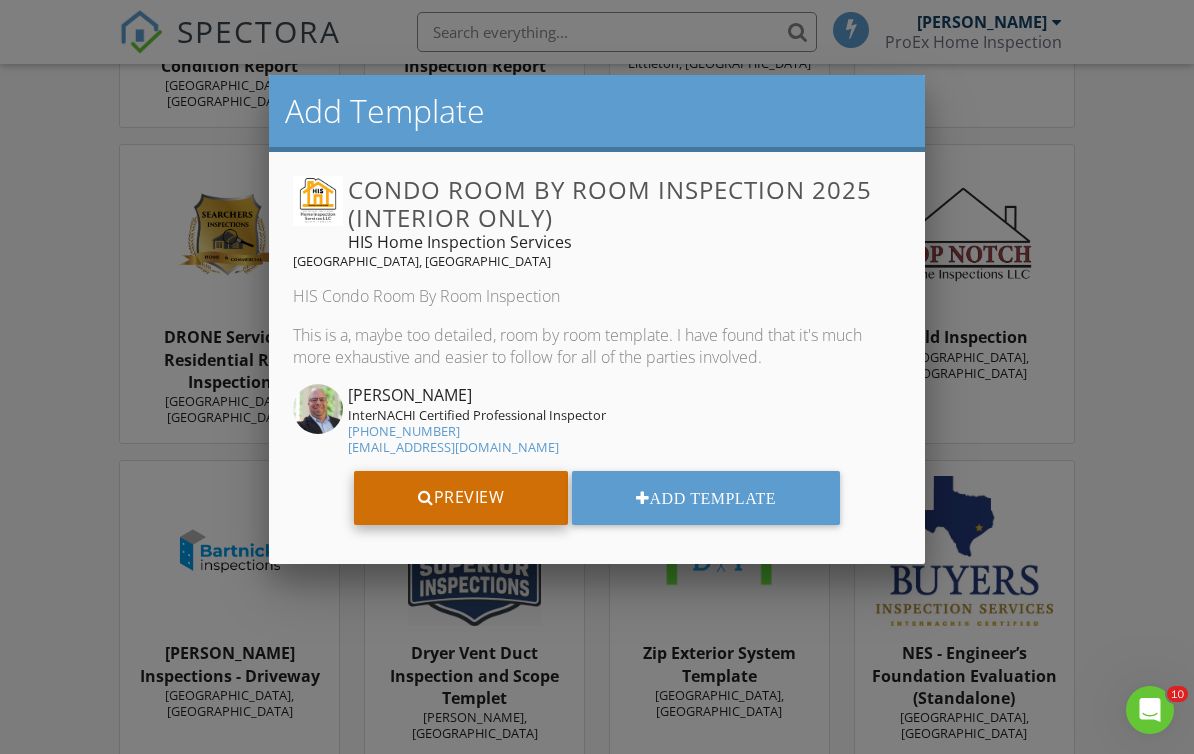 click on "Preview" at bounding box center [461, 498] 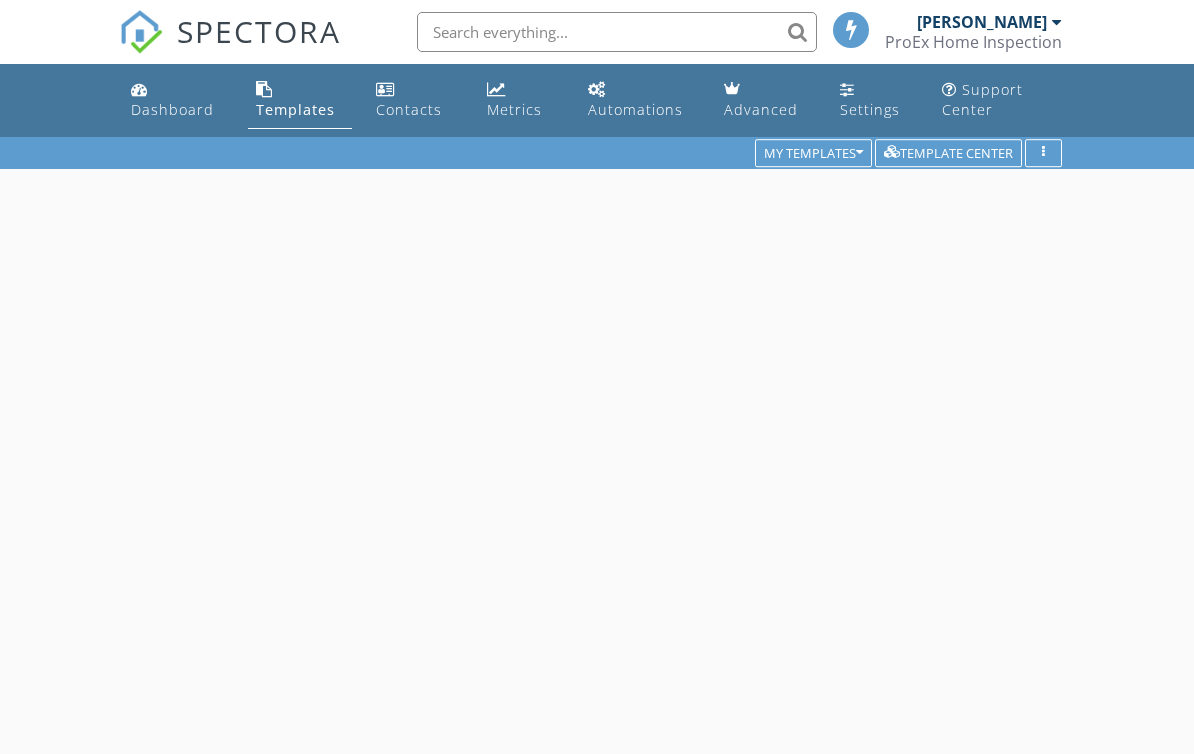 scroll, scrollTop: 0, scrollLeft: 0, axis: both 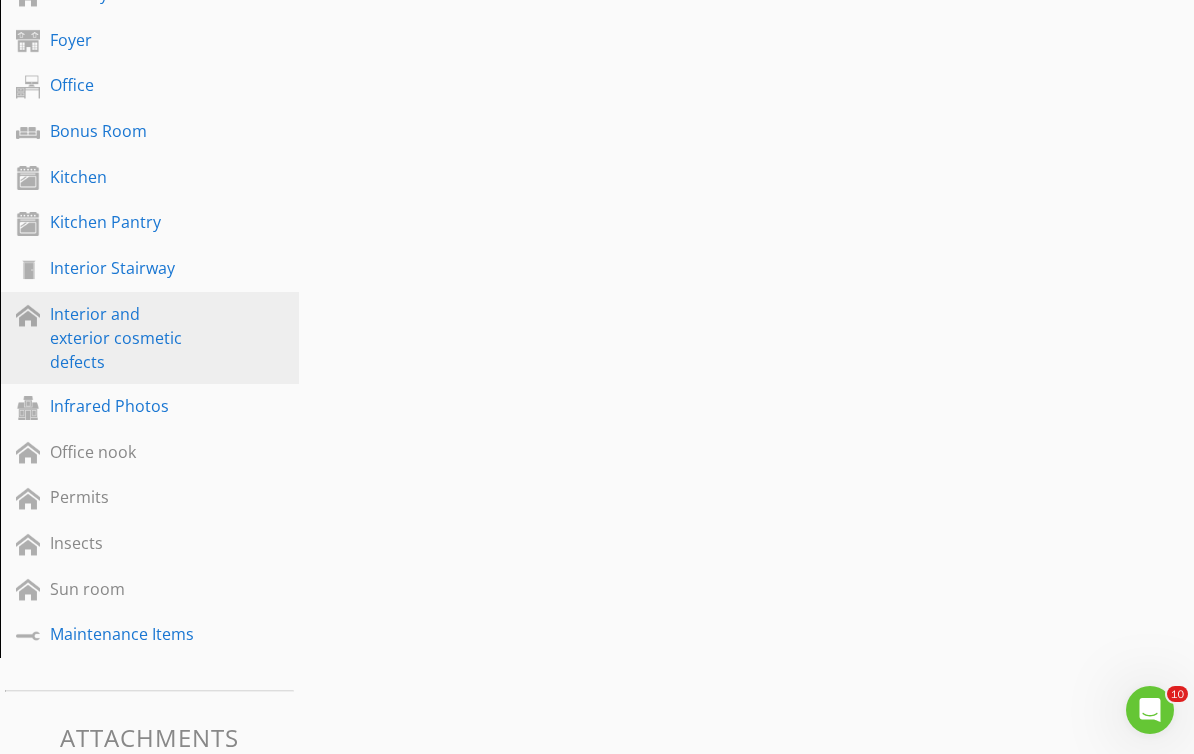click on "Interior and exterior cosmetic defects" at bounding box center [152, 338] 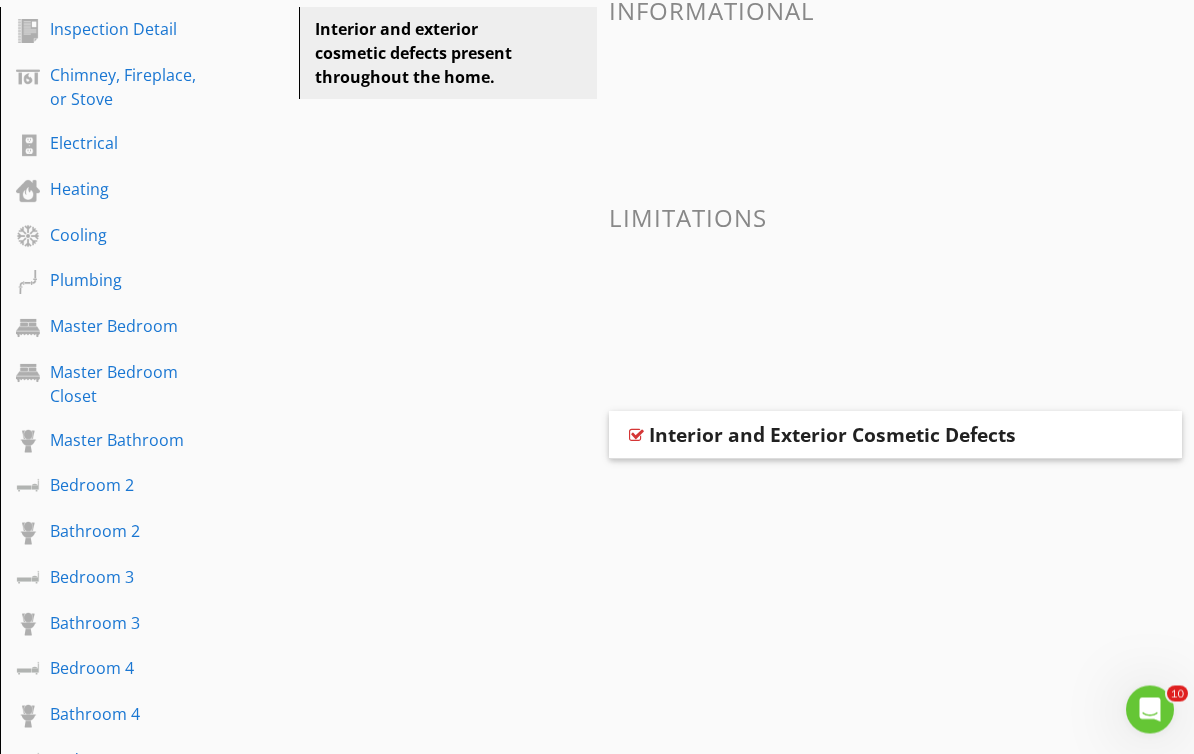 scroll, scrollTop: 157, scrollLeft: 0, axis: vertical 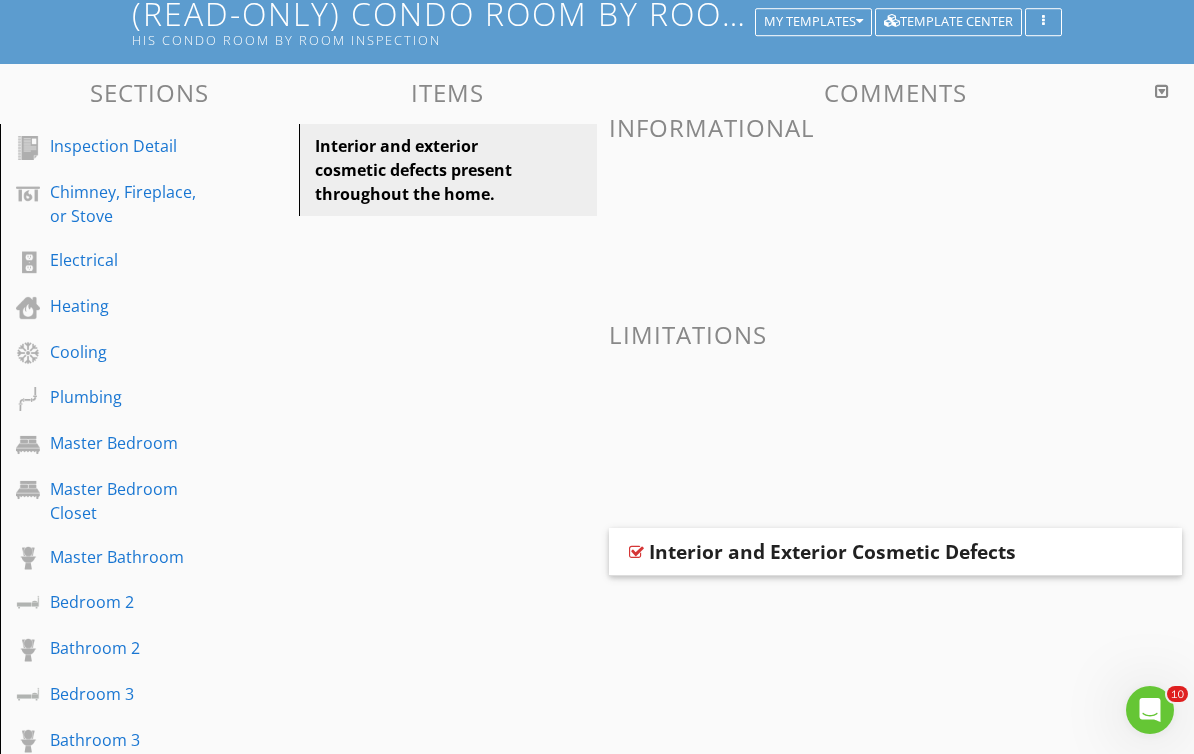 click at bounding box center (636, 552) 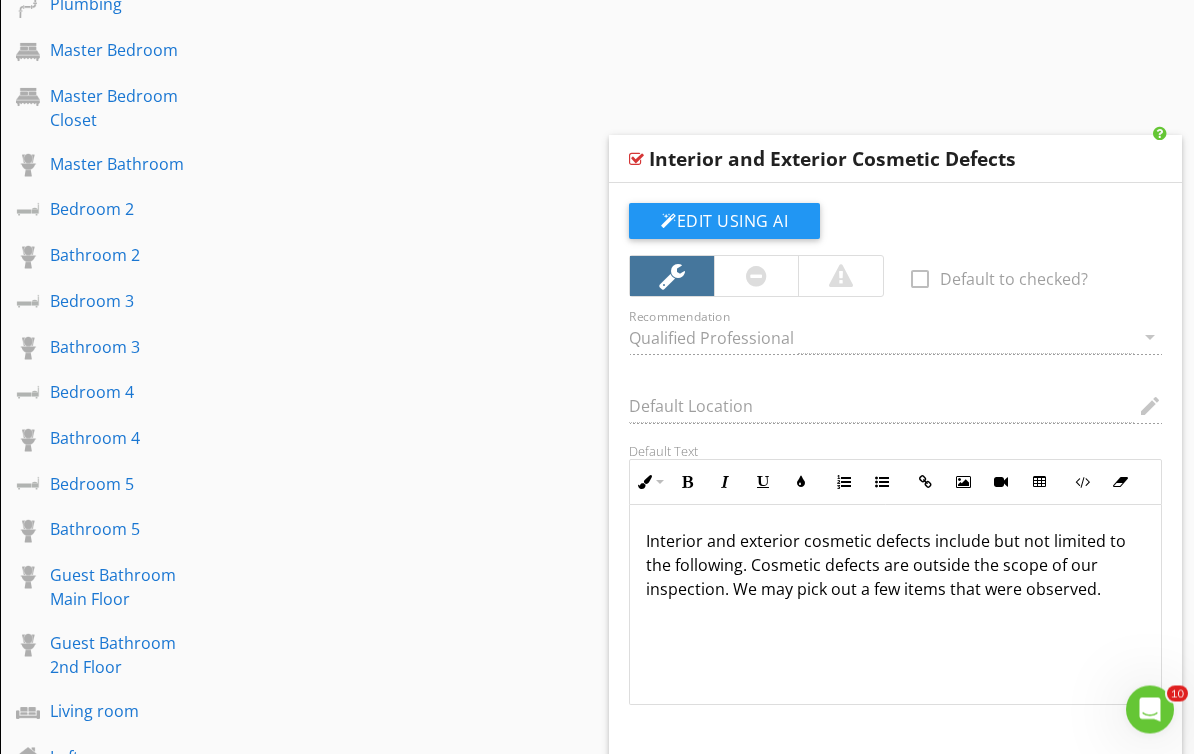 scroll, scrollTop: 550, scrollLeft: 0, axis: vertical 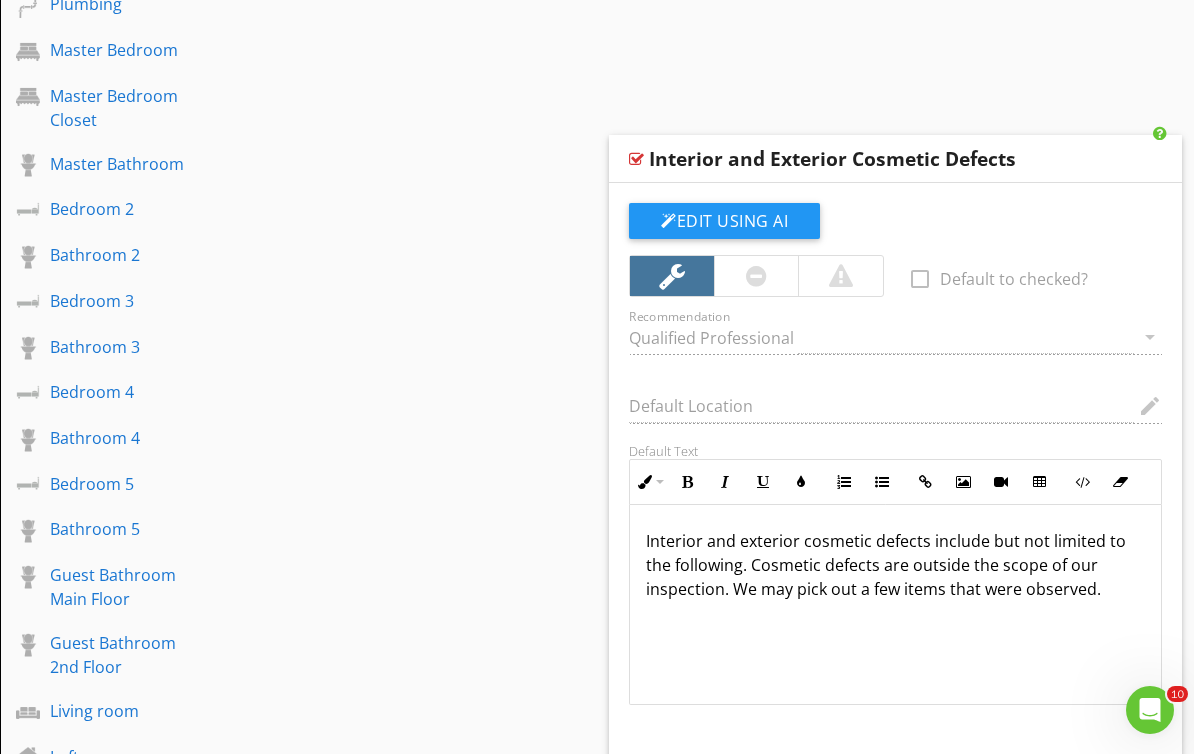click at bounding box center (636, 159) 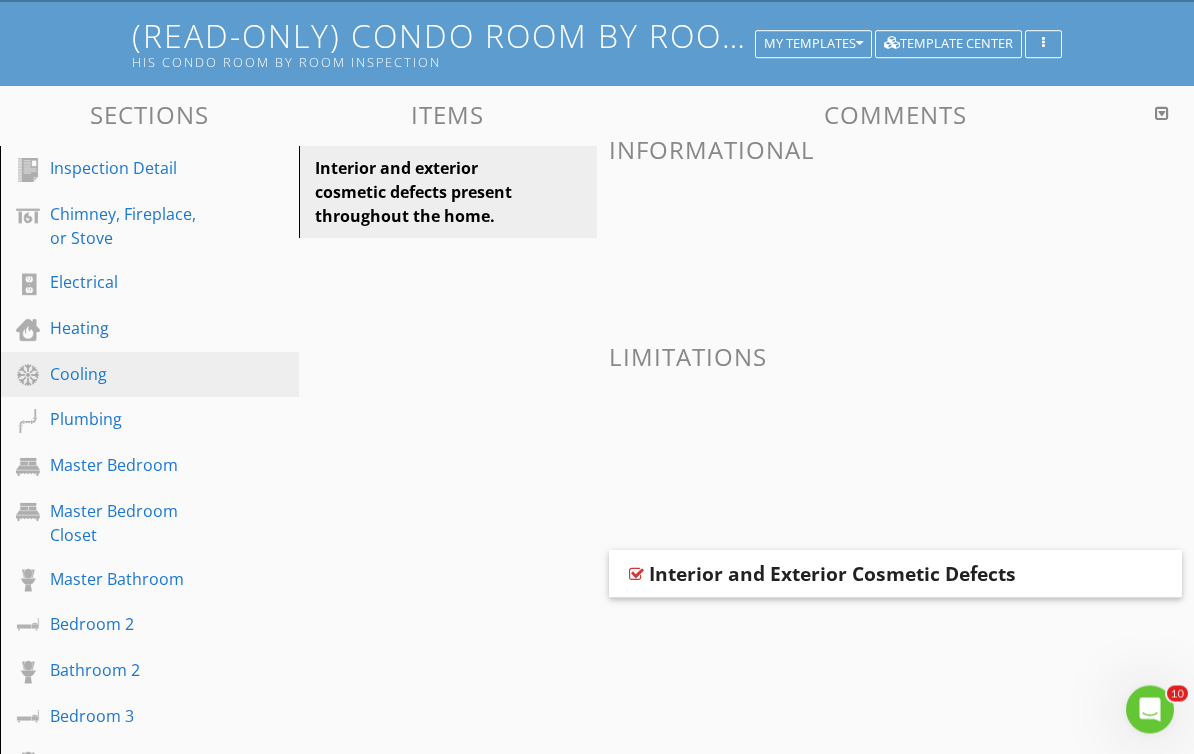 scroll, scrollTop: 135, scrollLeft: 0, axis: vertical 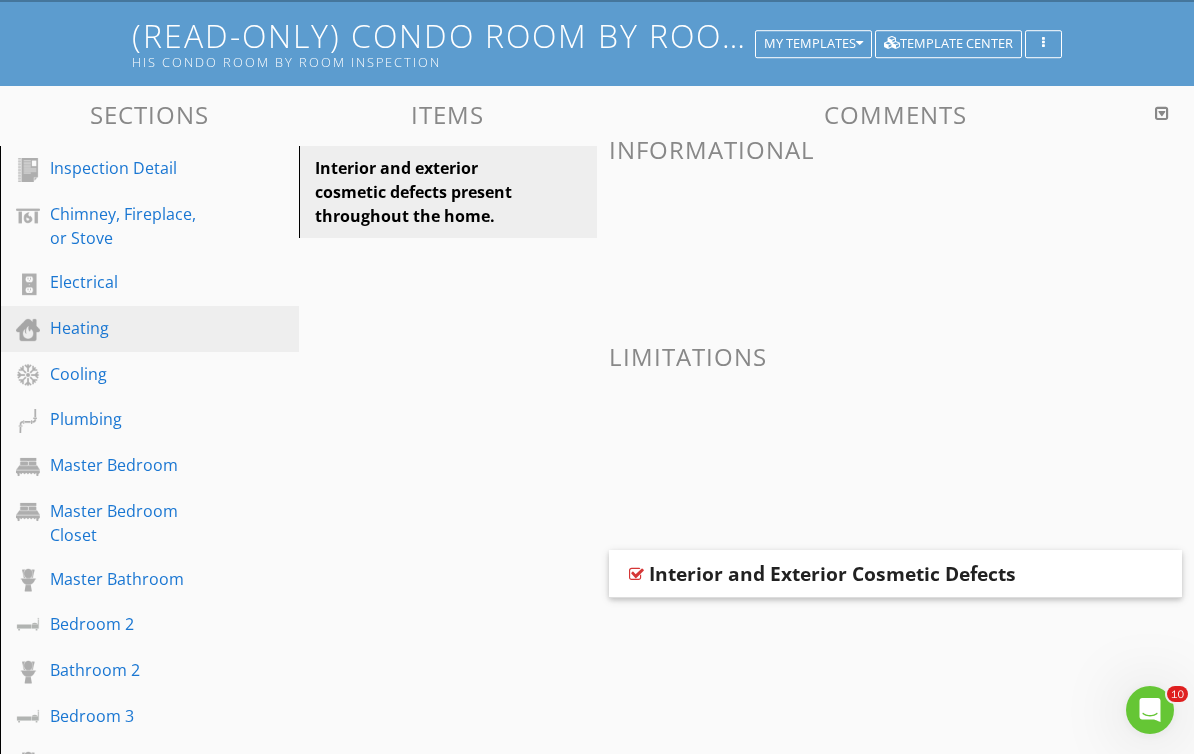 click on "Heating" at bounding box center [152, 329] 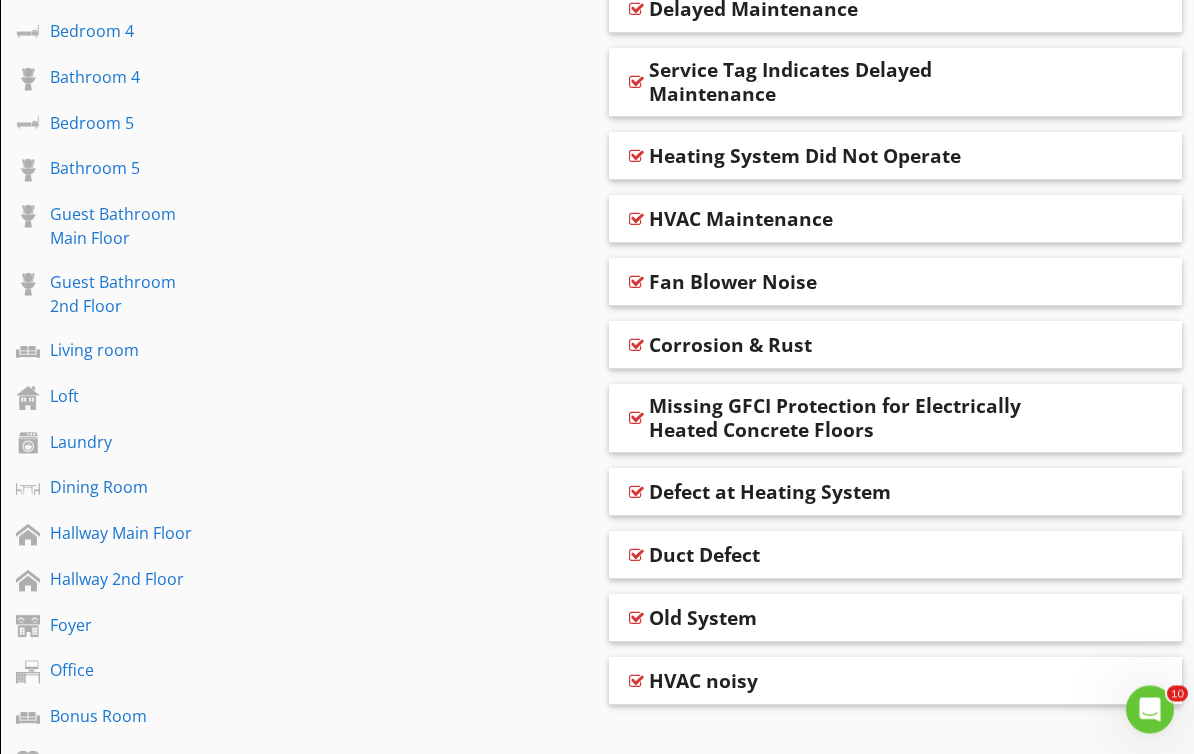 scroll, scrollTop: 902, scrollLeft: 0, axis: vertical 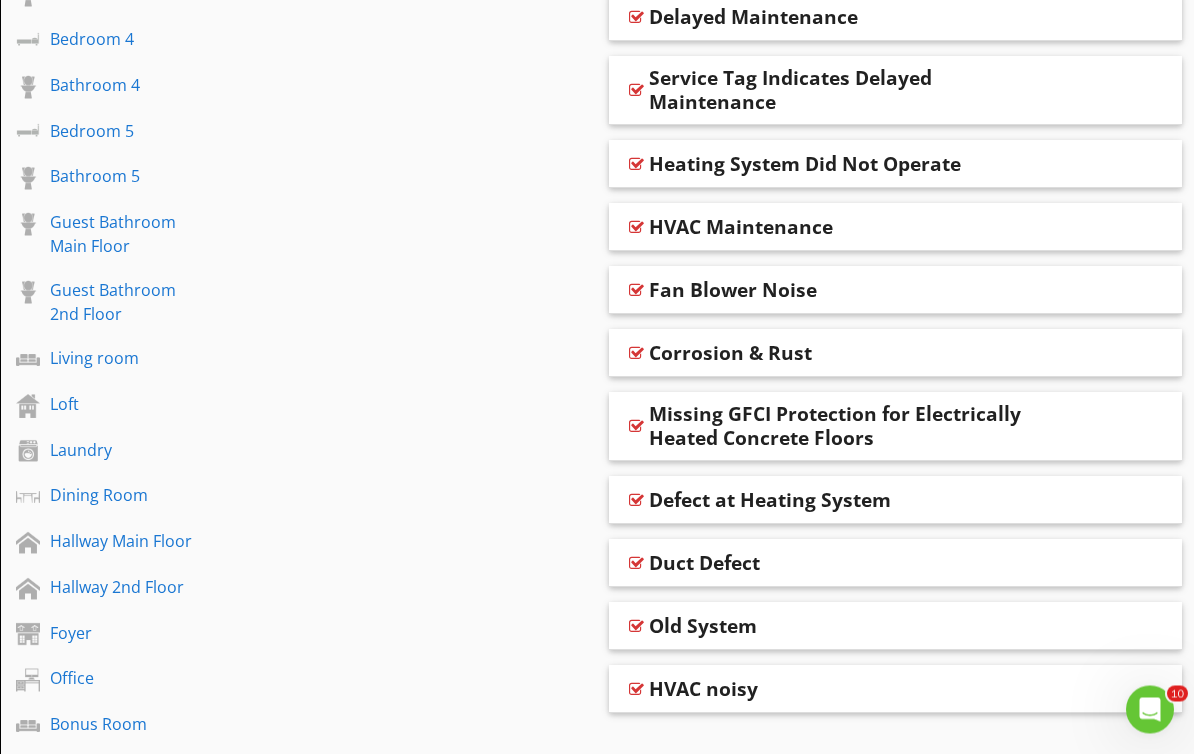 click at bounding box center (636, 354) 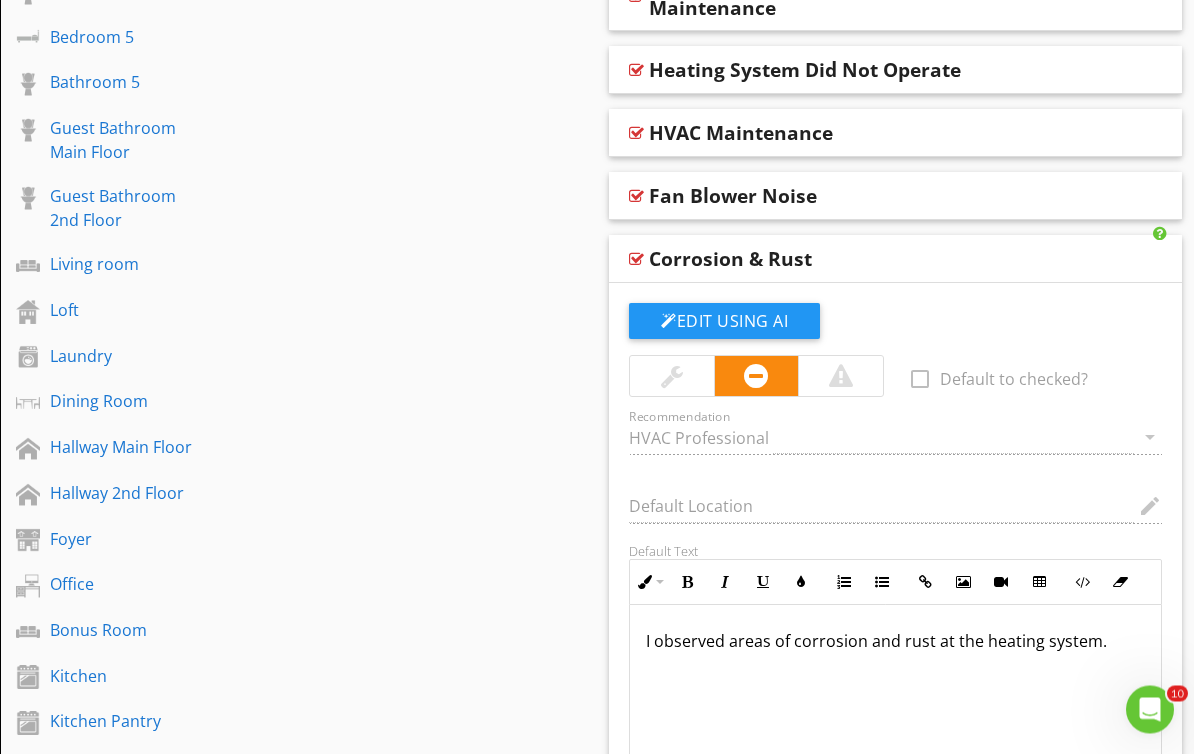 scroll, scrollTop: 997, scrollLeft: 0, axis: vertical 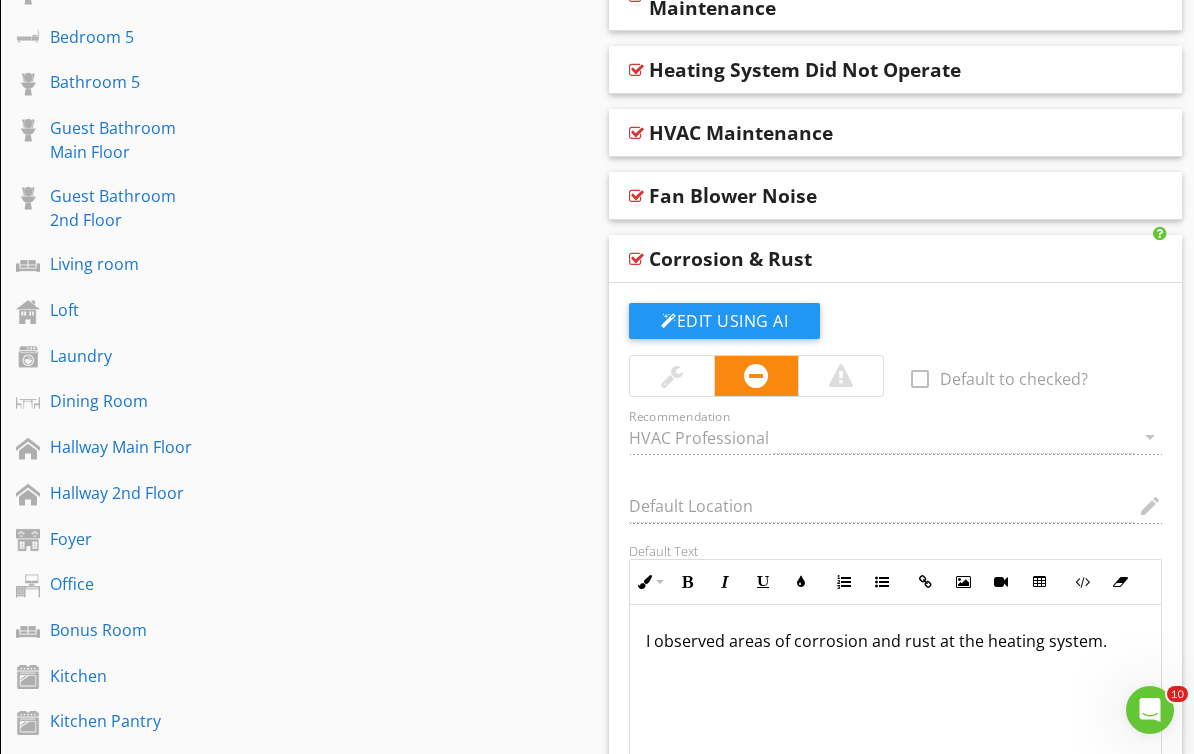 click at bounding box center [636, 259] 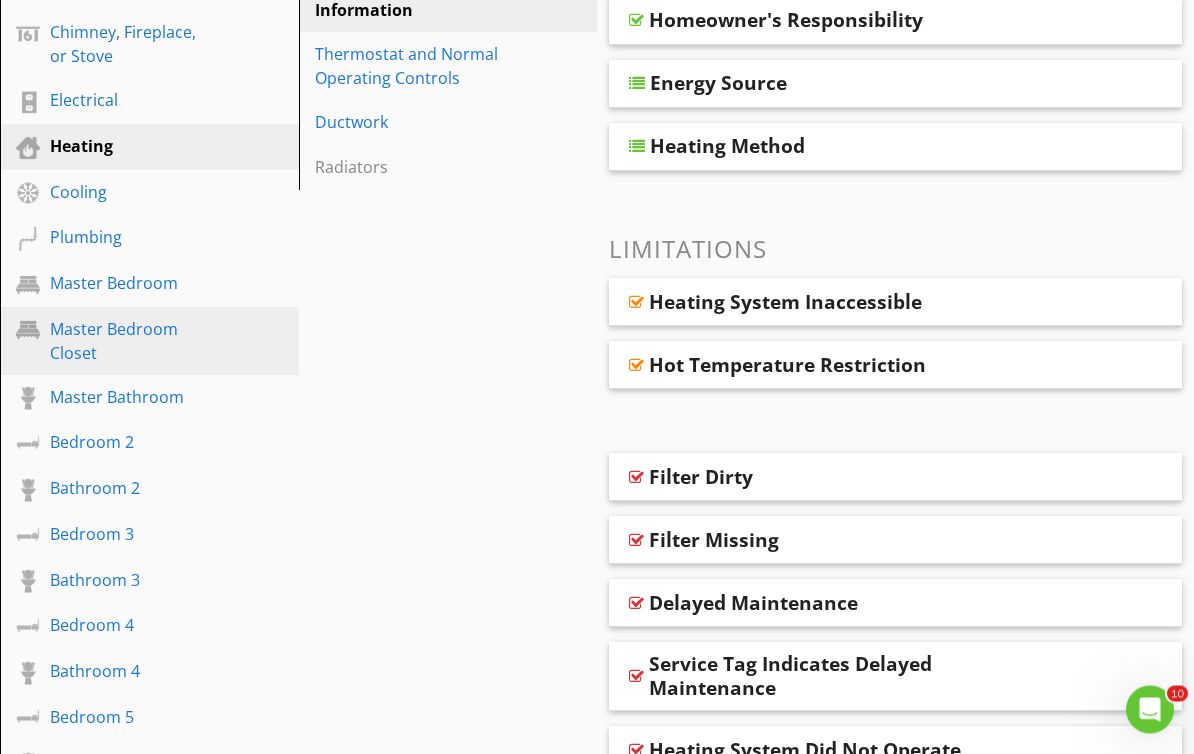 scroll, scrollTop: 317, scrollLeft: 0, axis: vertical 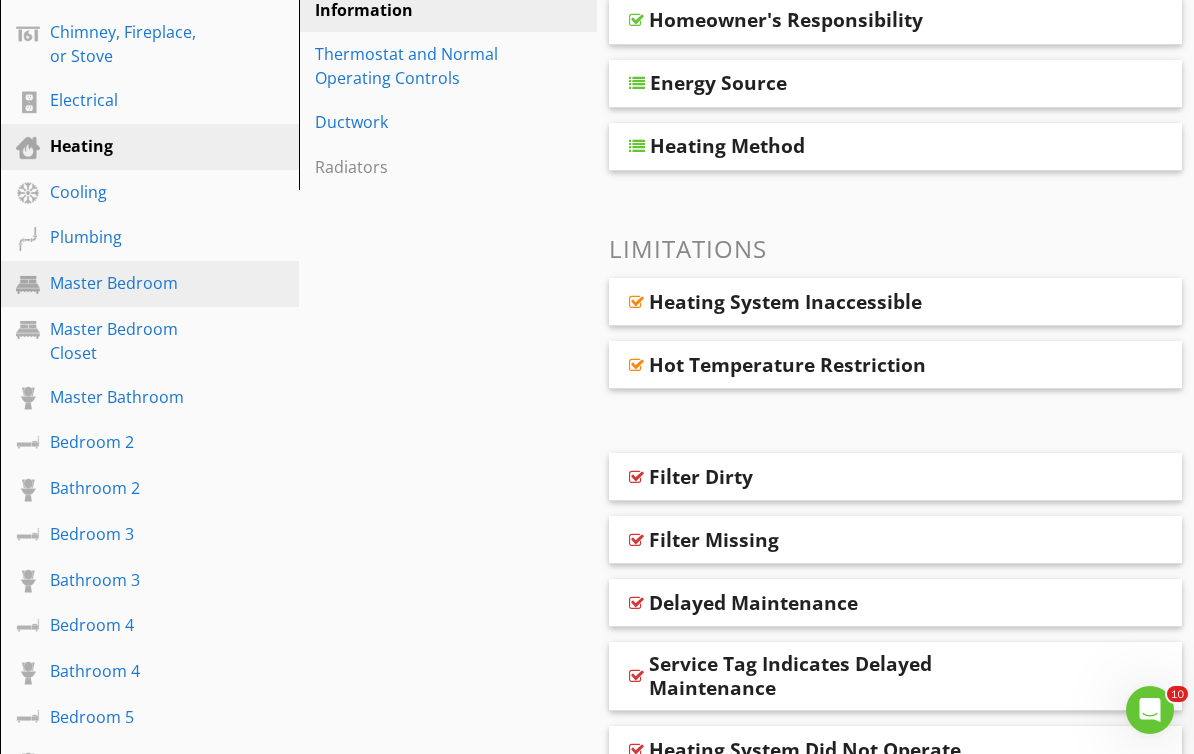 click on "Master Bedroom" at bounding box center (127, 283) 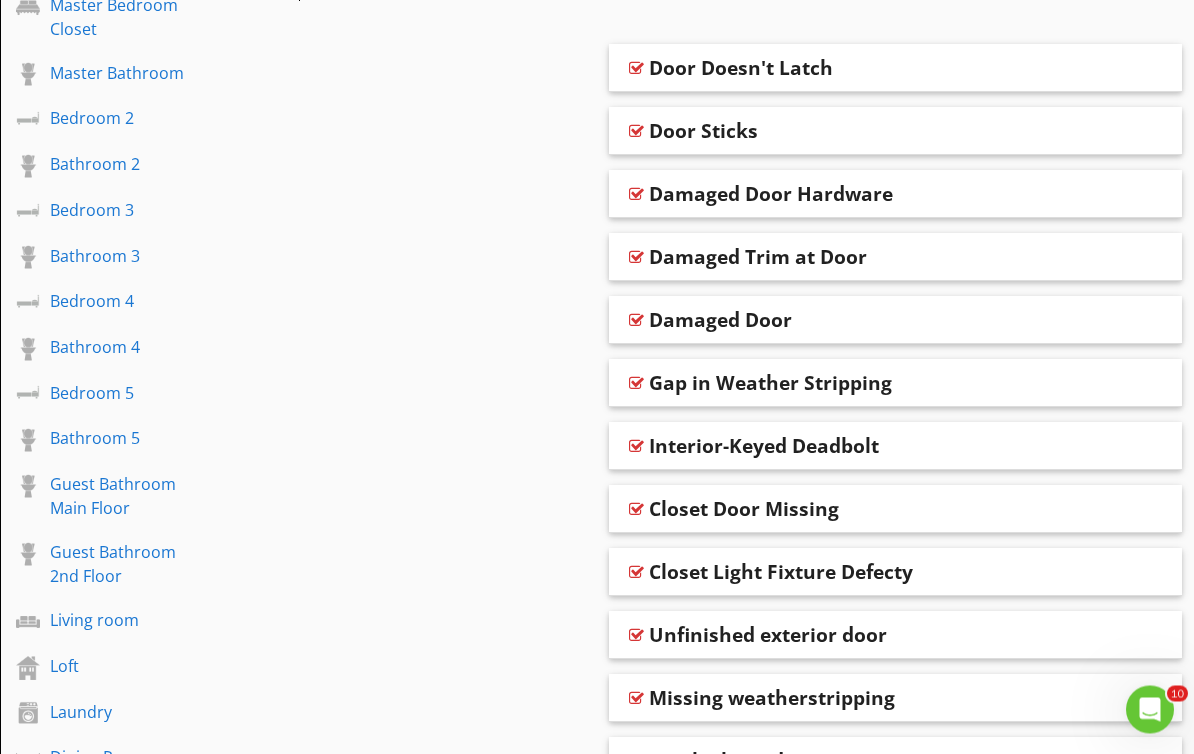 scroll, scrollTop: 640, scrollLeft: 0, axis: vertical 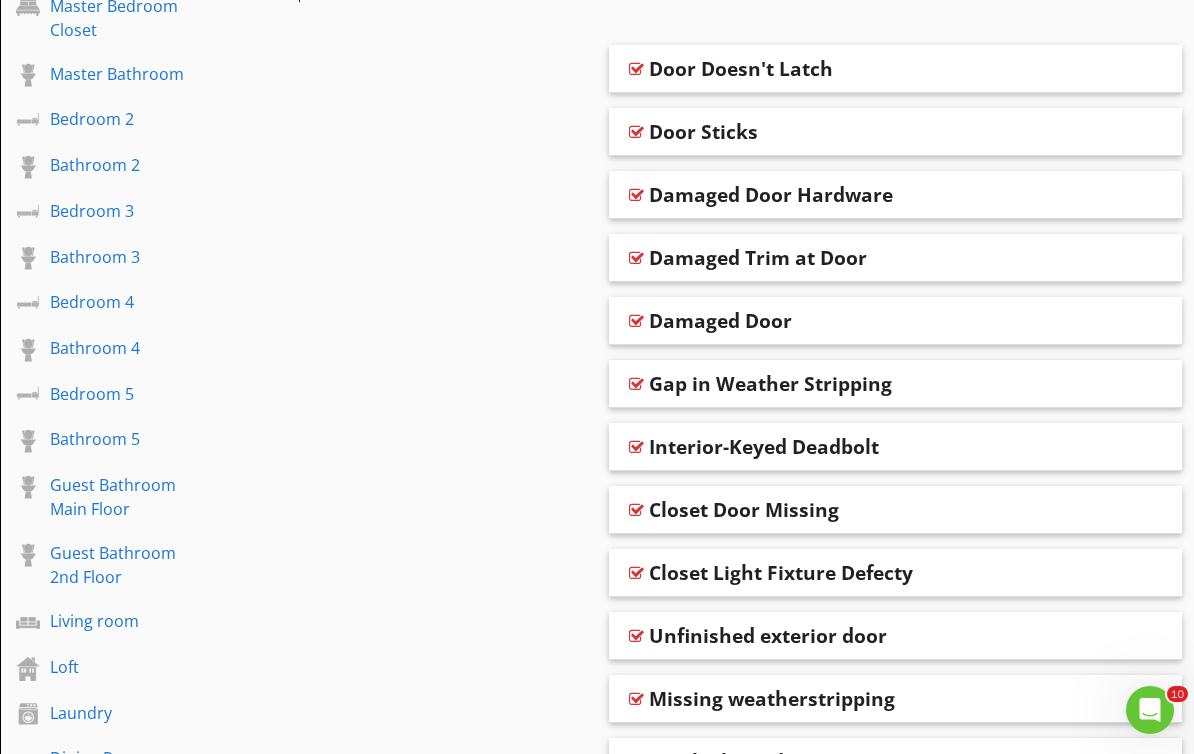 click at bounding box center [636, 132] 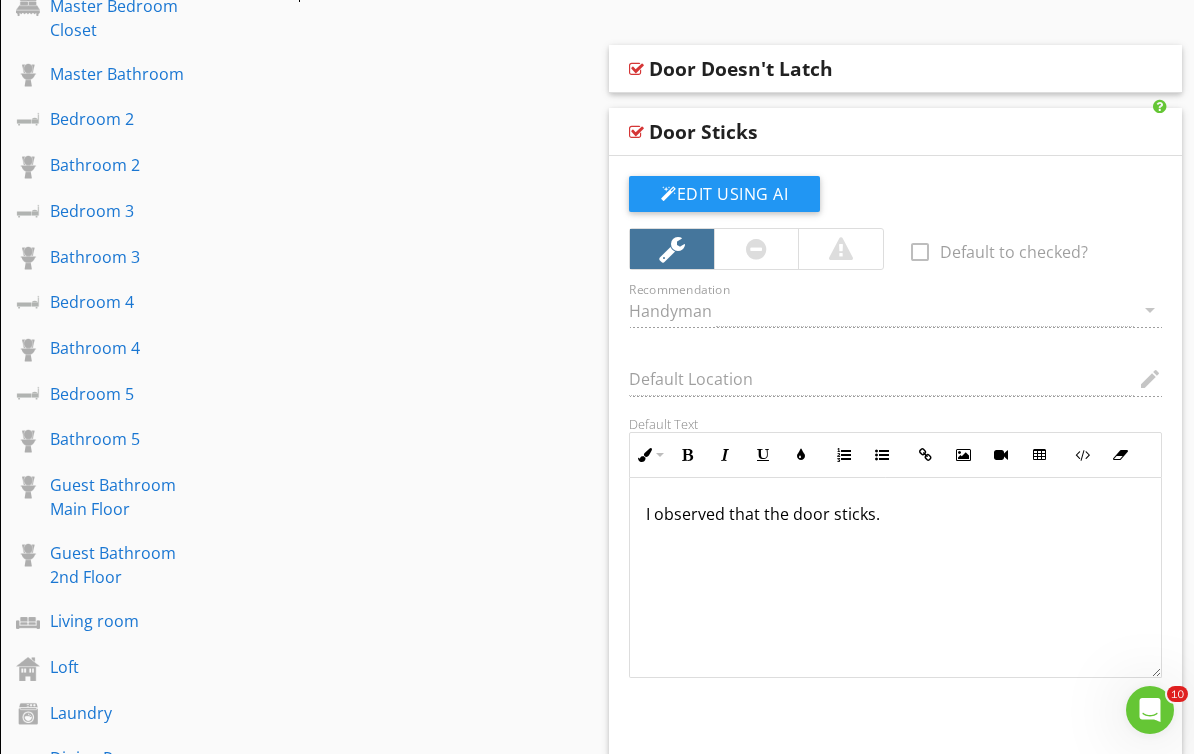 click at bounding box center [636, 132] 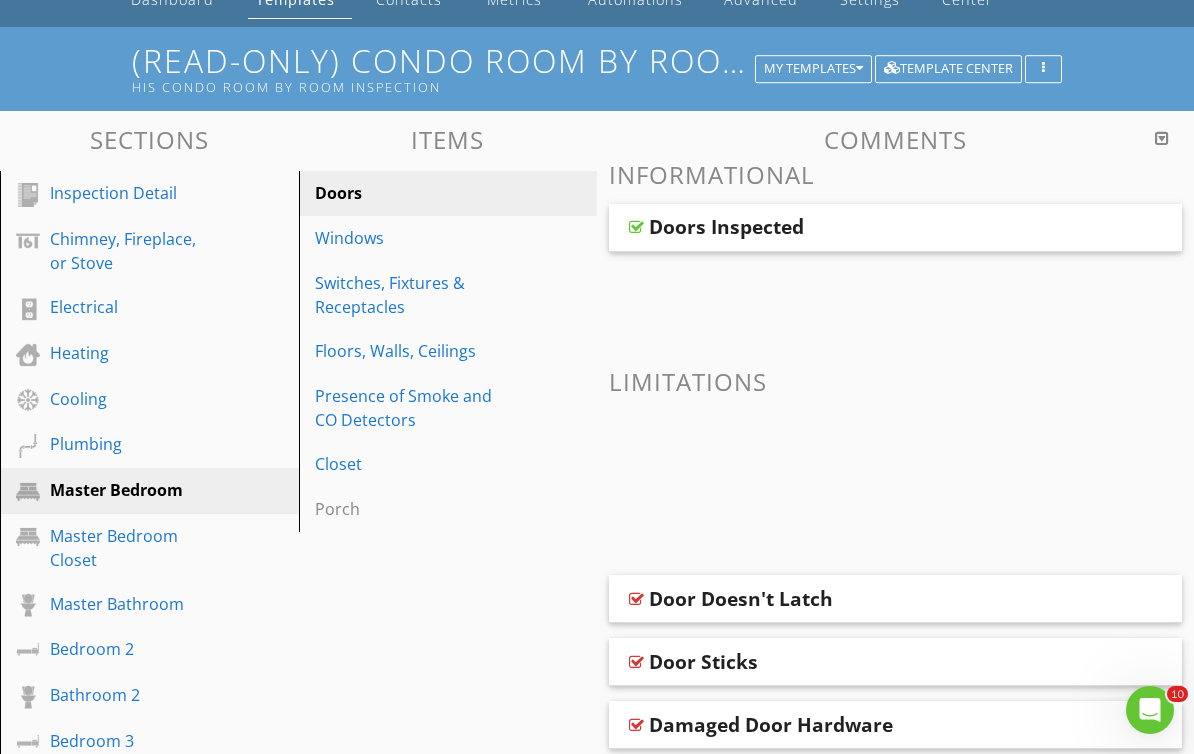 scroll, scrollTop: 0, scrollLeft: 0, axis: both 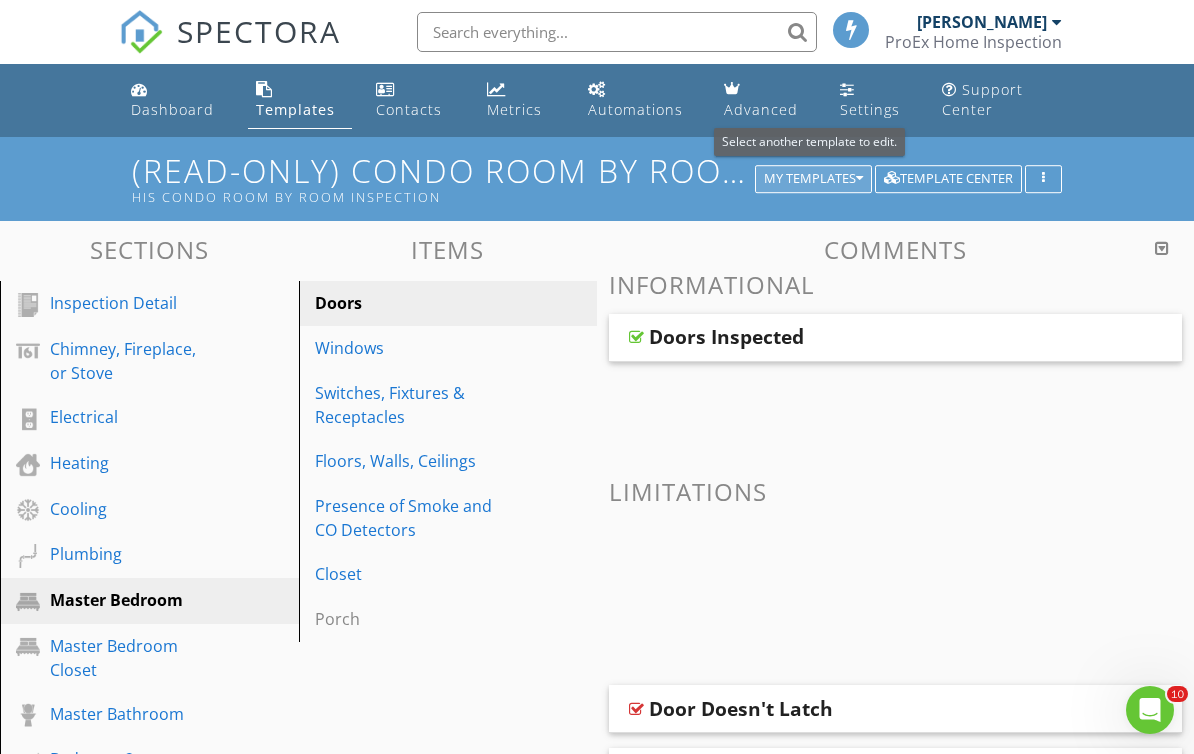 click at bounding box center [859, 179] 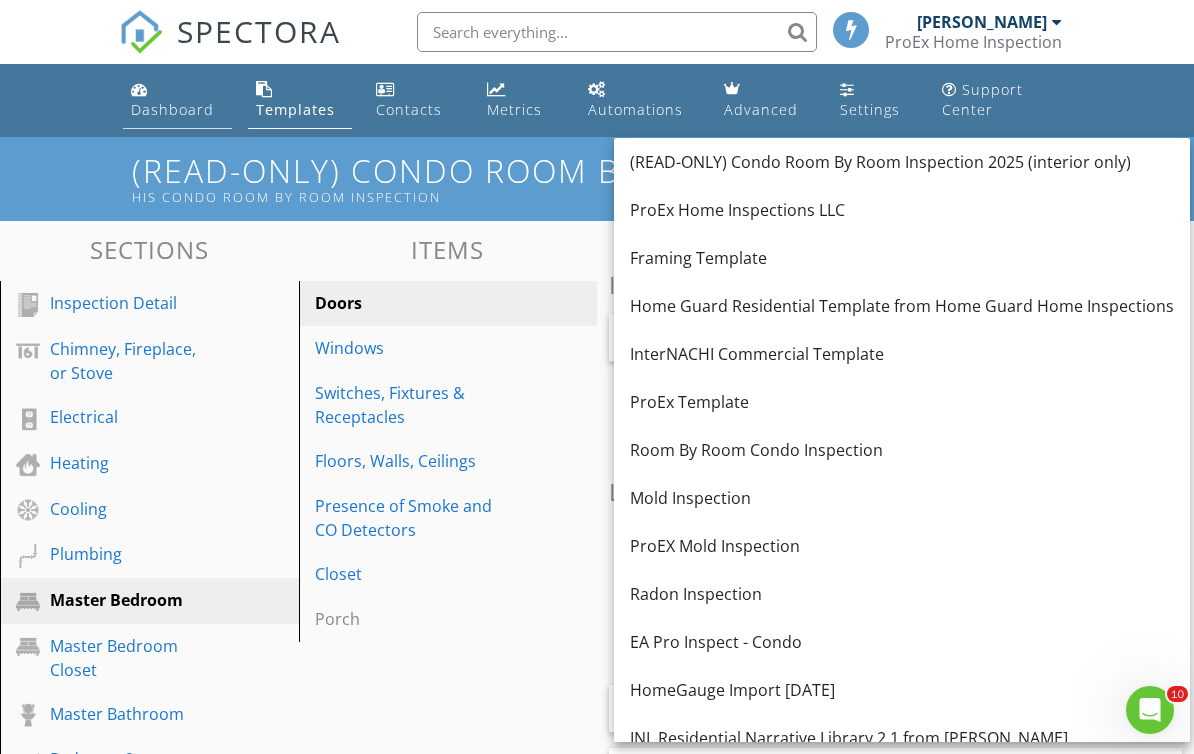 click on "Dashboard" at bounding box center (172, 109) 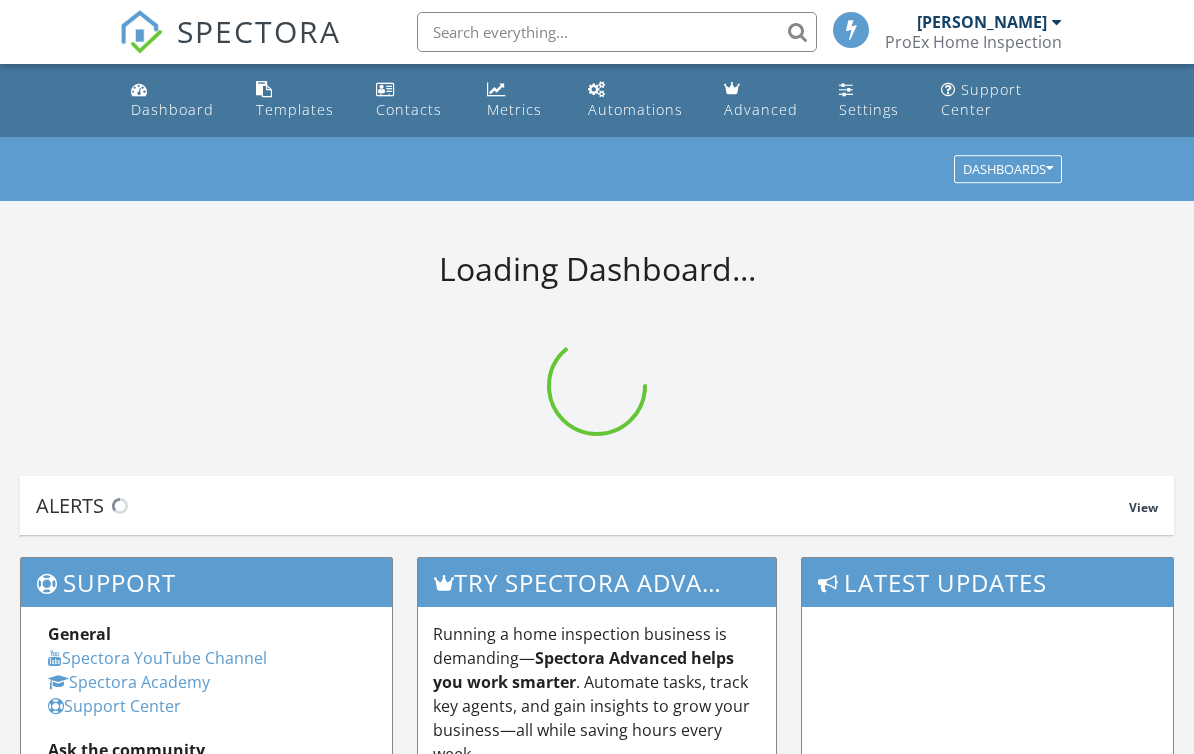 scroll, scrollTop: 0, scrollLeft: 0, axis: both 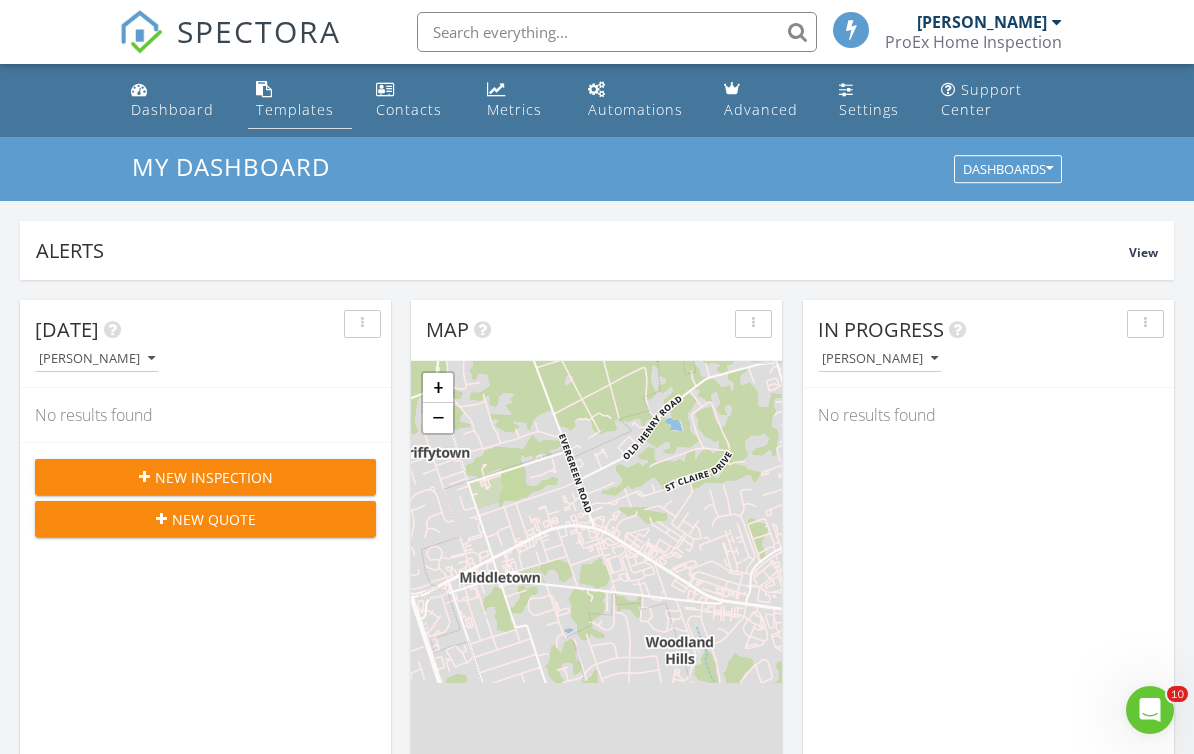 click on "Templates" at bounding box center [295, 109] 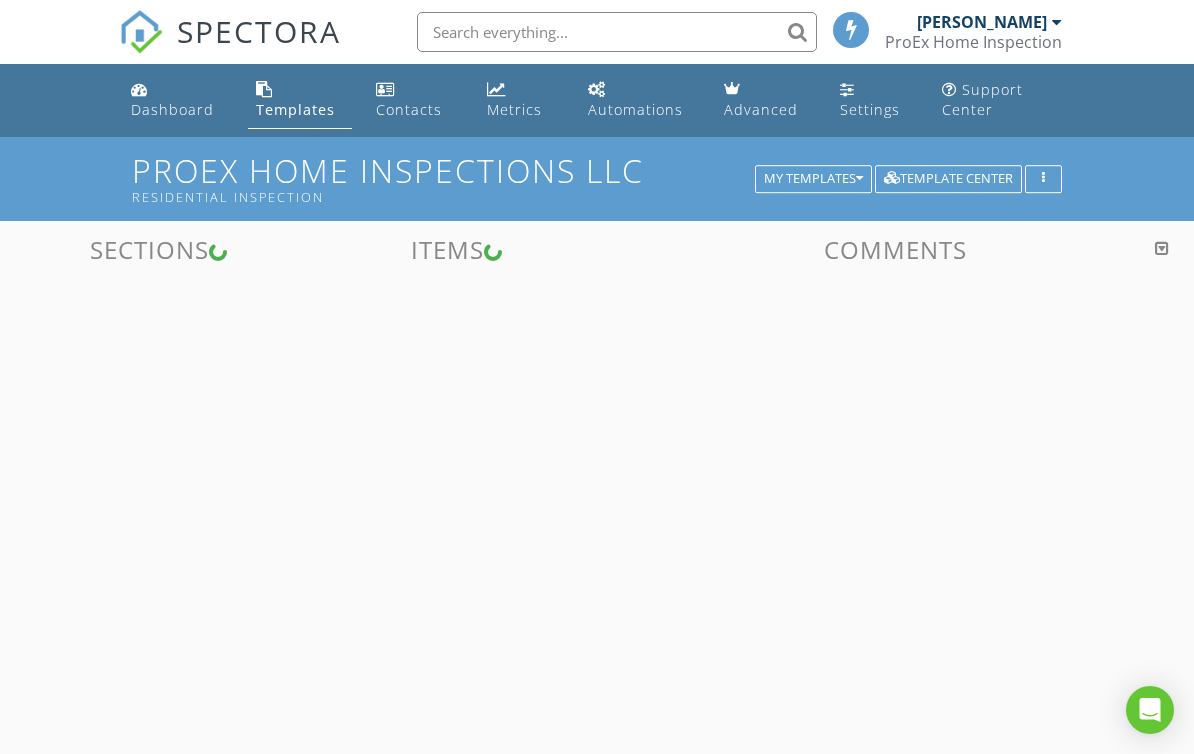 scroll, scrollTop: 0, scrollLeft: 0, axis: both 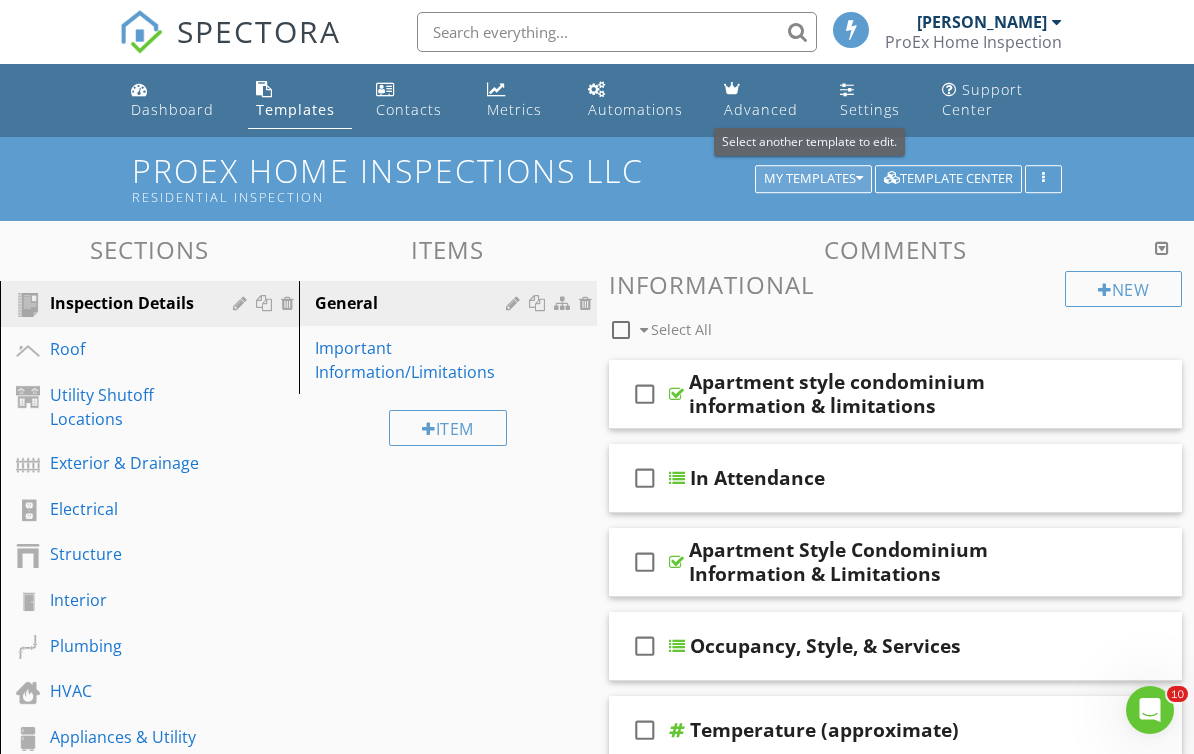 click at bounding box center (859, 179) 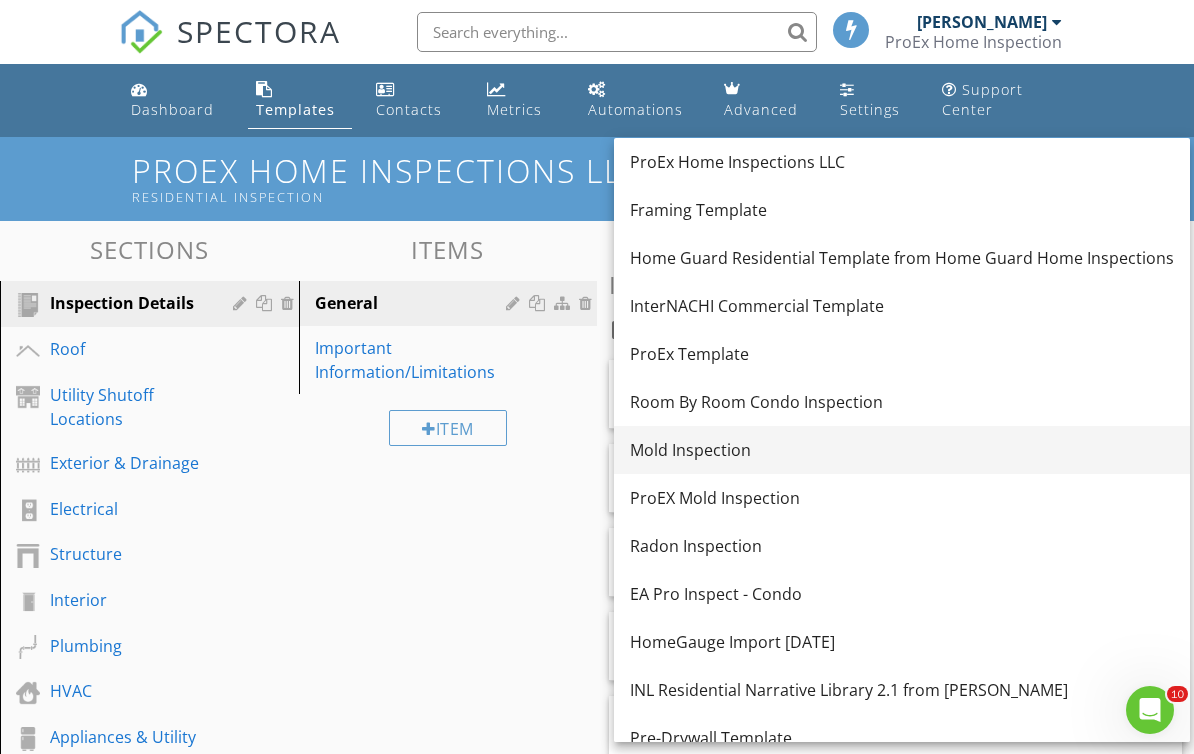 scroll, scrollTop: 0, scrollLeft: 0, axis: both 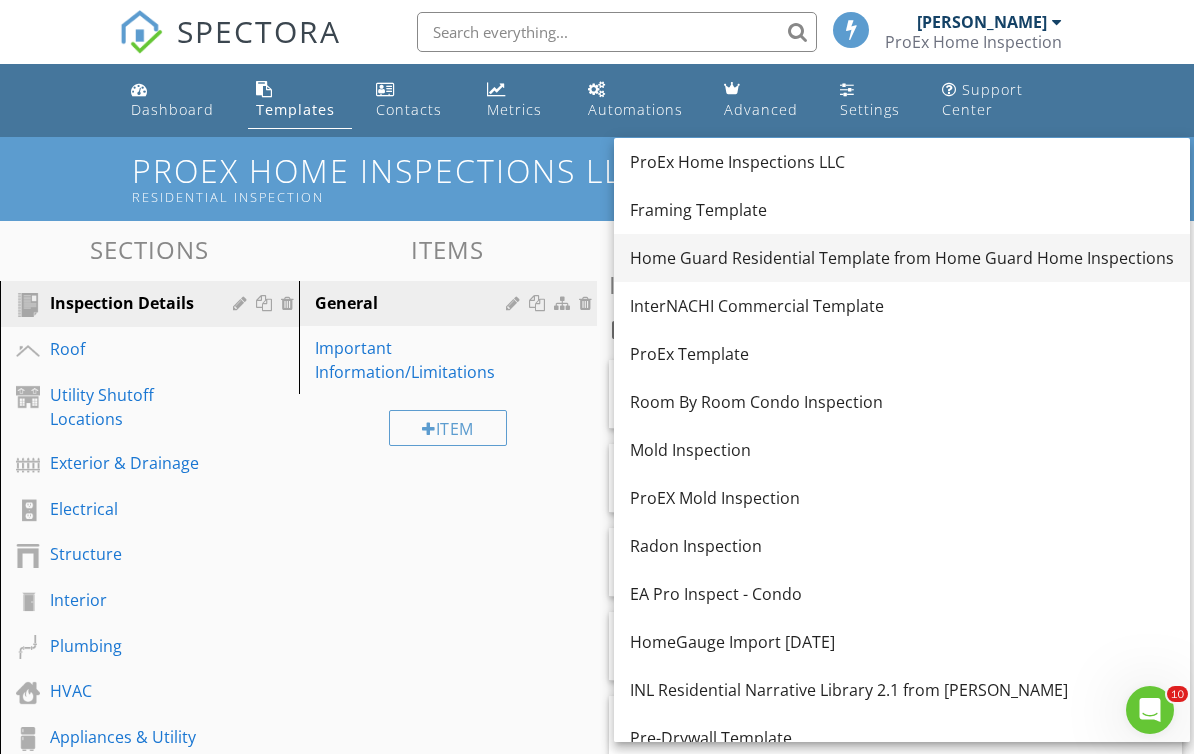 click on "Home Guard Residential Template from Home Guard Home Inspections" at bounding box center [902, 258] 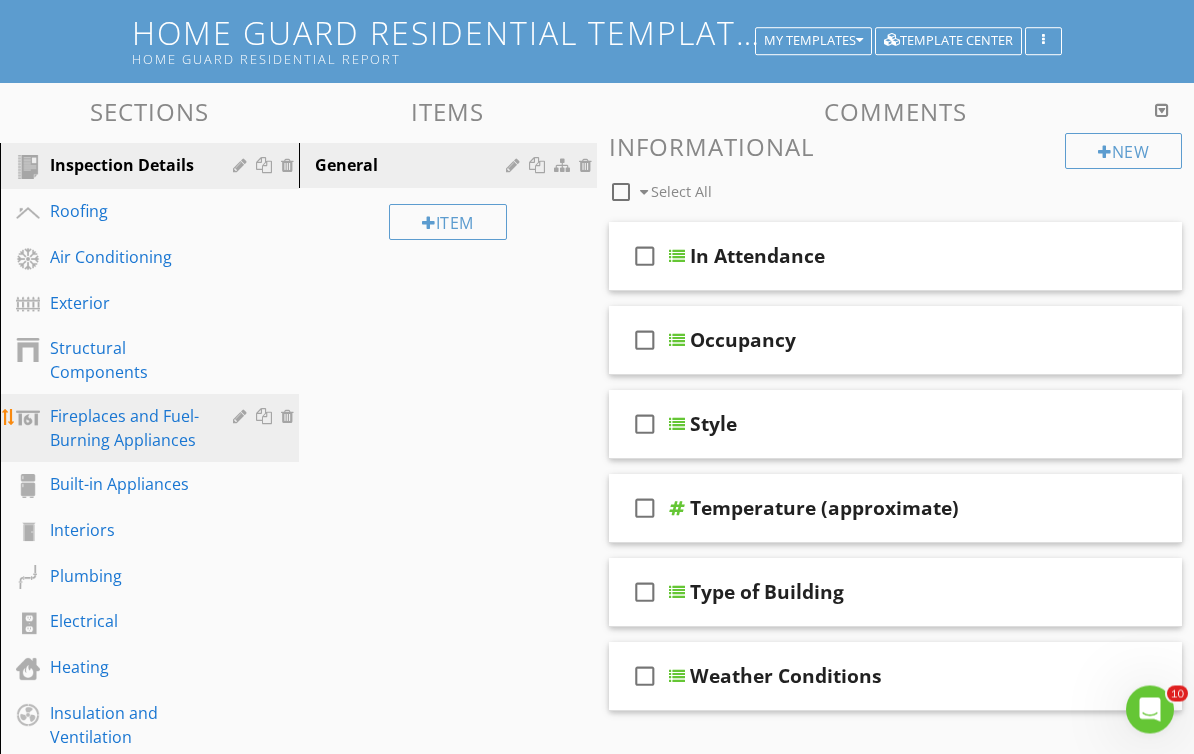 scroll, scrollTop: 138, scrollLeft: 0, axis: vertical 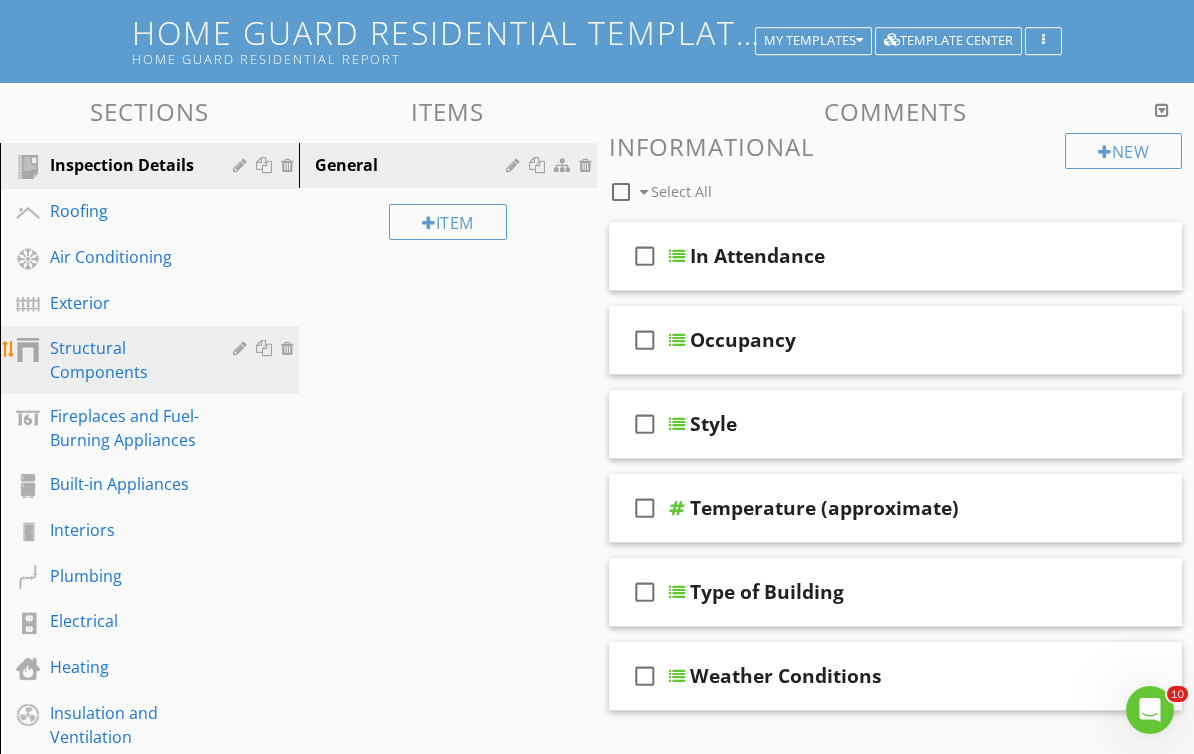 click on "Structural Components" at bounding box center [127, 360] 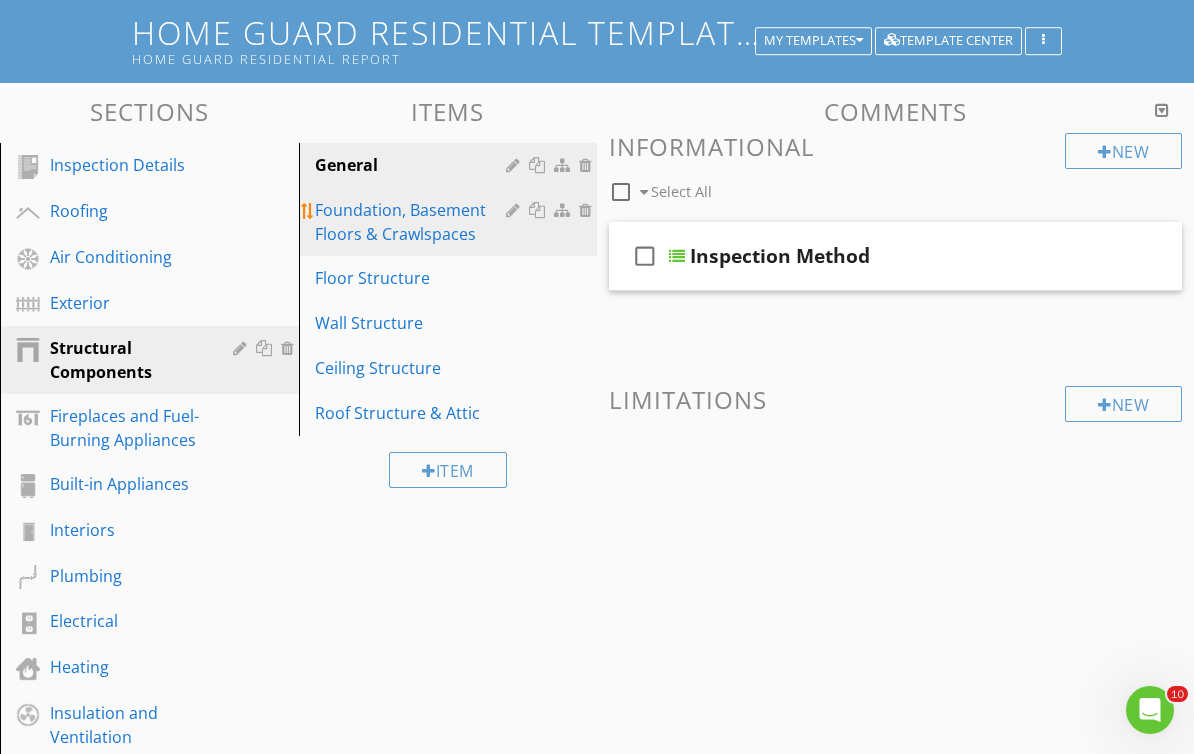 click on "Foundation, Basement Floors & Crawlspaces" at bounding box center (414, 222) 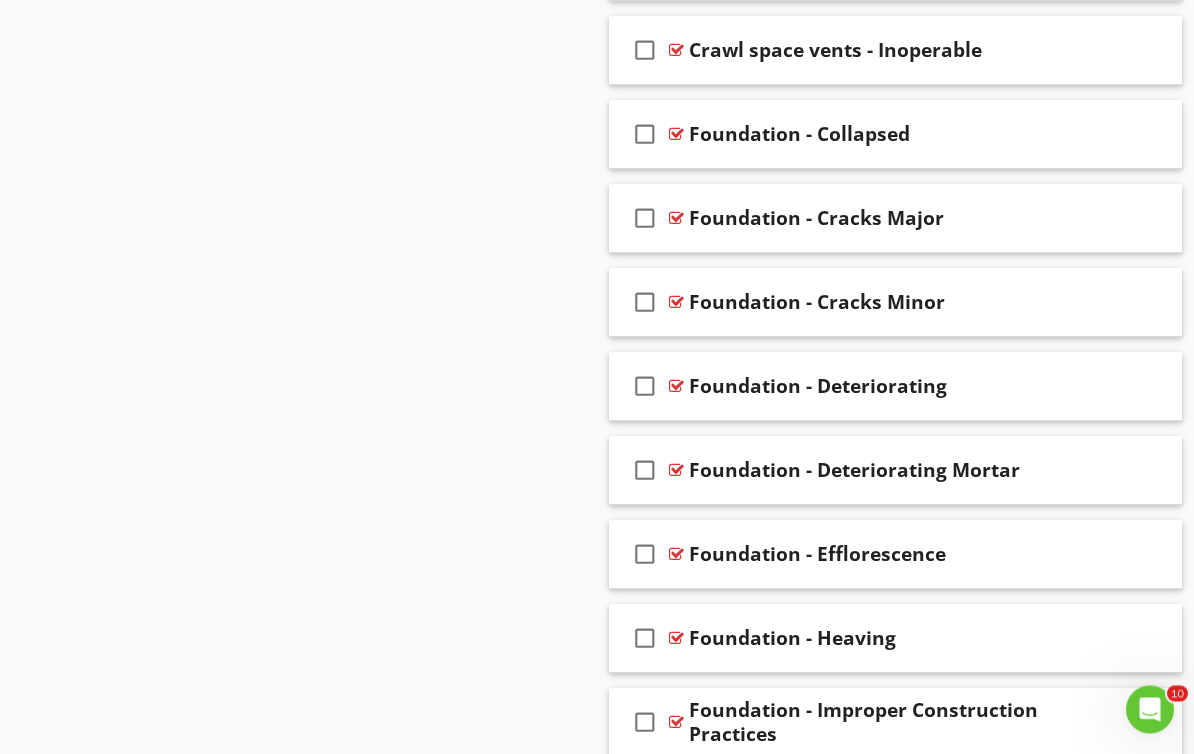 scroll, scrollTop: 2080, scrollLeft: 0, axis: vertical 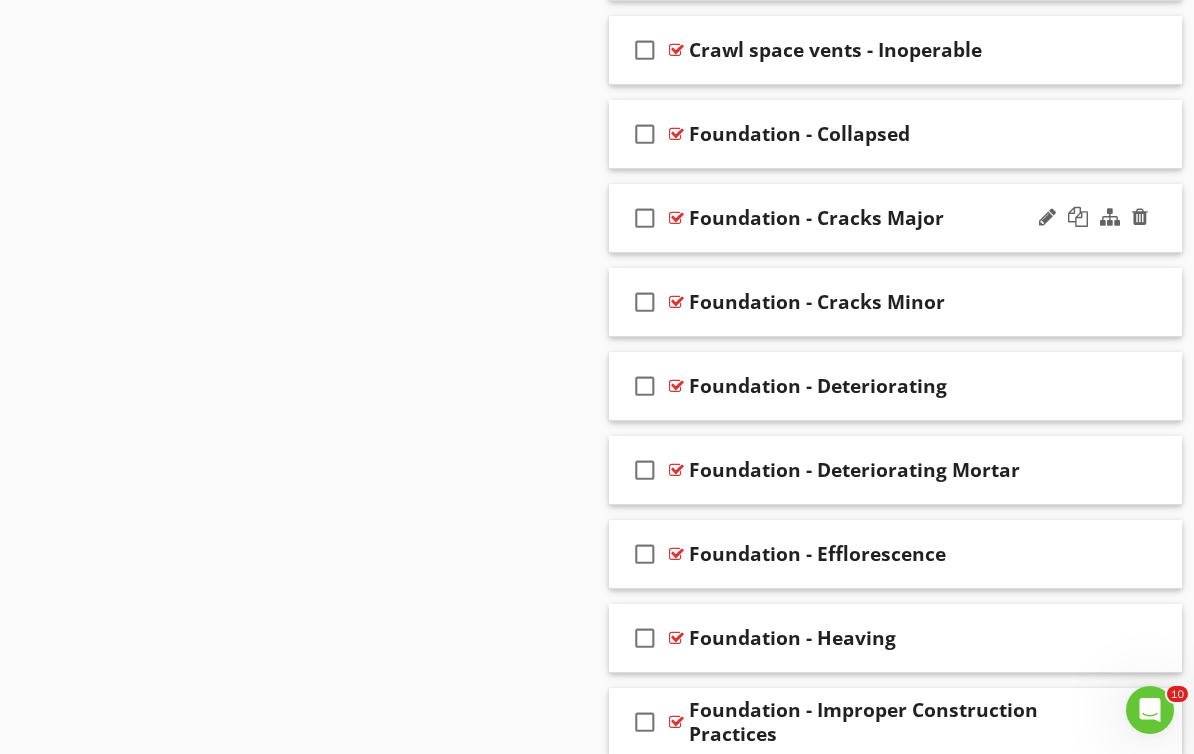 click at bounding box center [676, 218] 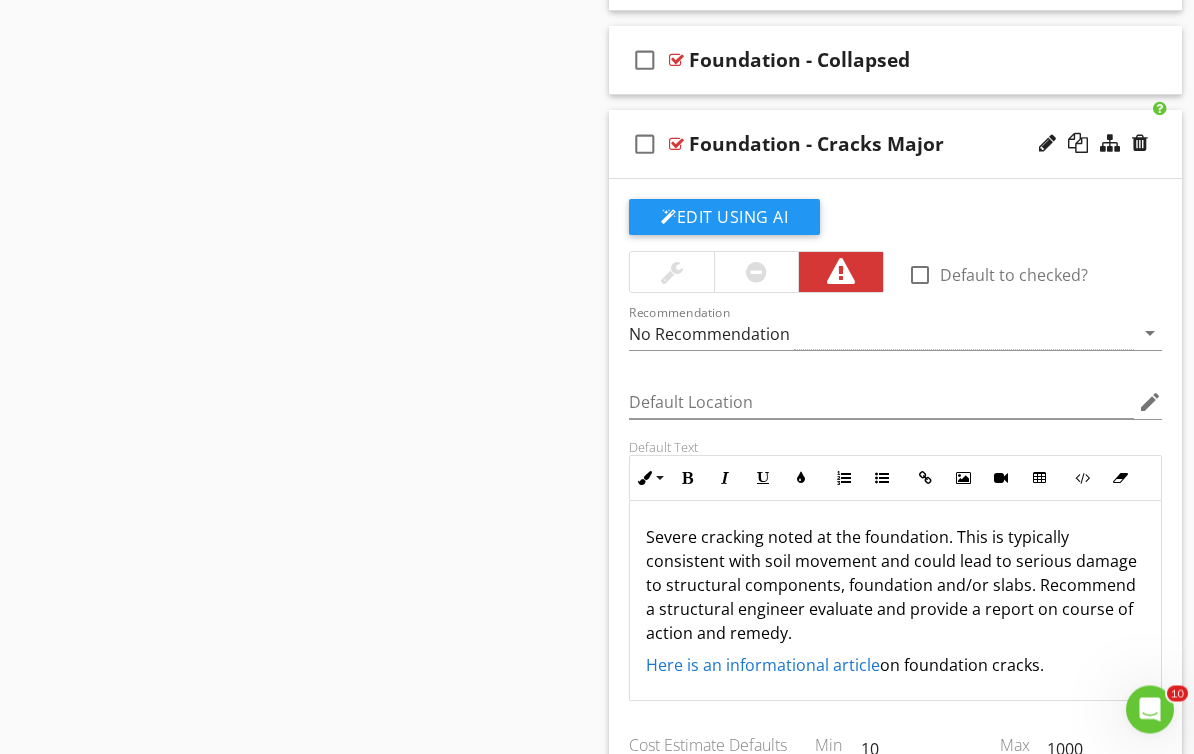scroll, scrollTop: 2156, scrollLeft: 0, axis: vertical 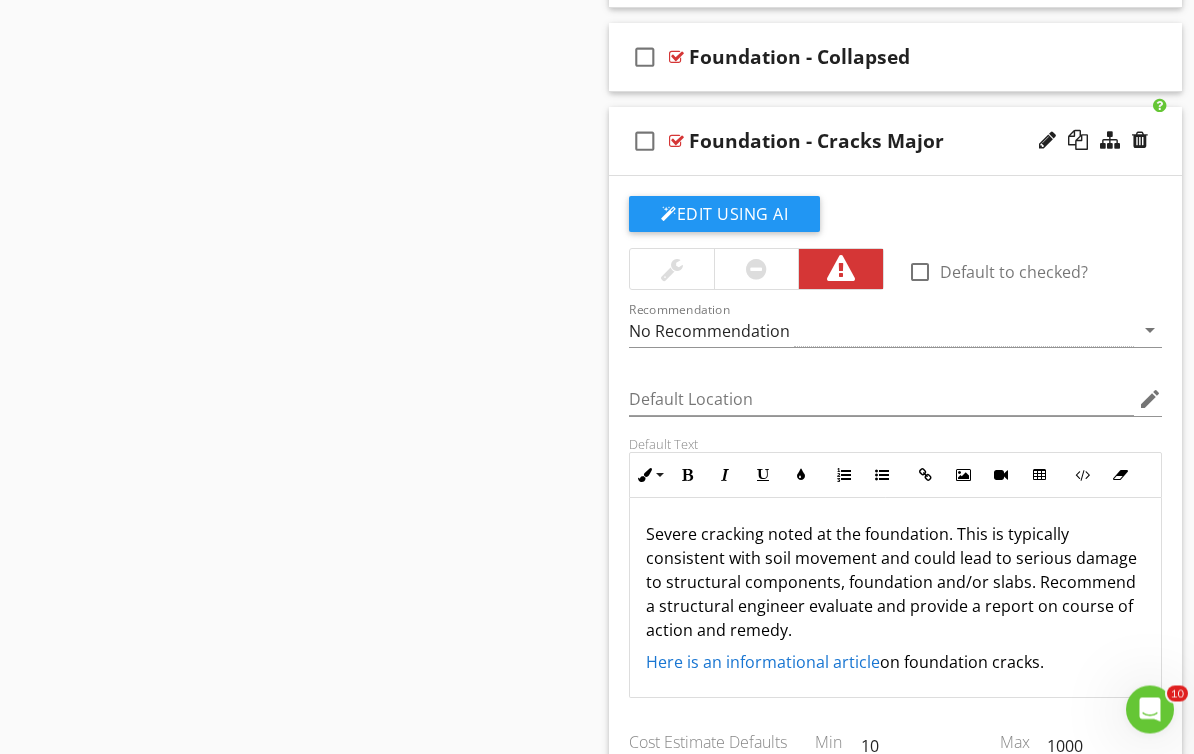 click at bounding box center [676, 142] 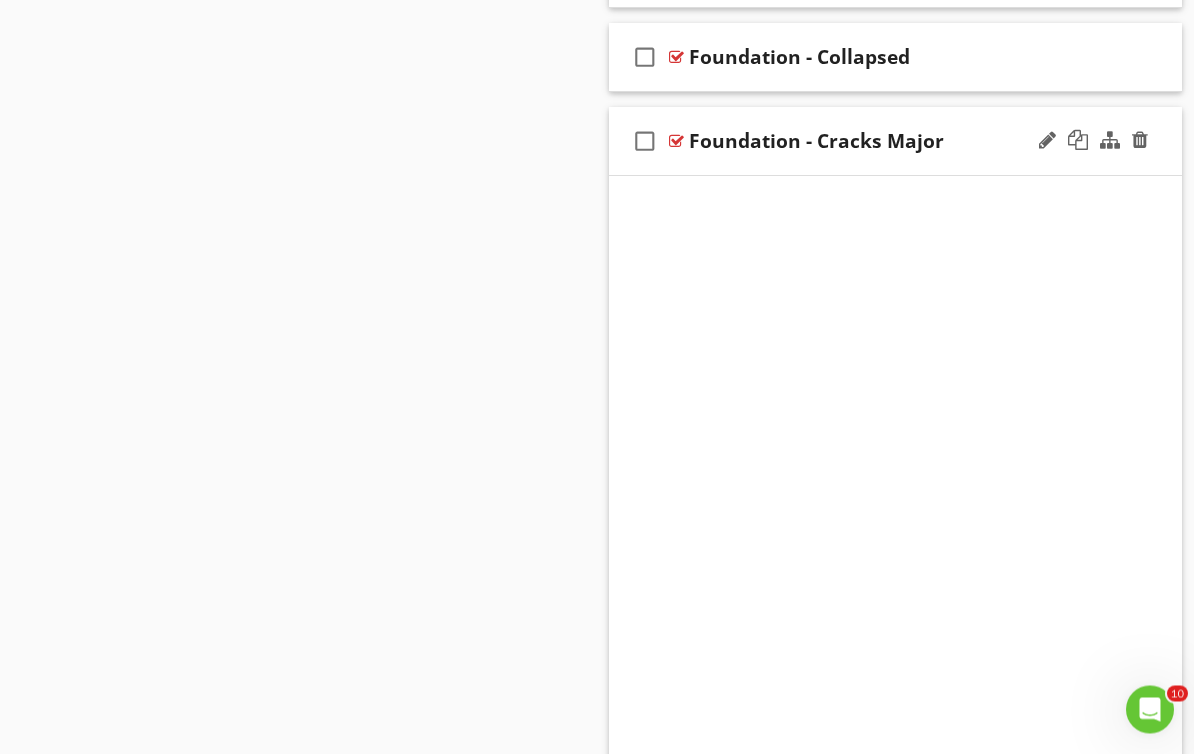 scroll, scrollTop: 2157, scrollLeft: 0, axis: vertical 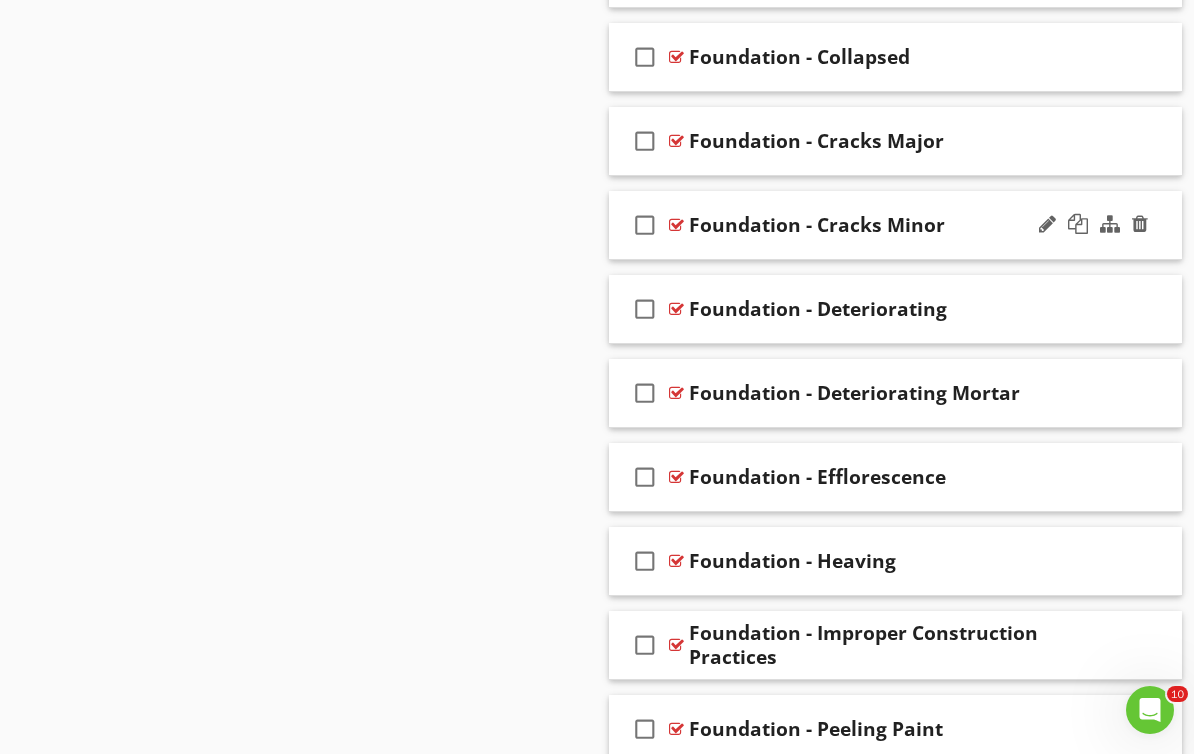 click at bounding box center [676, 225] 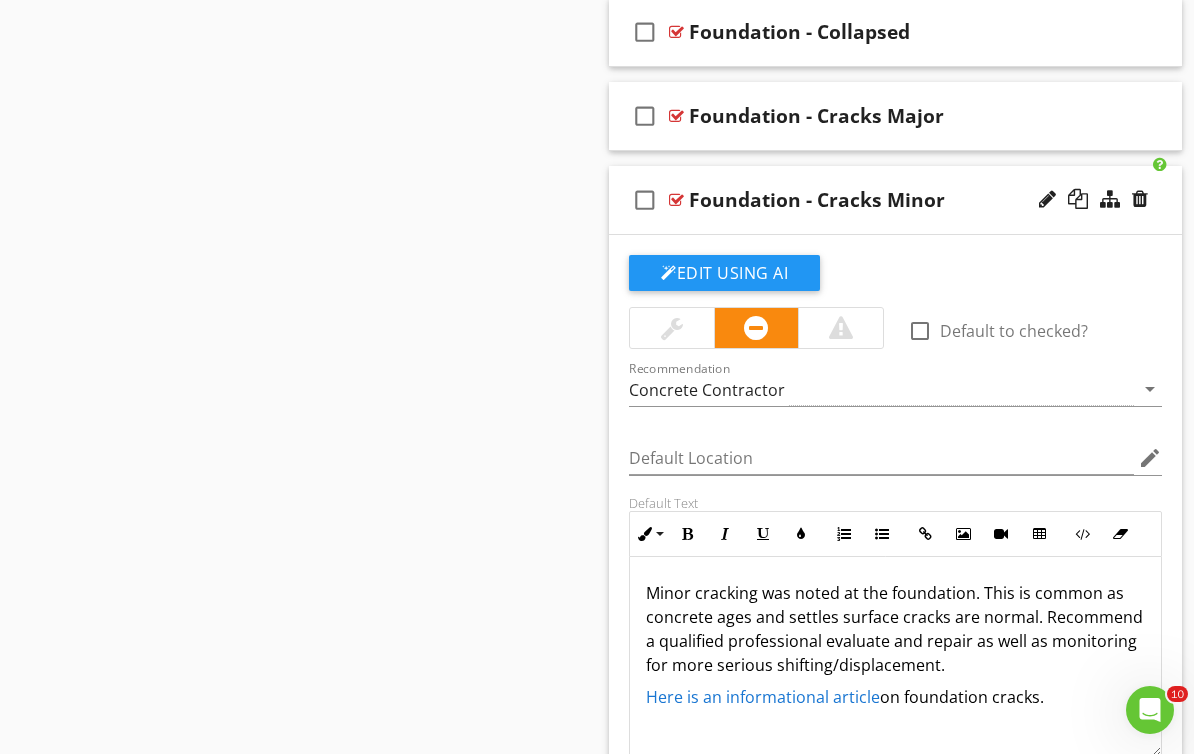 scroll, scrollTop: 2201, scrollLeft: 0, axis: vertical 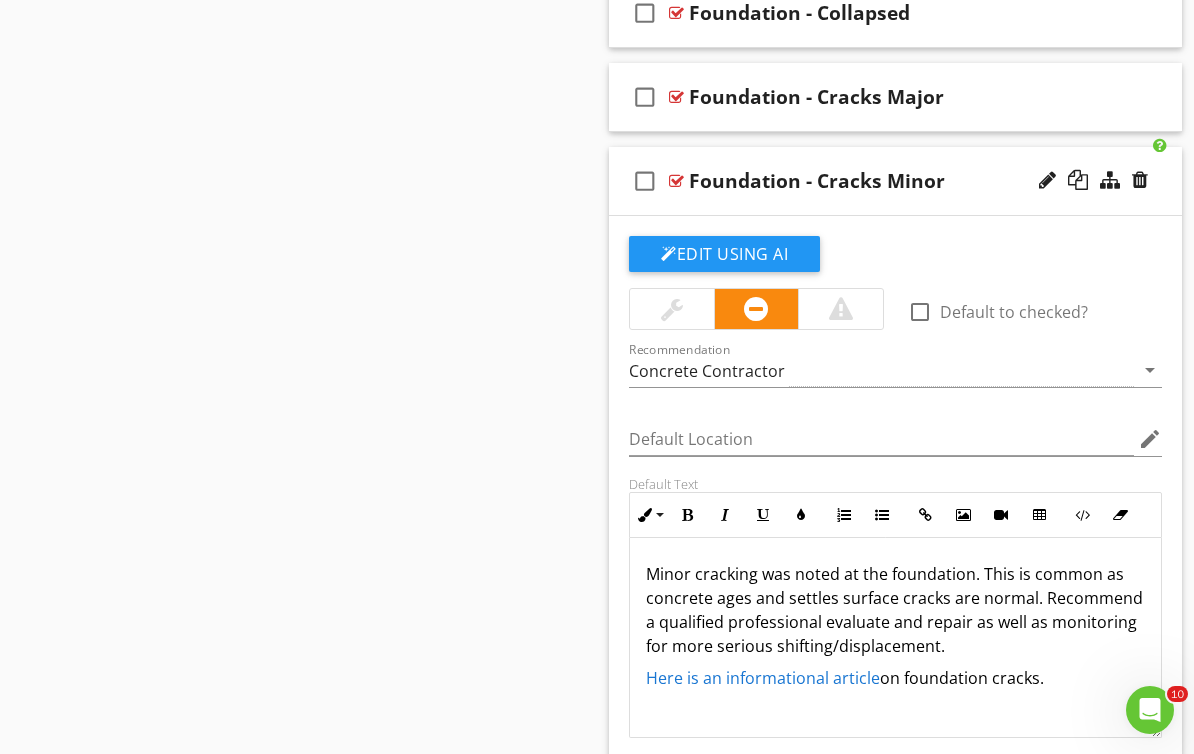 click at bounding box center [676, 181] 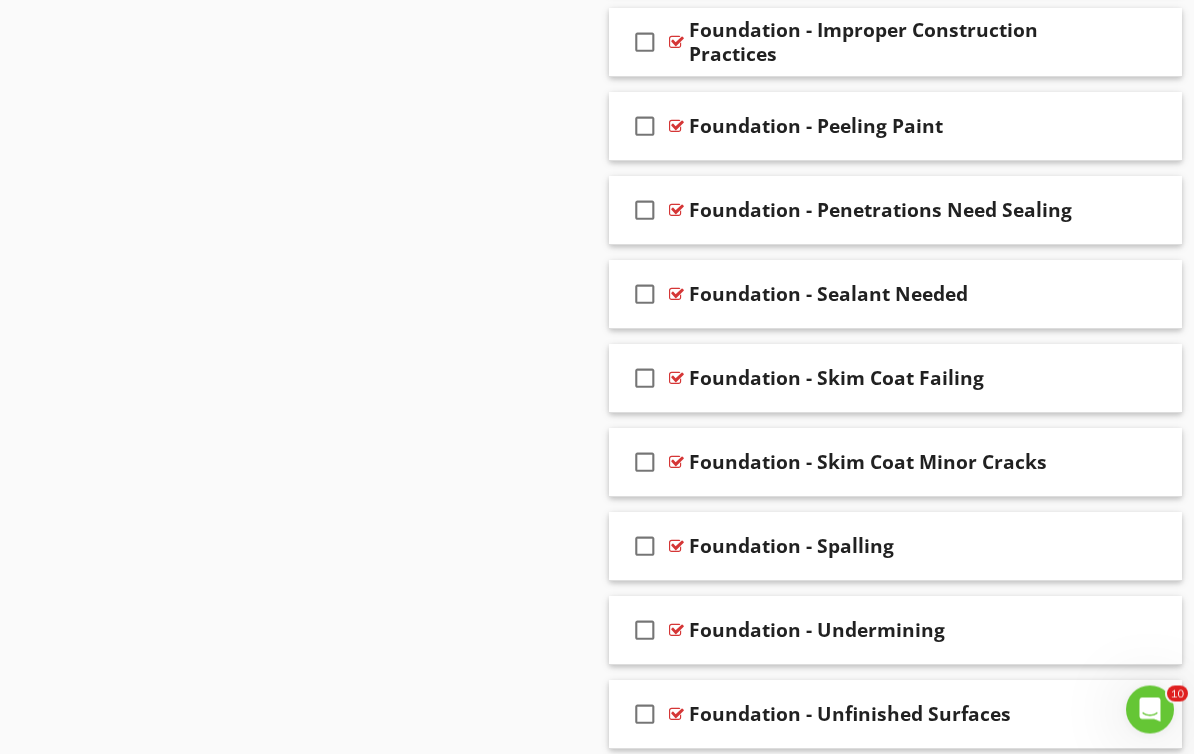 scroll, scrollTop: 2761, scrollLeft: 0, axis: vertical 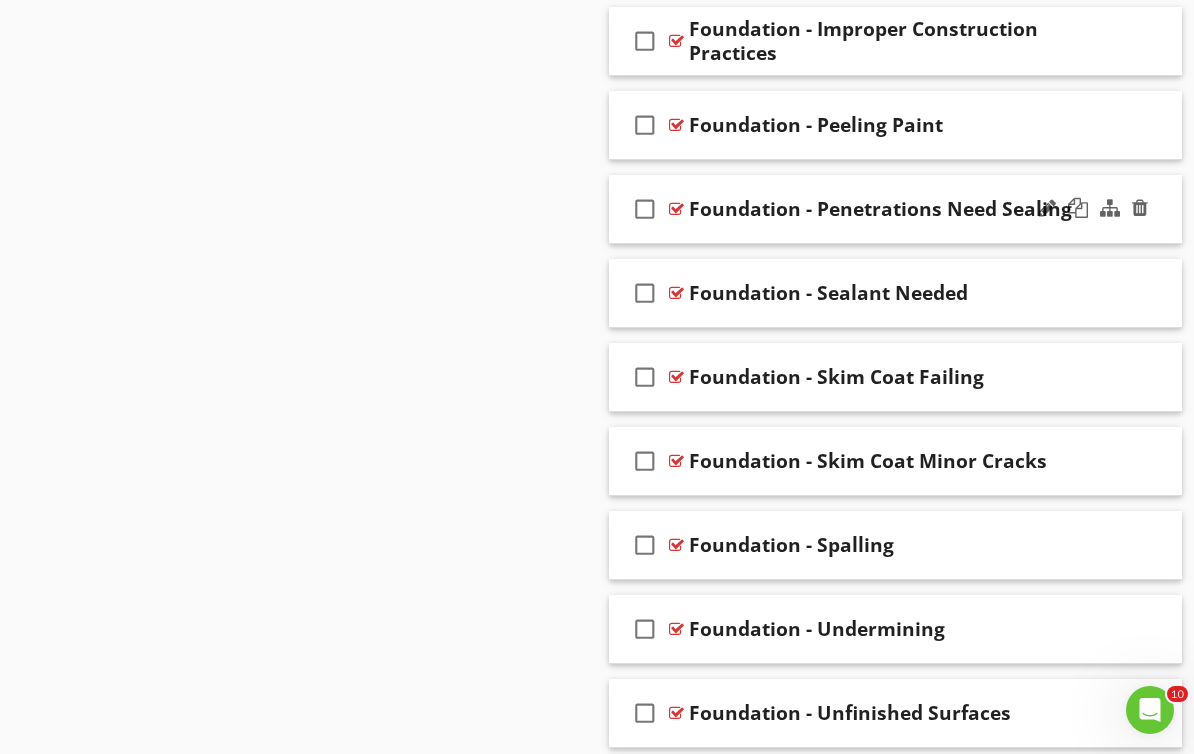click at bounding box center [676, 209] 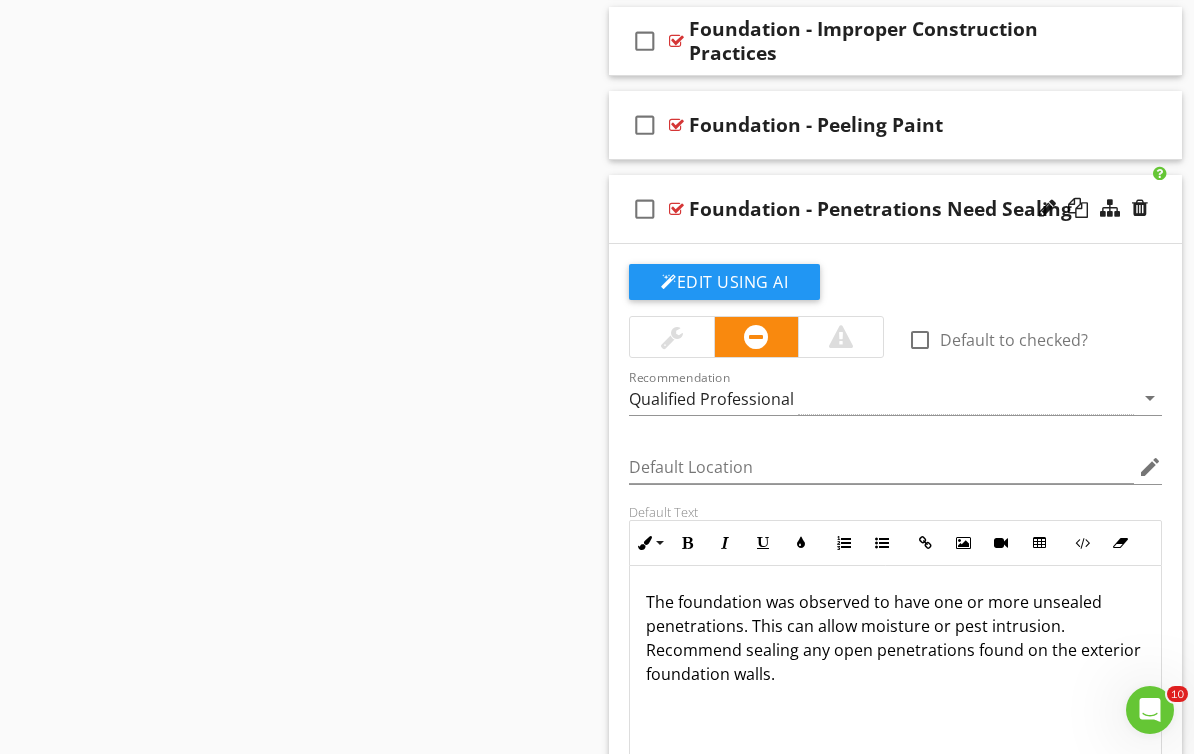 click at bounding box center (676, 209) 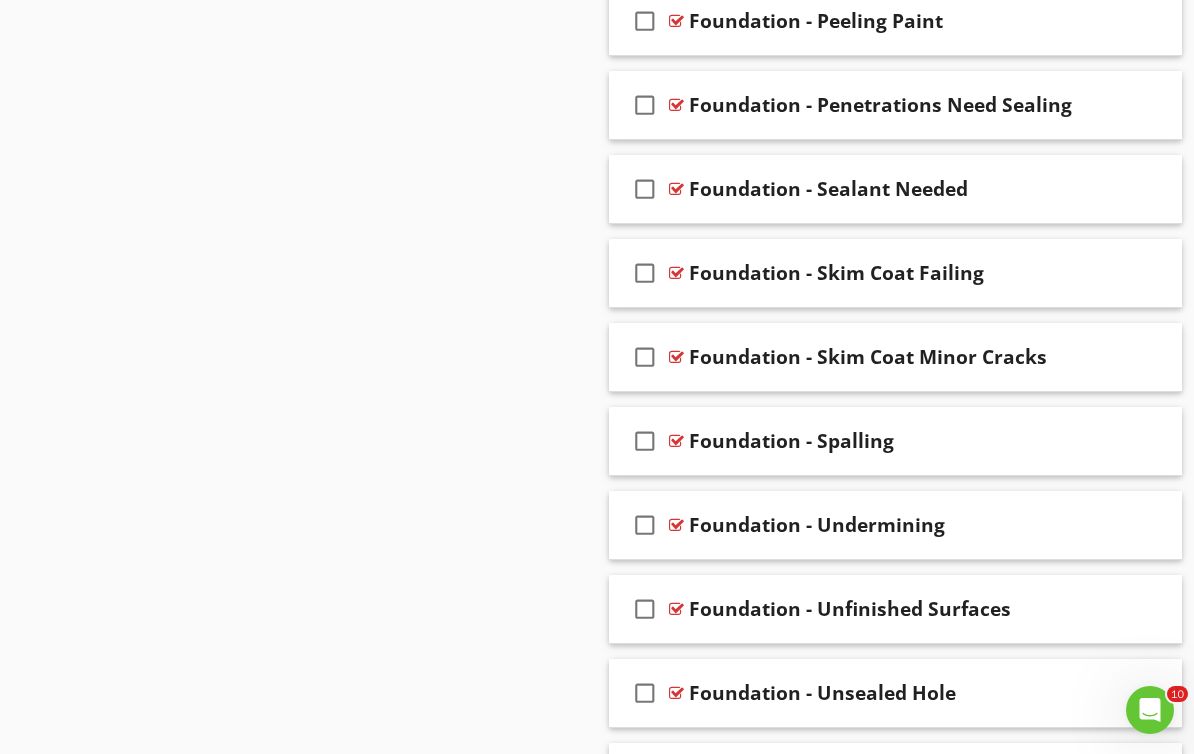 scroll, scrollTop: 2907, scrollLeft: 0, axis: vertical 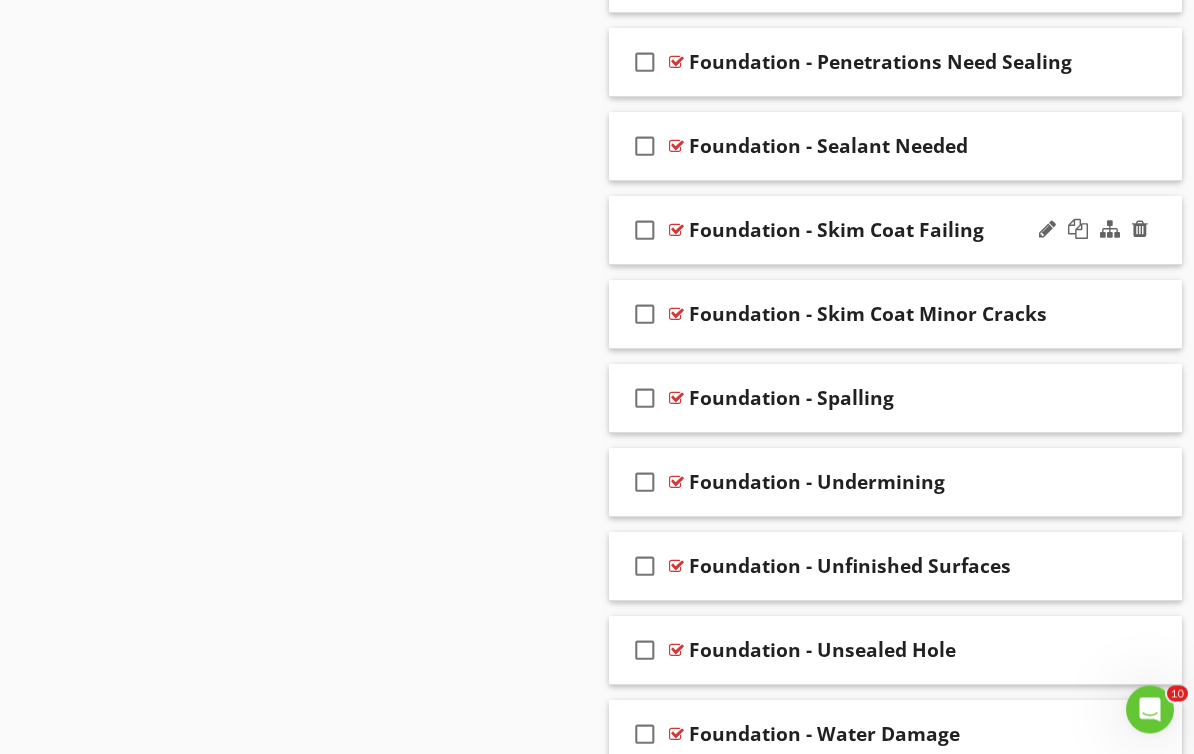 click at bounding box center [676, 231] 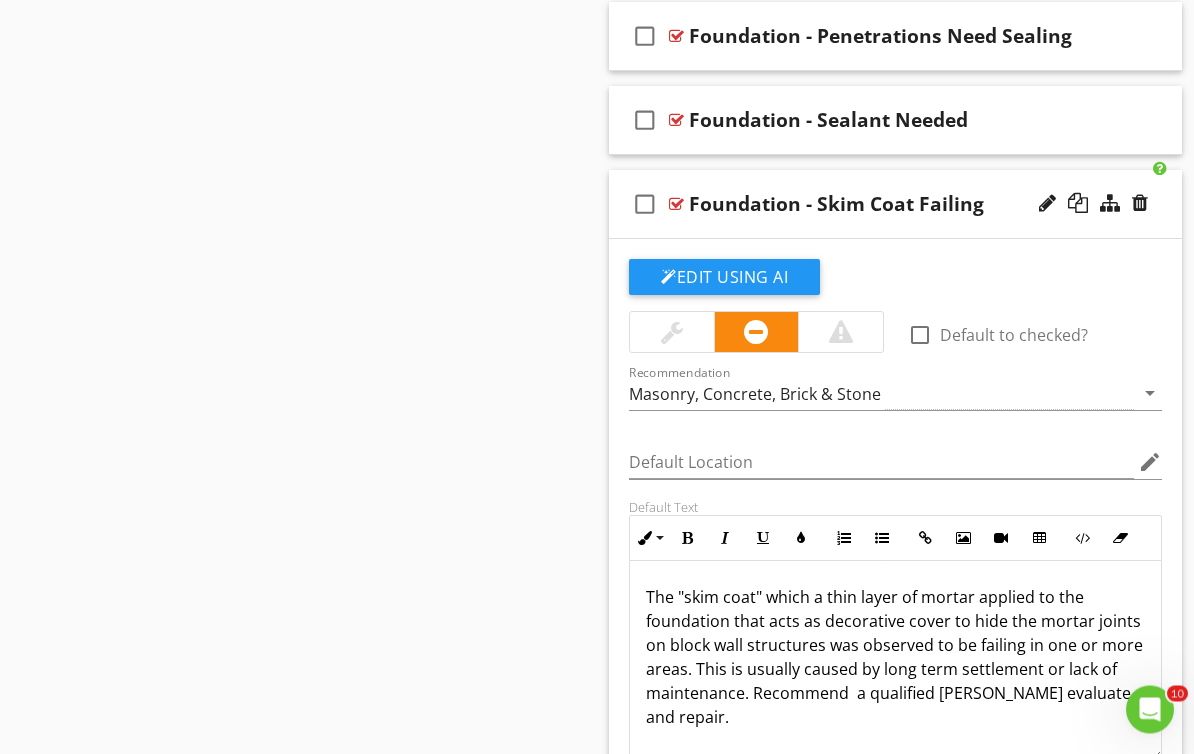 scroll, scrollTop: 2943, scrollLeft: 0, axis: vertical 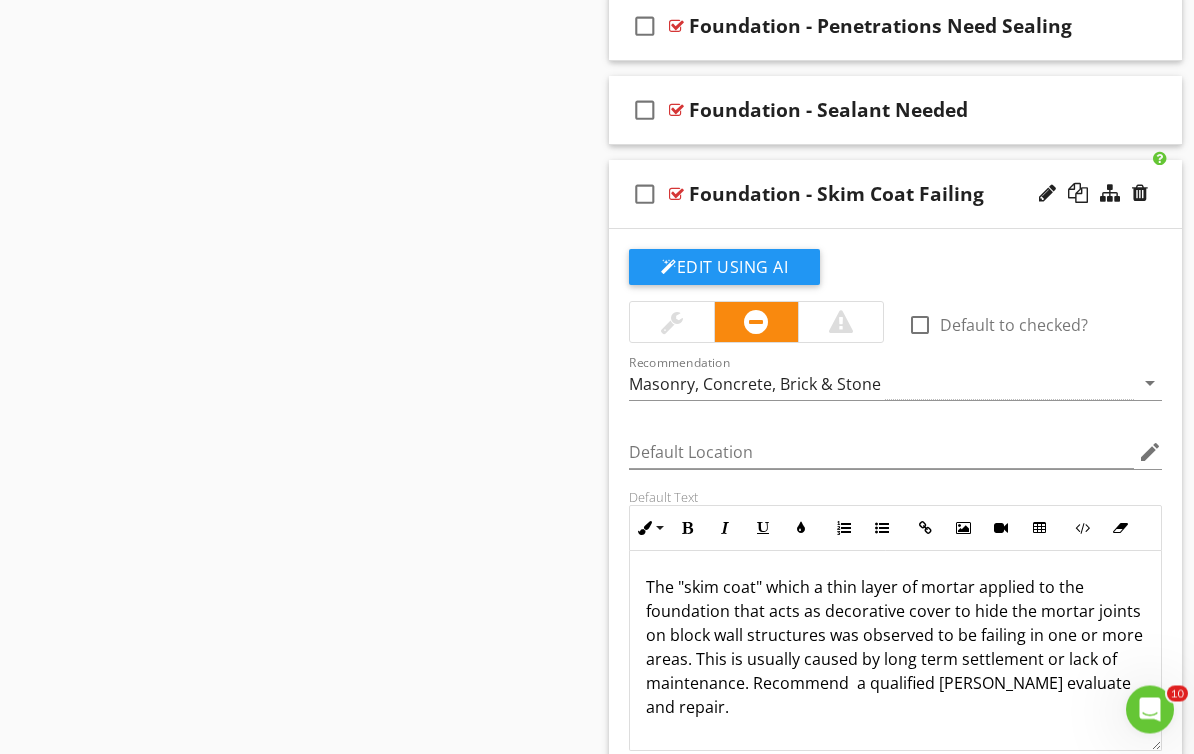 click at bounding box center (676, 195) 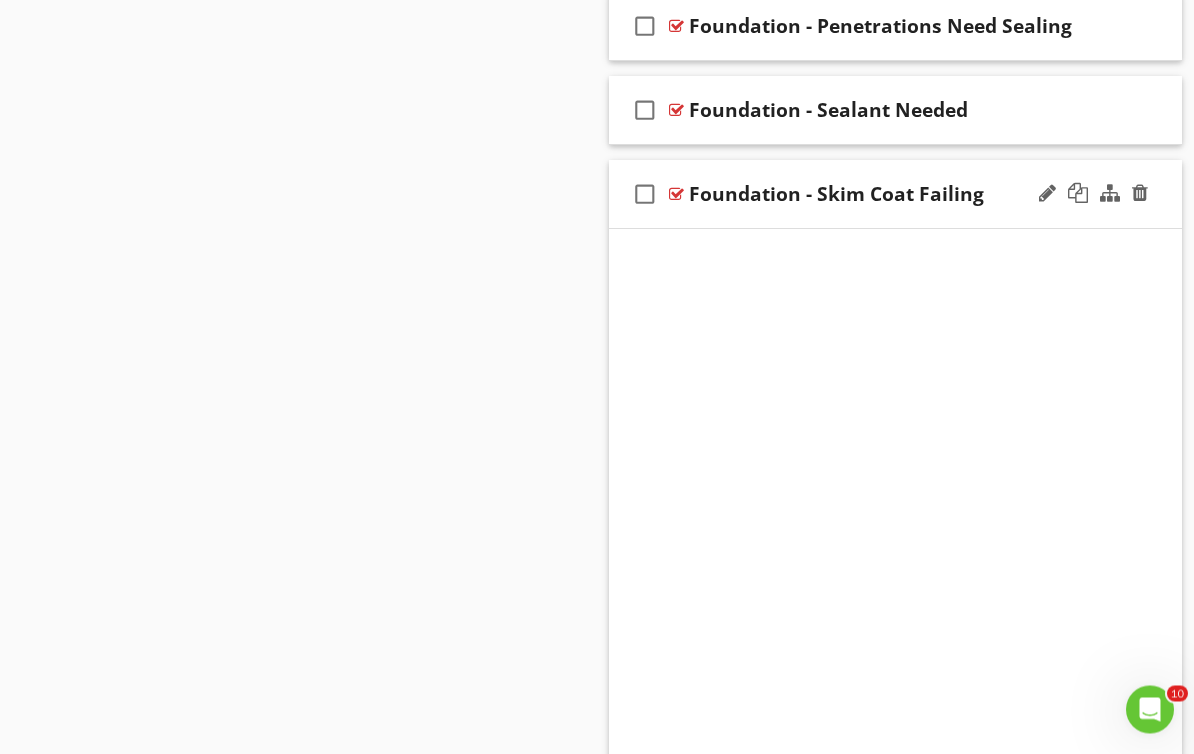 scroll, scrollTop: 2944, scrollLeft: 0, axis: vertical 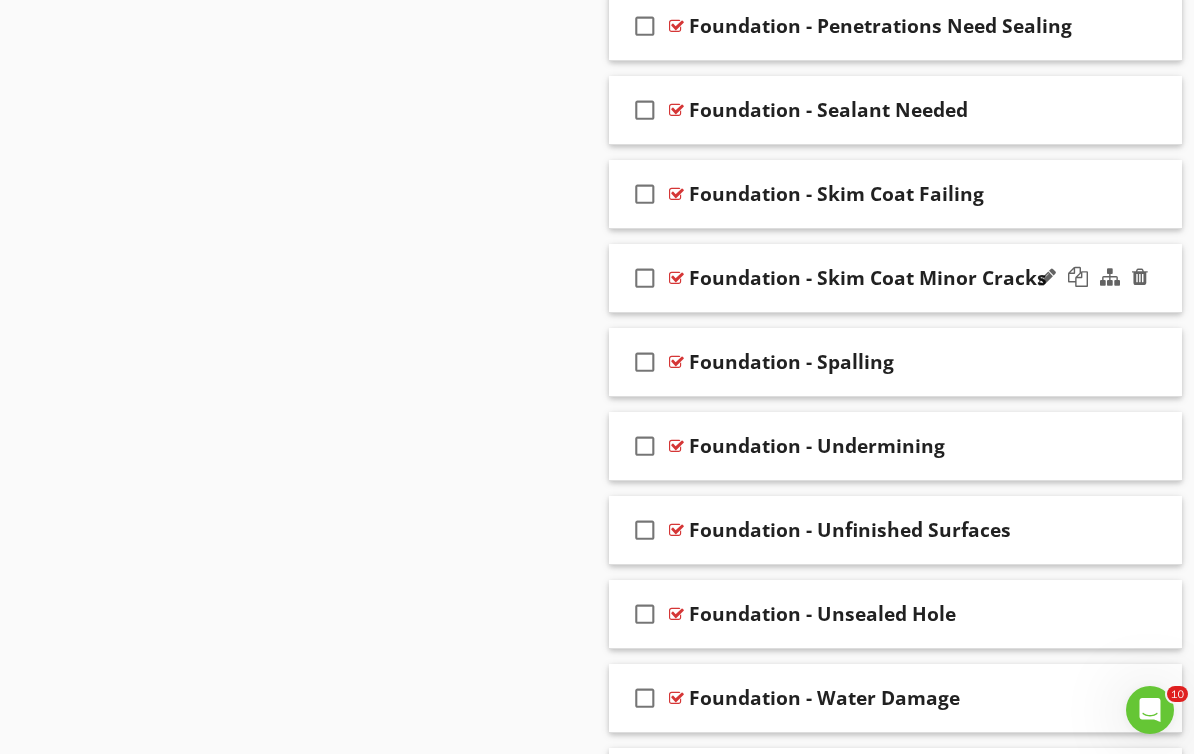 click at bounding box center (676, 278) 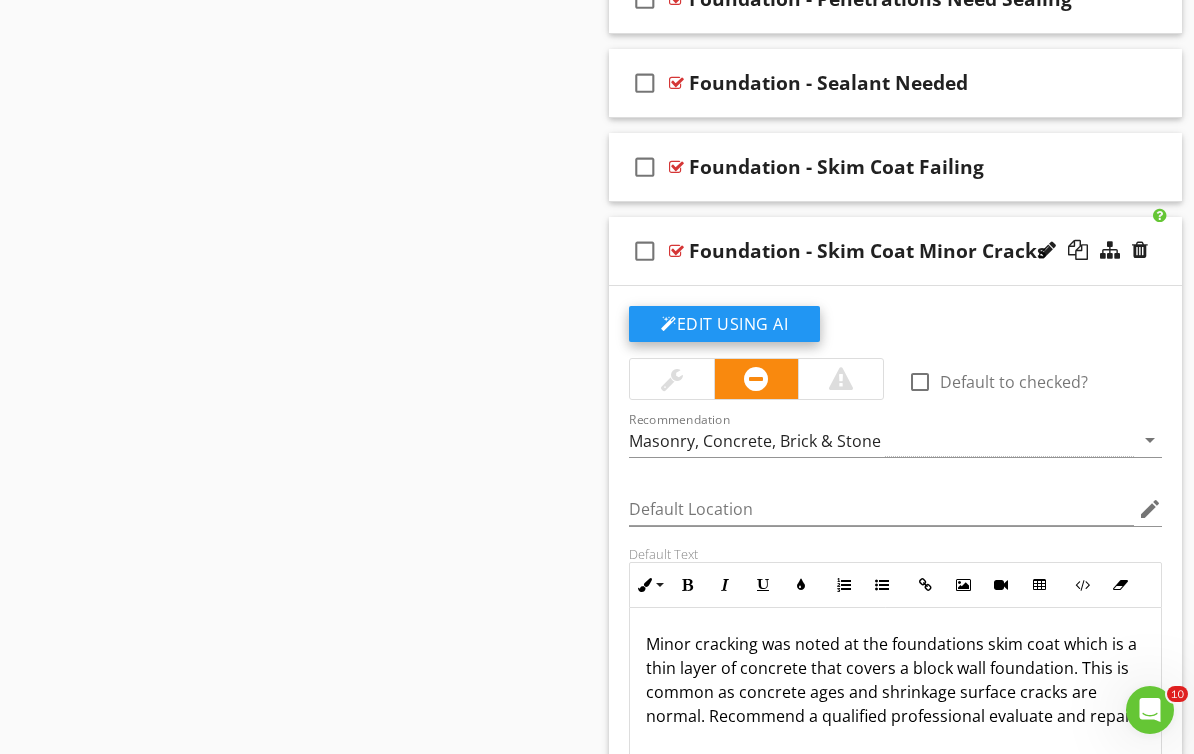 scroll, scrollTop: 3024, scrollLeft: 0, axis: vertical 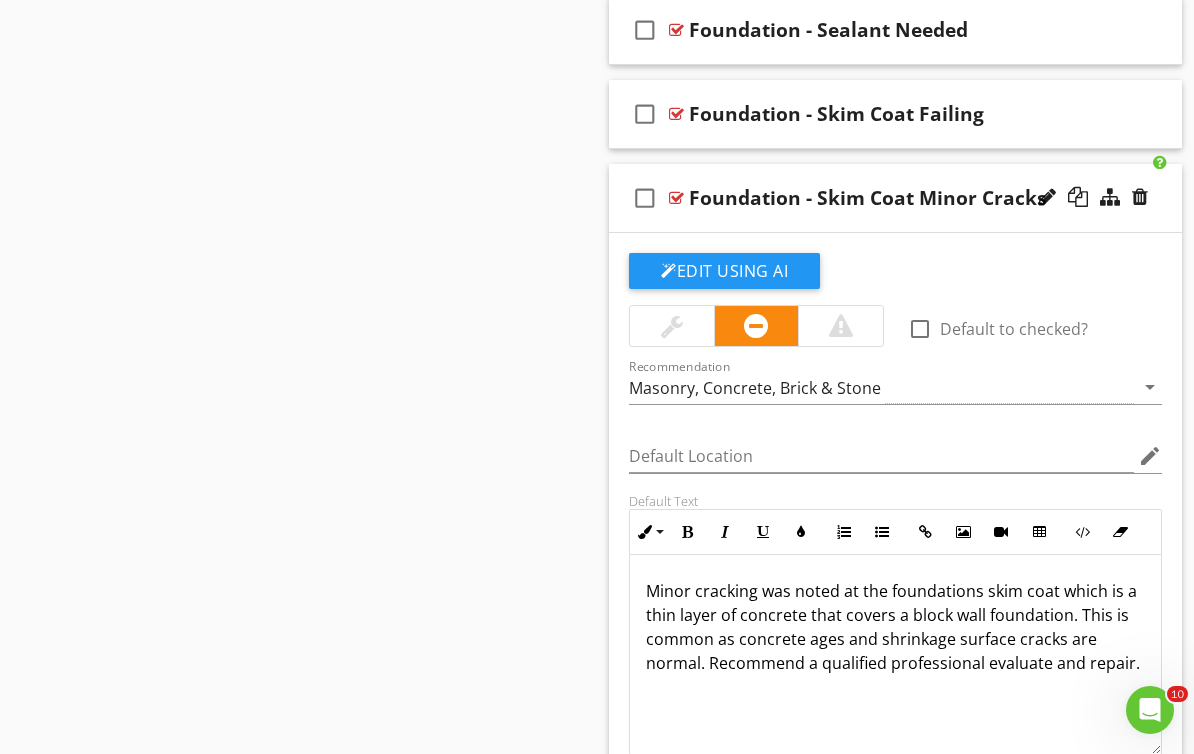 click at bounding box center [676, 198] 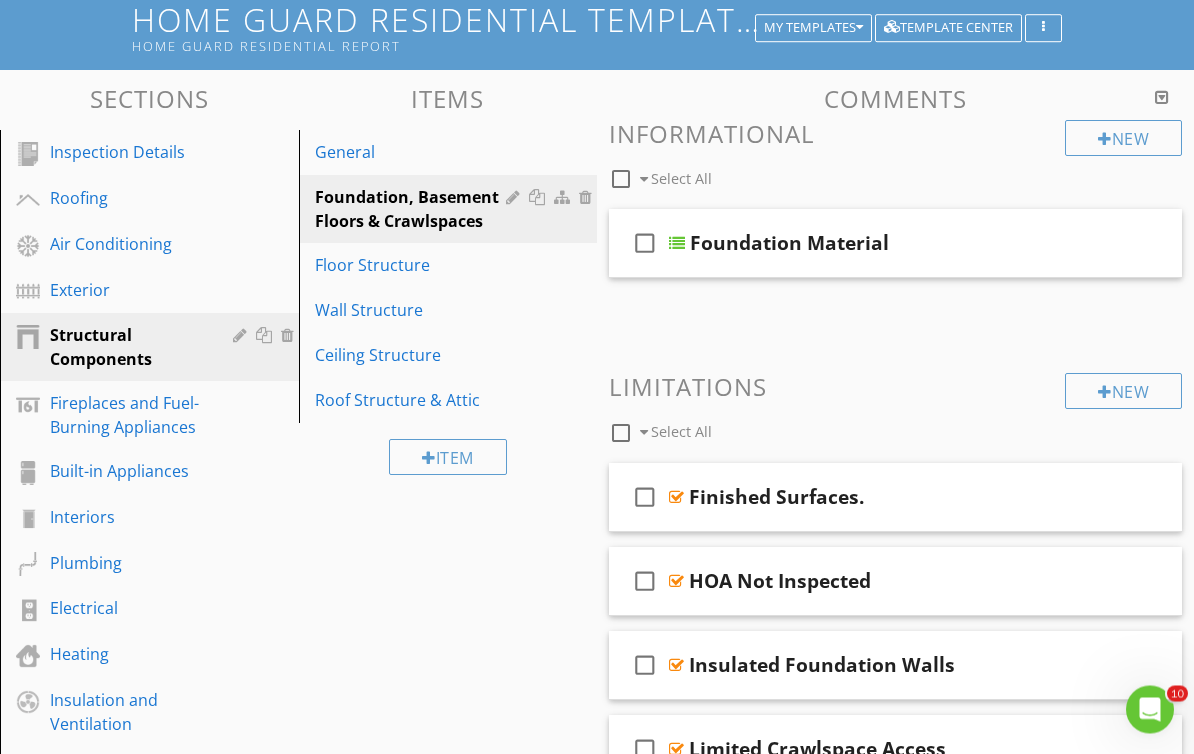 scroll, scrollTop: 154, scrollLeft: 0, axis: vertical 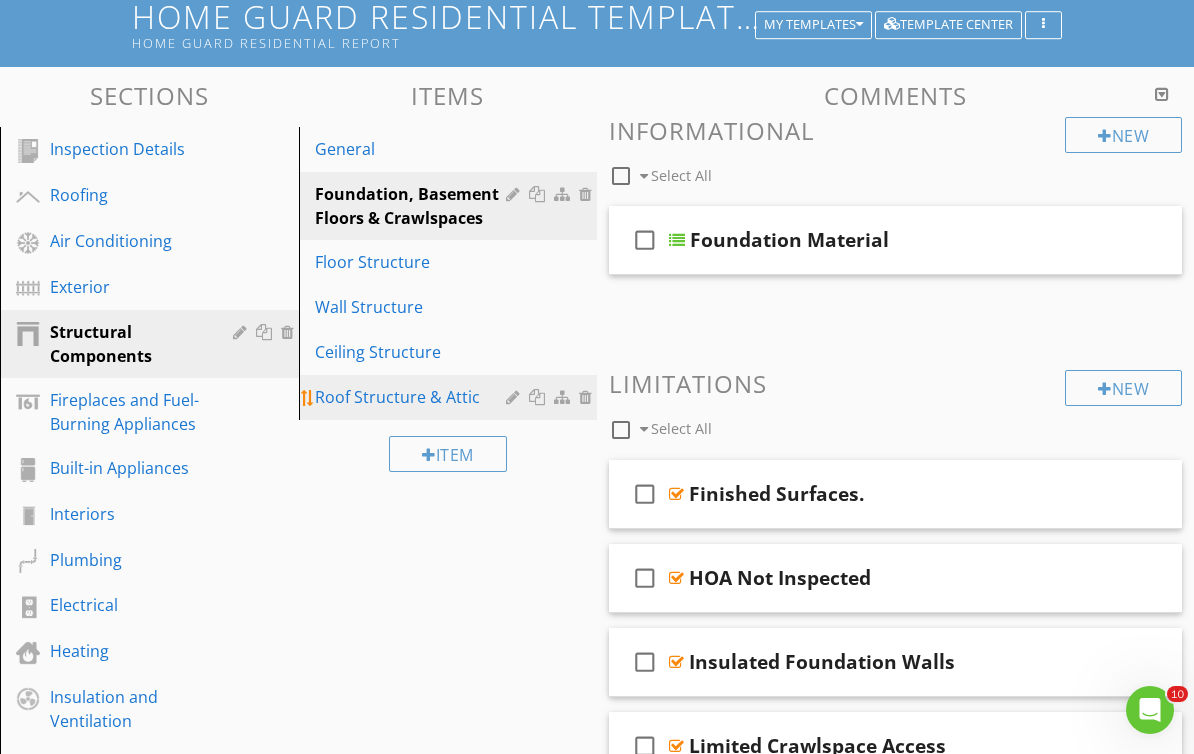 click on "Roof Structure & Attic" at bounding box center [414, 397] 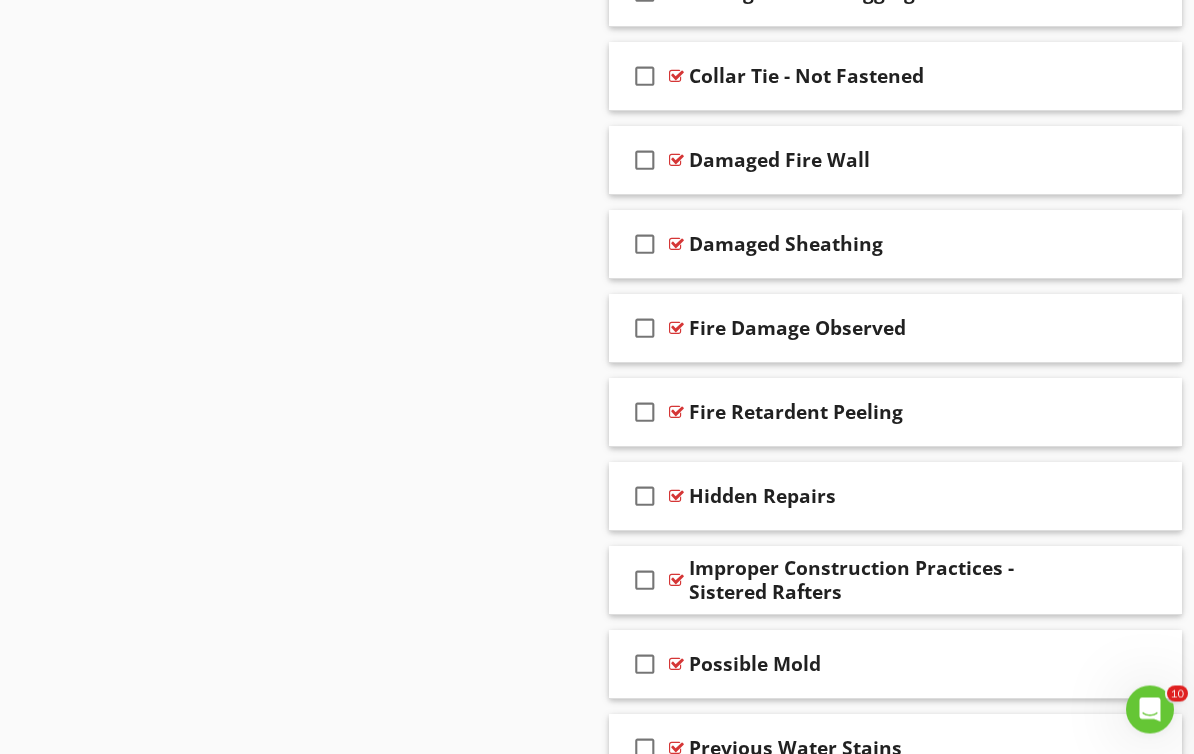 scroll, scrollTop: 1443, scrollLeft: 0, axis: vertical 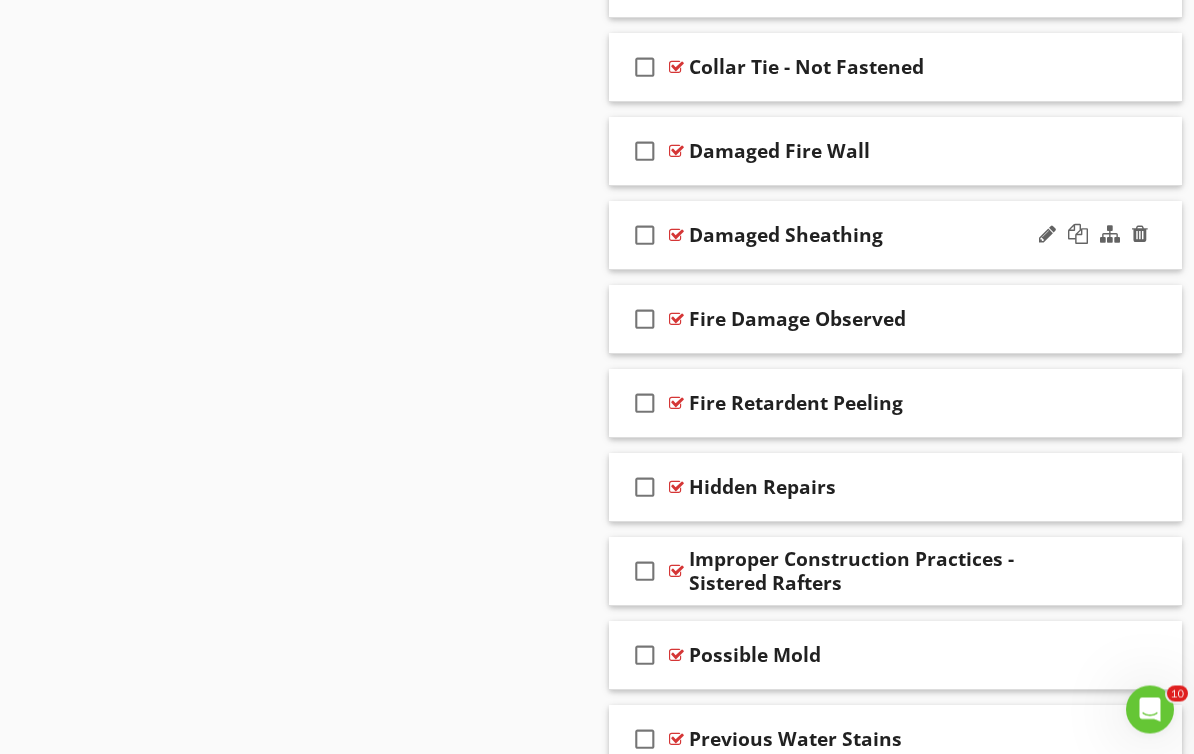 click at bounding box center (676, 236) 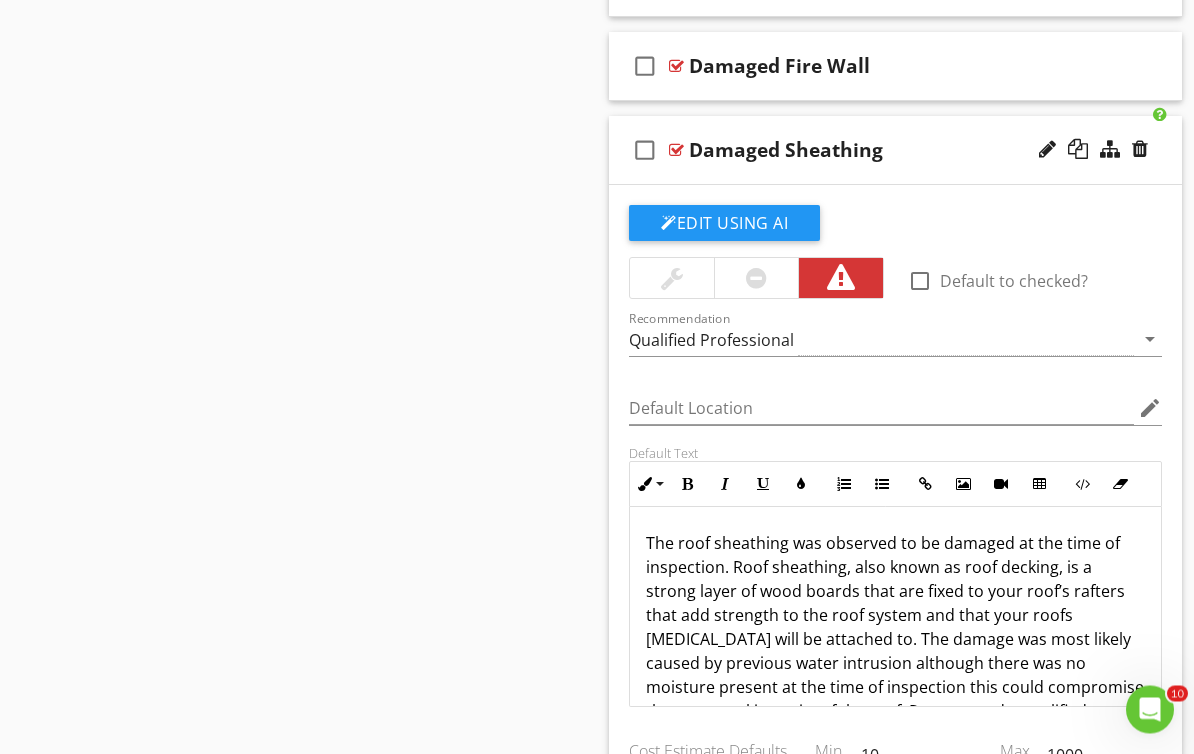 scroll, scrollTop: 1529, scrollLeft: 0, axis: vertical 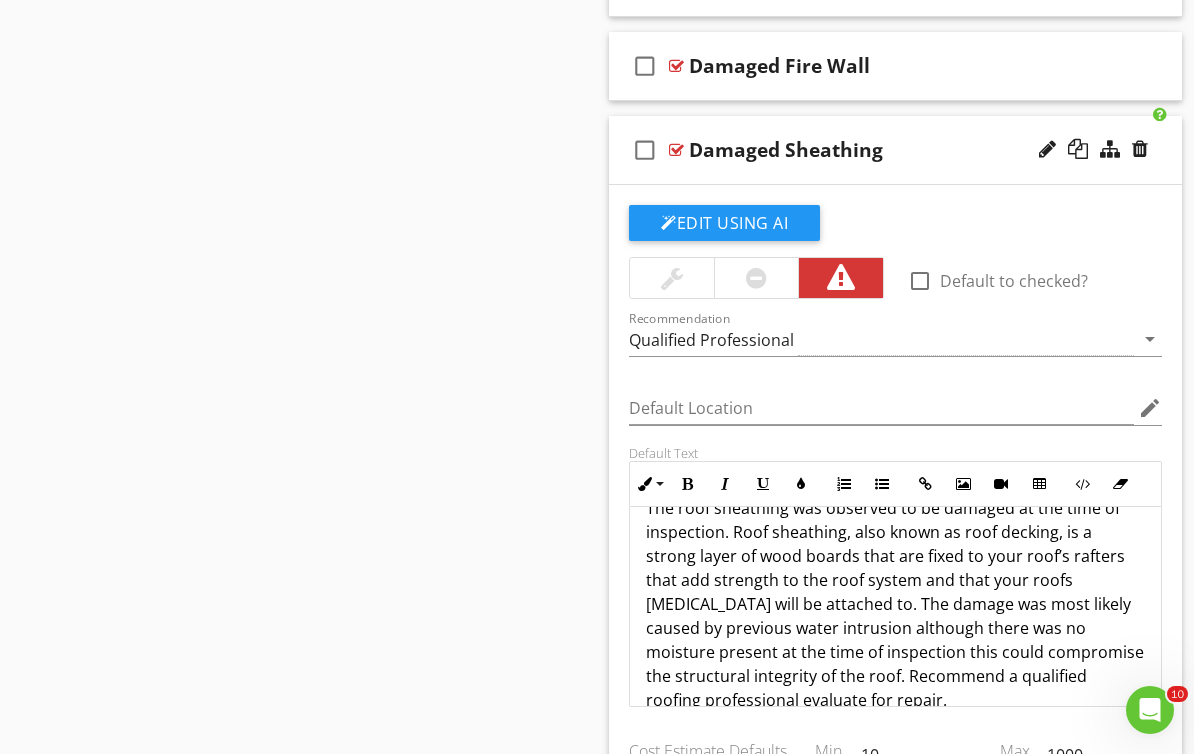 click at bounding box center (676, 150) 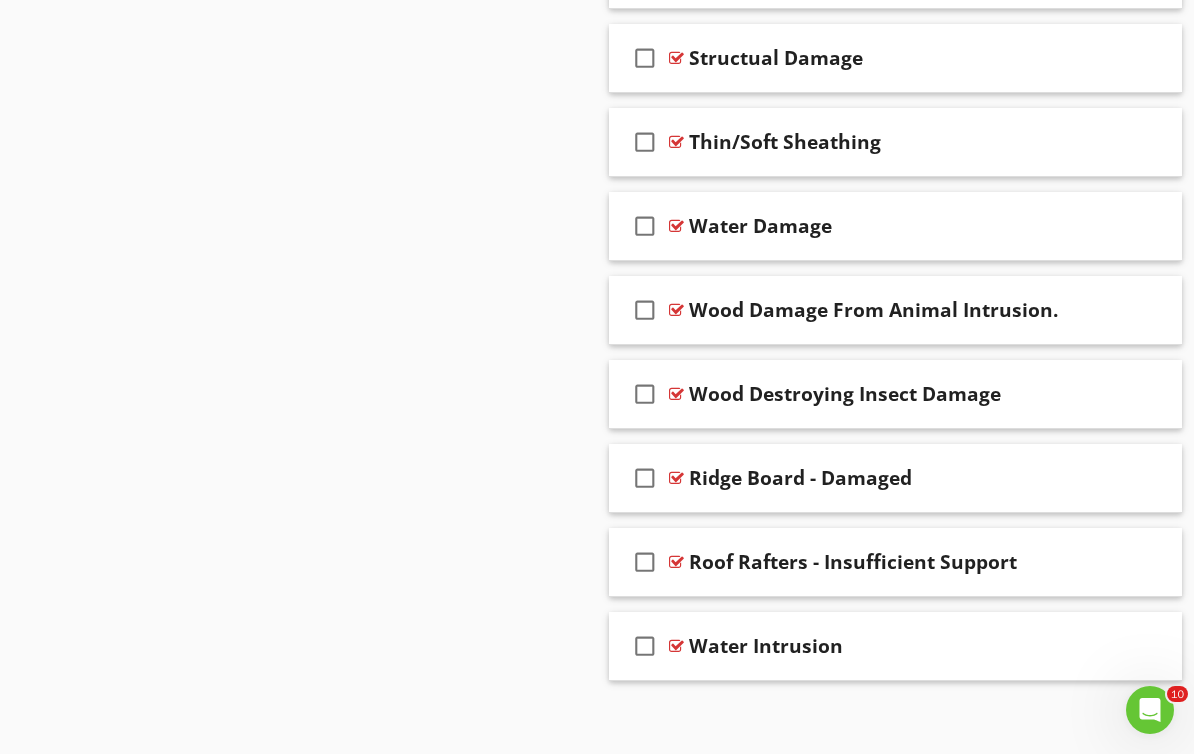 scroll, scrollTop: 2470, scrollLeft: 0, axis: vertical 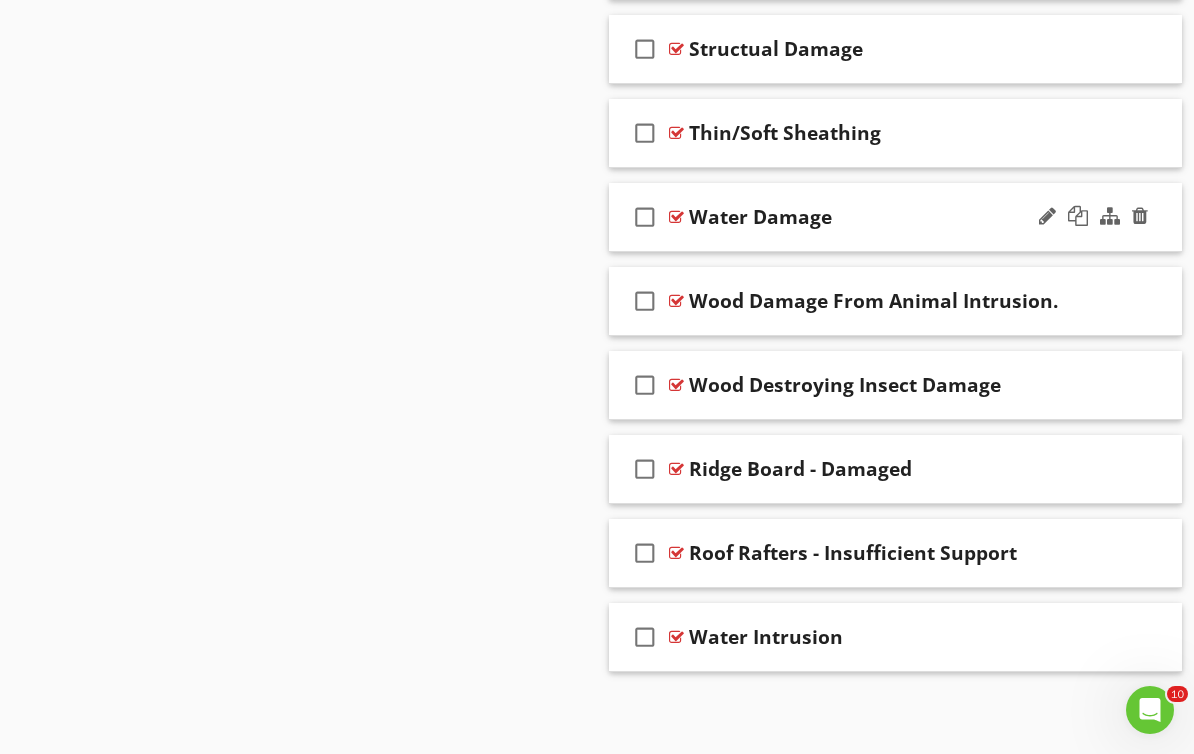 click at bounding box center (676, 217) 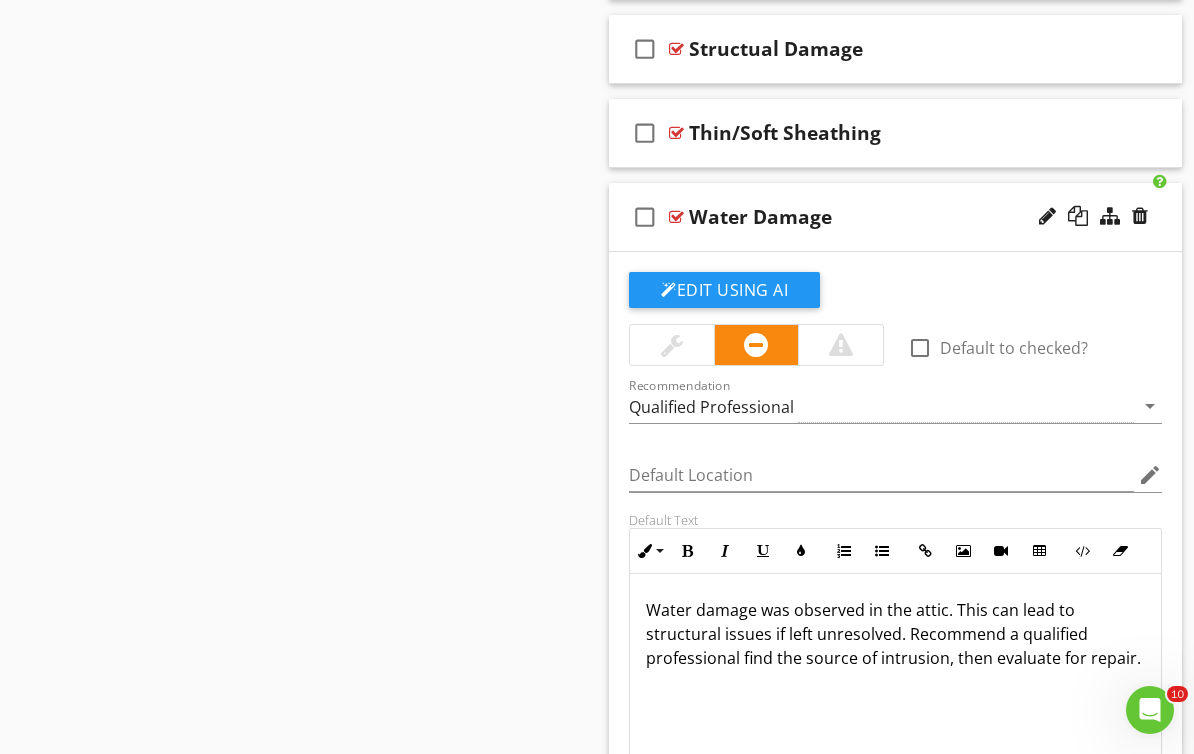 click at bounding box center (676, 217) 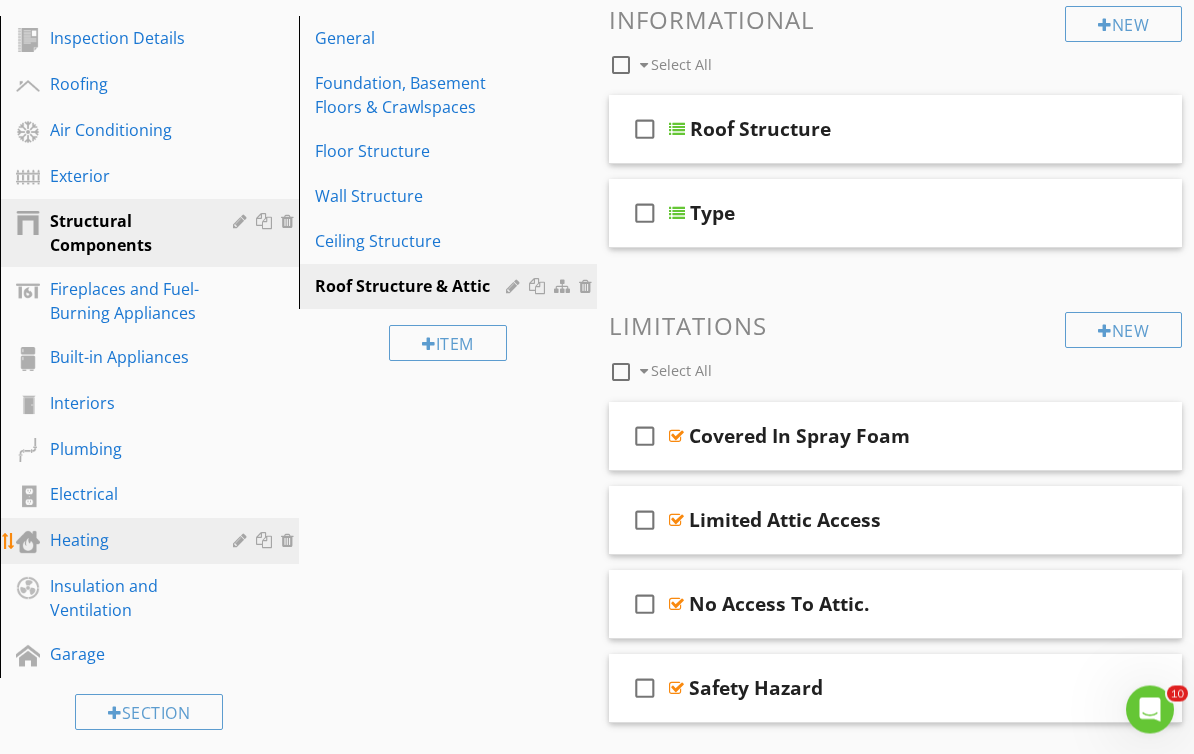 scroll, scrollTop: 265, scrollLeft: 0, axis: vertical 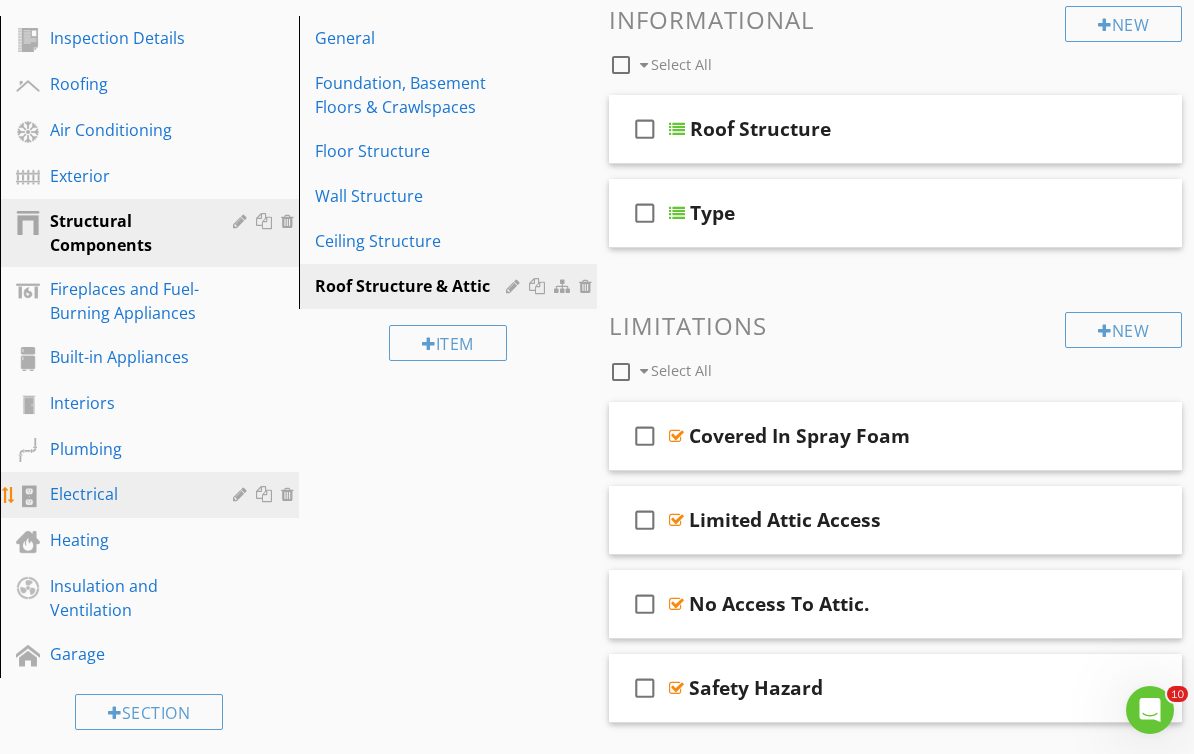 click on "Electrical" at bounding box center (127, 494) 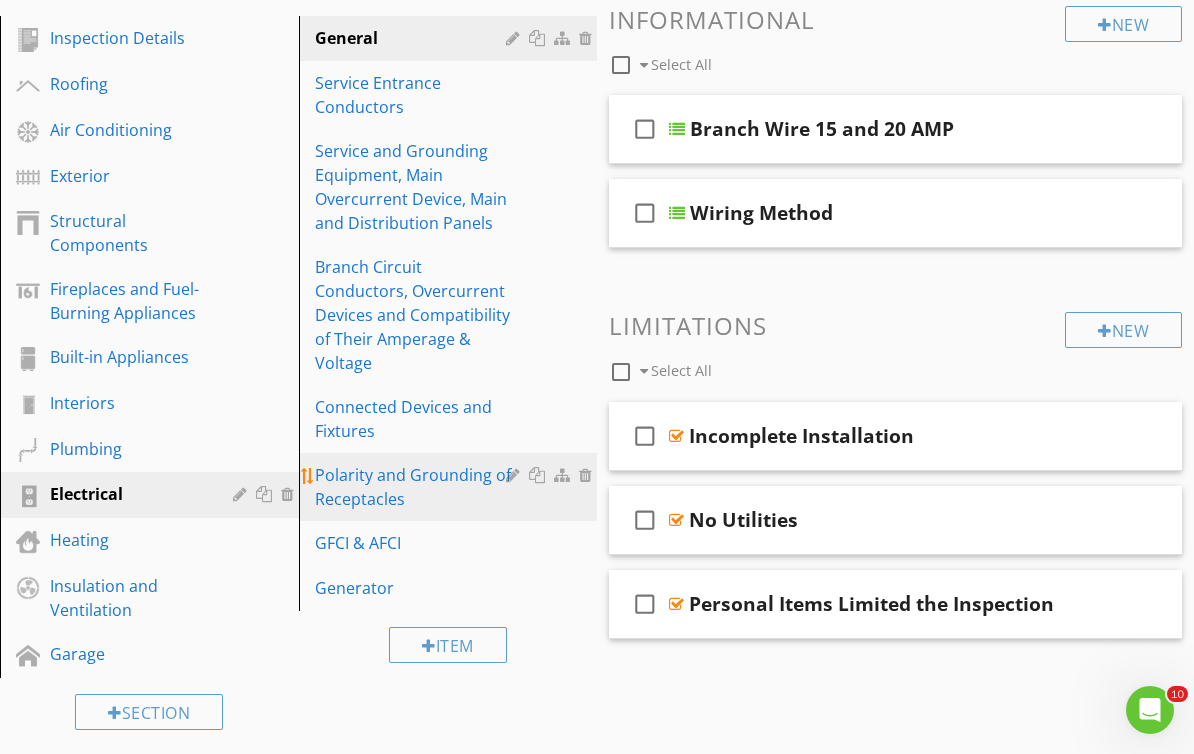 click on "Polarity and Grounding of Receptacles" at bounding box center [414, 487] 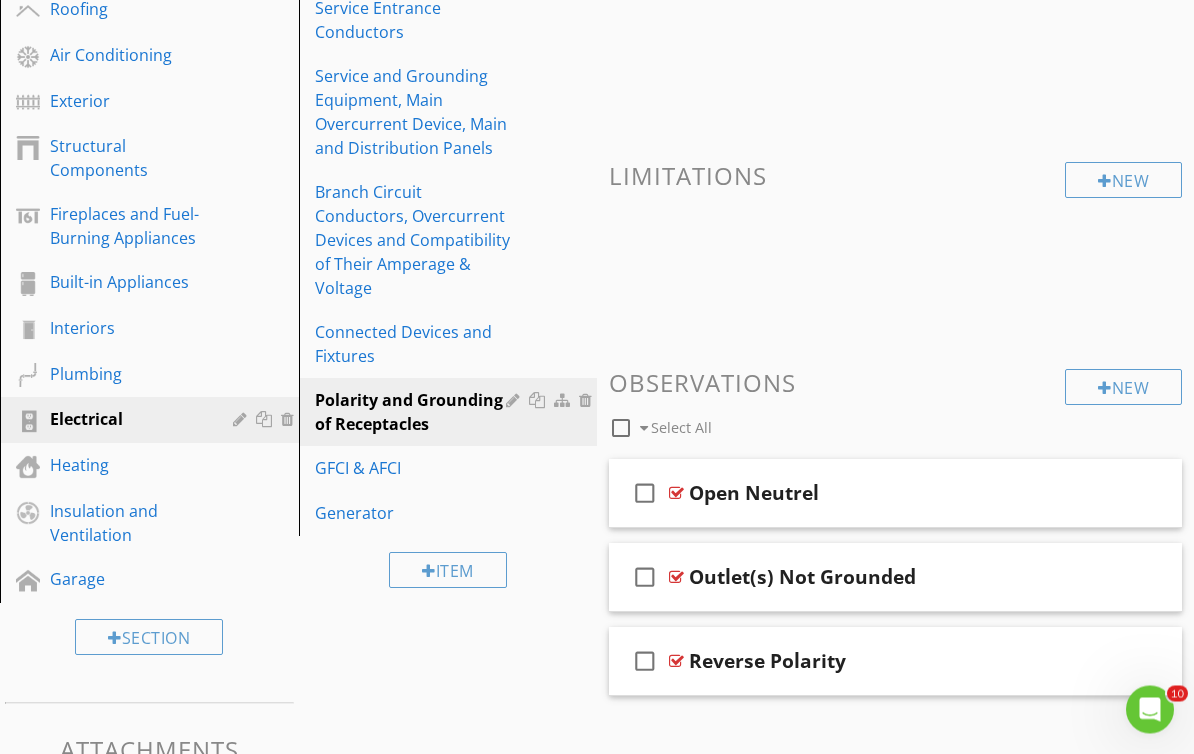 scroll, scrollTop: 453, scrollLeft: 0, axis: vertical 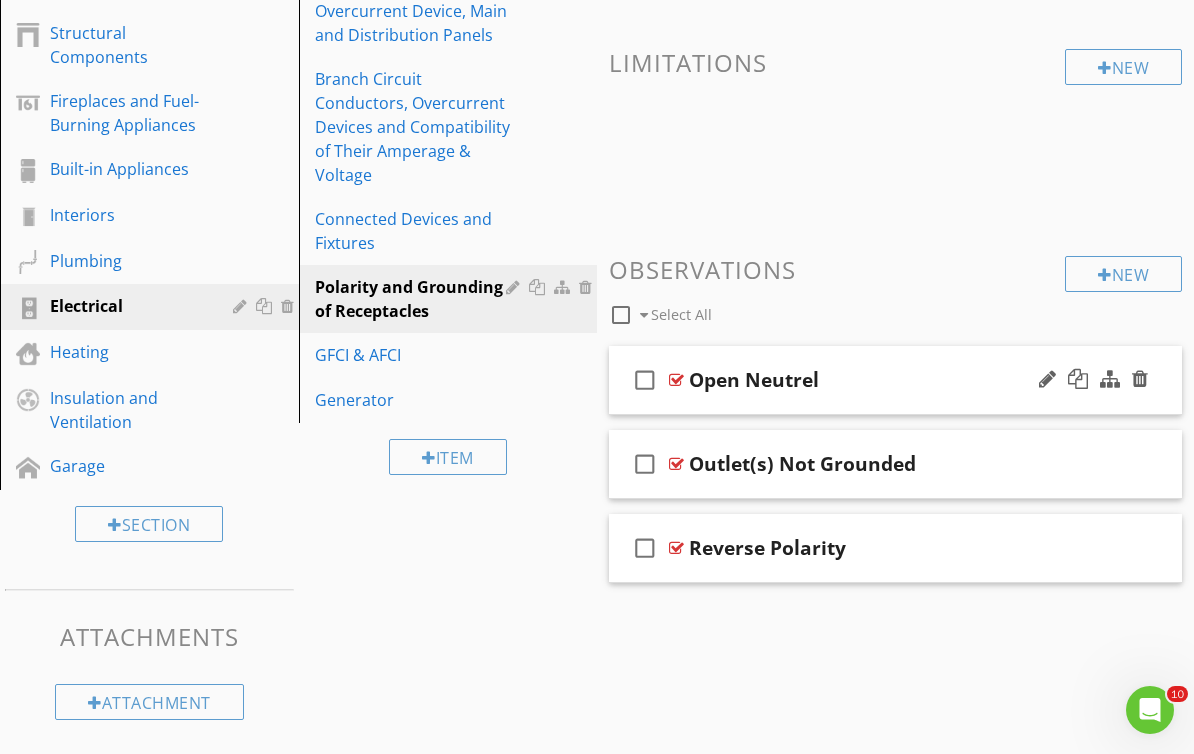 click at bounding box center (676, 380) 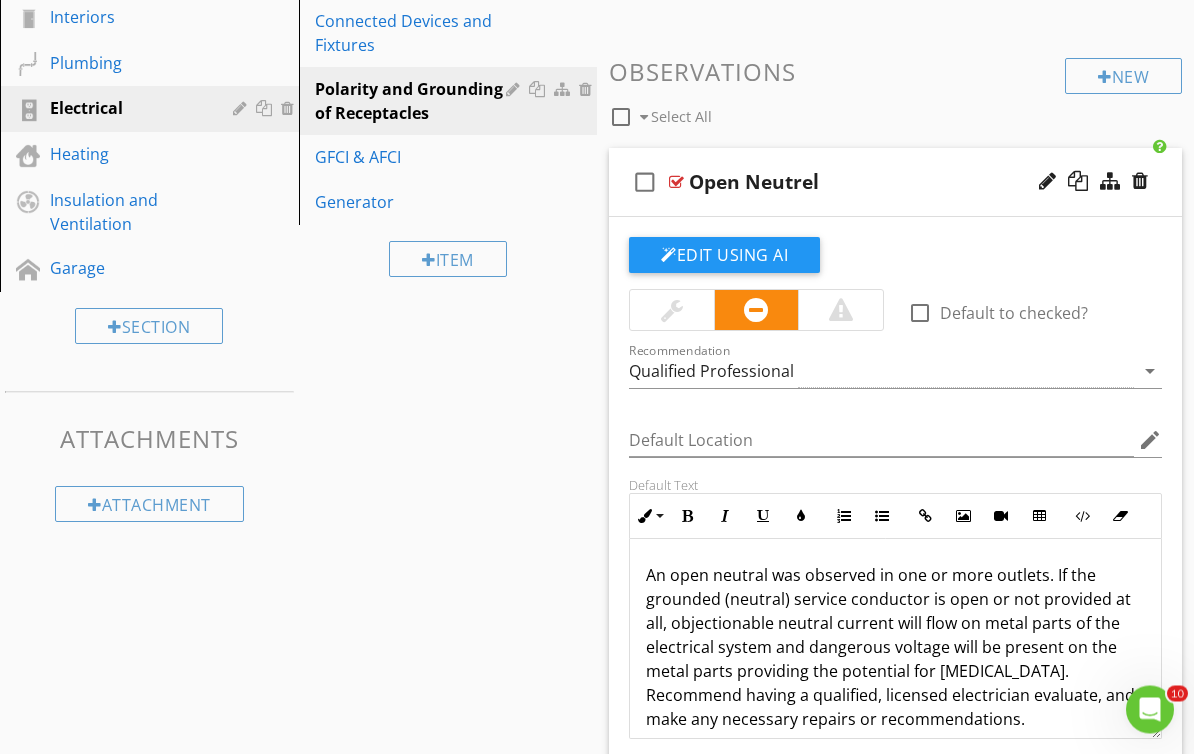 scroll, scrollTop: 696, scrollLeft: 0, axis: vertical 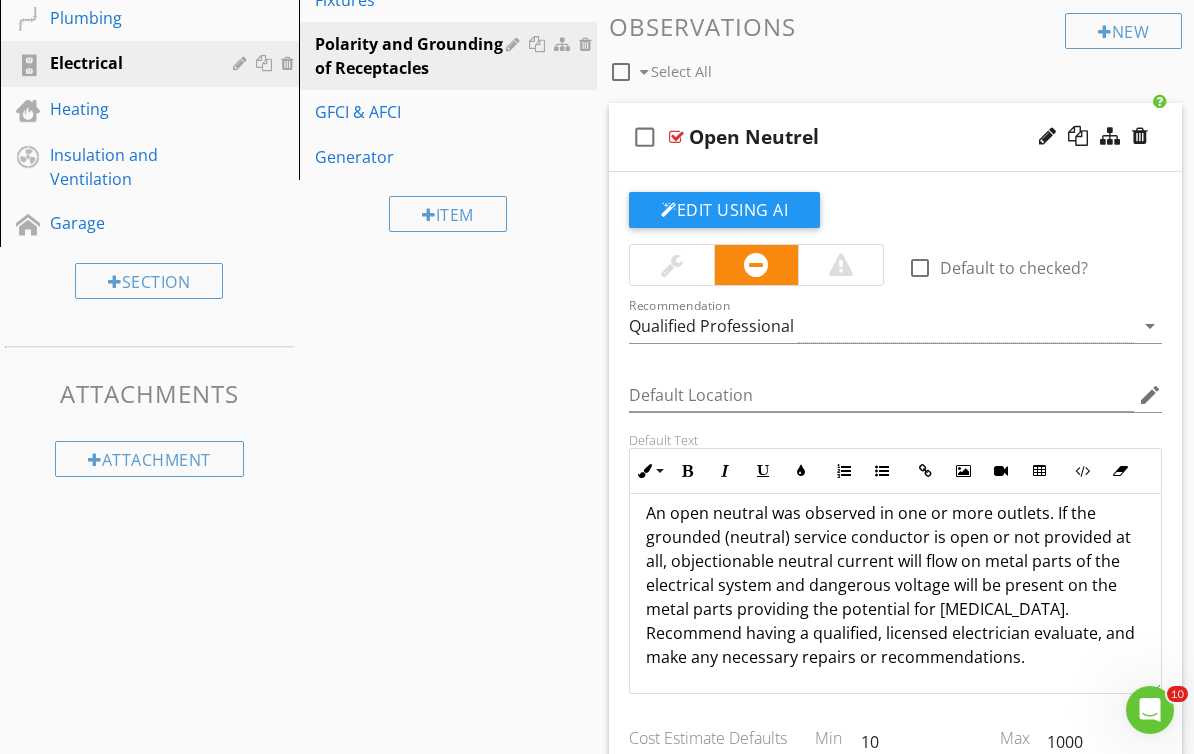 click at bounding box center (676, 137) 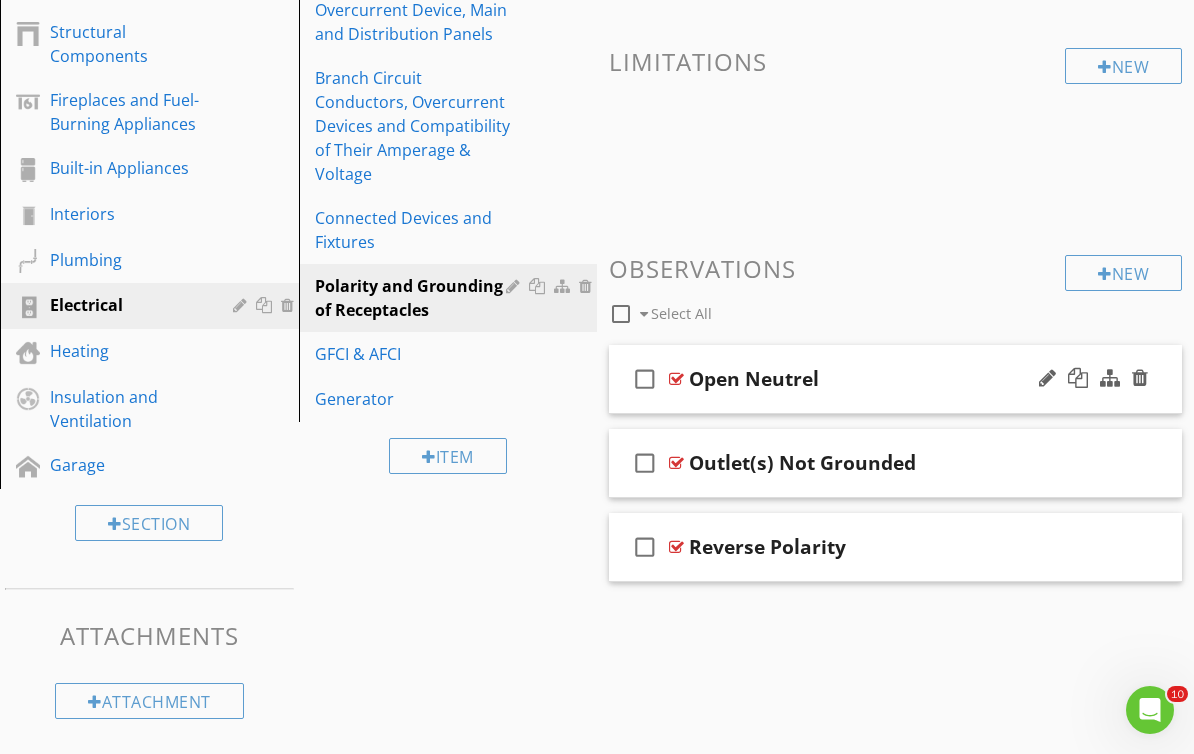 scroll, scrollTop: 453, scrollLeft: 0, axis: vertical 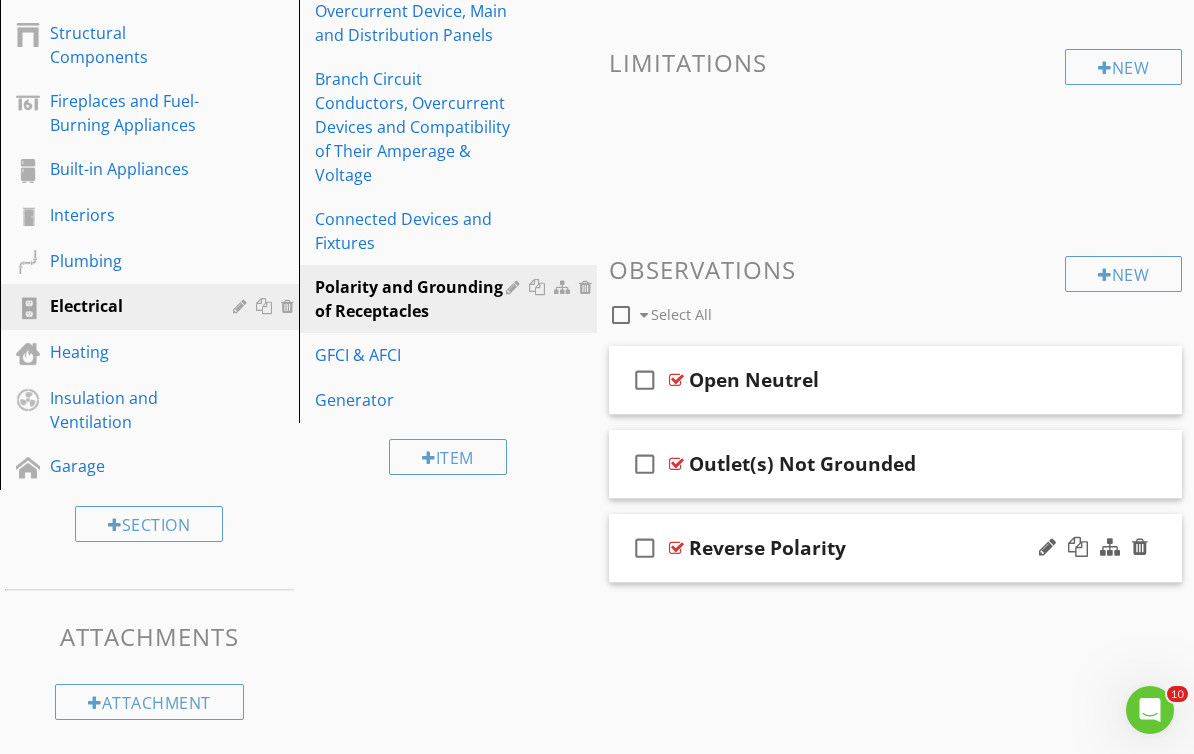click at bounding box center [676, 548] 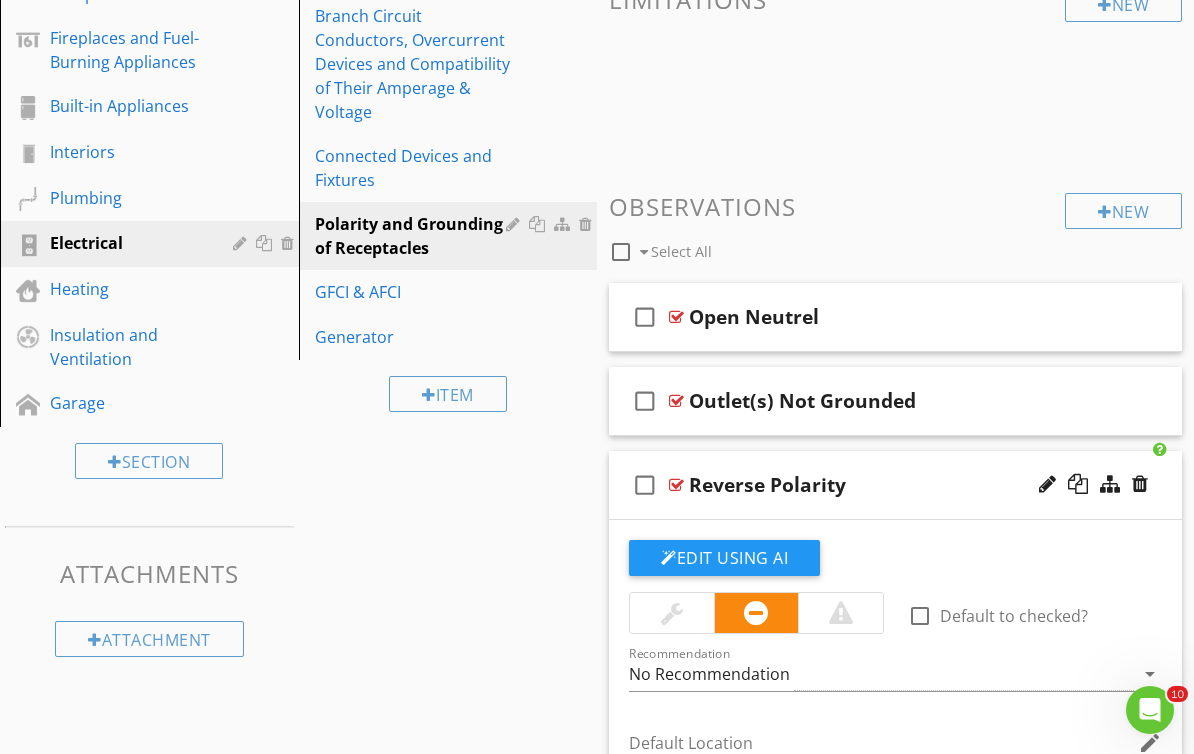 scroll, scrollTop: 781, scrollLeft: 0, axis: vertical 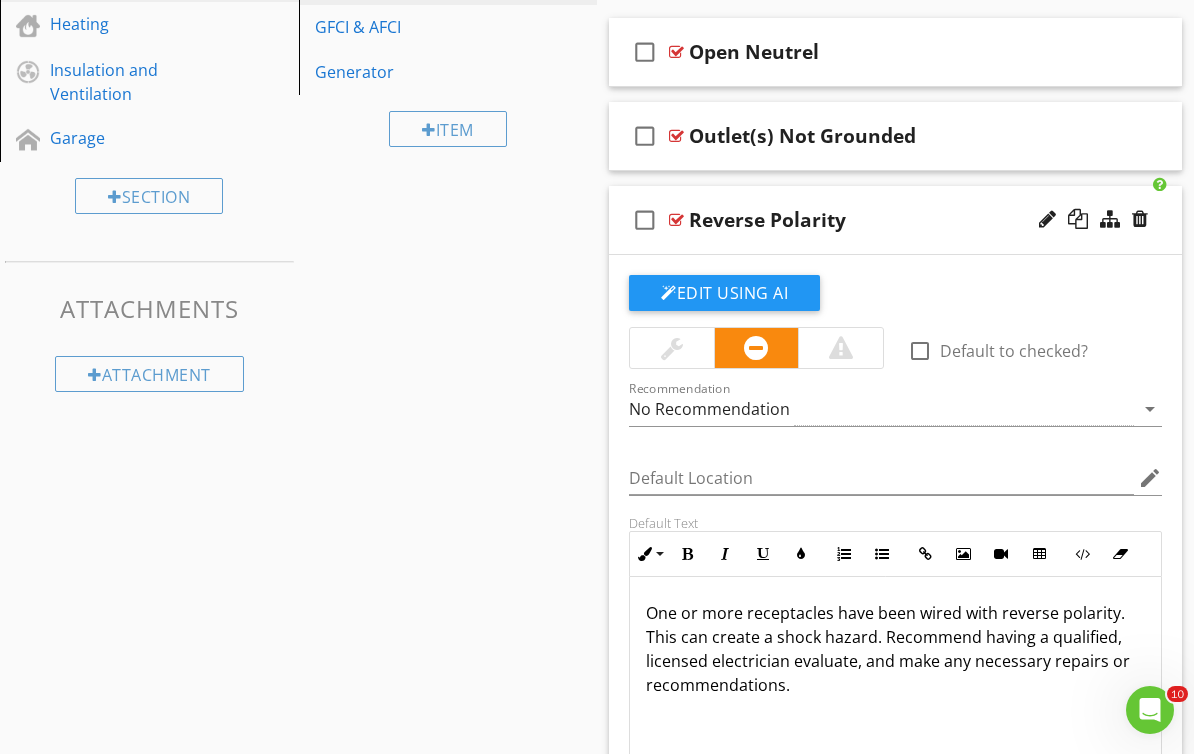 click at bounding box center (676, 220) 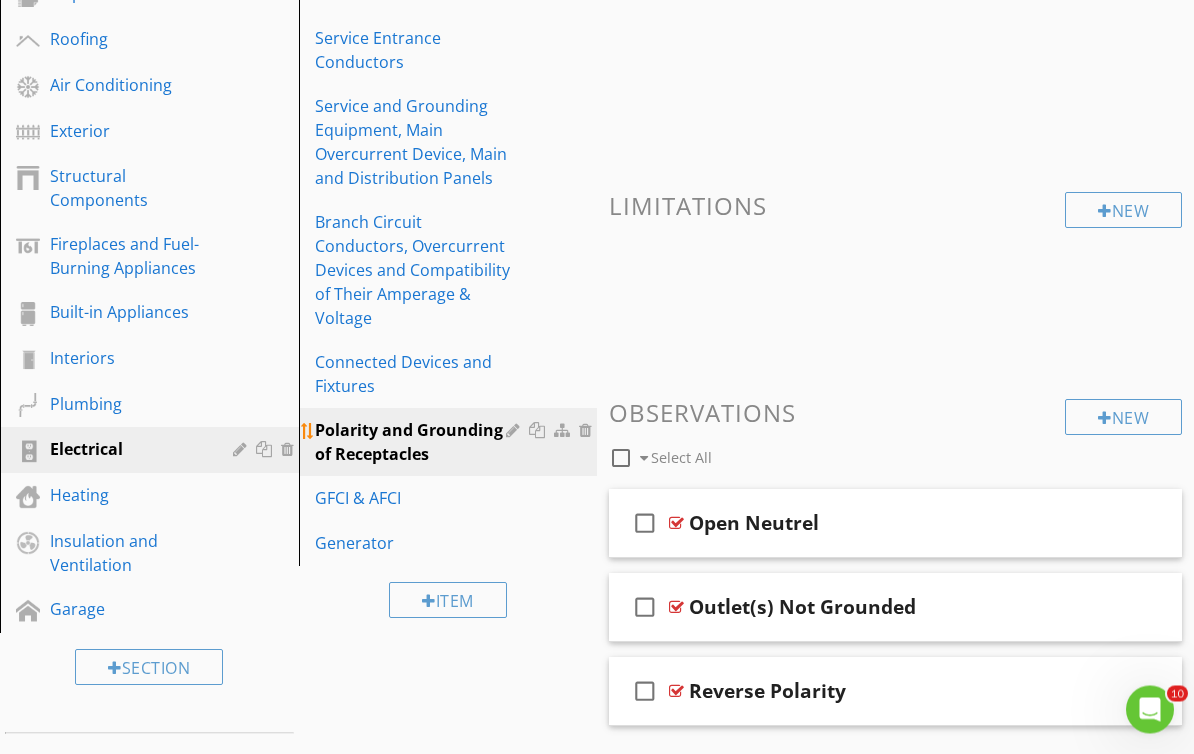 scroll, scrollTop: 310, scrollLeft: 0, axis: vertical 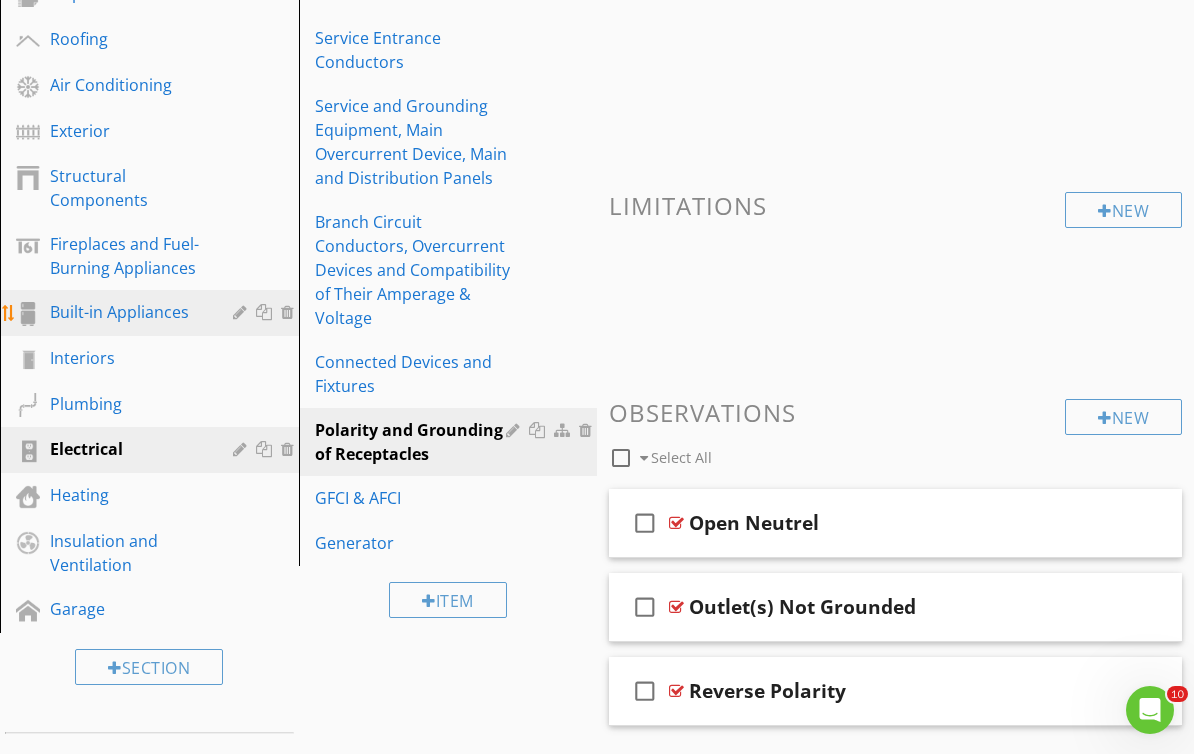 click on "Built-in Appliances" at bounding box center (127, 312) 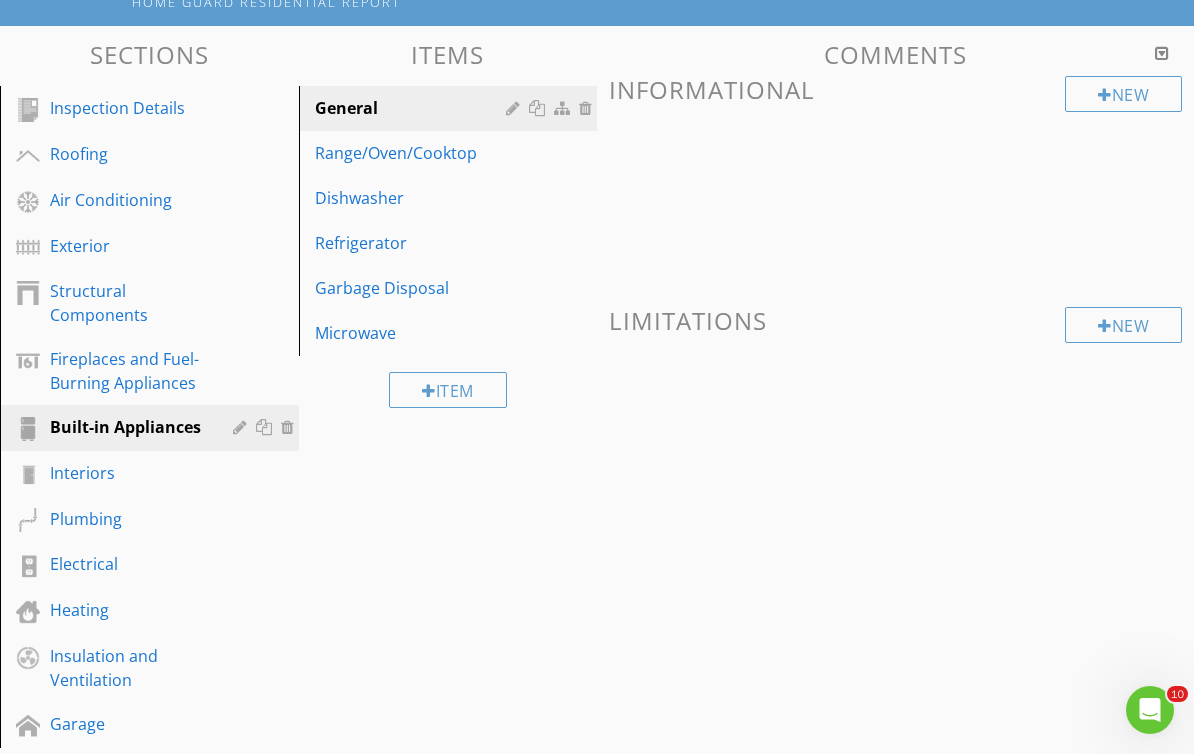 scroll, scrollTop: 192, scrollLeft: 0, axis: vertical 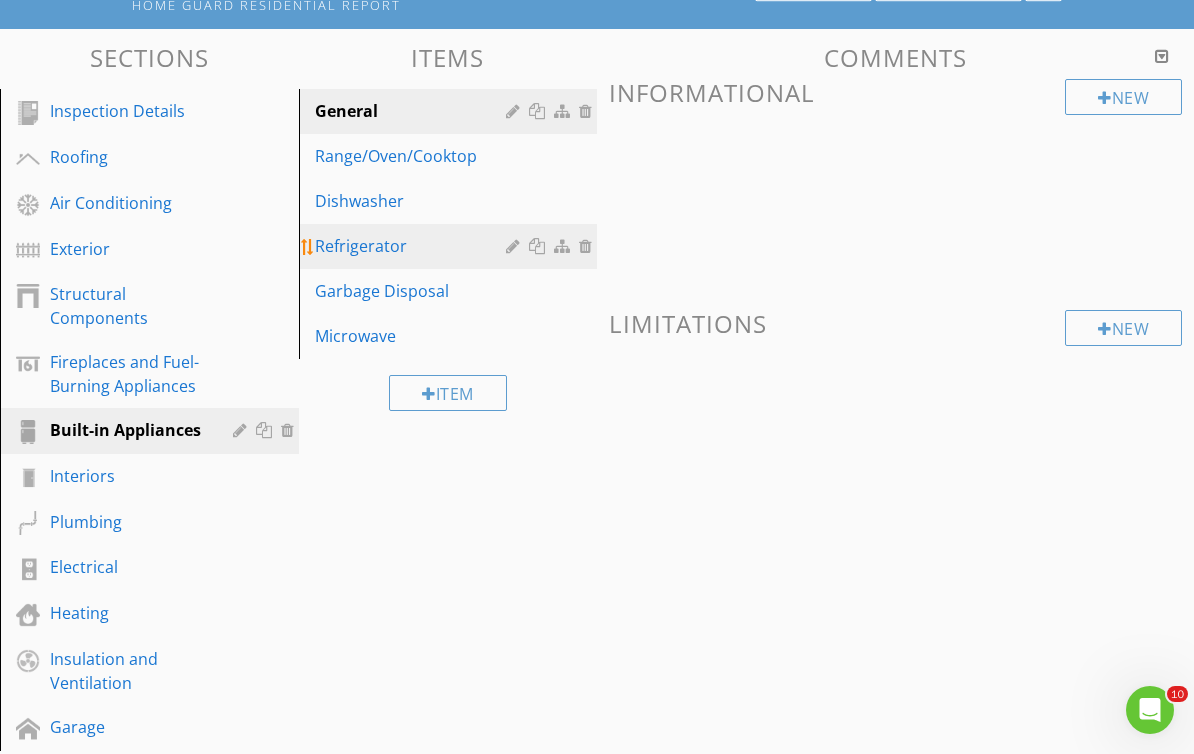 click on "Refrigerator" at bounding box center (414, 246) 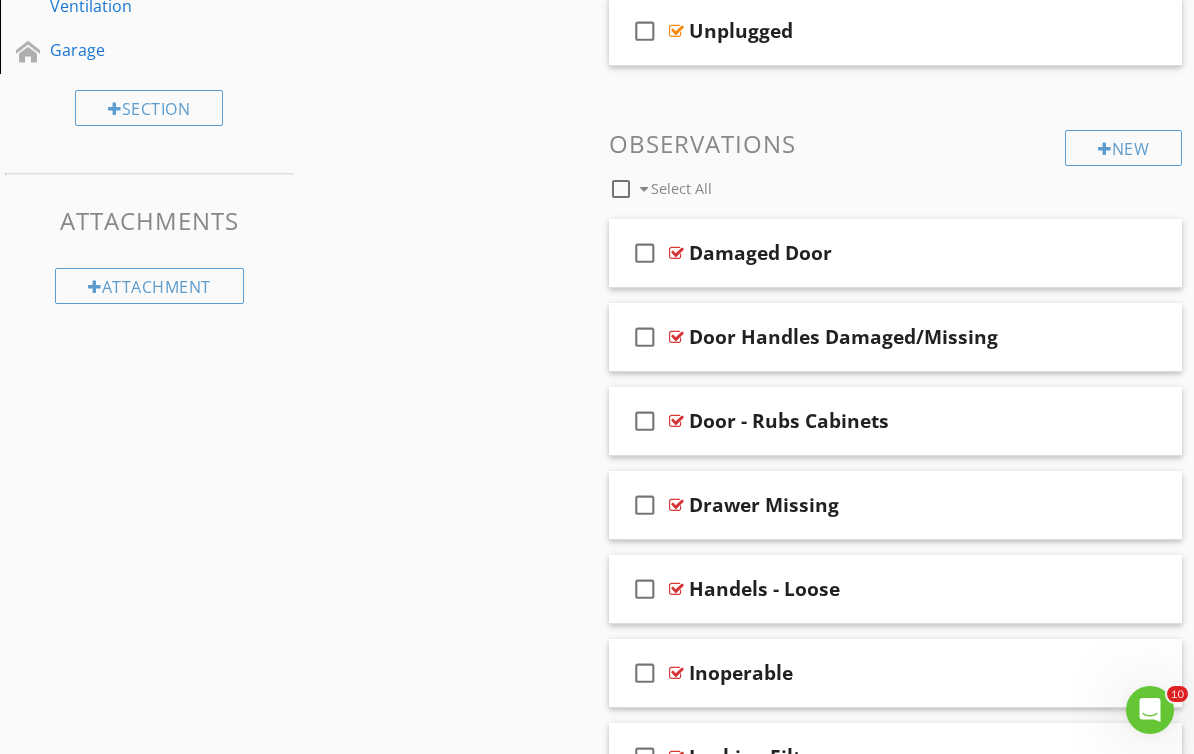 scroll, scrollTop: 863, scrollLeft: 0, axis: vertical 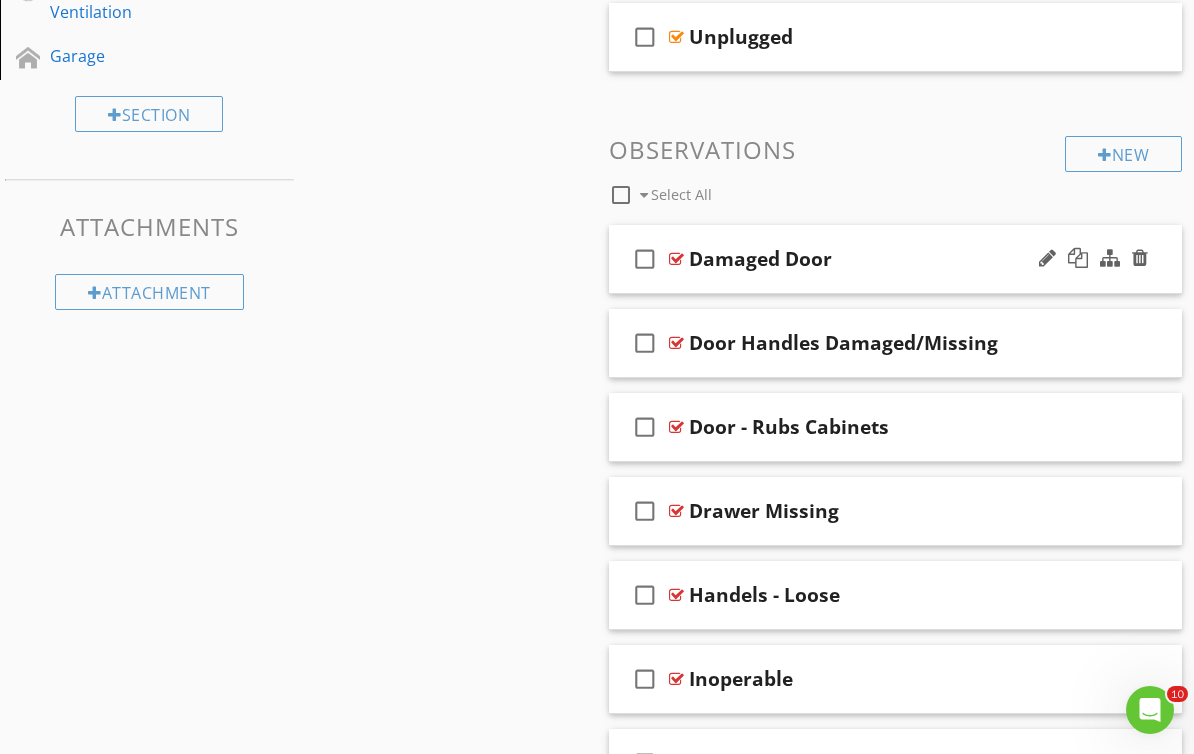 click at bounding box center [676, 259] 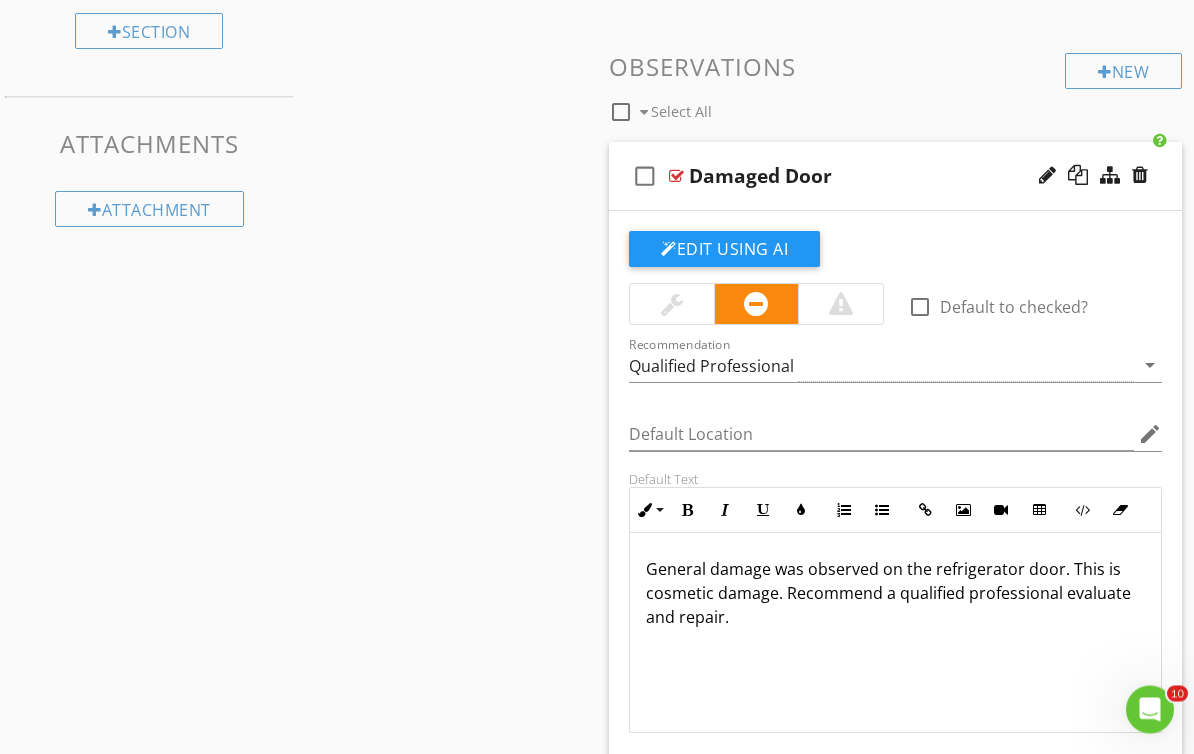 scroll, scrollTop: 946, scrollLeft: 0, axis: vertical 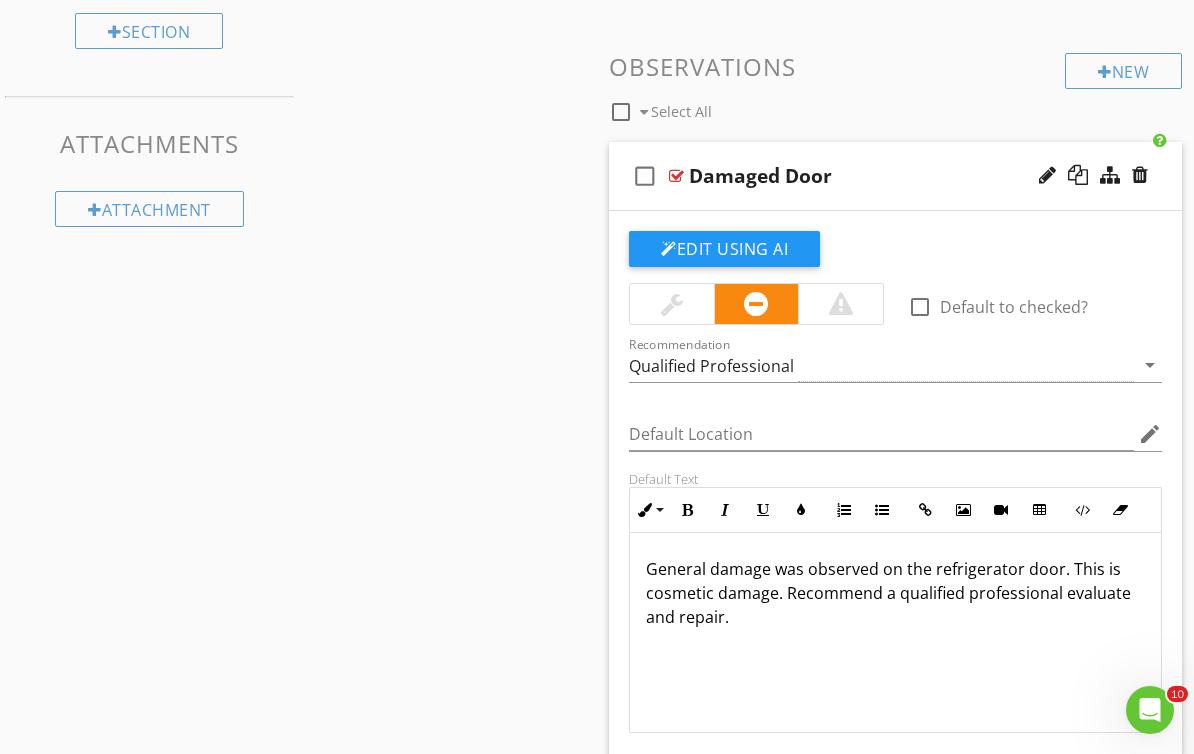 click at bounding box center [676, 176] 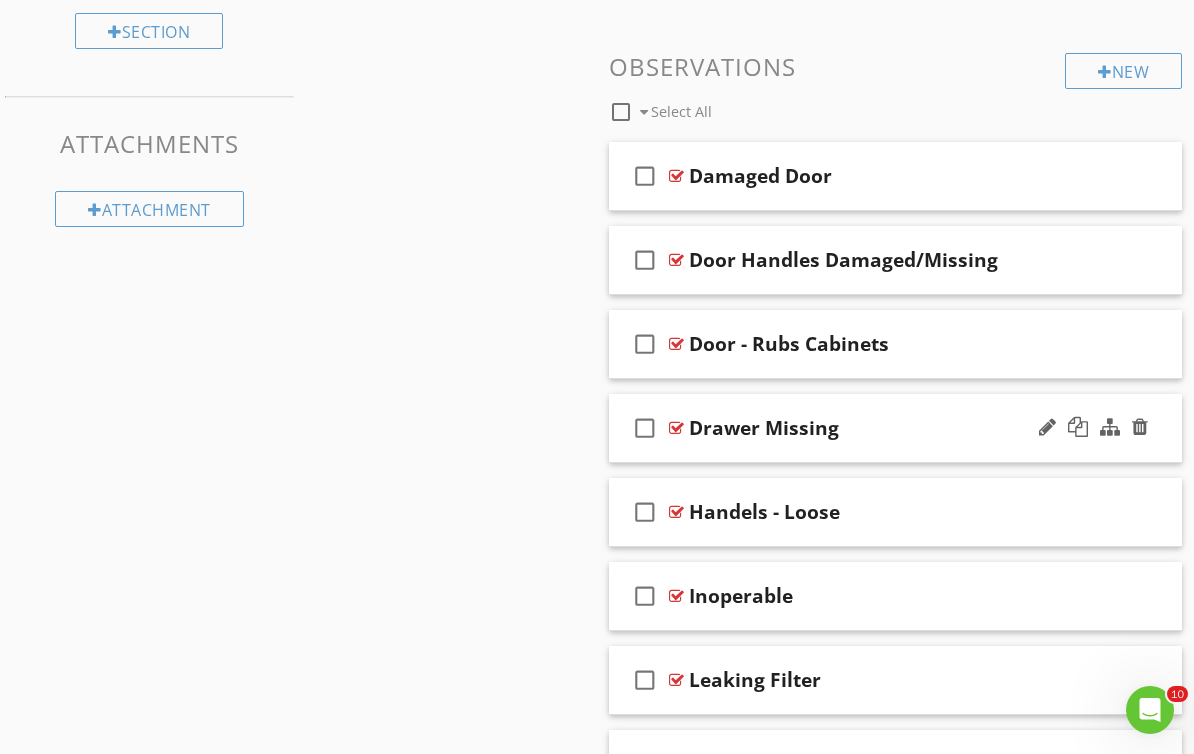 click at bounding box center [676, 428] 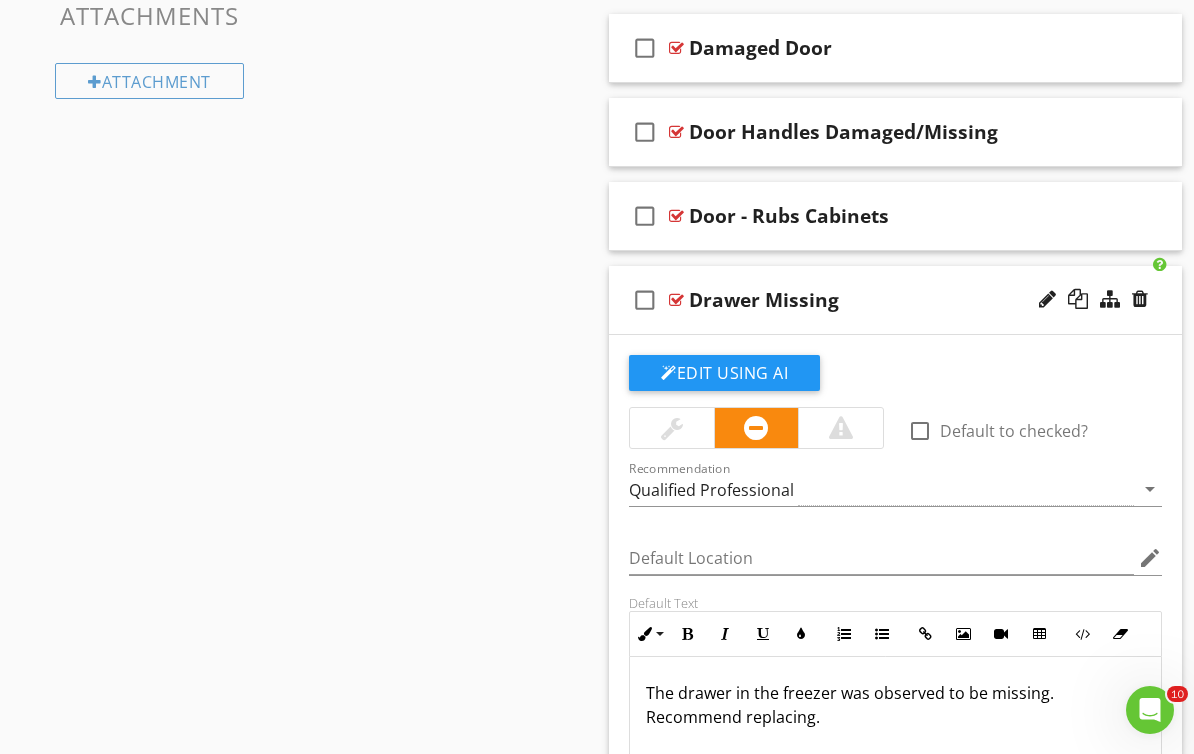 scroll, scrollTop: 1061, scrollLeft: 0, axis: vertical 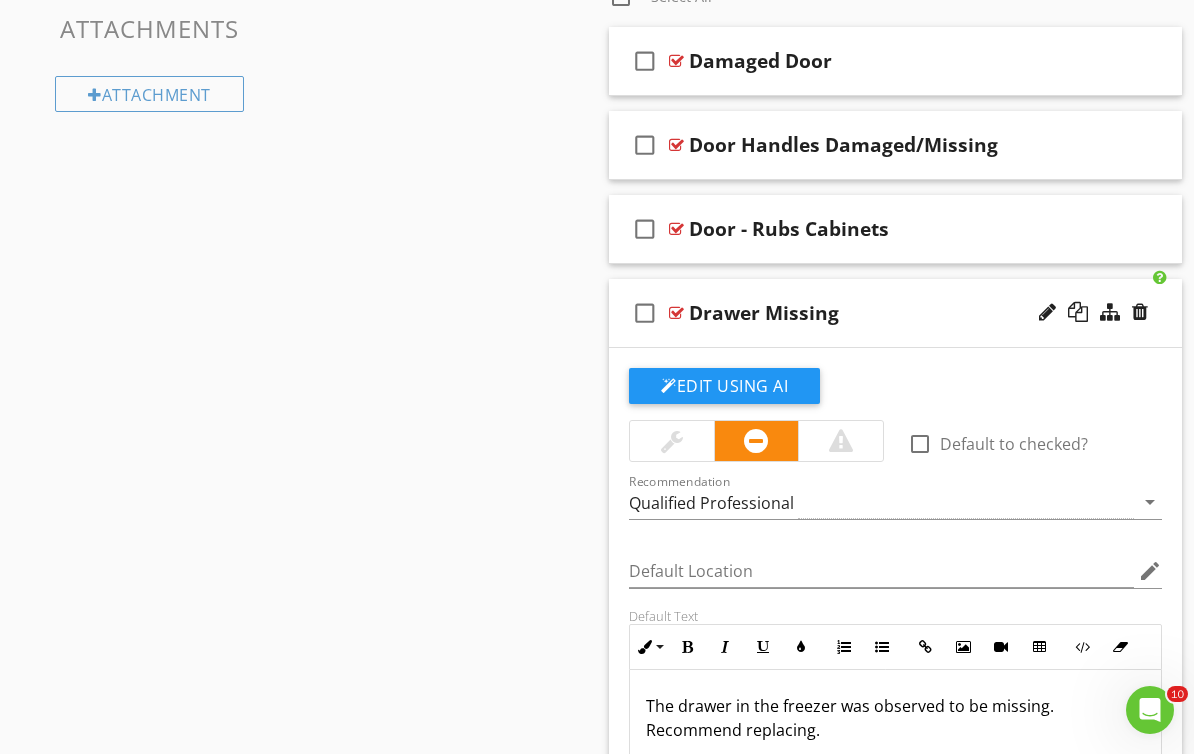 click at bounding box center (676, 313) 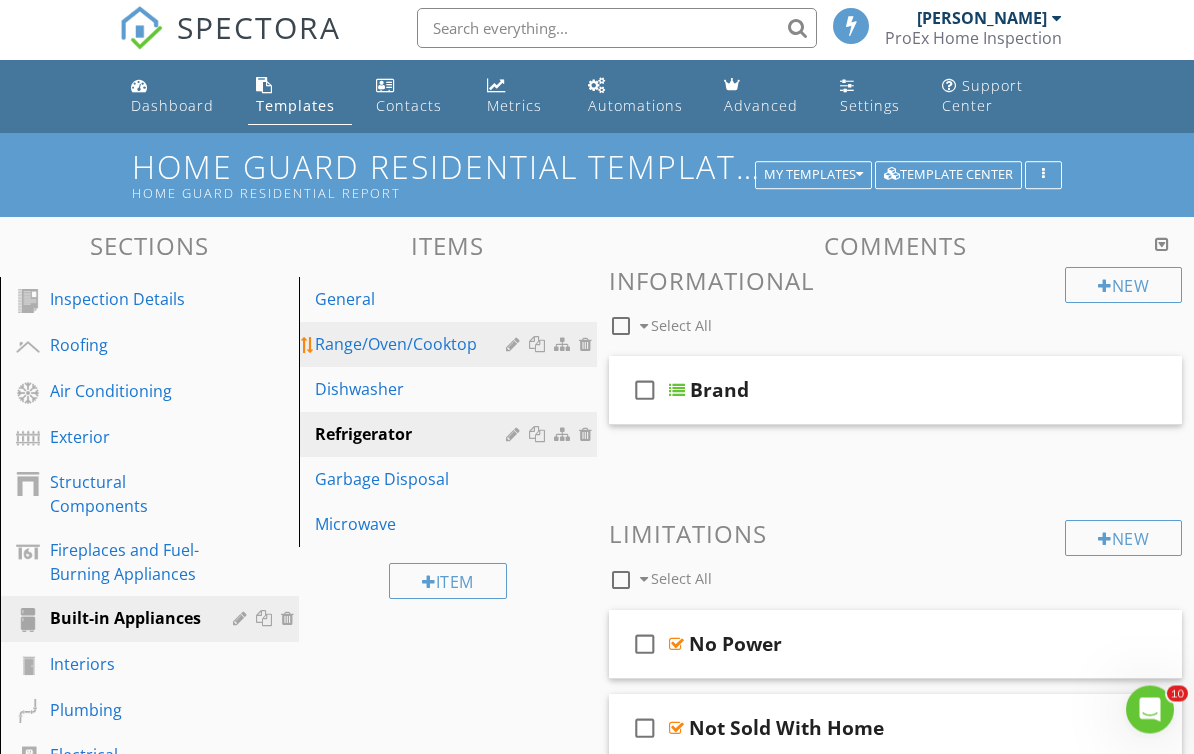 scroll, scrollTop: 4, scrollLeft: 0, axis: vertical 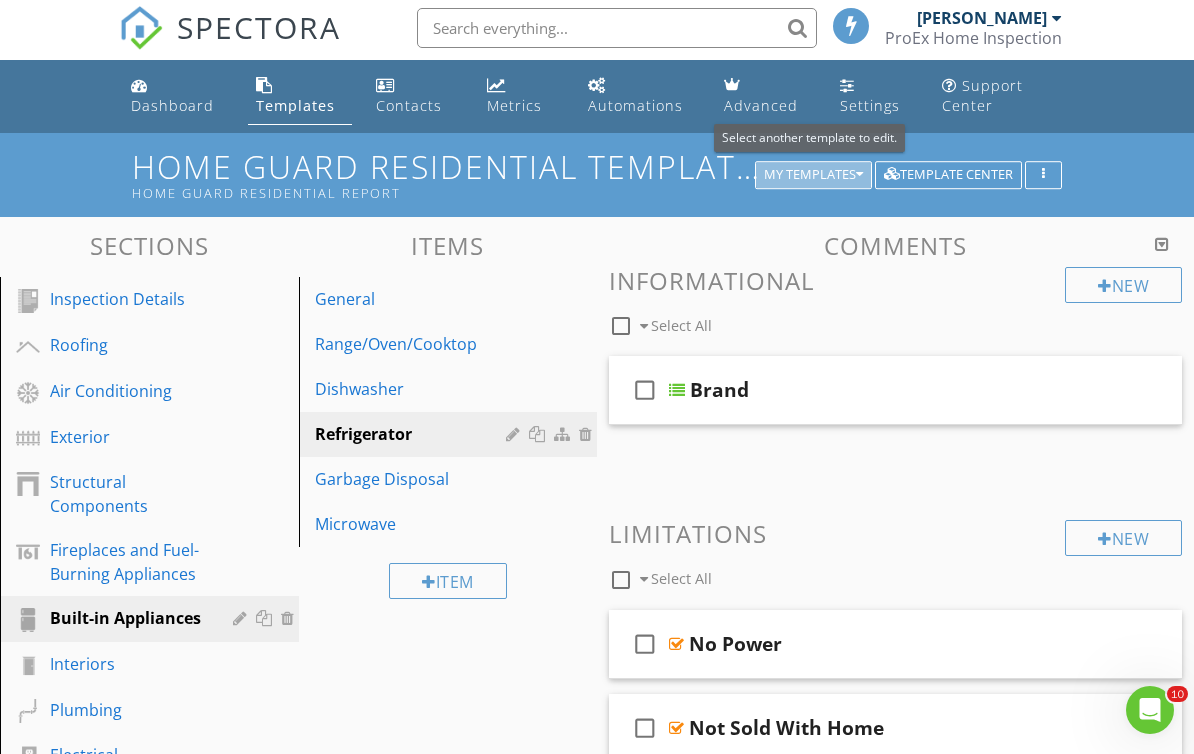 click on "My Templates" at bounding box center (813, 175) 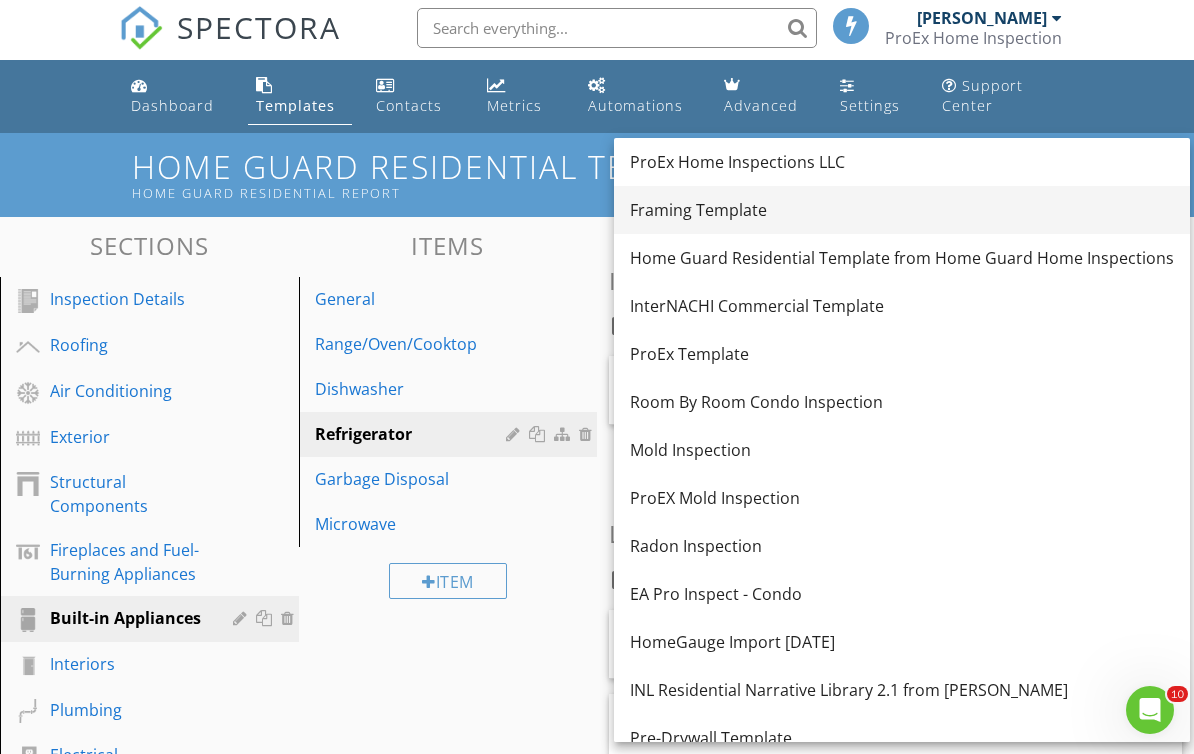 scroll, scrollTop: 0, scrollLeft: 0, axis: both 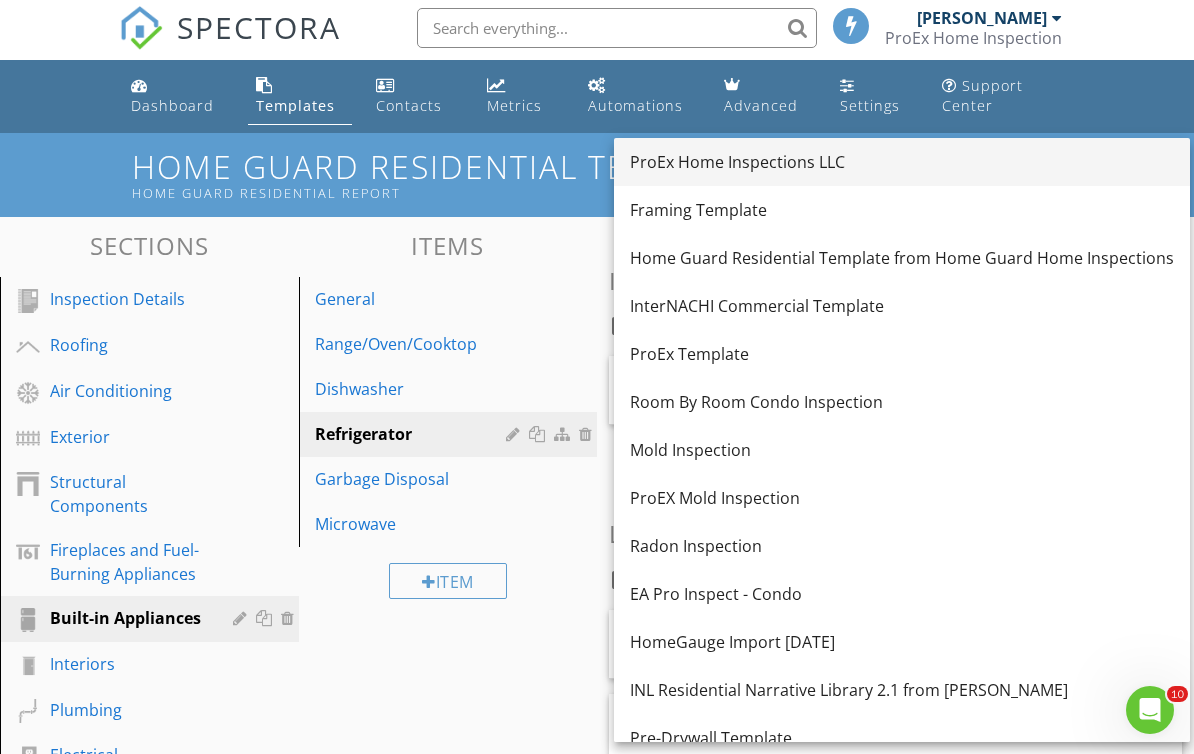 click on "ProEx Home Inspections LLC" at bounding box center [902, 162] 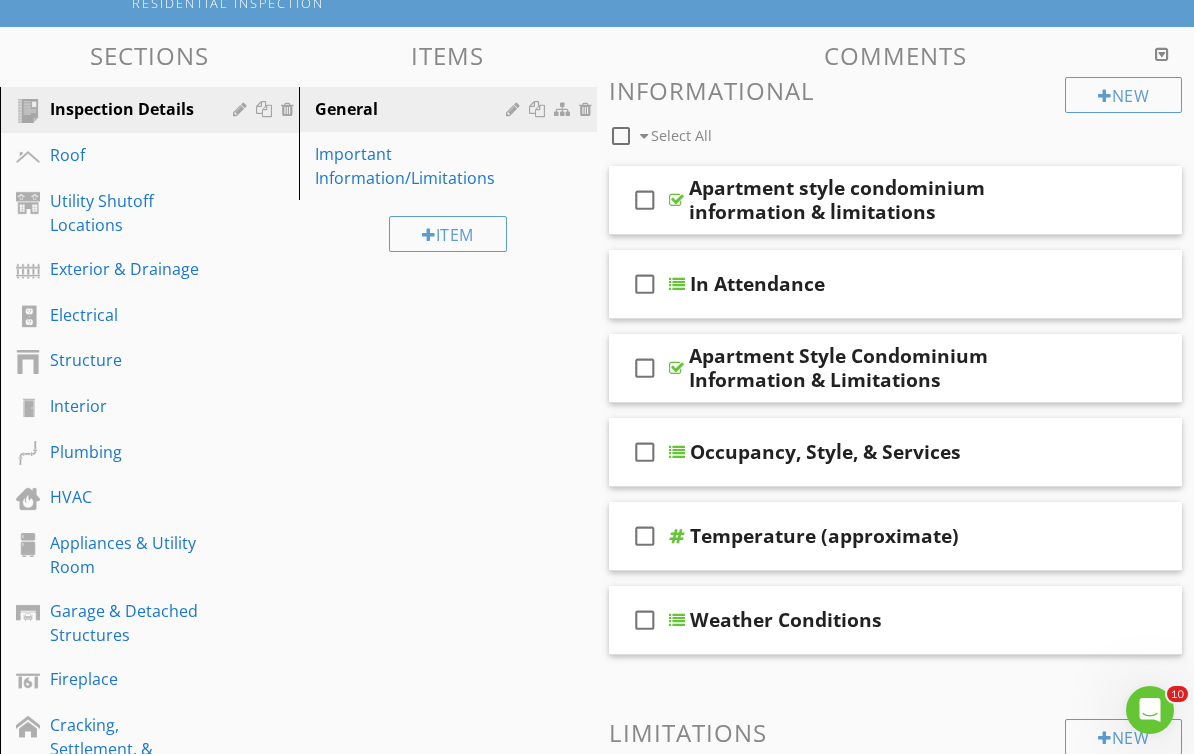scroll, scrollTop: 213, scrollLeft: 0, axis: vertical 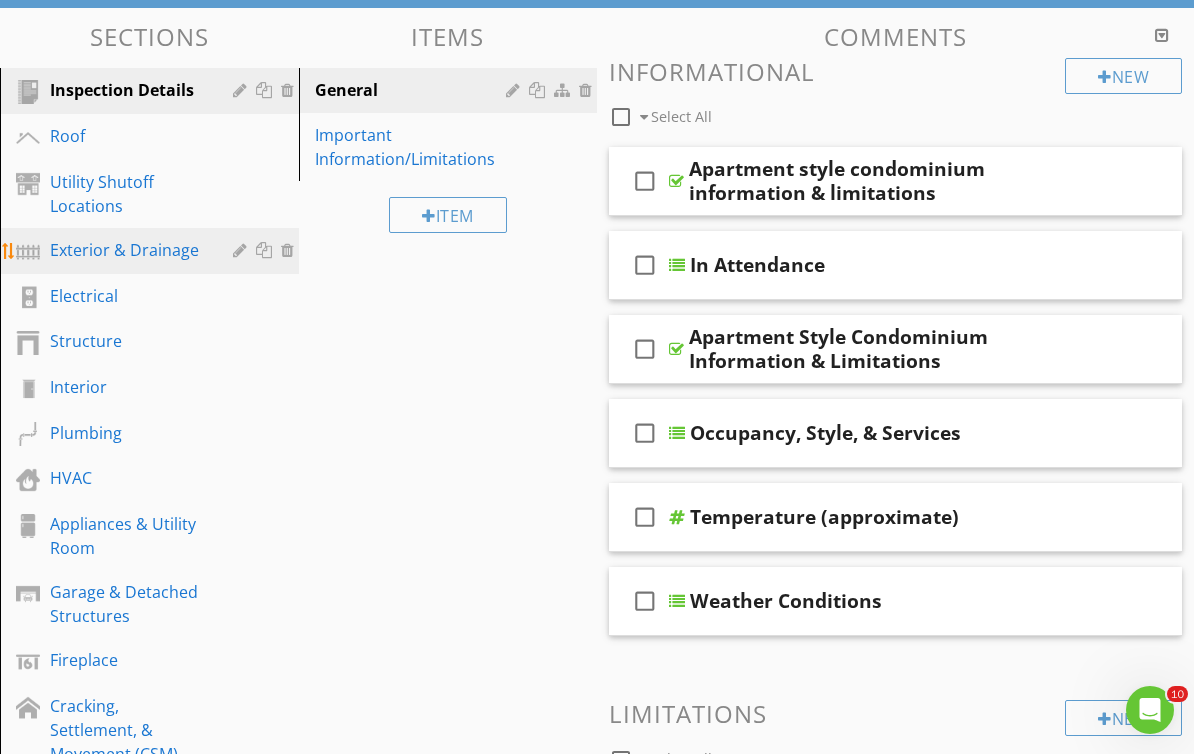 click on "Exterior & Drainage" at bounding box center [127, 250] 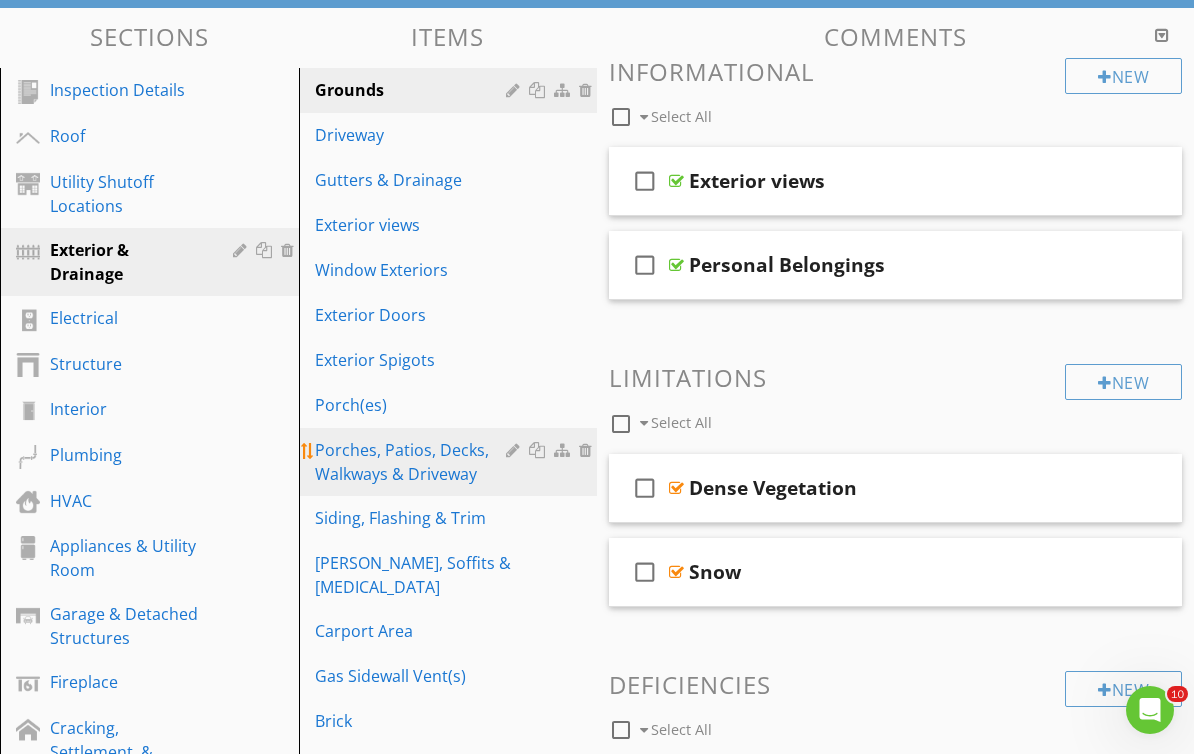 click on "Porches, Patios, Decks, Walkways & Driveway" at bounding box center (414, 462) 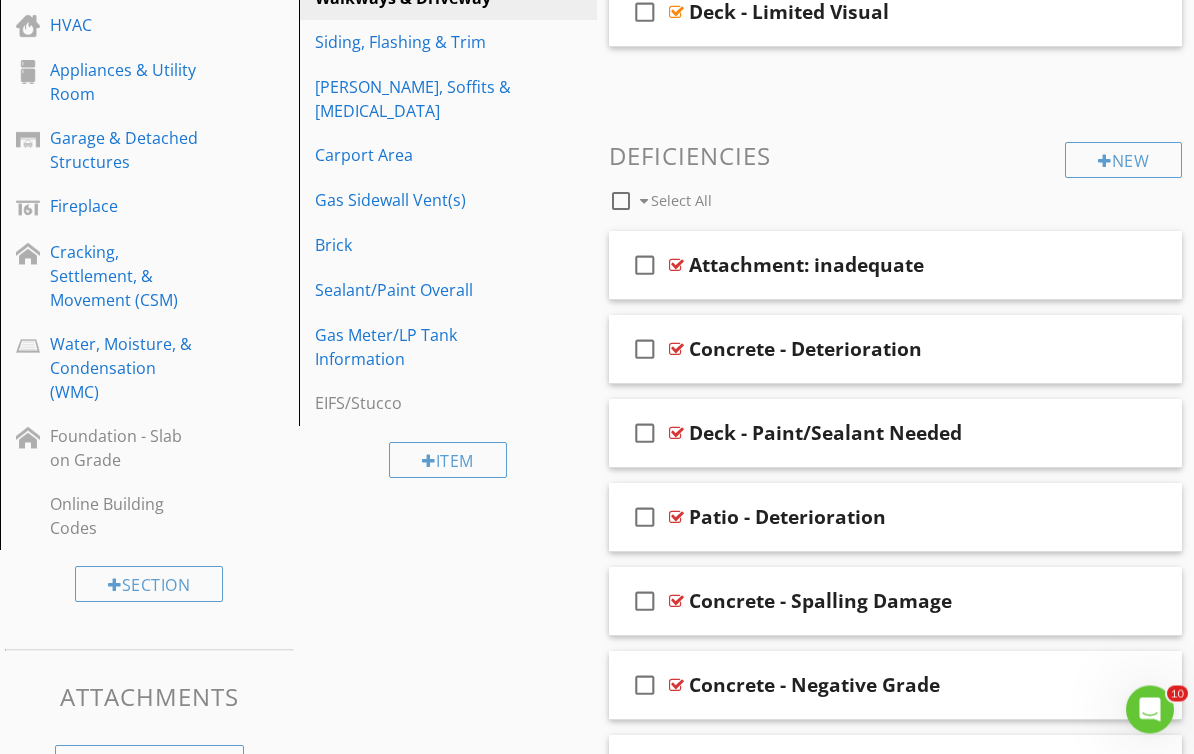 scroll, scrollTop: 710, scrollLeft: 0, axis: vertical 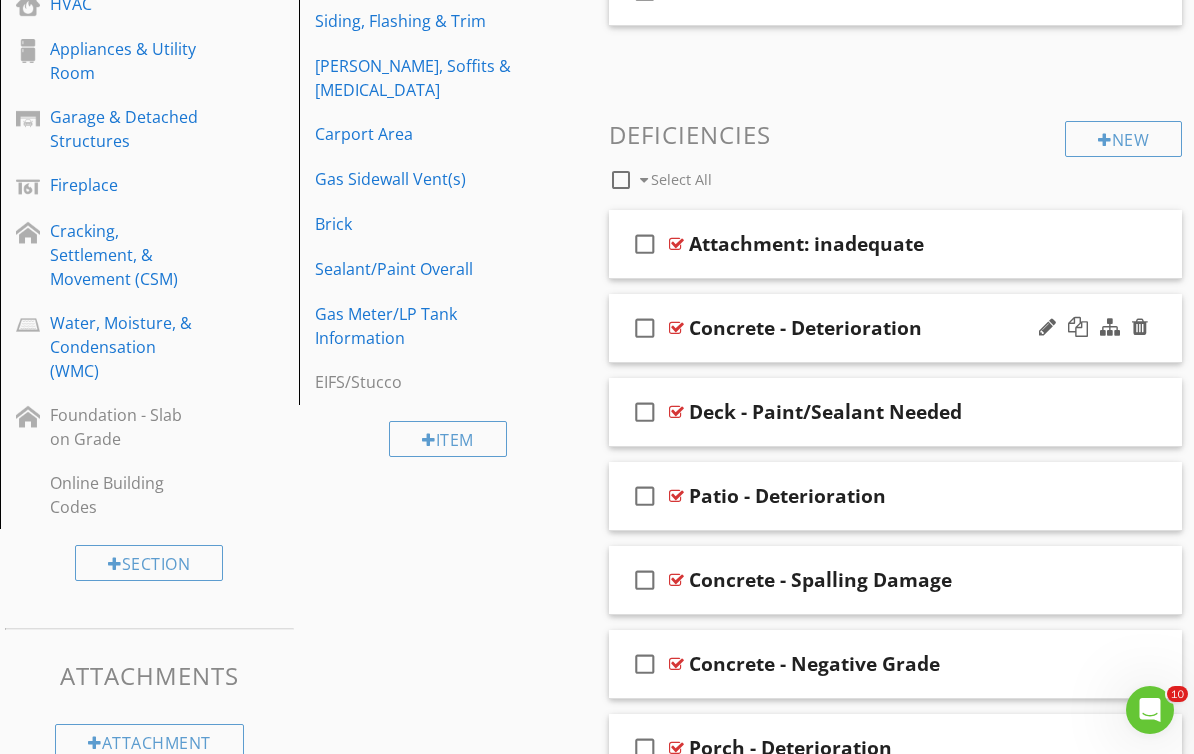 click at bounding box center (676, 328) 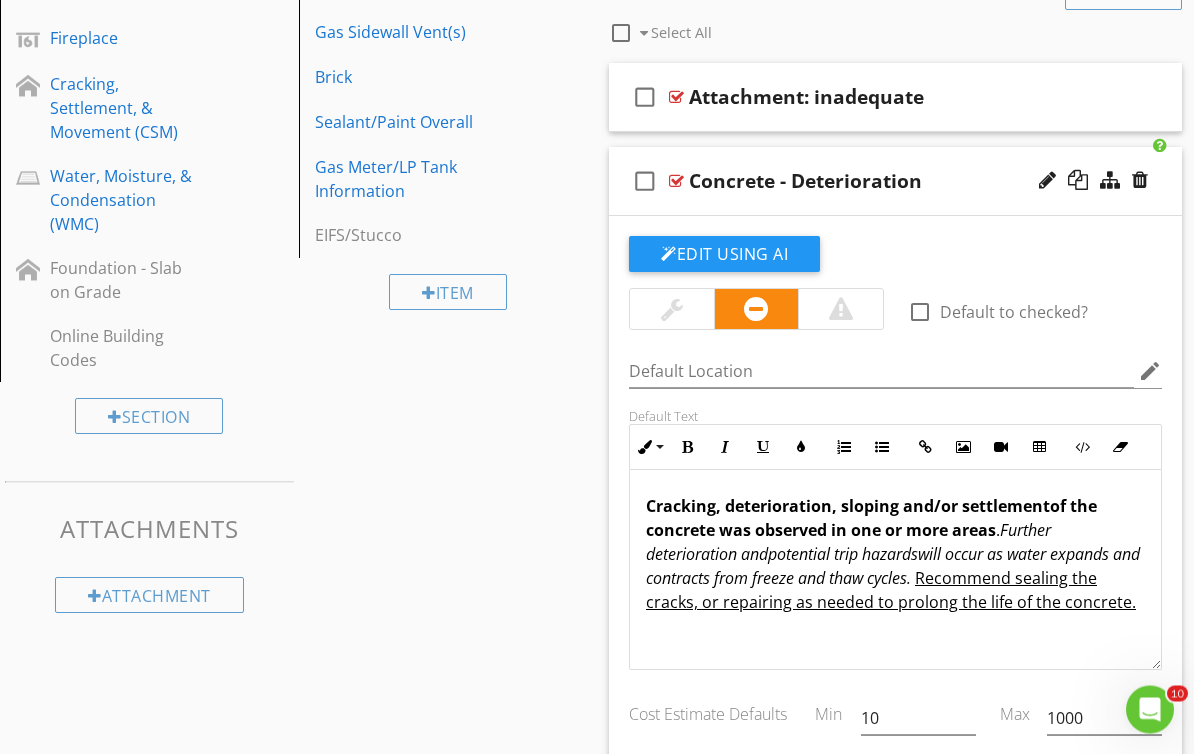 scroll, scrollTop: 857, scrollLeft: 0, axis: vertical 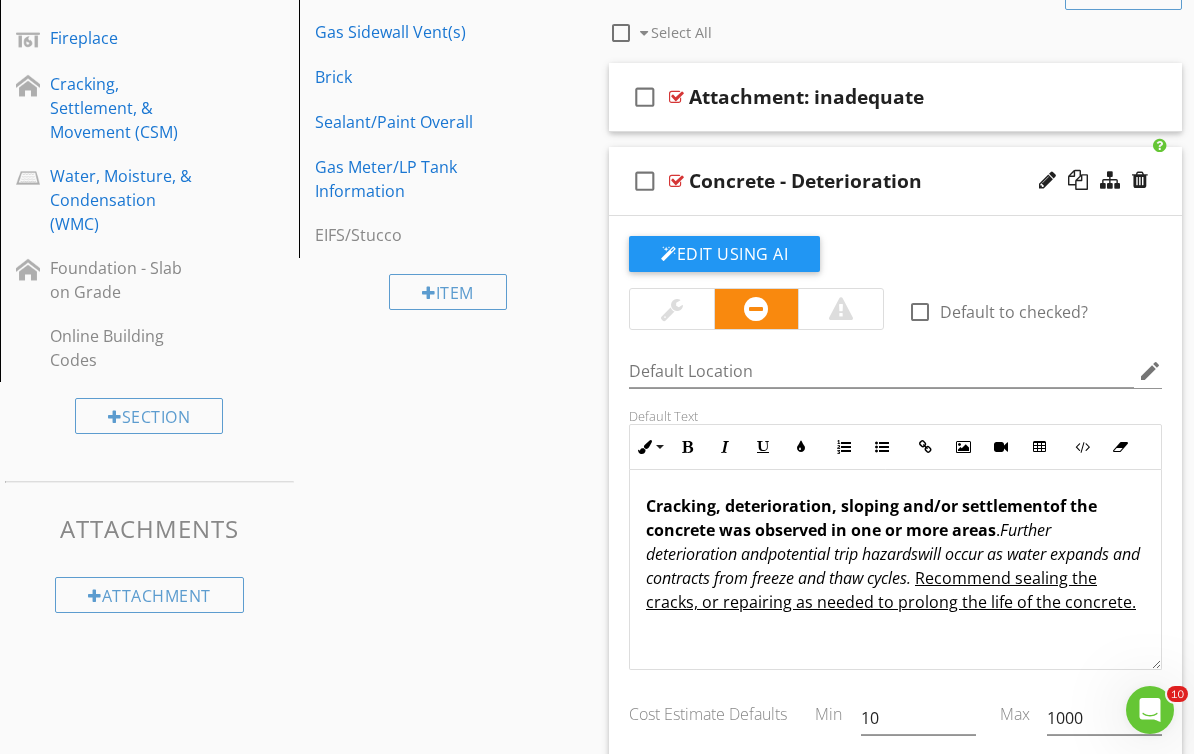 click at bounding box center [676, 181] 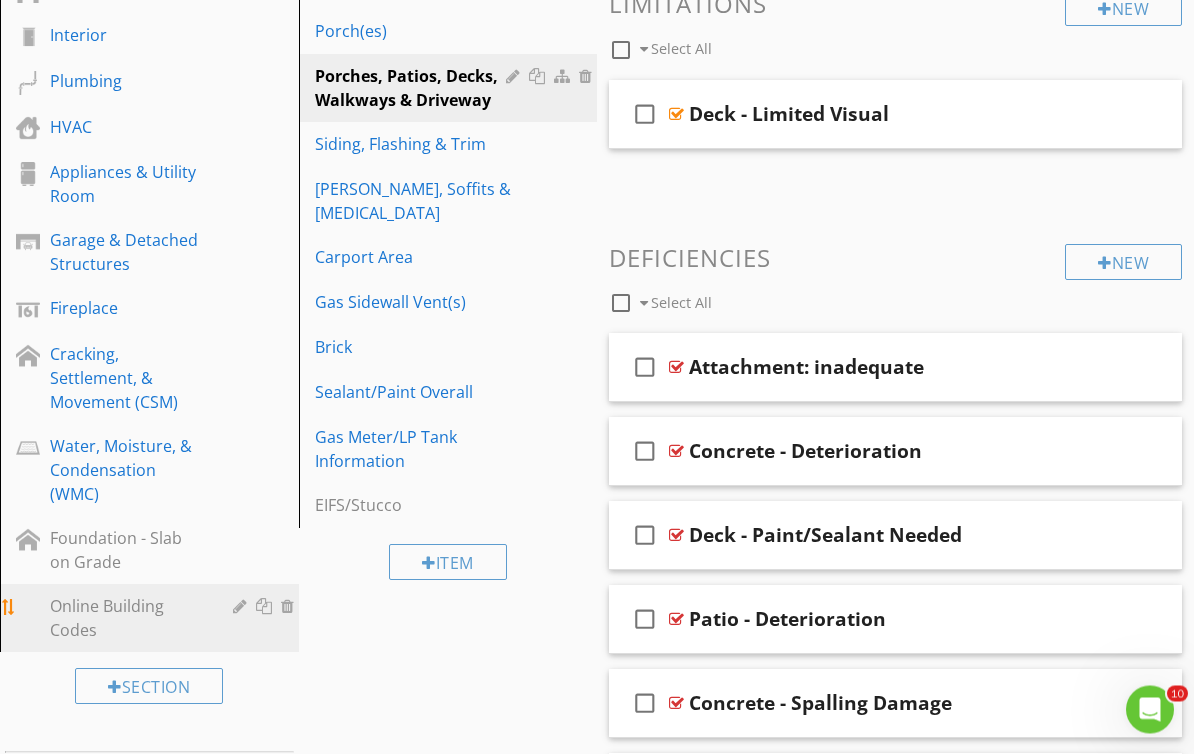 scroll, scrollTop: 587, scrollLeft: 0, axis: vertical 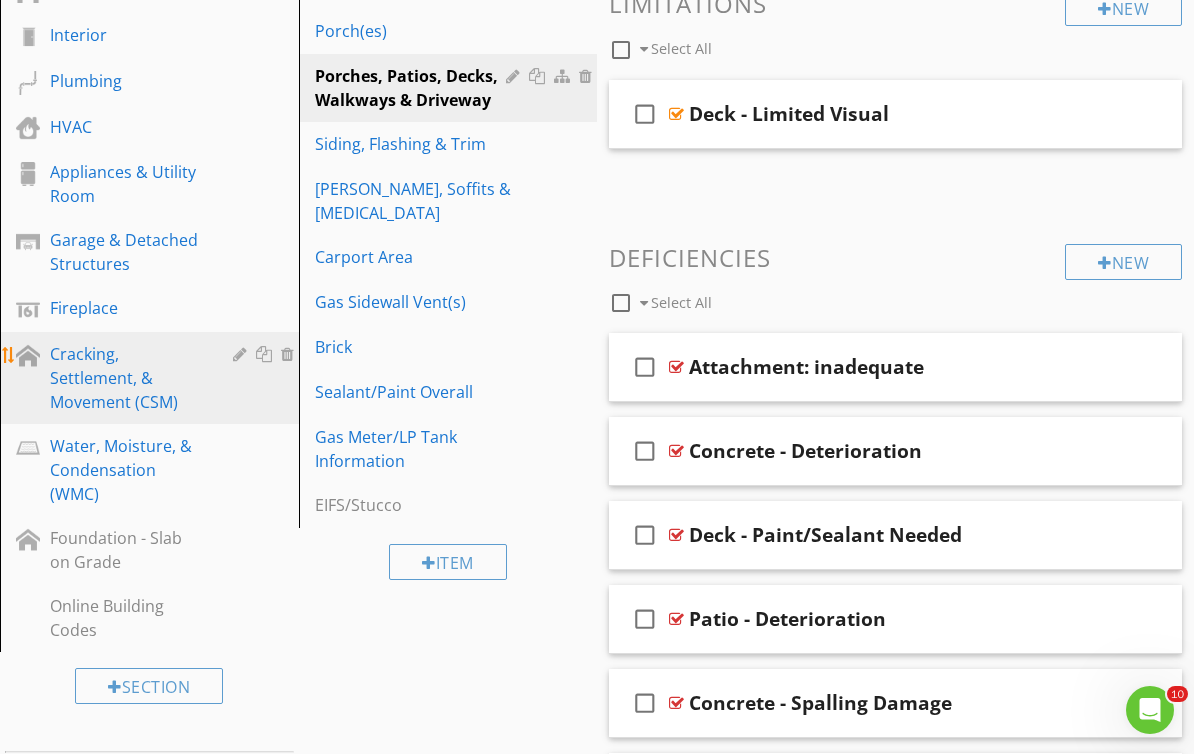 click at bounding box center [242, 354] 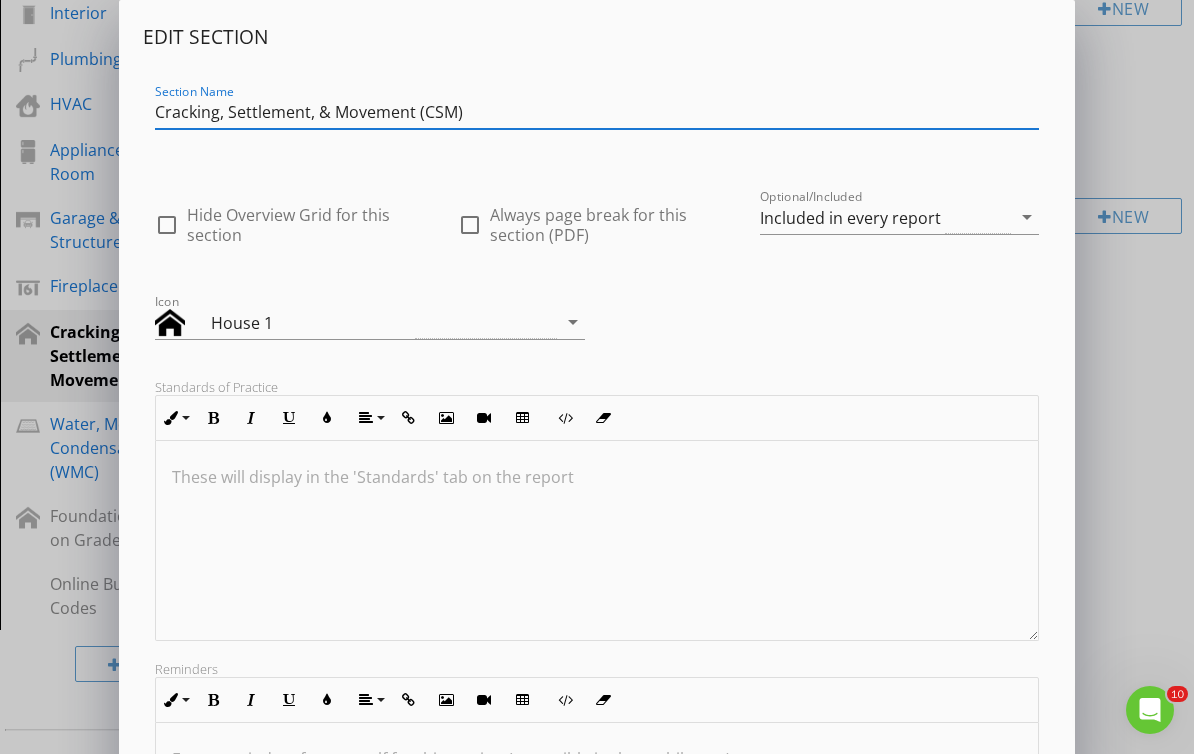 click on "Edit Section   Section Name Cracking, Settlement, & Movement (CSM)     check_box_outline_blank Hide Overview Grid for this section   check_box_outline_blank Always page break for this section (PDF)   Optional/Included Included in every report arrow_drop_down   Icon   House 1   arrow_drop_down     Standards of Practice   Inline Style XLarge Large Normal Small Light Small/Light Bold Italic Underline Colors Align Align Left Align Center Align Right Align Justify Insert Link Insert Image Insert Video Insert Table Code View Clear Formatting Ordered List Unordered List These will display in the 'Standards' tab on the report   Reminders   Inline Style XLarge Large Normal Small Light Small/Light Bold Italic Underline Colors Align Align Left Align Center Align Right Align Justify Insert Link Insert Image Insert Video Insert Table Code View Clear Formatting Ordered List Unordered List Enter reminders for yourself for this section (accessible in the mobile app)
Save" at bounding box center (597, 529) 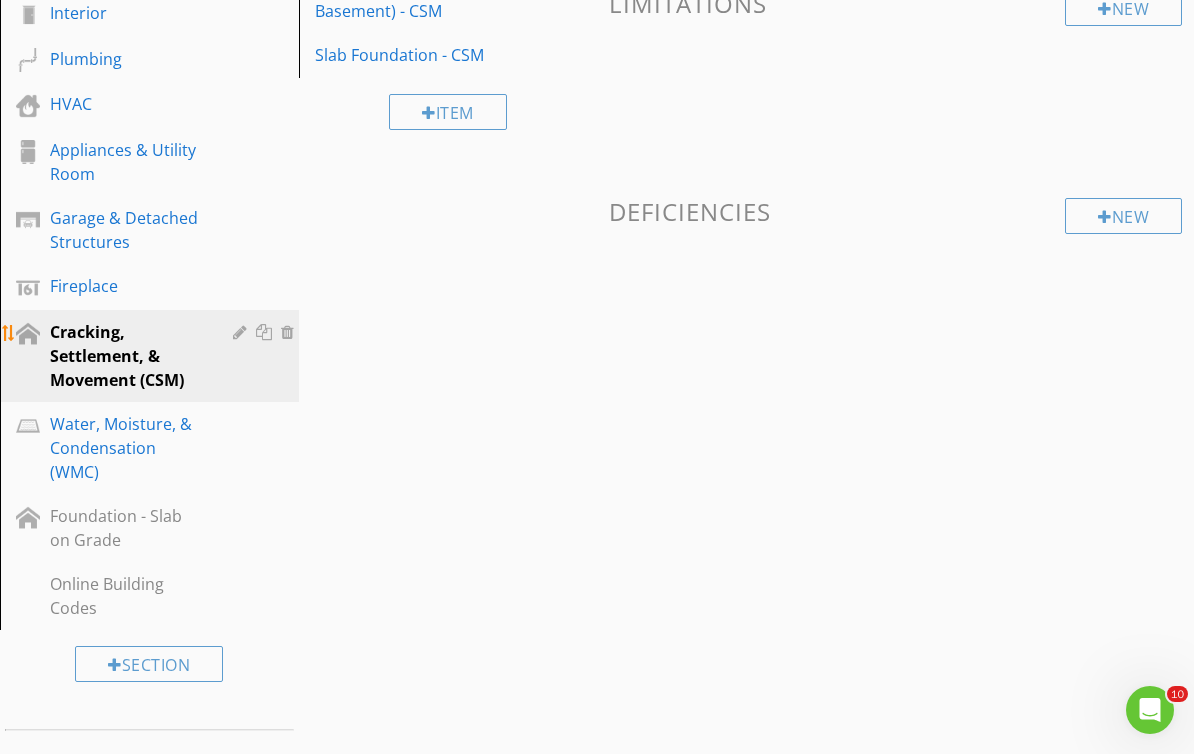 click at bounding box center (266, 332) 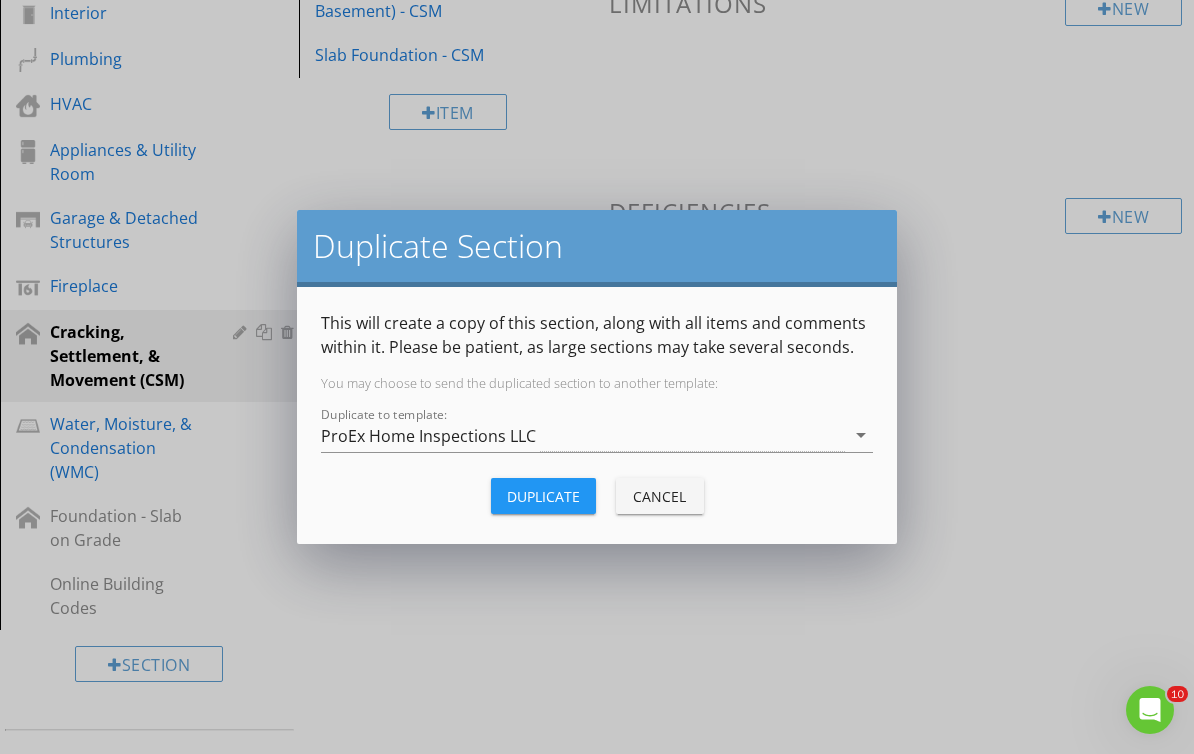 click on "Duplicate Section
This will create a copy of this section, along with all items and
comments within it. Please be patient, as large sections may take
several seconds.
You may choose to send the duplicated section to another template:
Duplicate to template: ProEx Home Inspections LLC arrow_drop_down   Duplicate   Cancel" at bounding box center (597, 377) 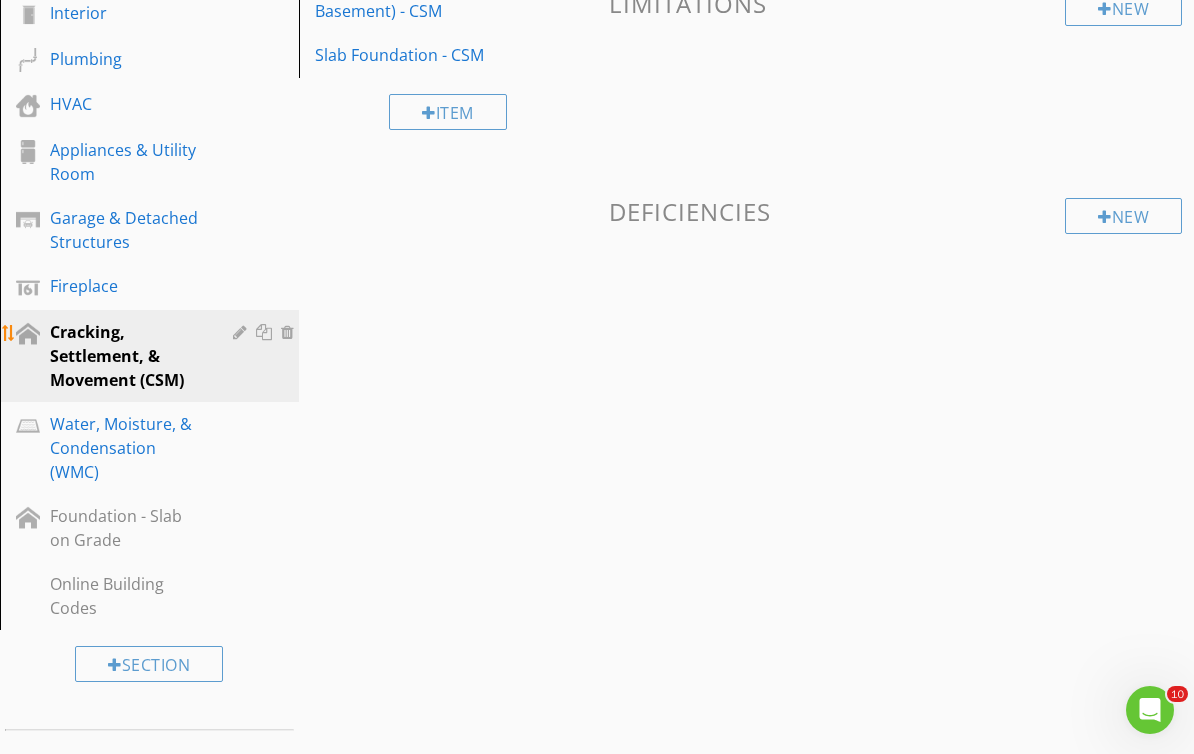 click on "Cracking, Settlement, & Movement (CSM)" at bounding box center [127, 356] 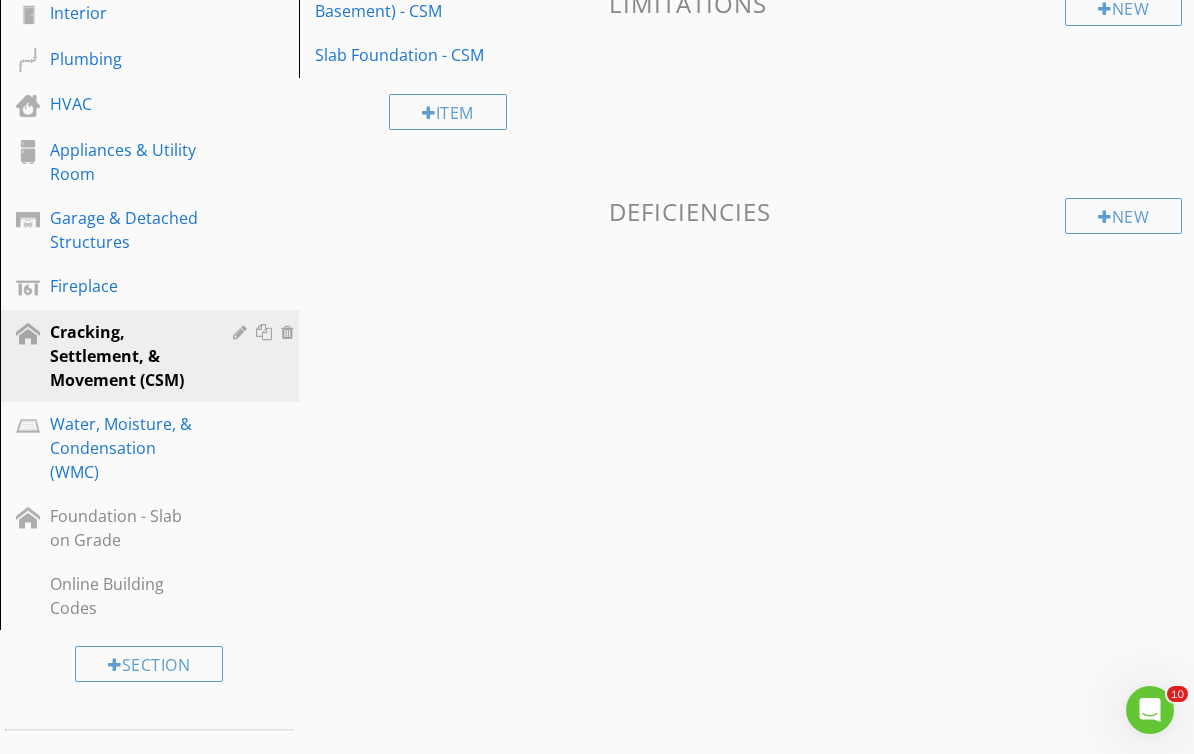 click on "Sections
Inspection Details           Roof           Utility Shutoff Locations           Exterior & Drainage           Electrical           Structure           Interior           Plumbing           HVAC           Appliances & Utility Room           Garage & Detached Structures           Fireplace           Cracking, Settlement, & Movement (CSM)           Water, Moisture, & Condensation (WMC)           Foundation - Slab on Grade           Online Building Codes
Section
Attachments
Attachment
Items
General Information - CSM           Exterior Hardscapes & Flatwork - CSM           Exterior Walls - CSM           Interior Areas - CSM           Foundation Walls - CSM           Slabs (Garage & Basement) - CSM           Slab Foundation - CSM
Item
Comments
New
Informational   check_box_outline_blank" at bounding box center [597, 255] 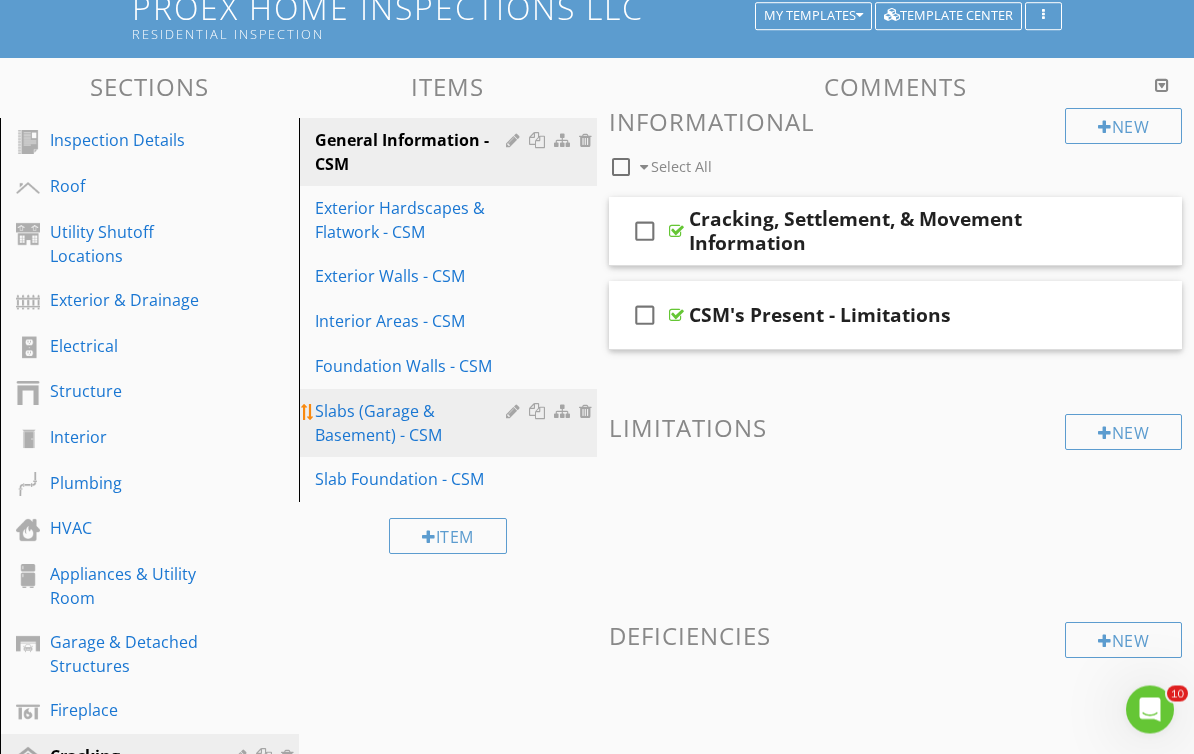 scroll, scrollTop: 163, scrollLeft: 0, axis: vertical 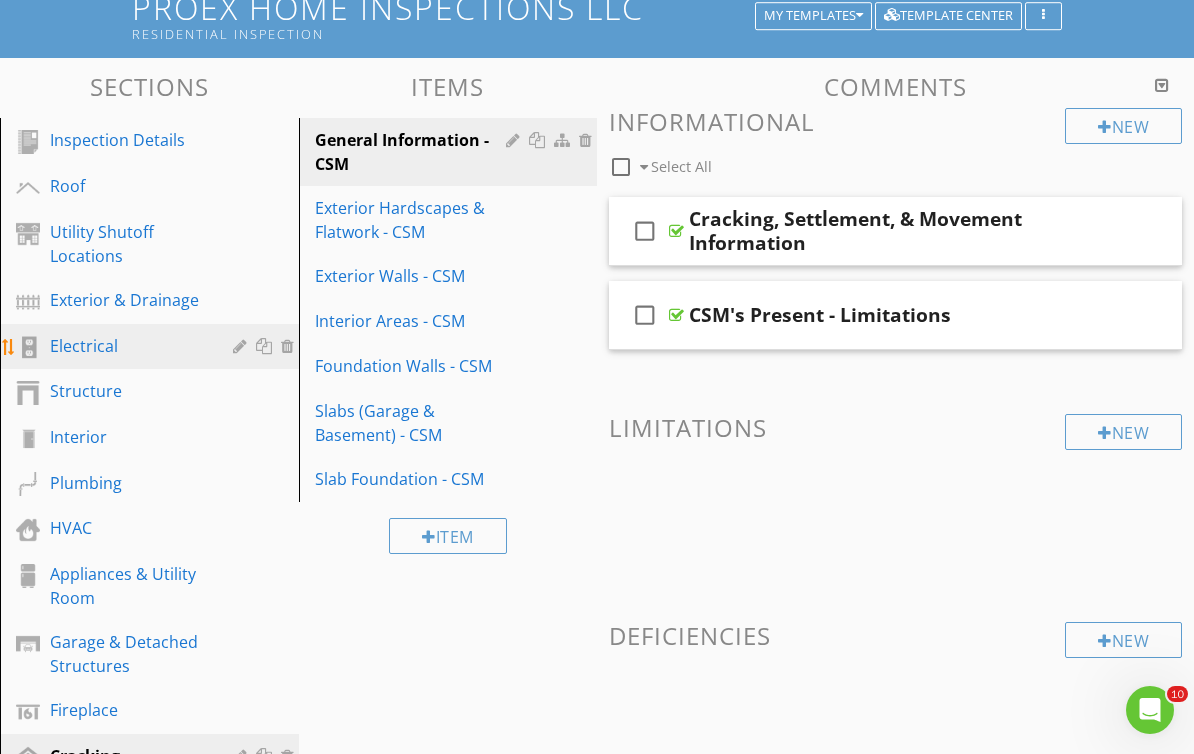 click on "Electrical" at bounding box center (152, 347) 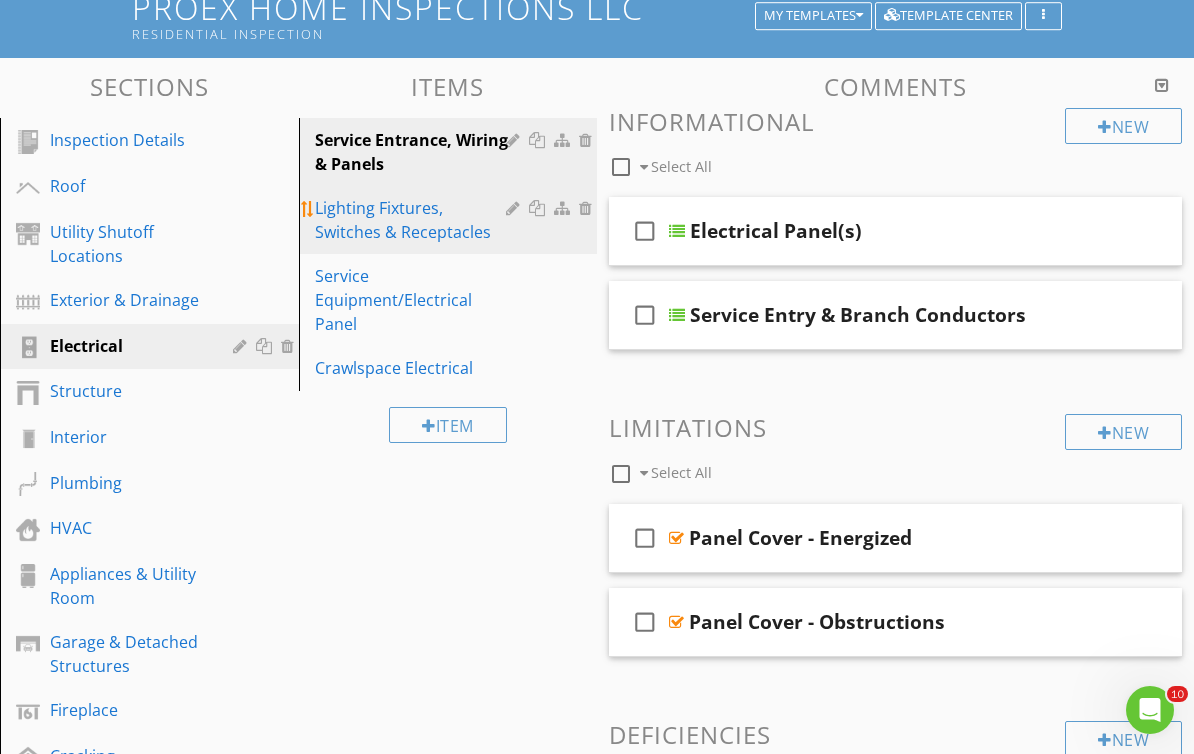click on "Lighting Fixtures, Switches & Receptacles" at bounding box center (414, 220) 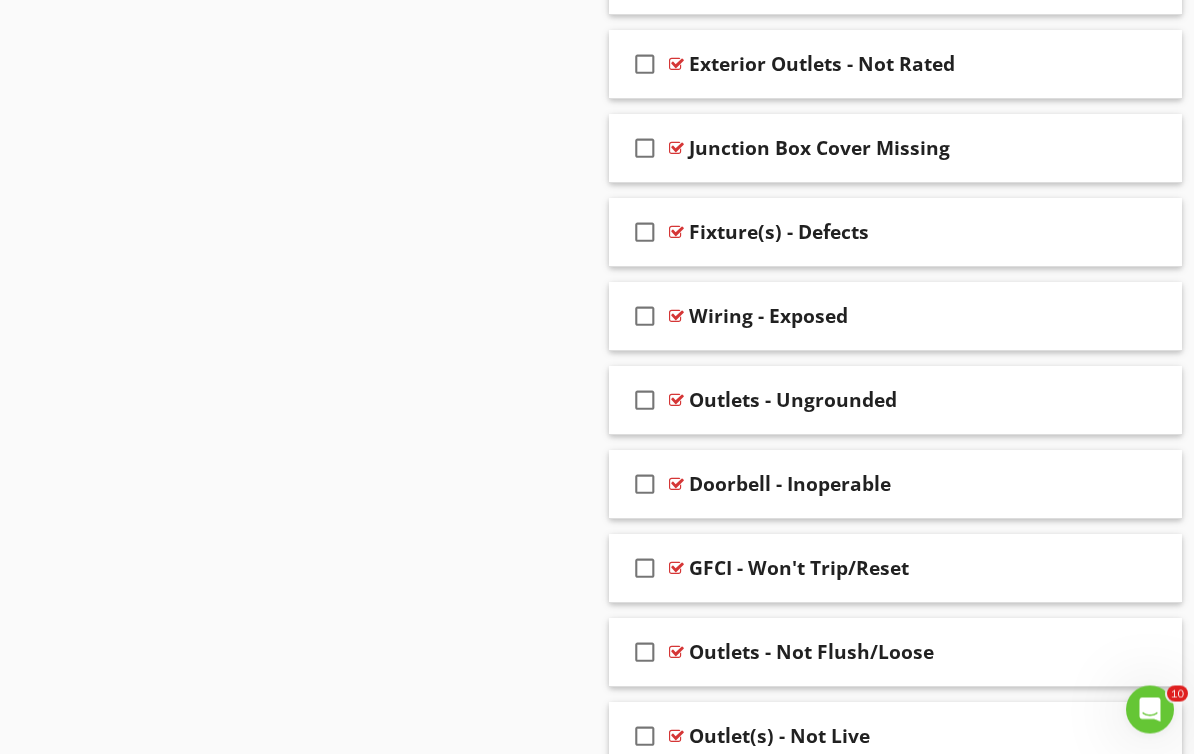 scroll, scrollTop: 1615, scrollLeft: 0, axis: vertical 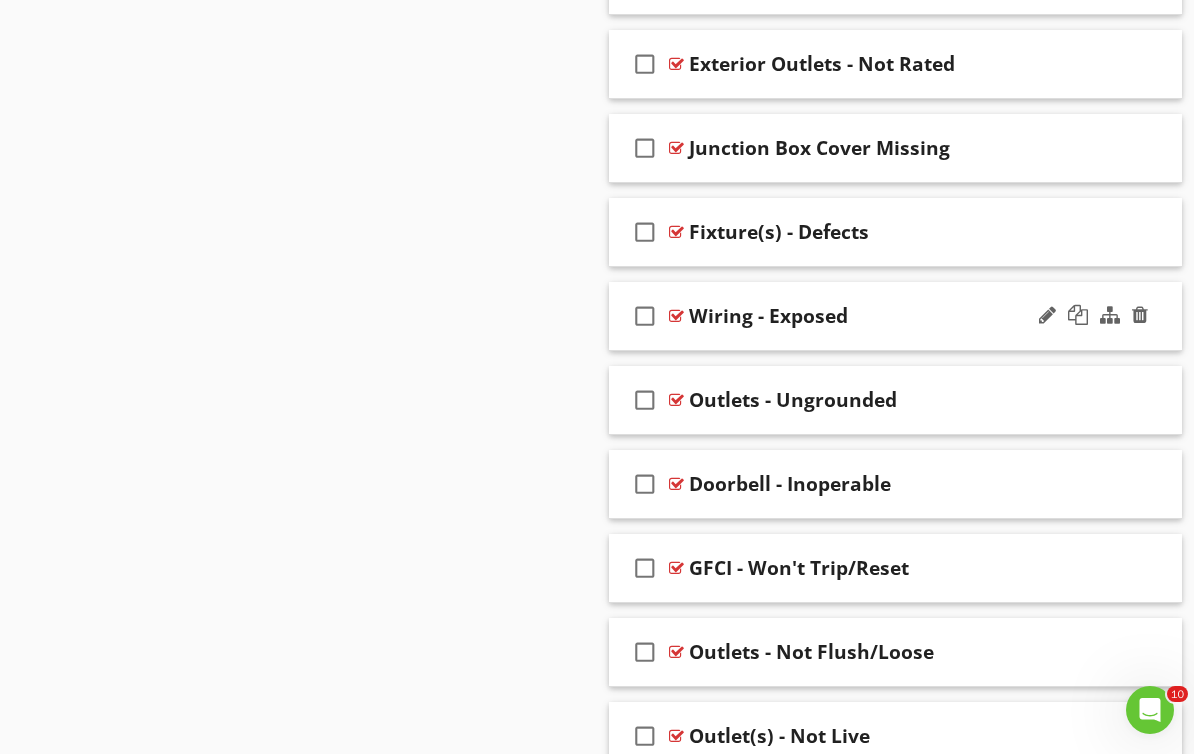 click at bounding box center [676, 316] 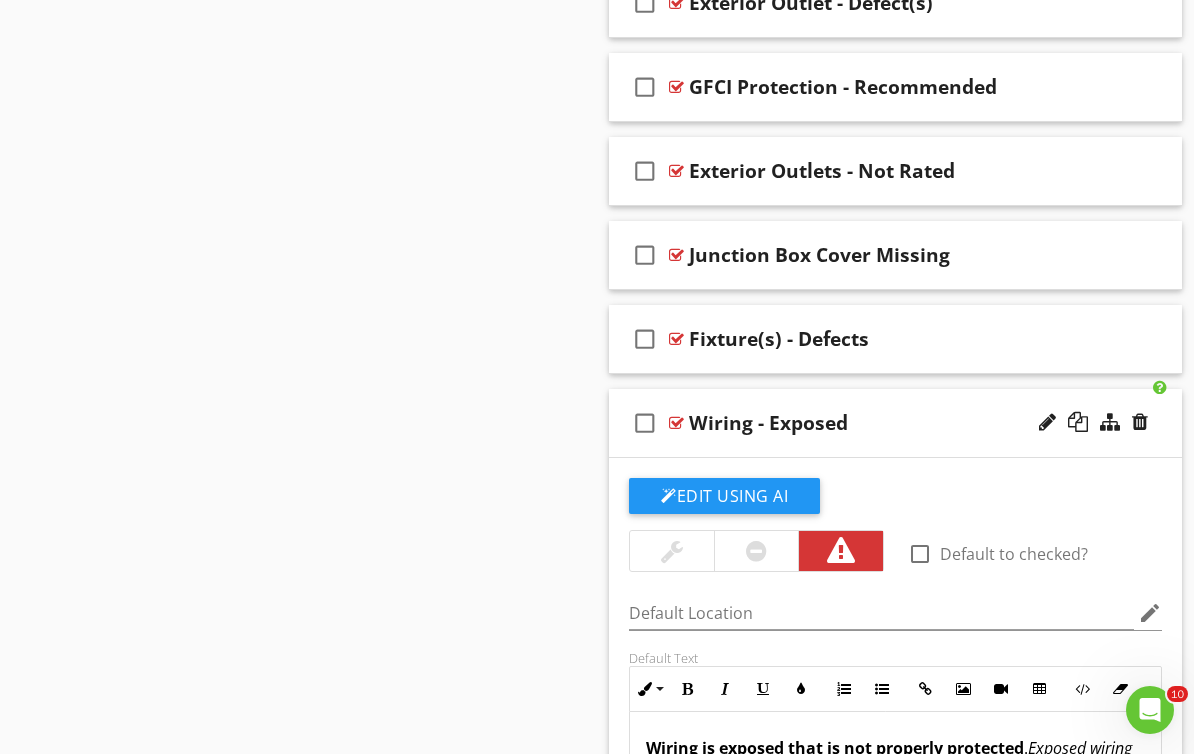 scroll, scrollTop: 1505, scrollLeft: 0, axis: vertical 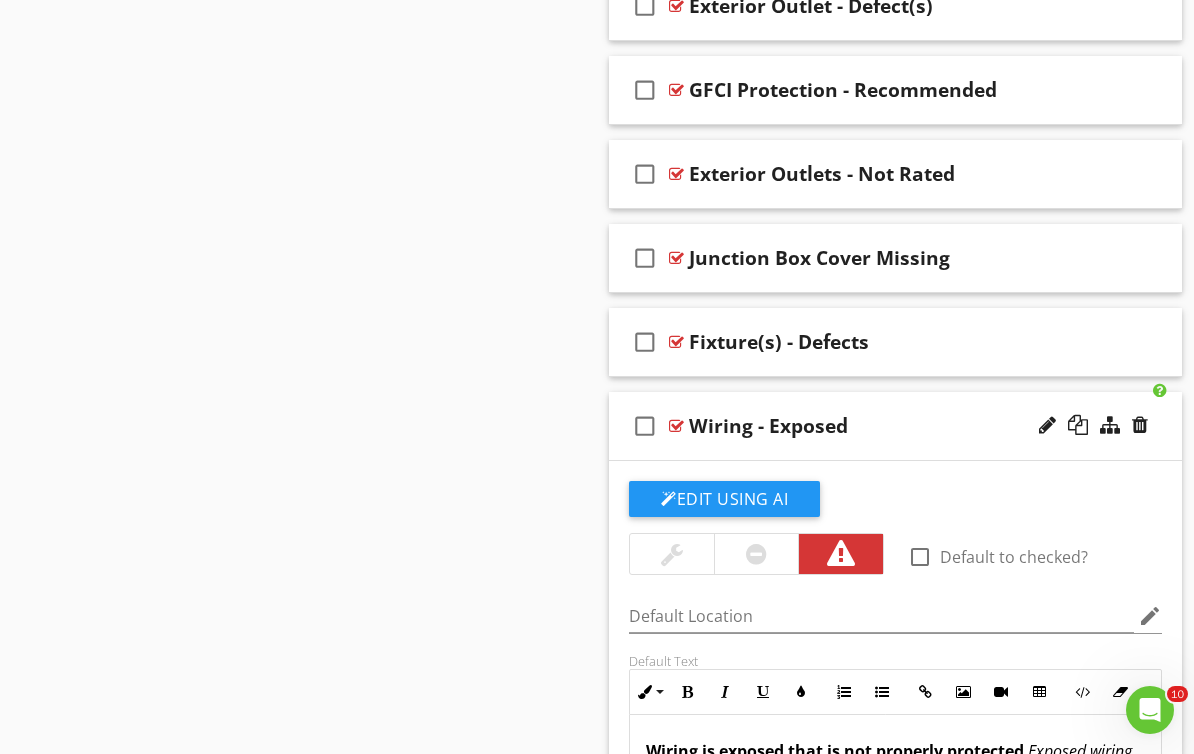 click at bounding box center (676, 426) 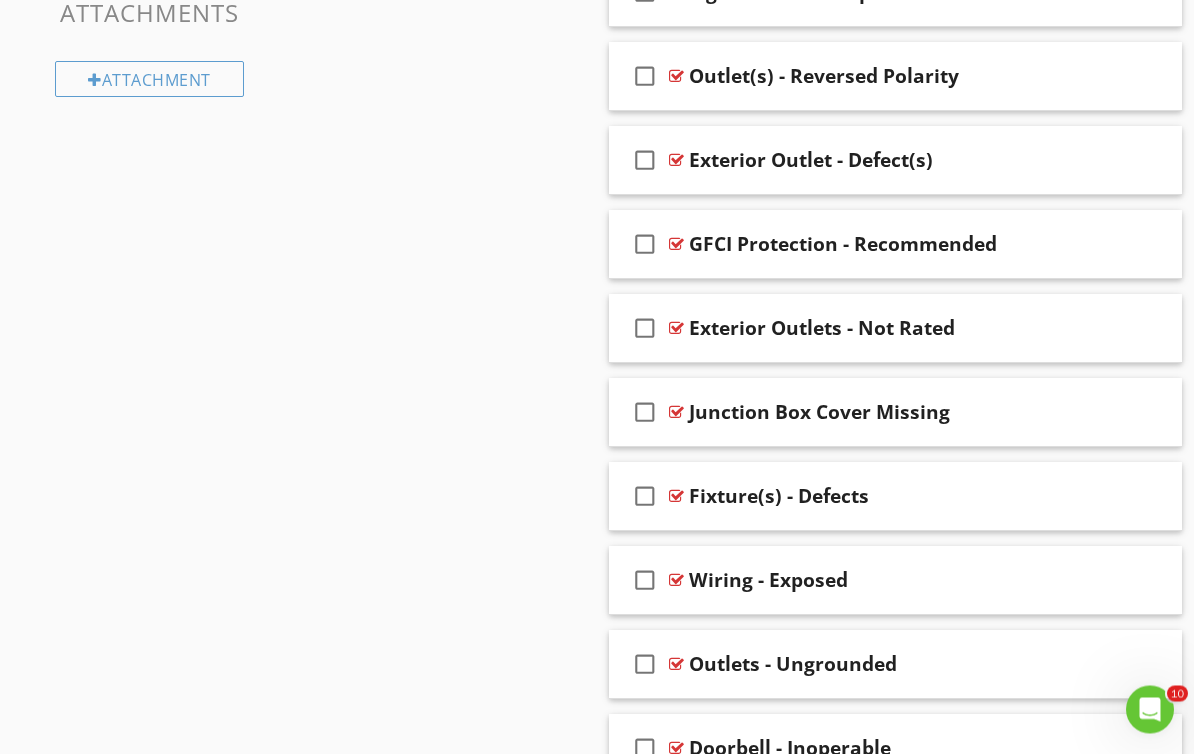 scroll, scrollTop: 1306, scrollLeft: 0, axis: vertical 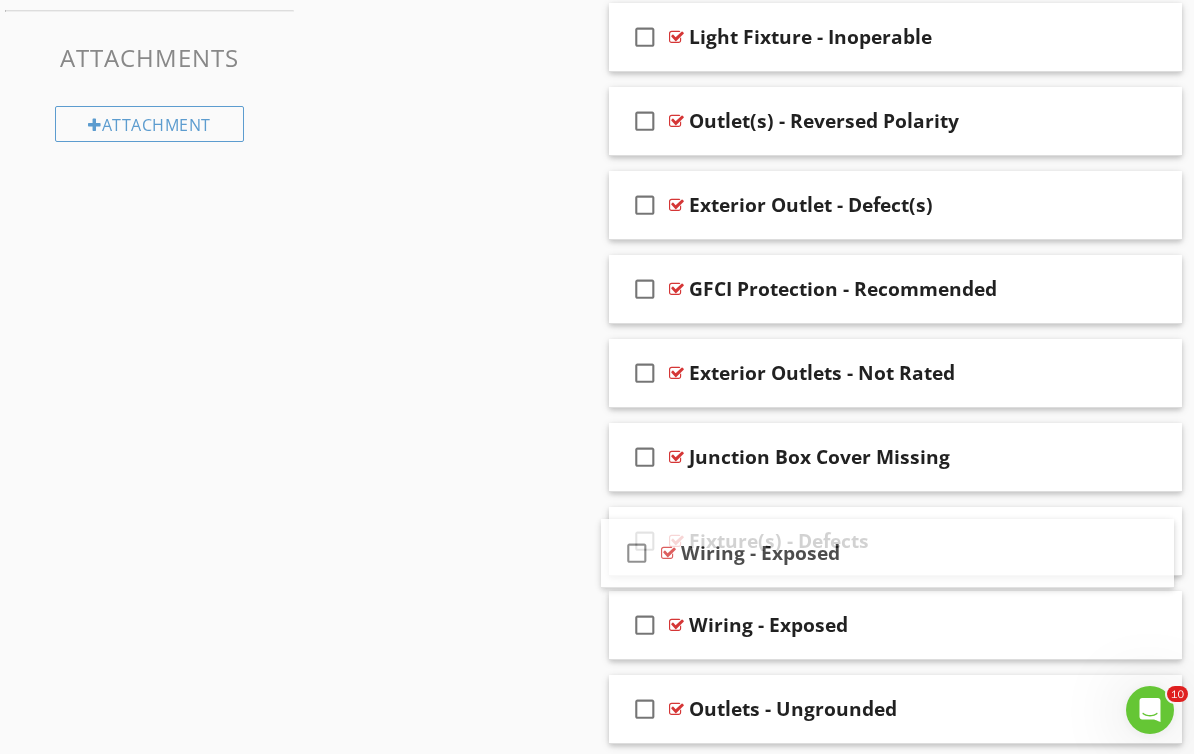 type 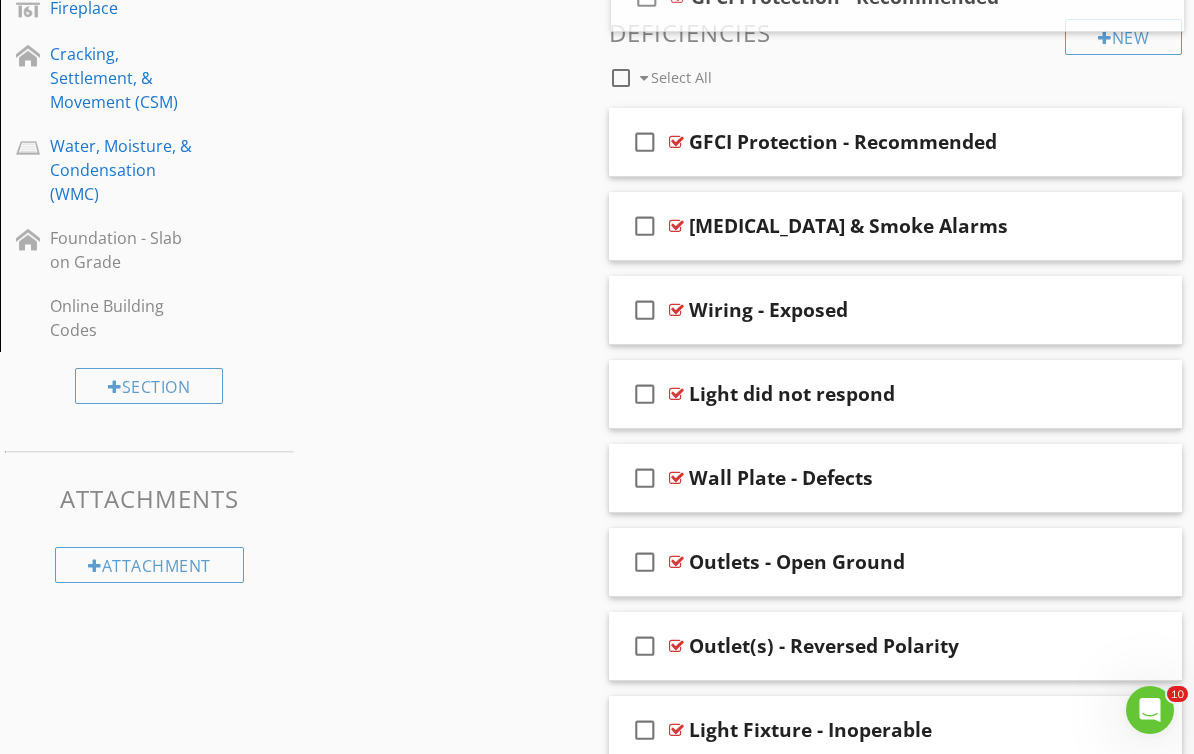 scroll, scrollTop: 855, scrollLeft: 0, axis: vertical 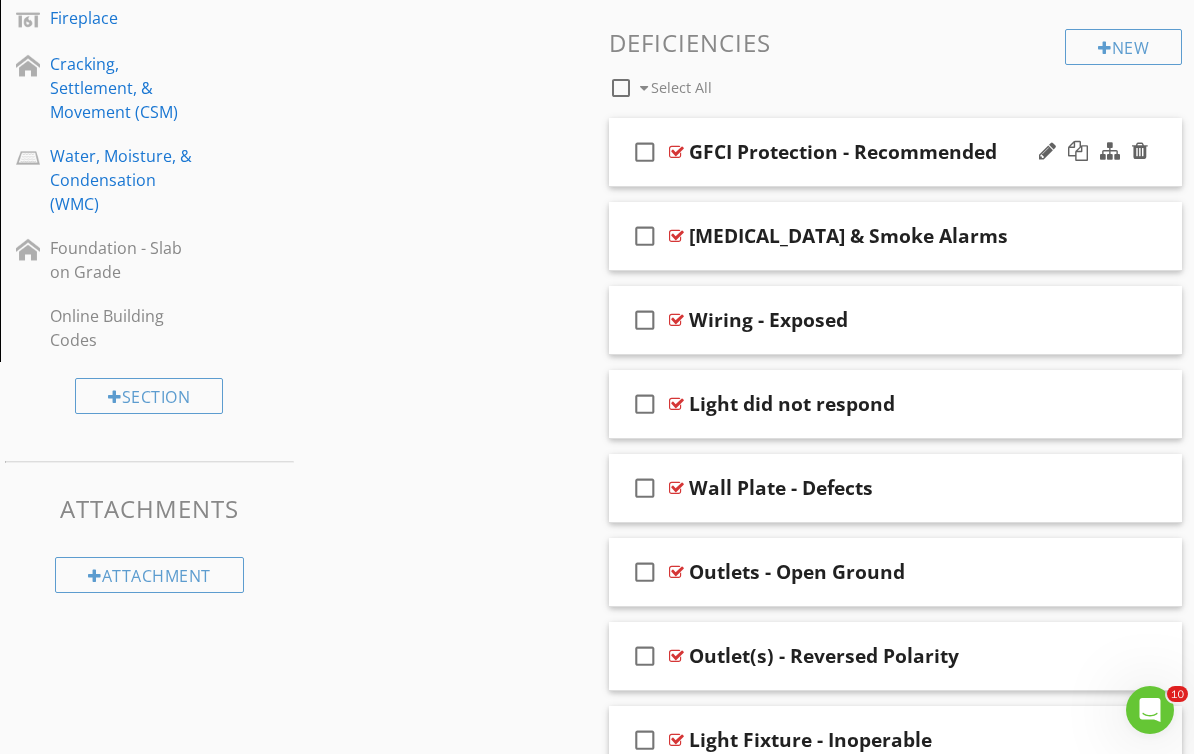 click at bounding box center [676, 152] 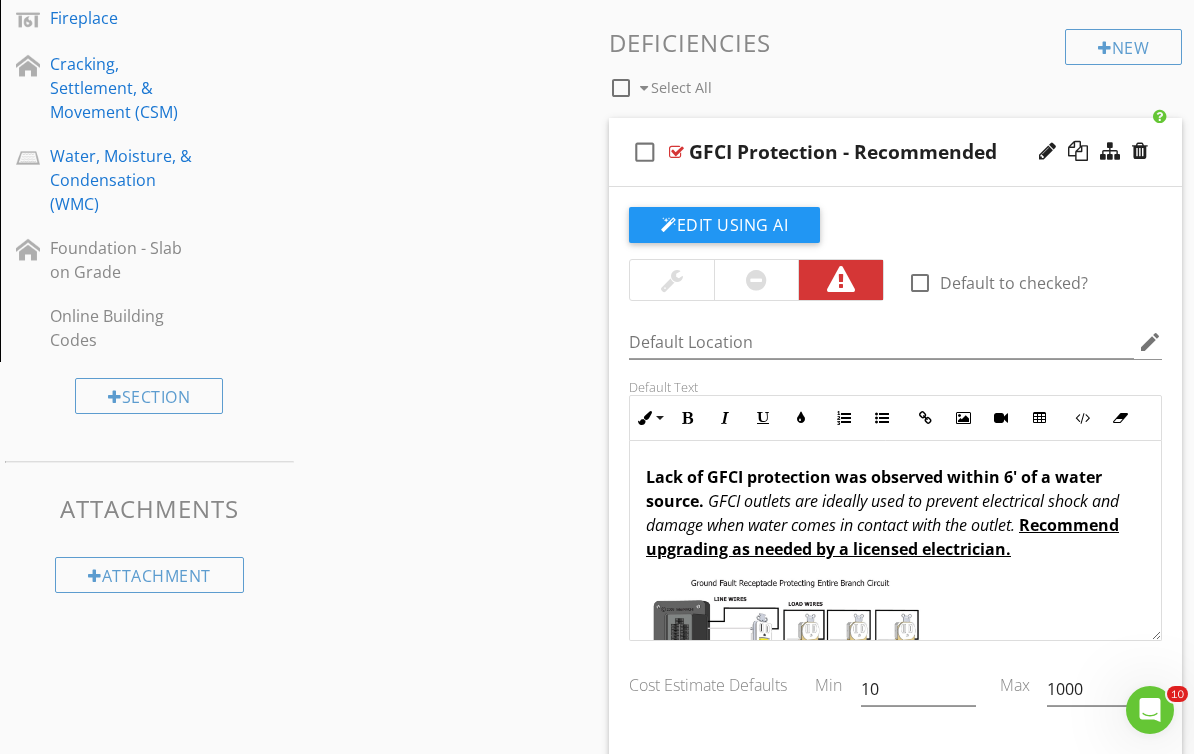 click at bounding box center (676, 152) 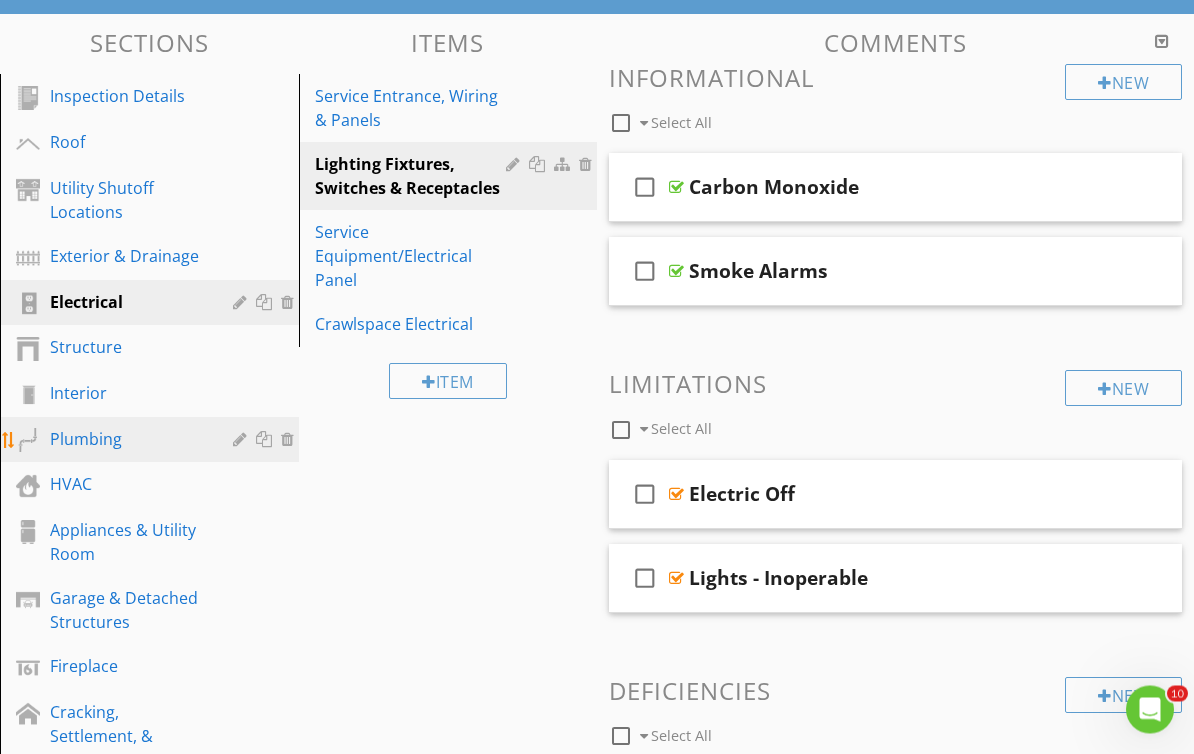 scroll, scrollTop: 207, scrollLeft: 0, axis: vertical 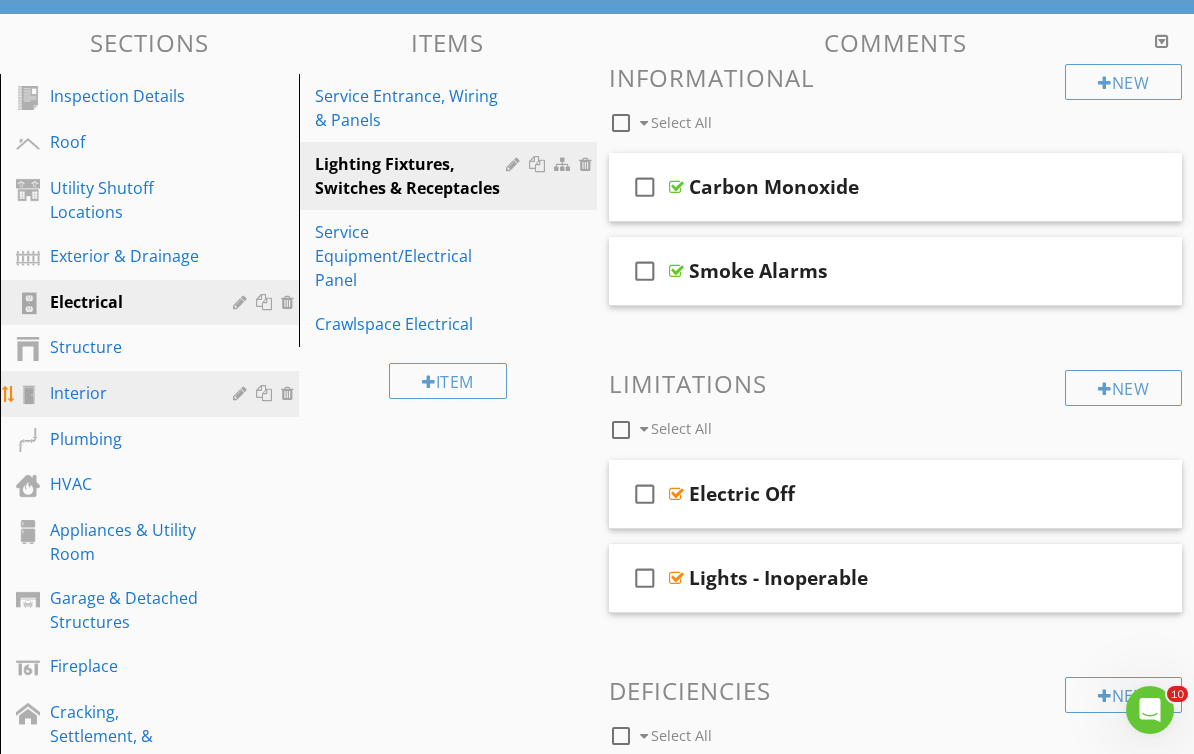 click on "Interior" at bounding box center (152, 394) 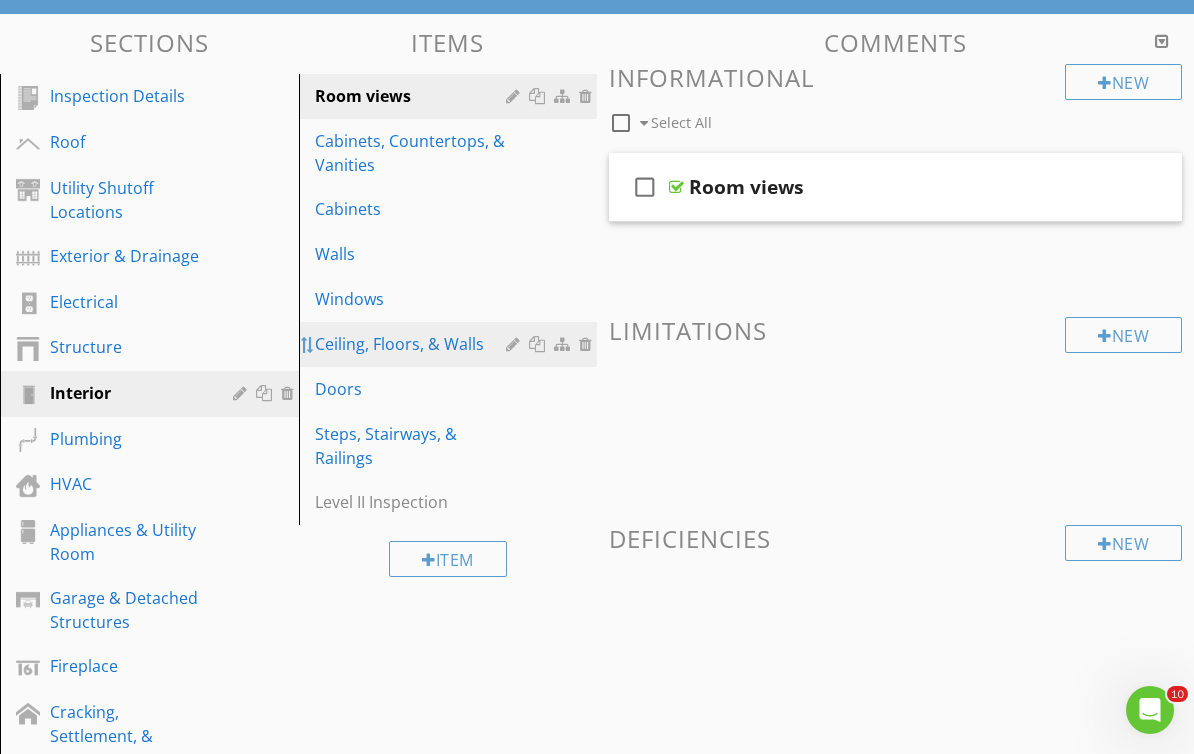 click at bounding box center [308, 345] 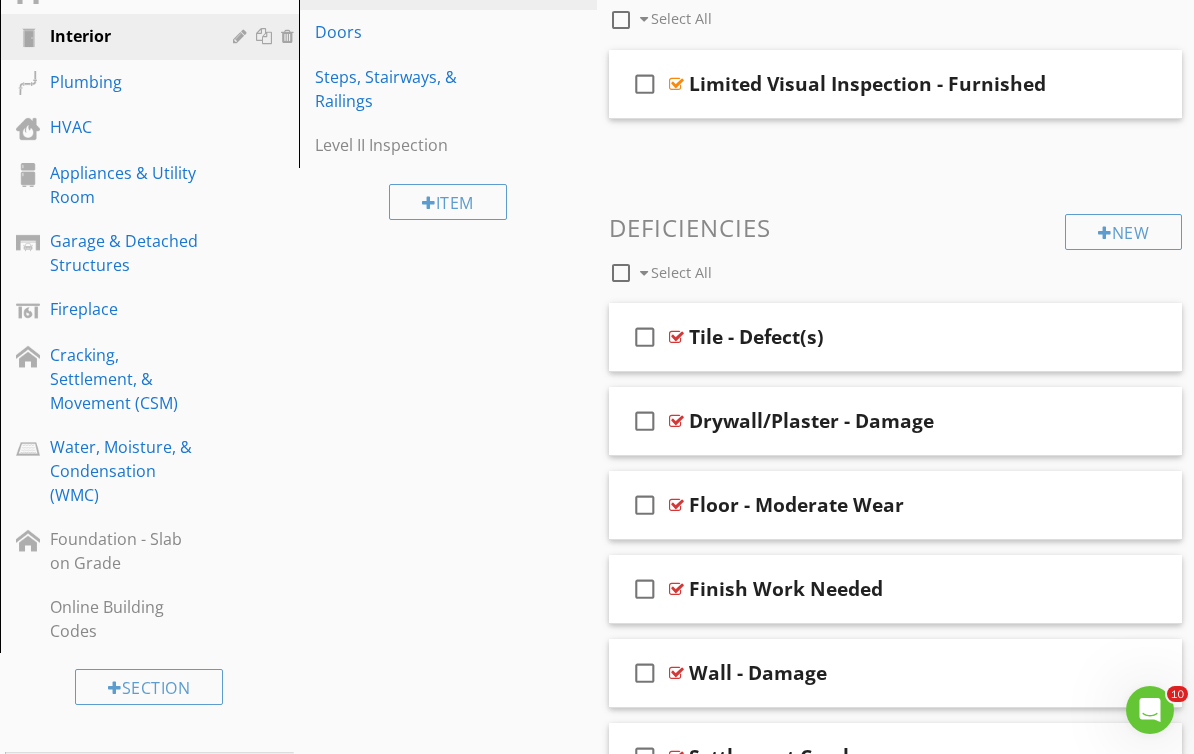 scroll, scrollTop: 665, scrollLeft: 0, axis: vertical 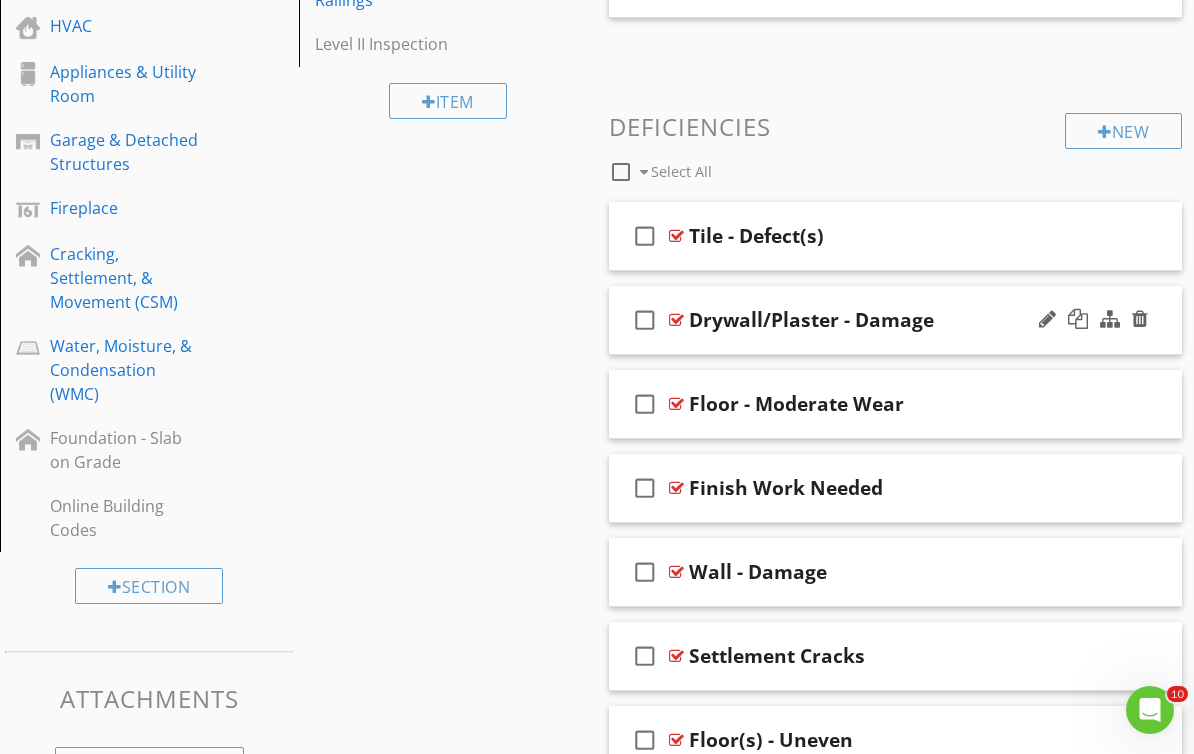 click at bounding box center [676, 320] 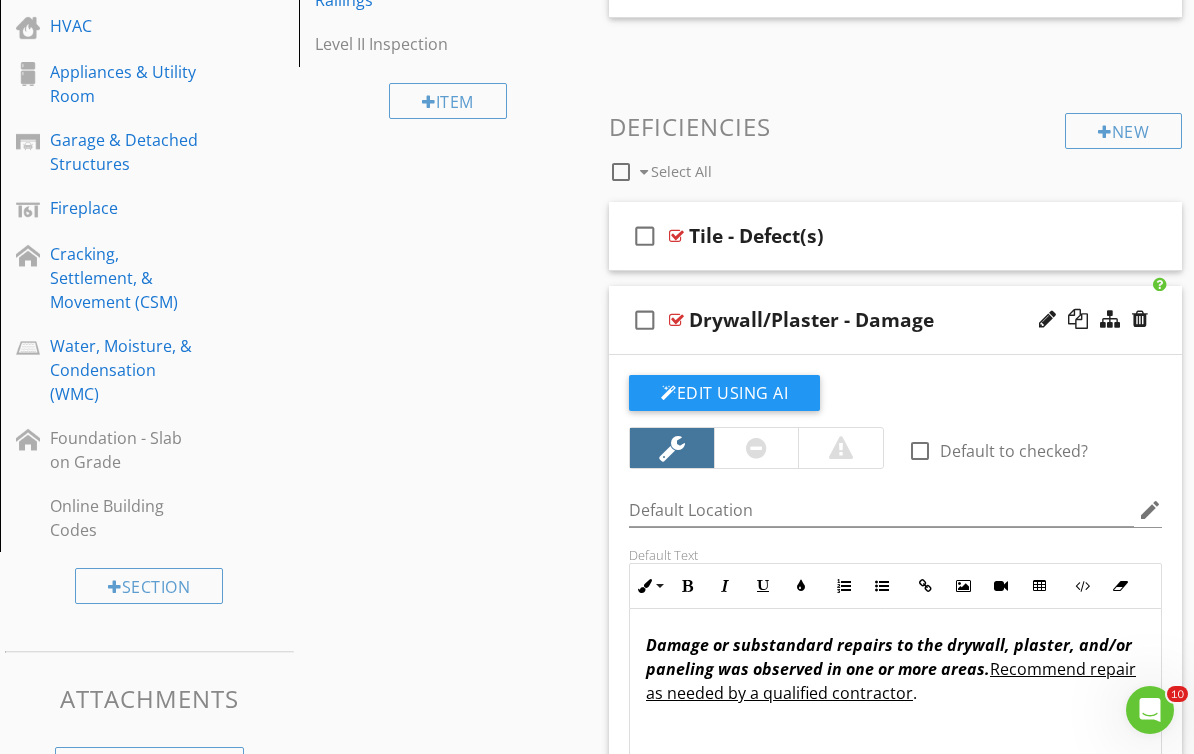 click at bounding box center [676, 320] 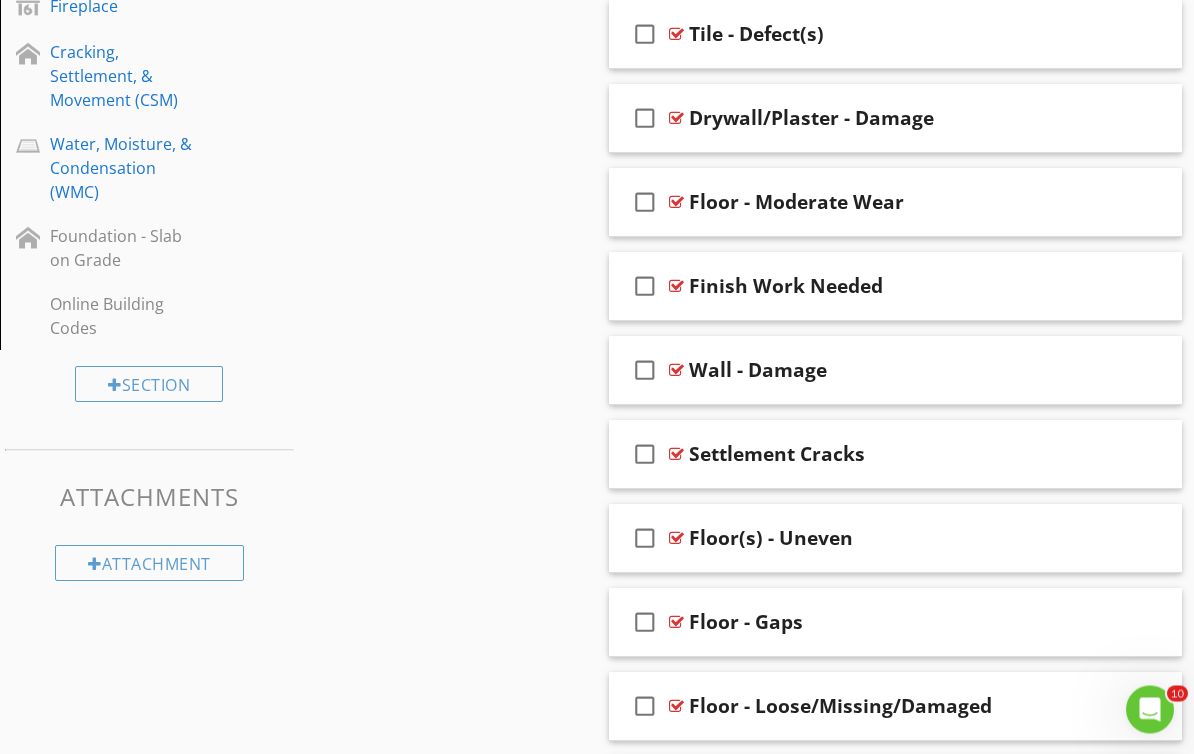 scroll, scrollTop: 899, scrollLeft: 0, axis: vertical 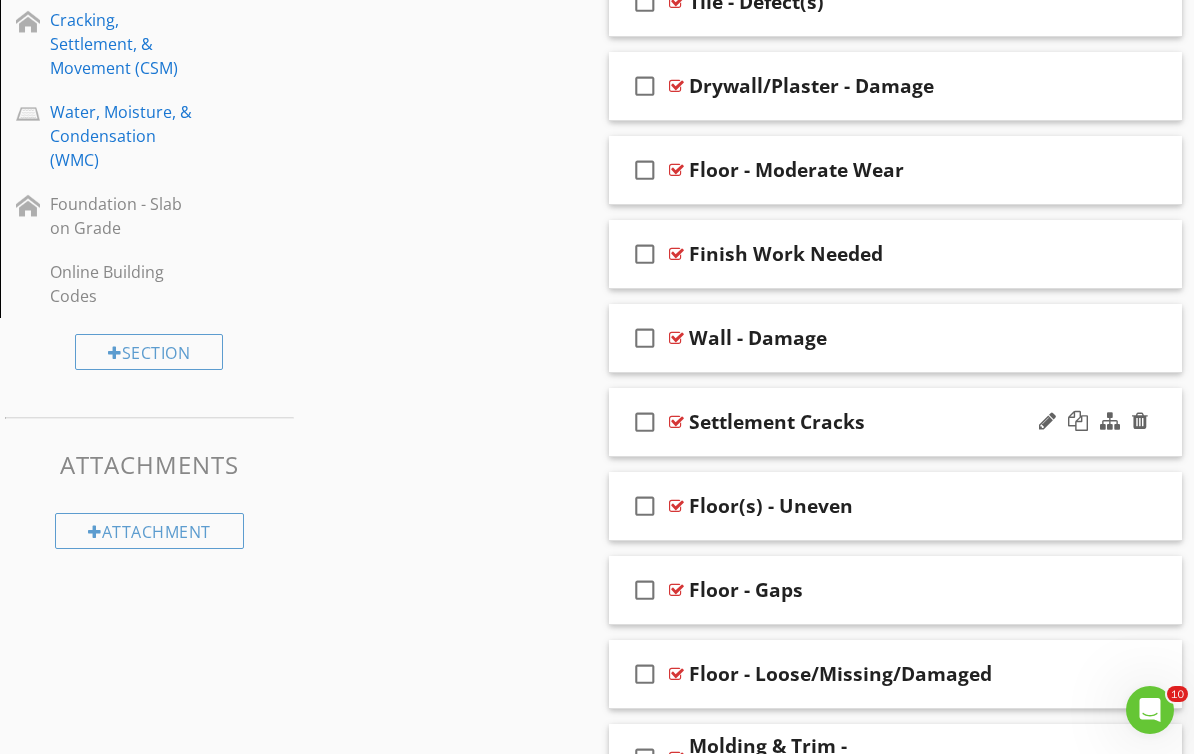 click at bounding box center (676, 422) 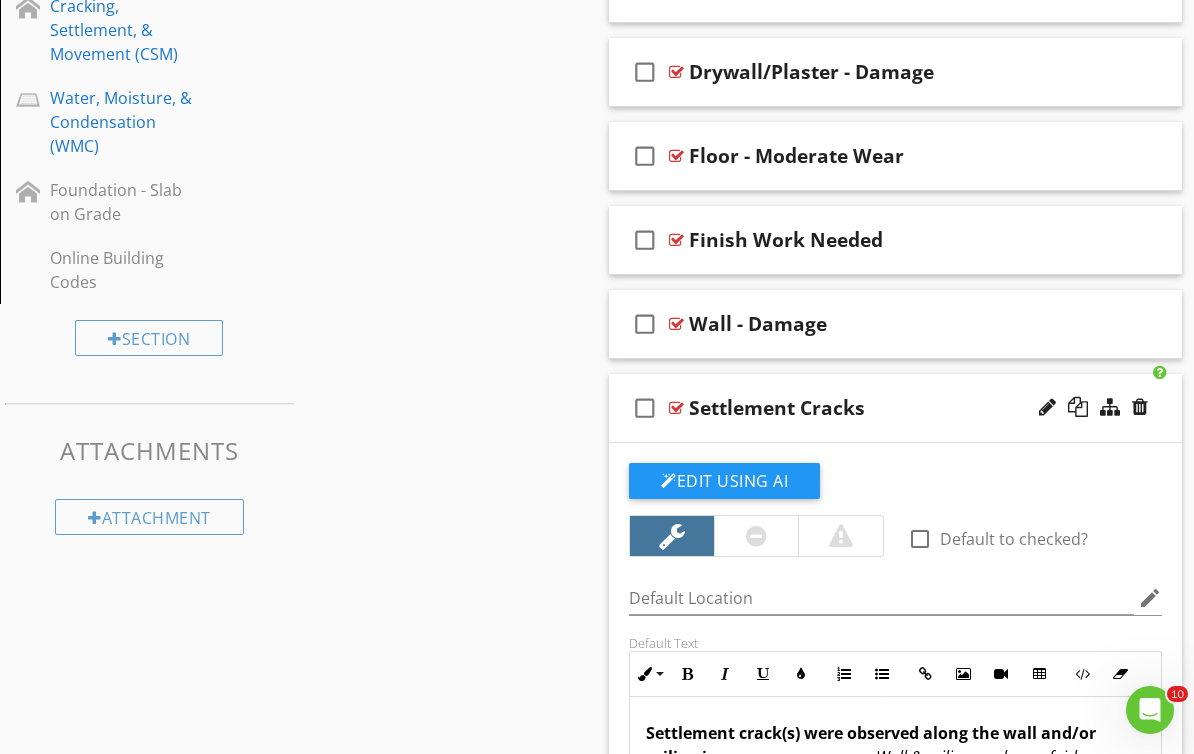 scroll, scrollTop: 1035, scrollLeft: 0, axis: vertical 